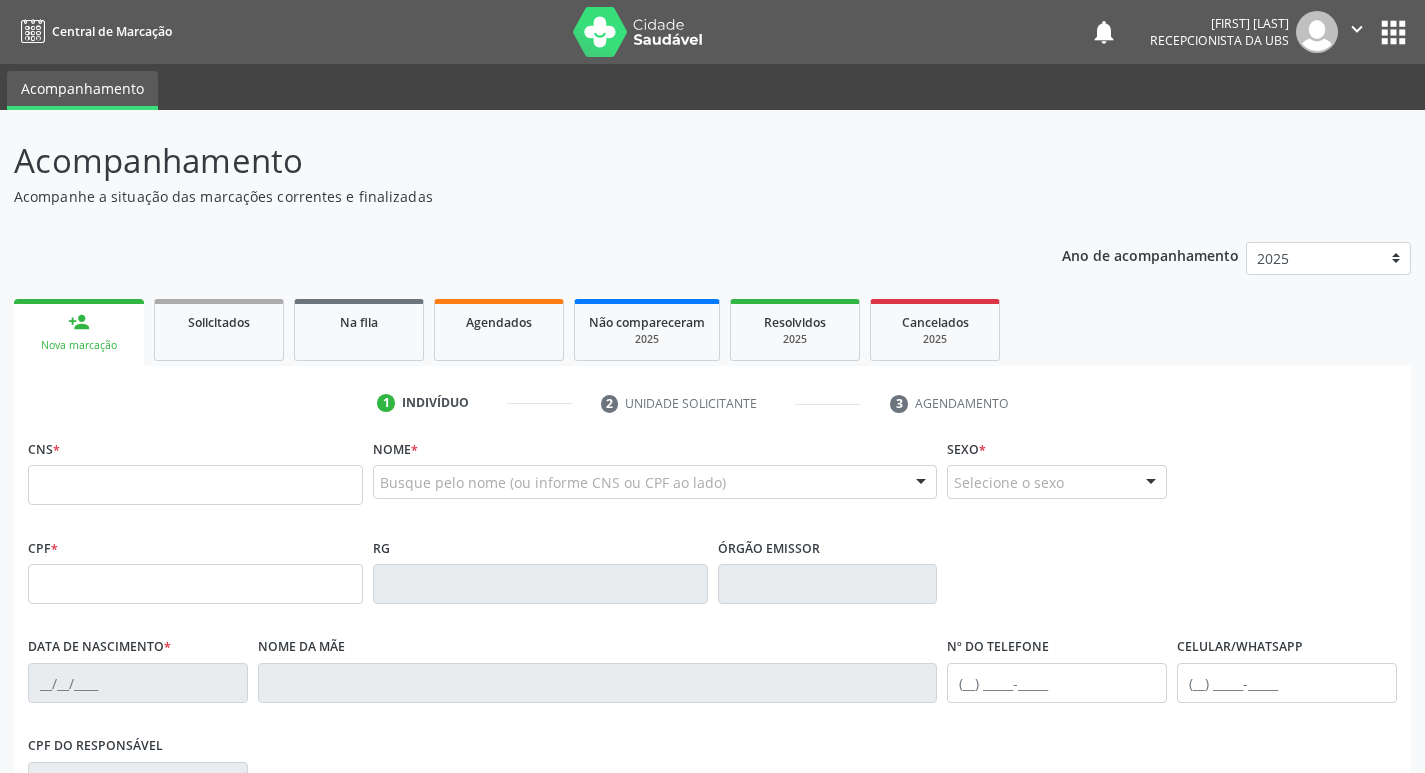 scroll, scrollTop: 0, scrollLeft: 0, axis: both 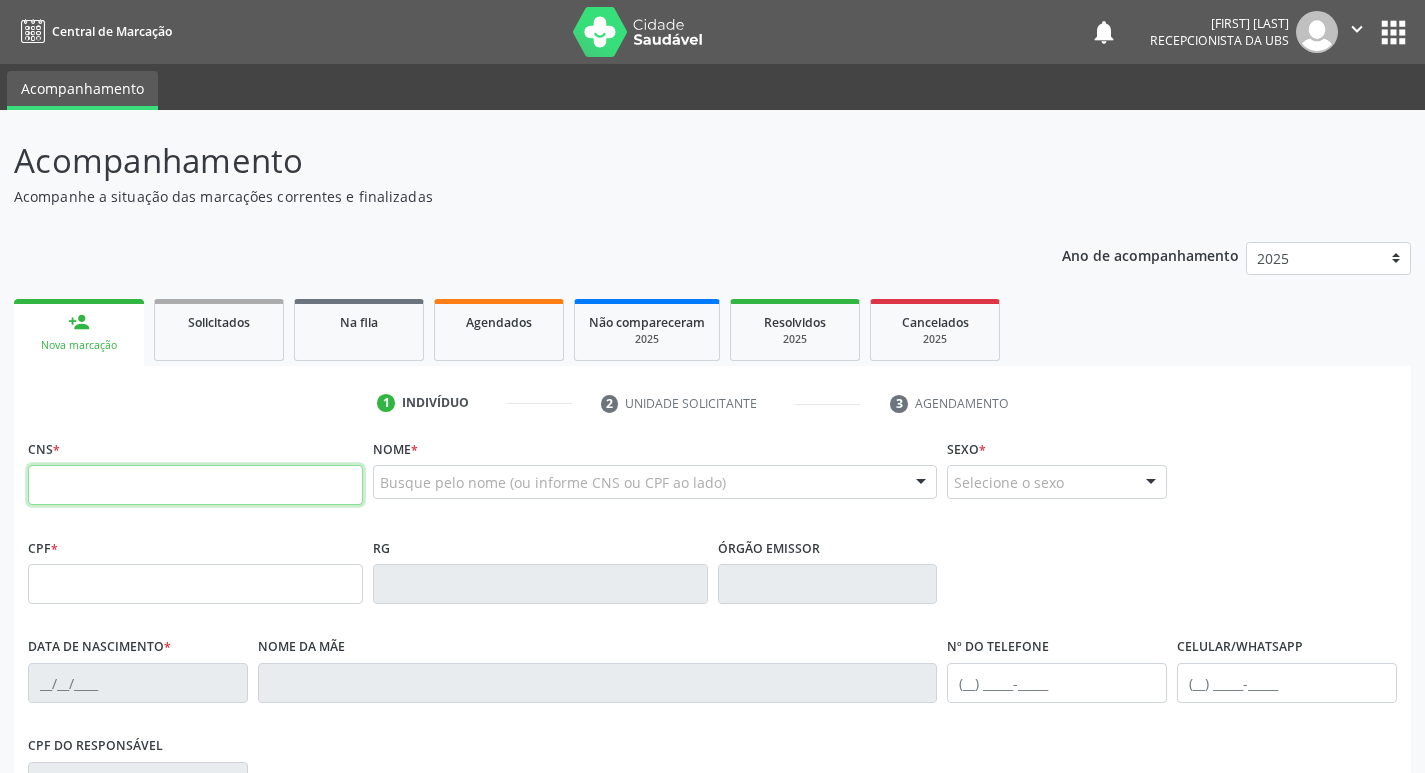 paste on "[PHONE]" 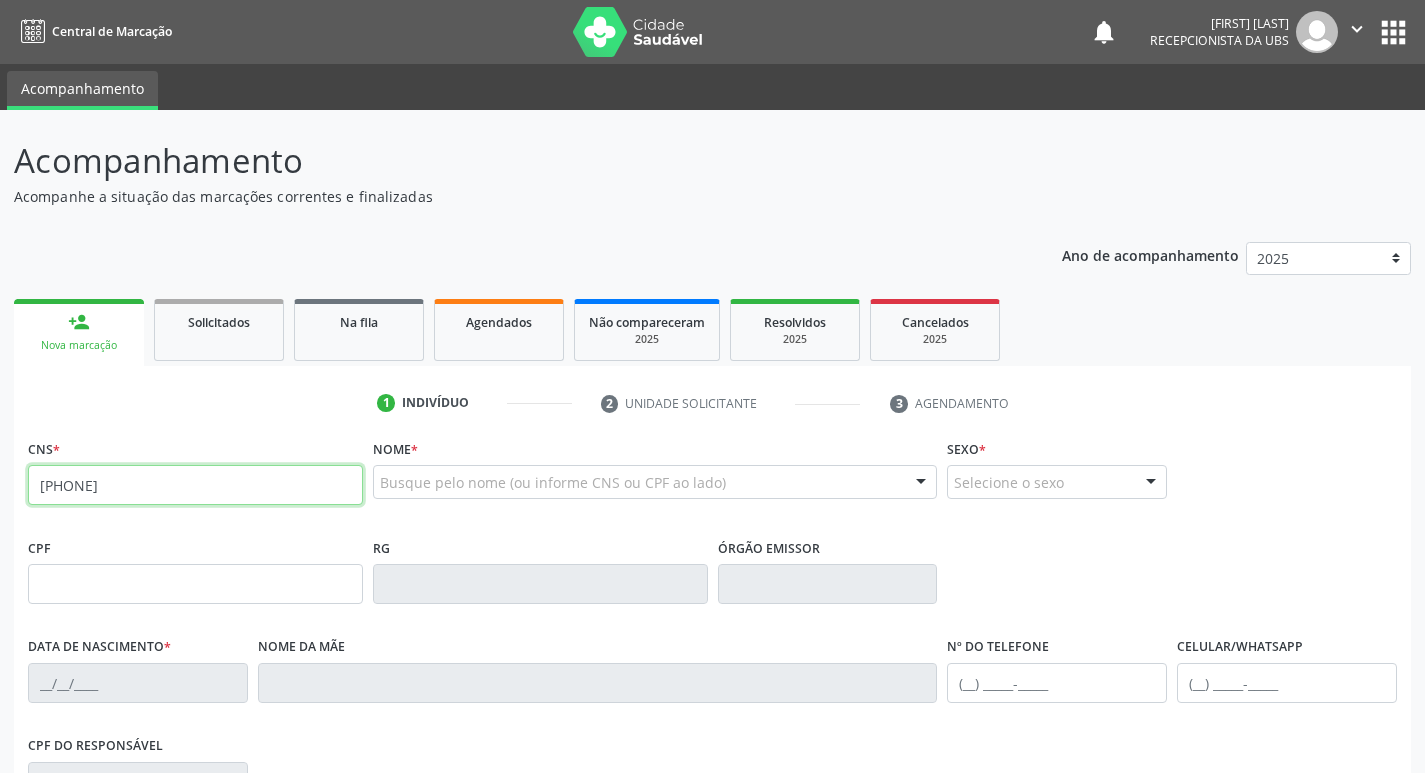 type on "[PHONE]" 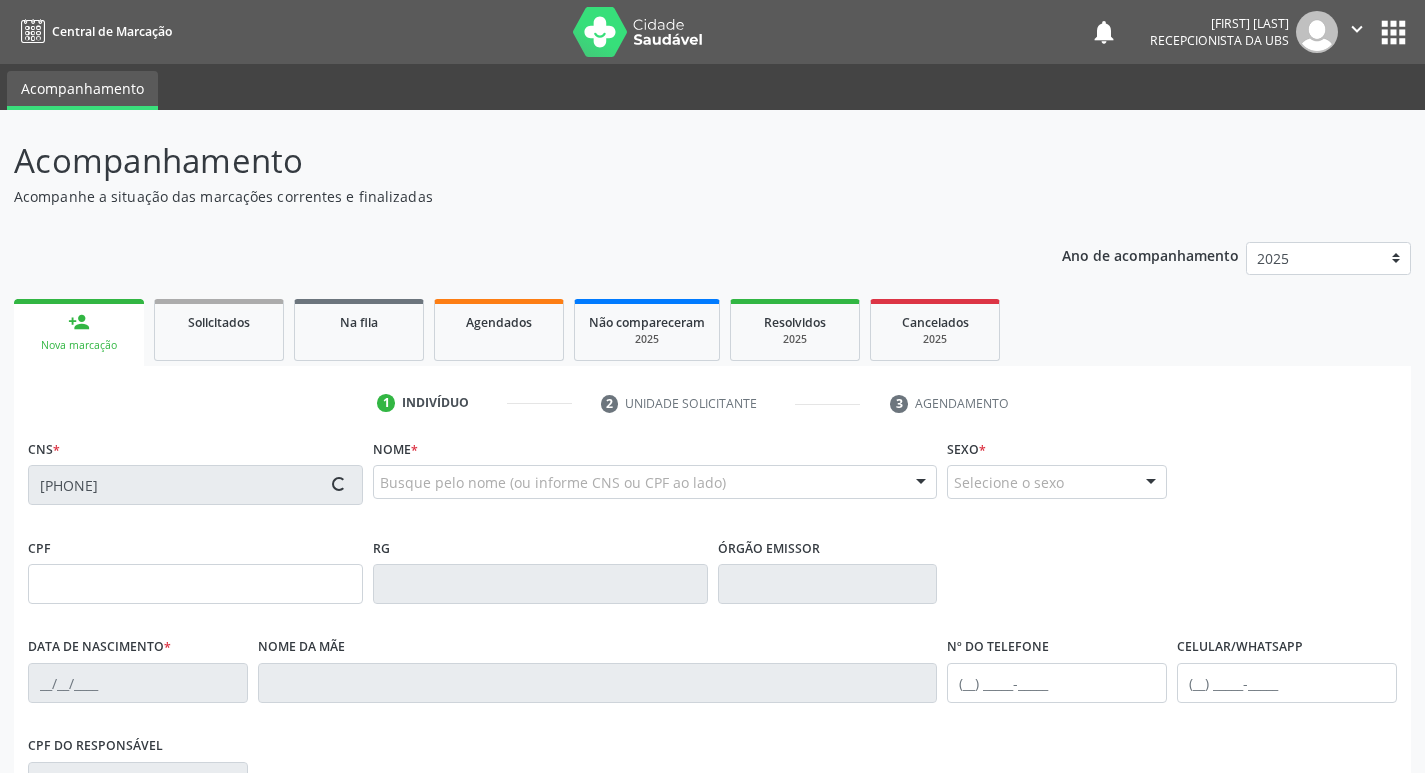 type on "19/11/2024" 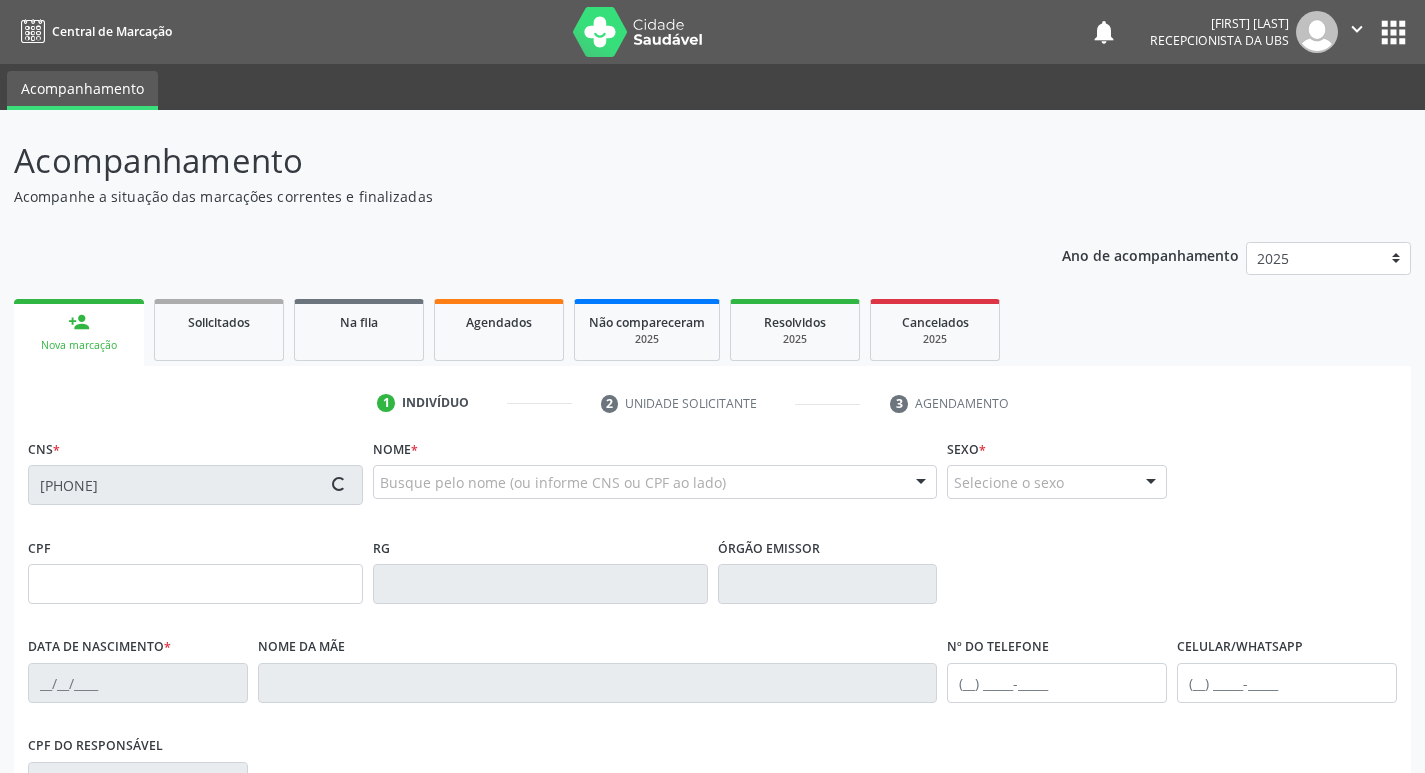 type on "65" 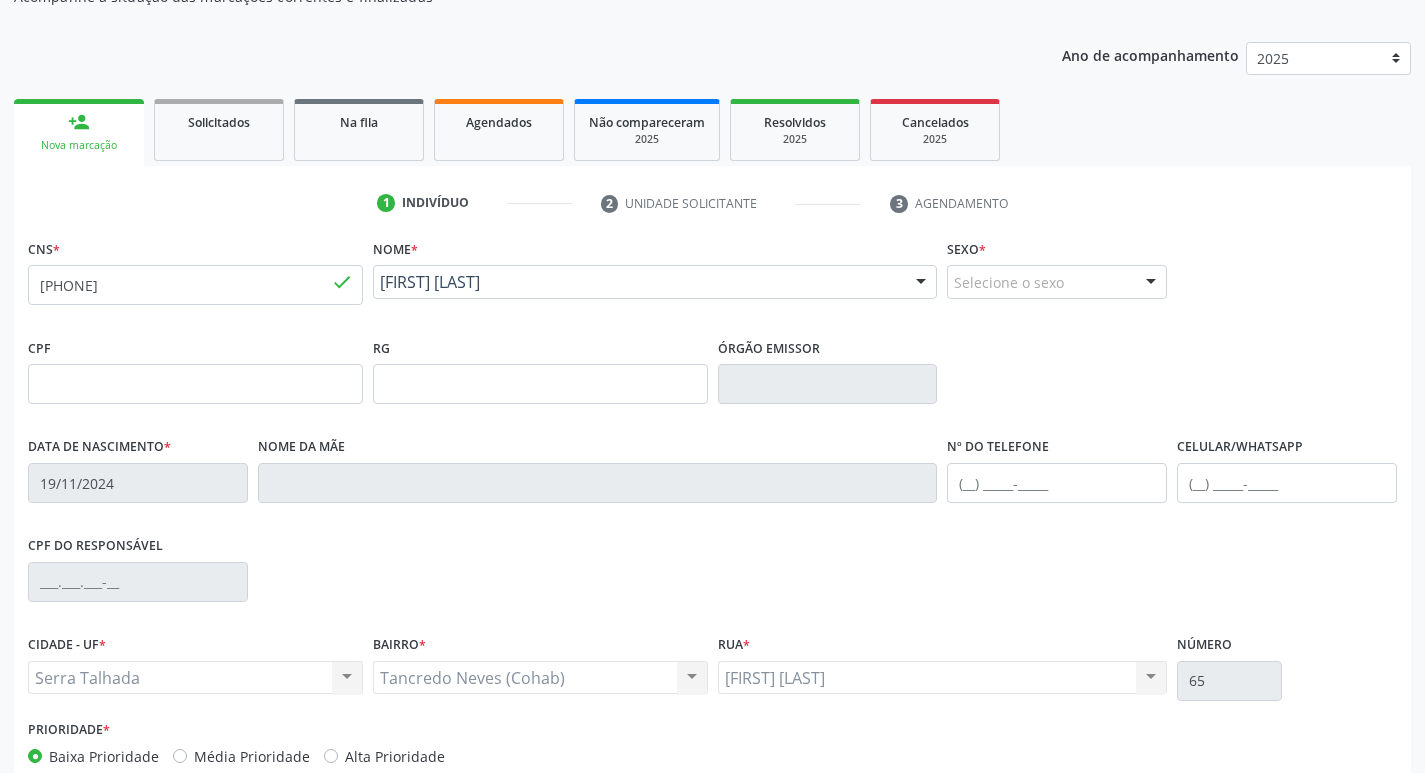 scroll, scrollTop: 100, scrollLeft: 0, axis: vertical 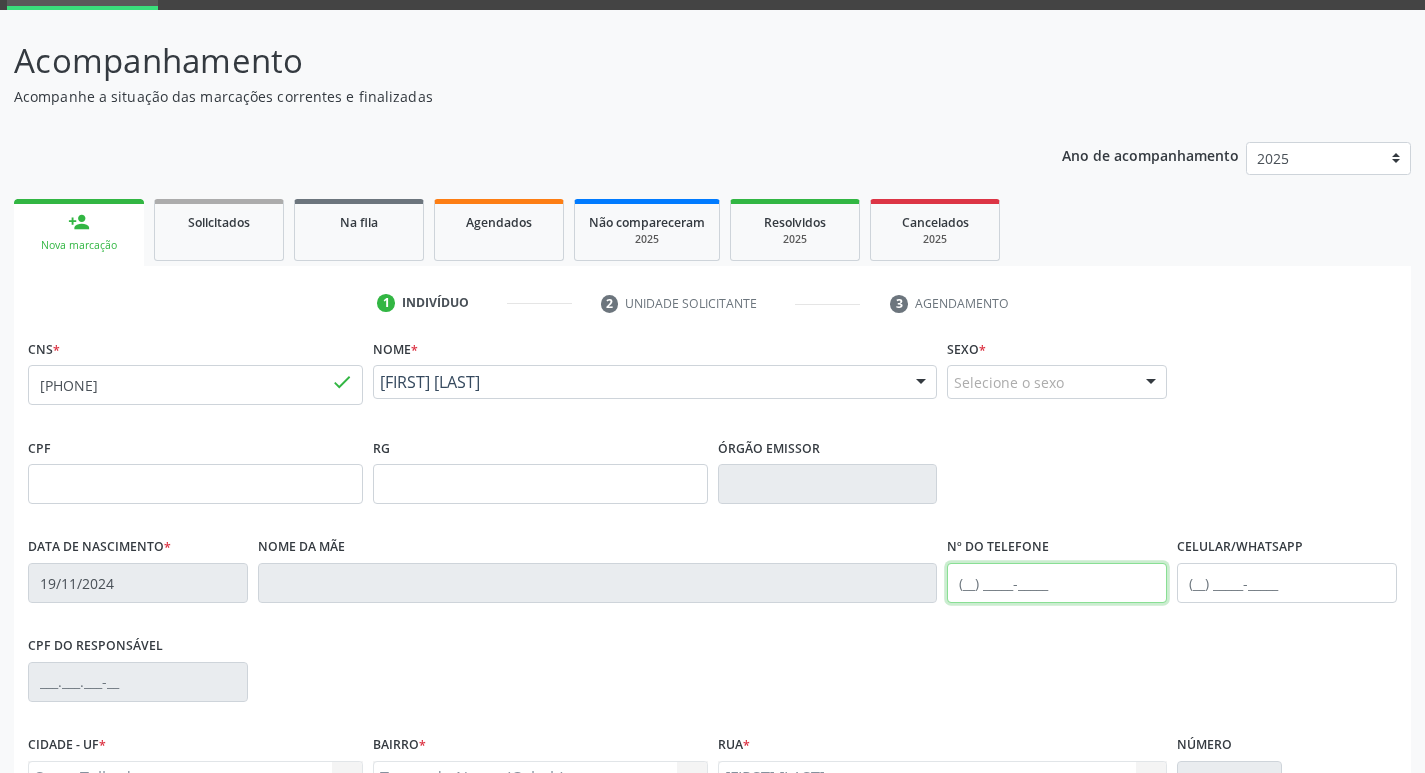 click at bounding box center [1057, 583] 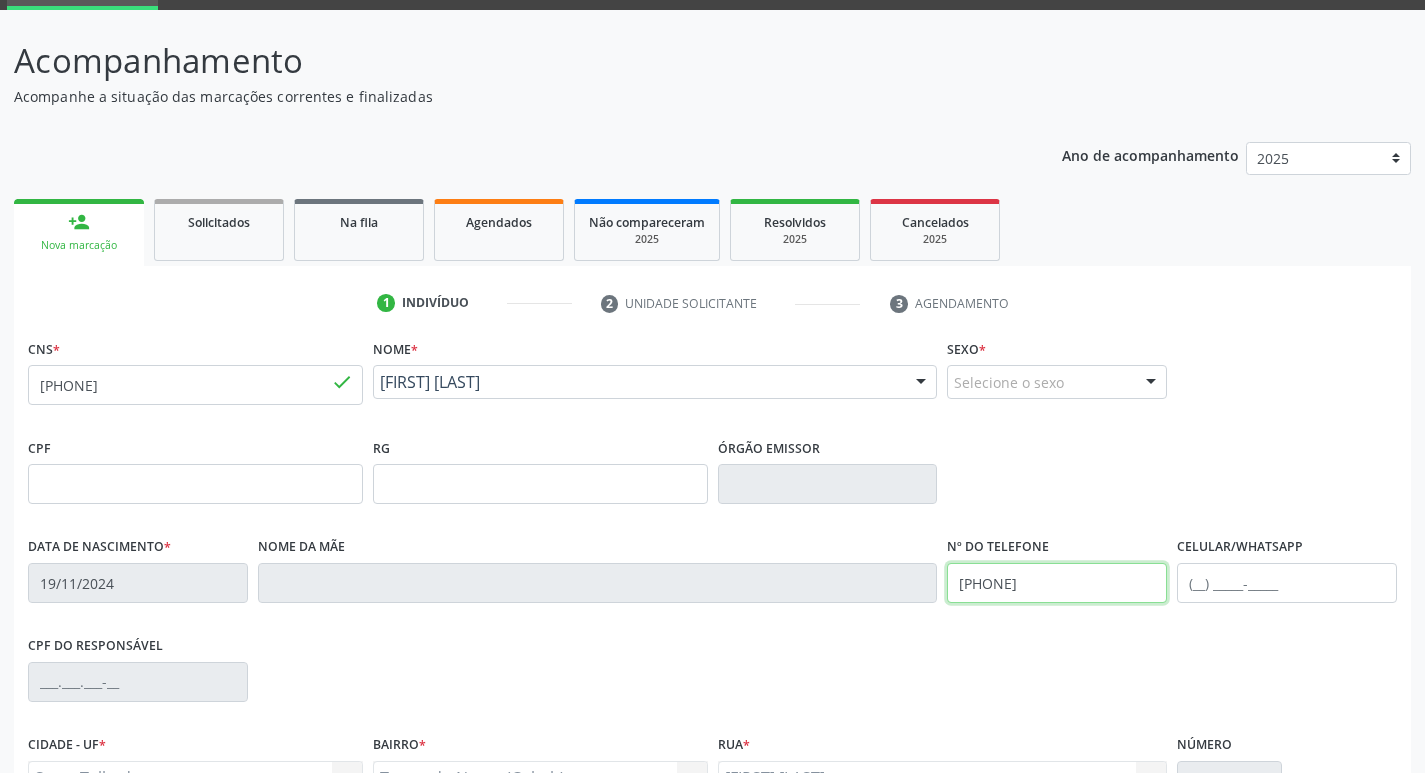 click on "Data de nascimento
*
[DATE]
Nome da mãe
Nº do Telefone
[PHONE]
Celular/WhatsApp" at bounding box center (712, 581) 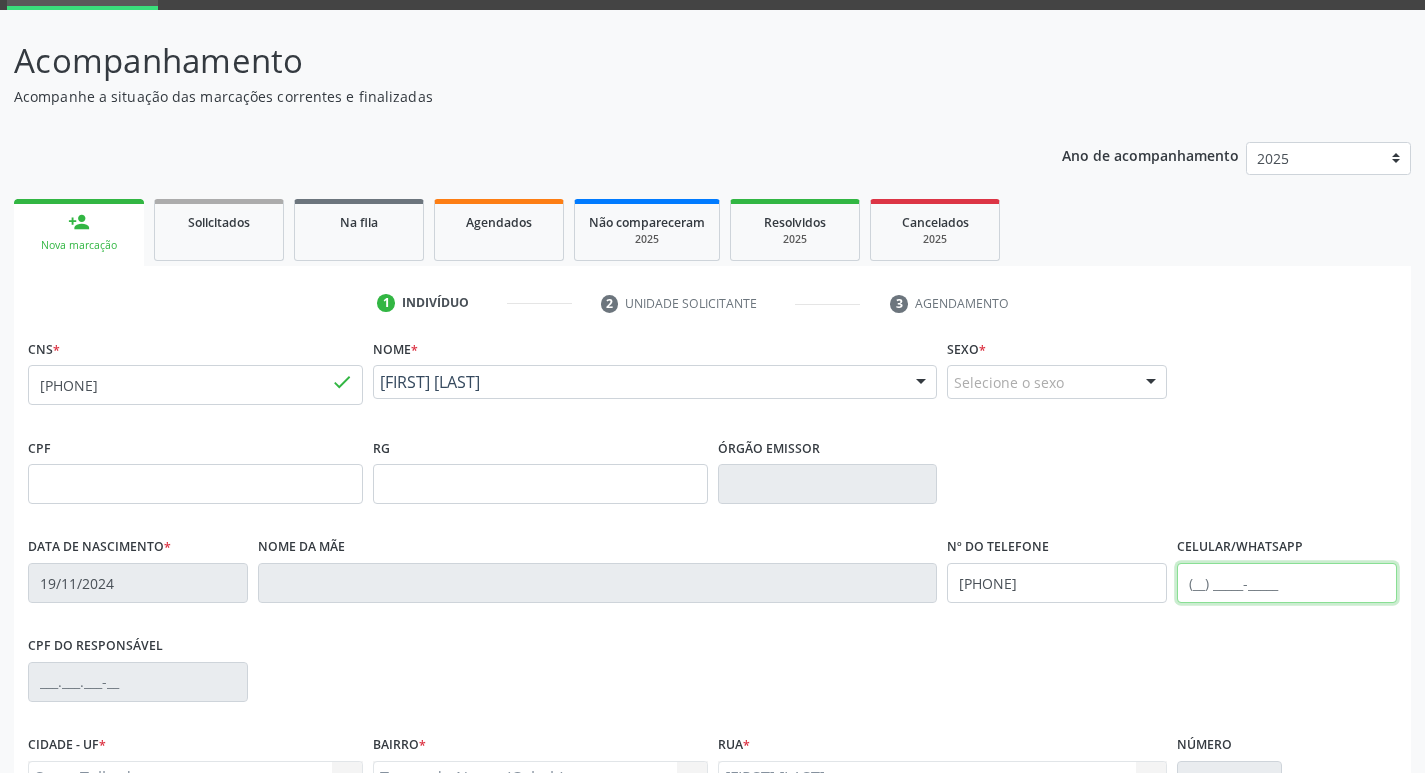 paste on "[PHONE]" 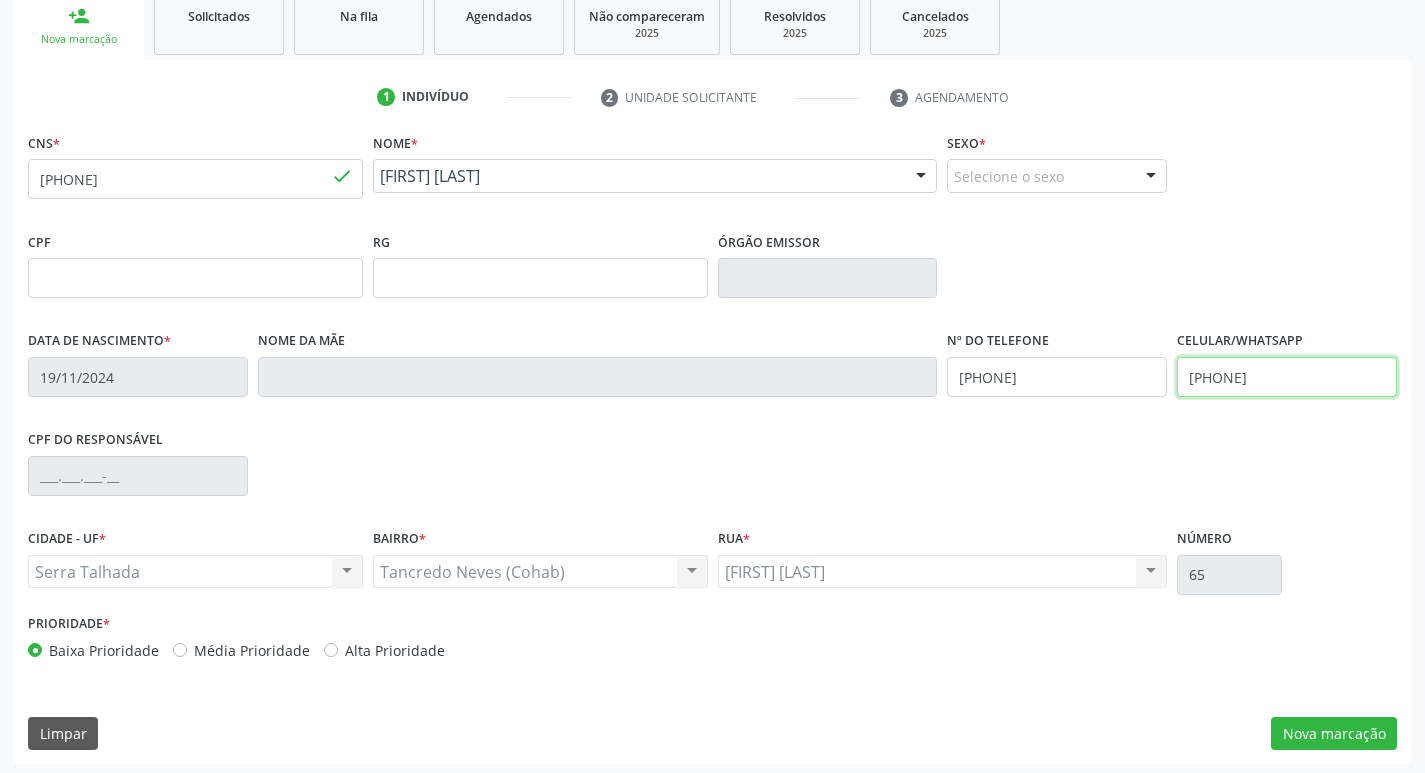 scroll, scrollTop: 311, scrollLeft: 0, axis: vertical 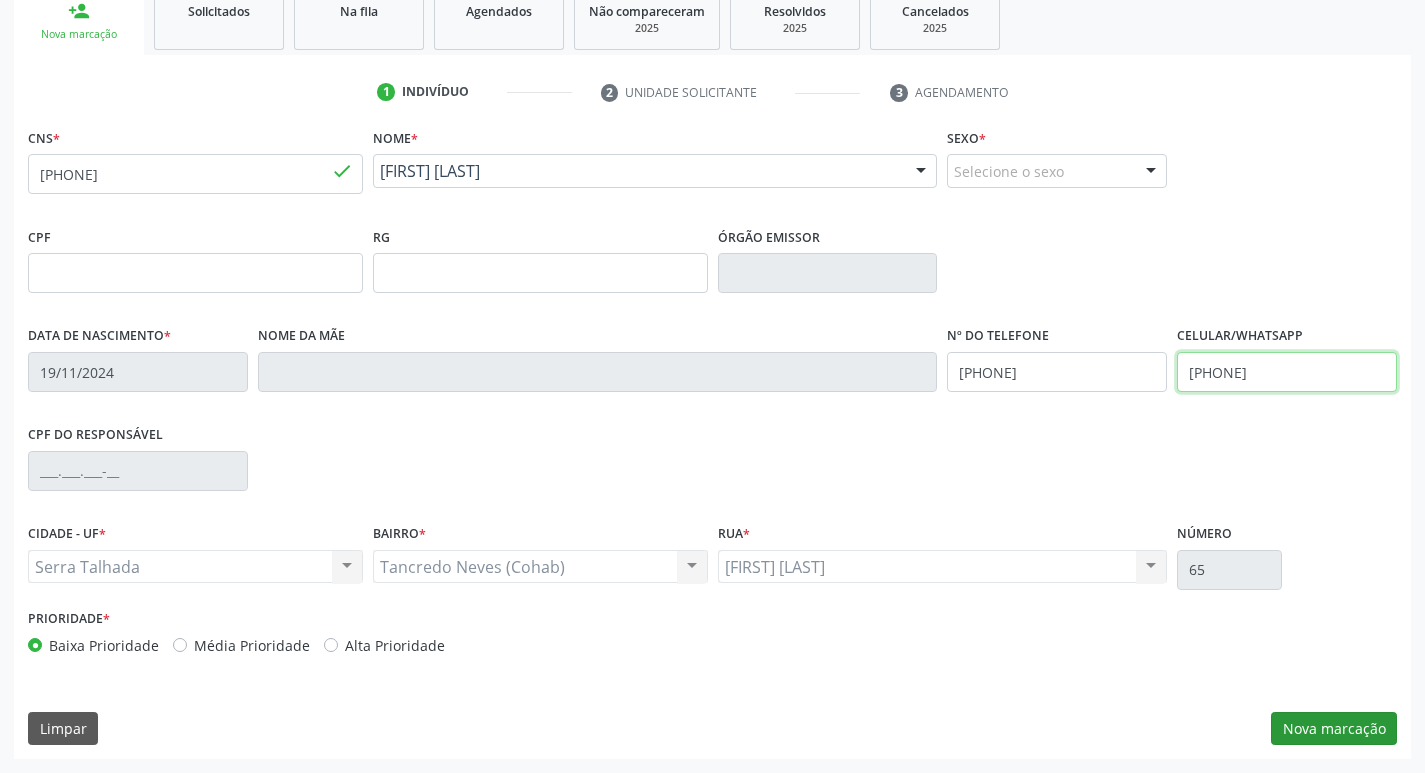 type on "[PHONE]" 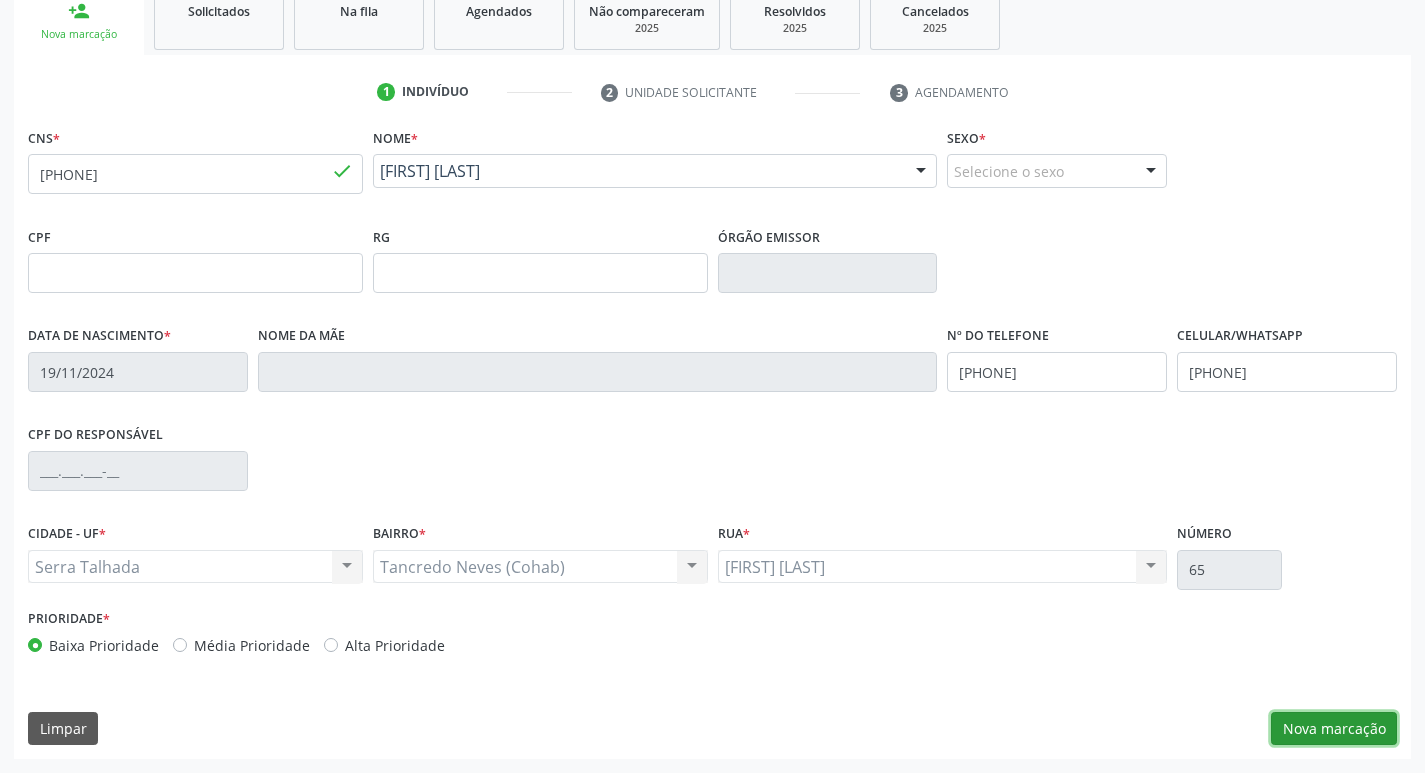click on "Nova marcação" at bounding box center [1334, 729] 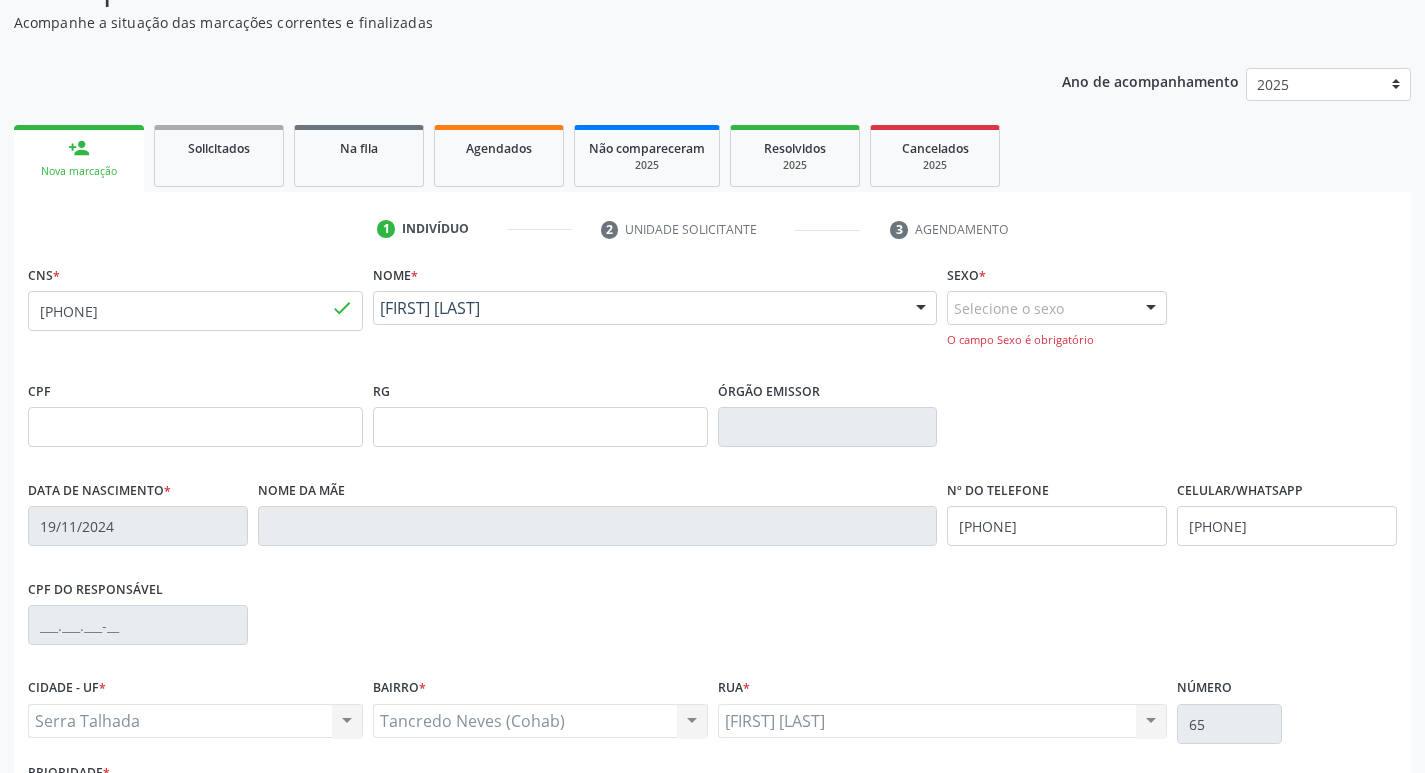 scroll, scrollTop: 300, scrollLeft: 0, axis: vertical 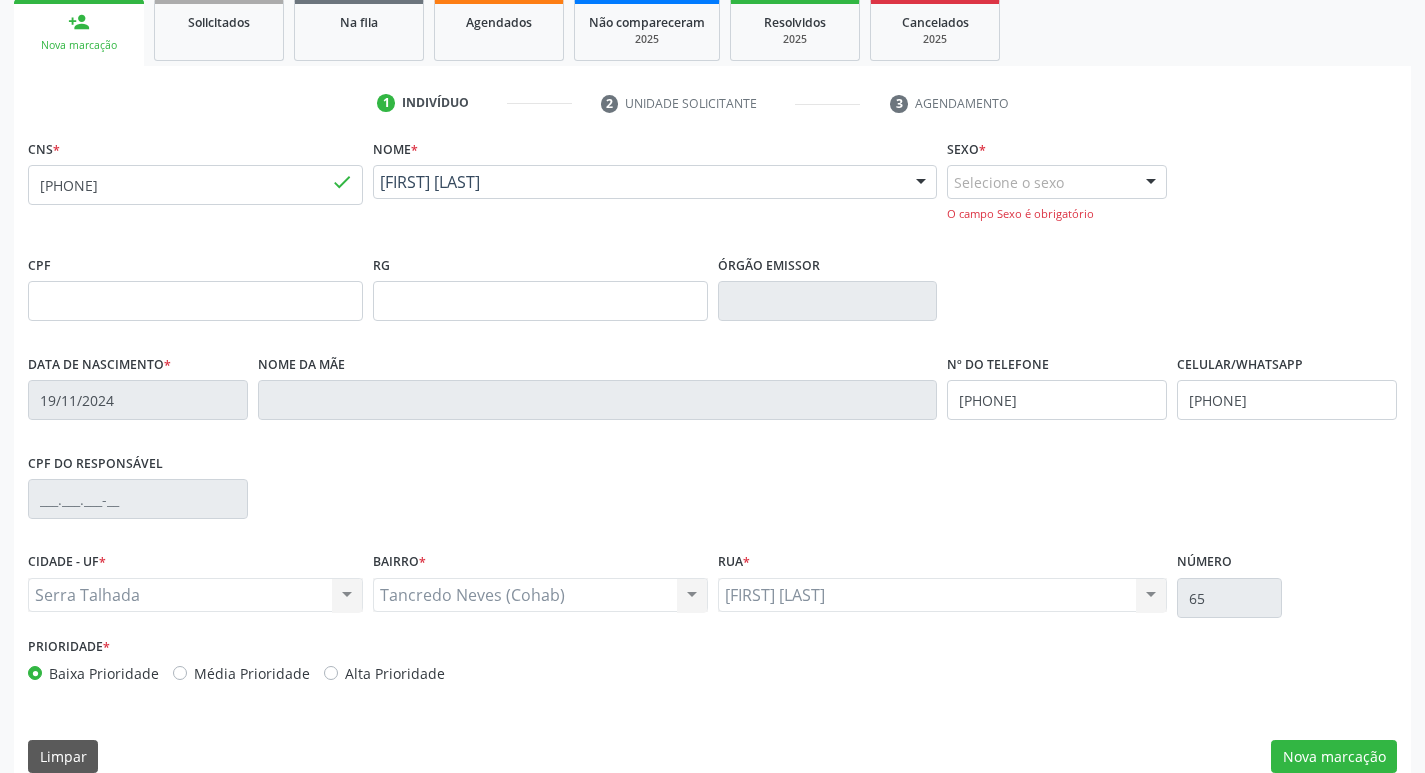 click at bounding box center (1151, 183) 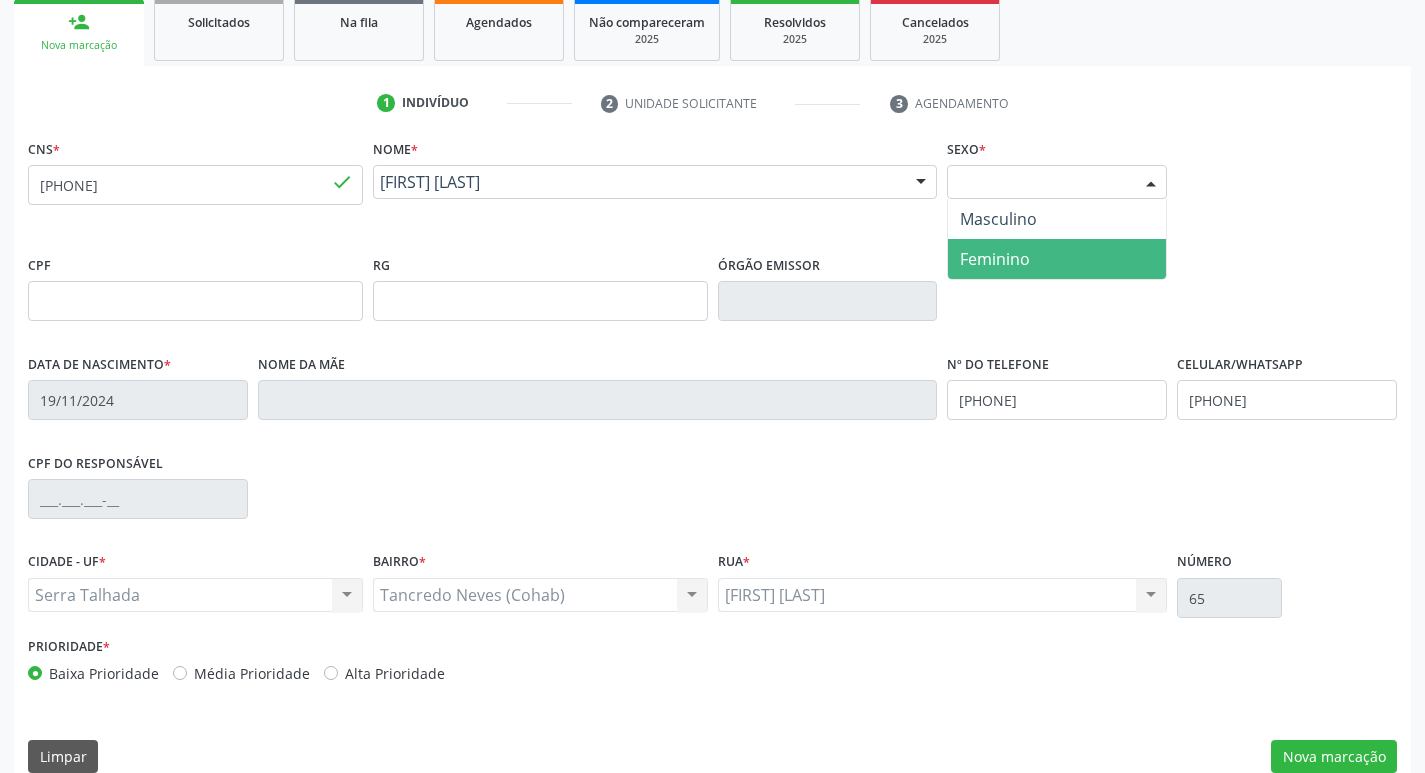 click on "Feminino" at bounding box center [995, 259] 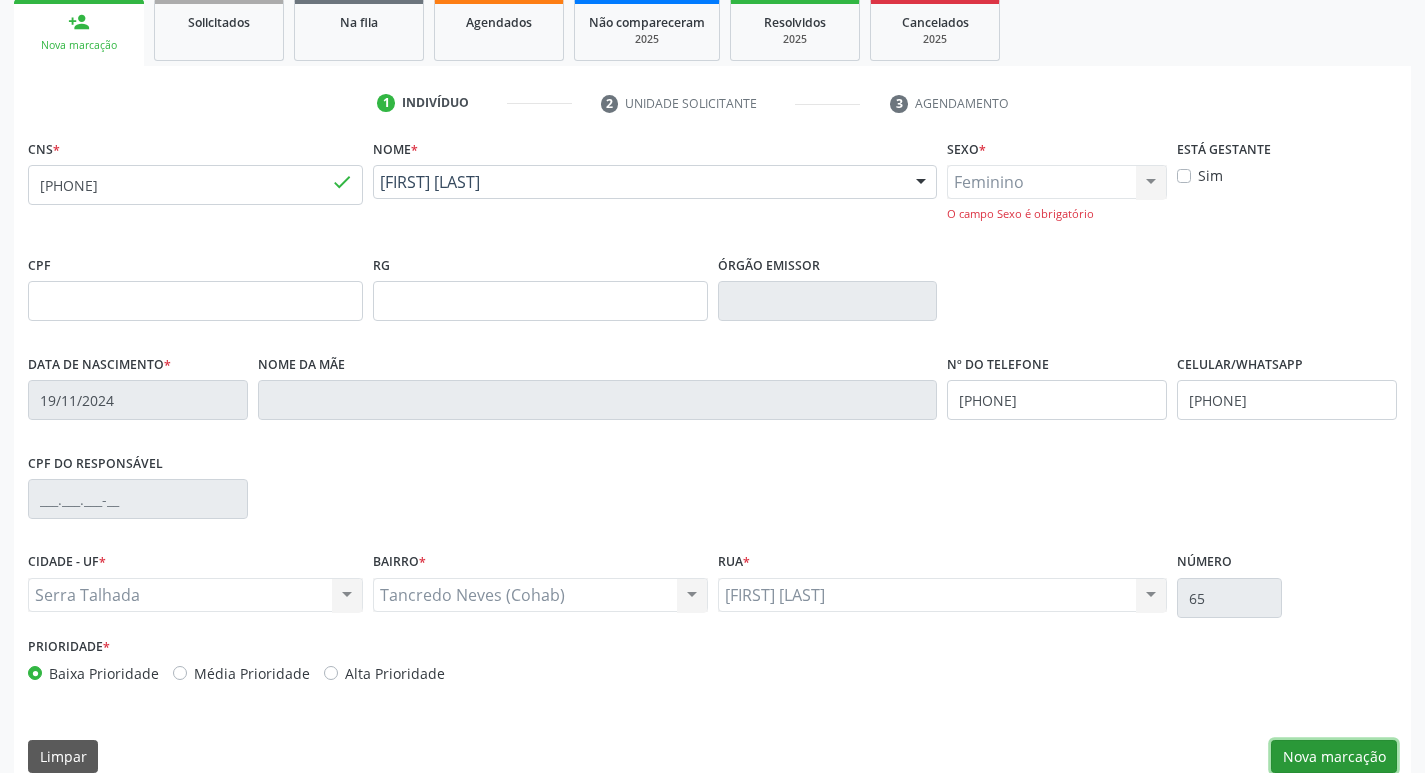 click on "Nova marcação" at bounding box center (1334, 757) 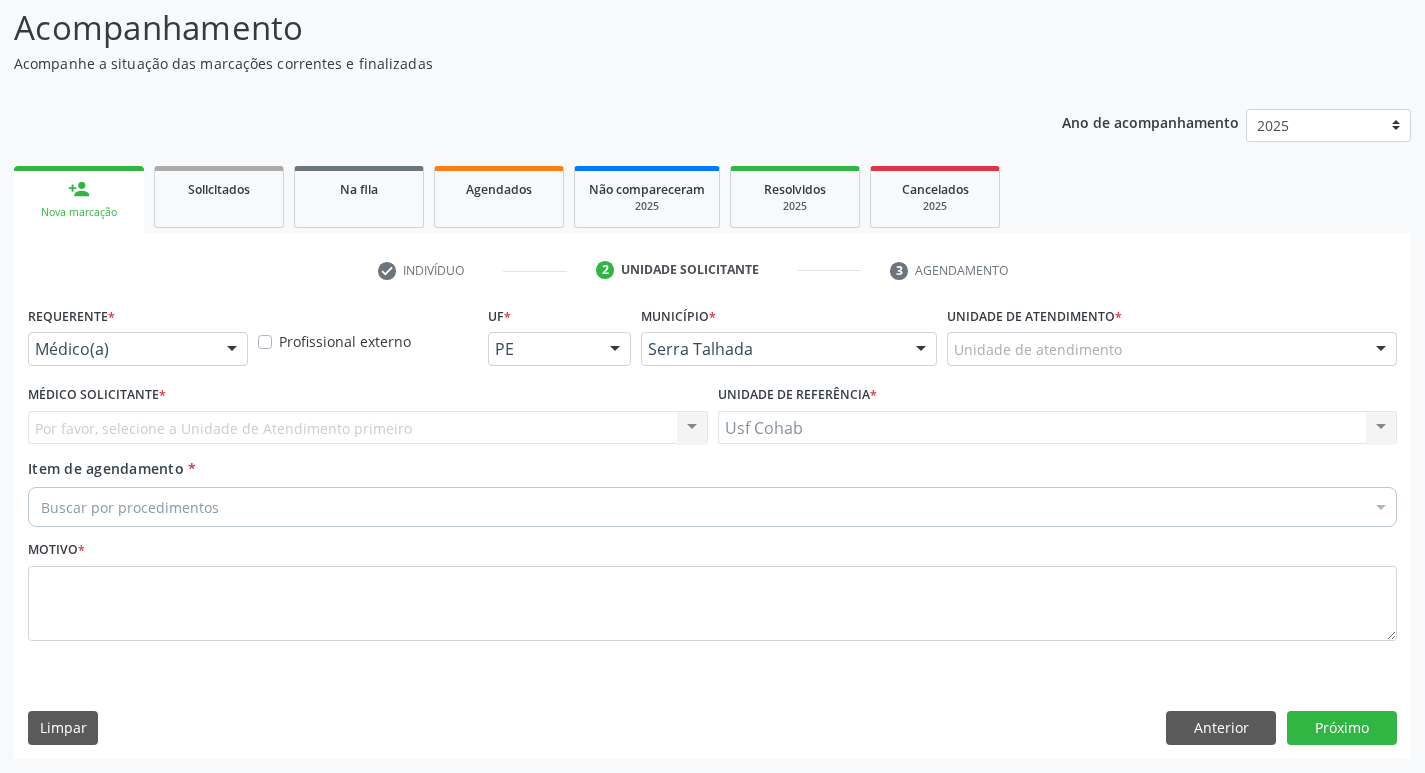 scroll, scrollTop: 133, scrollLeft: 0, axis: vertical 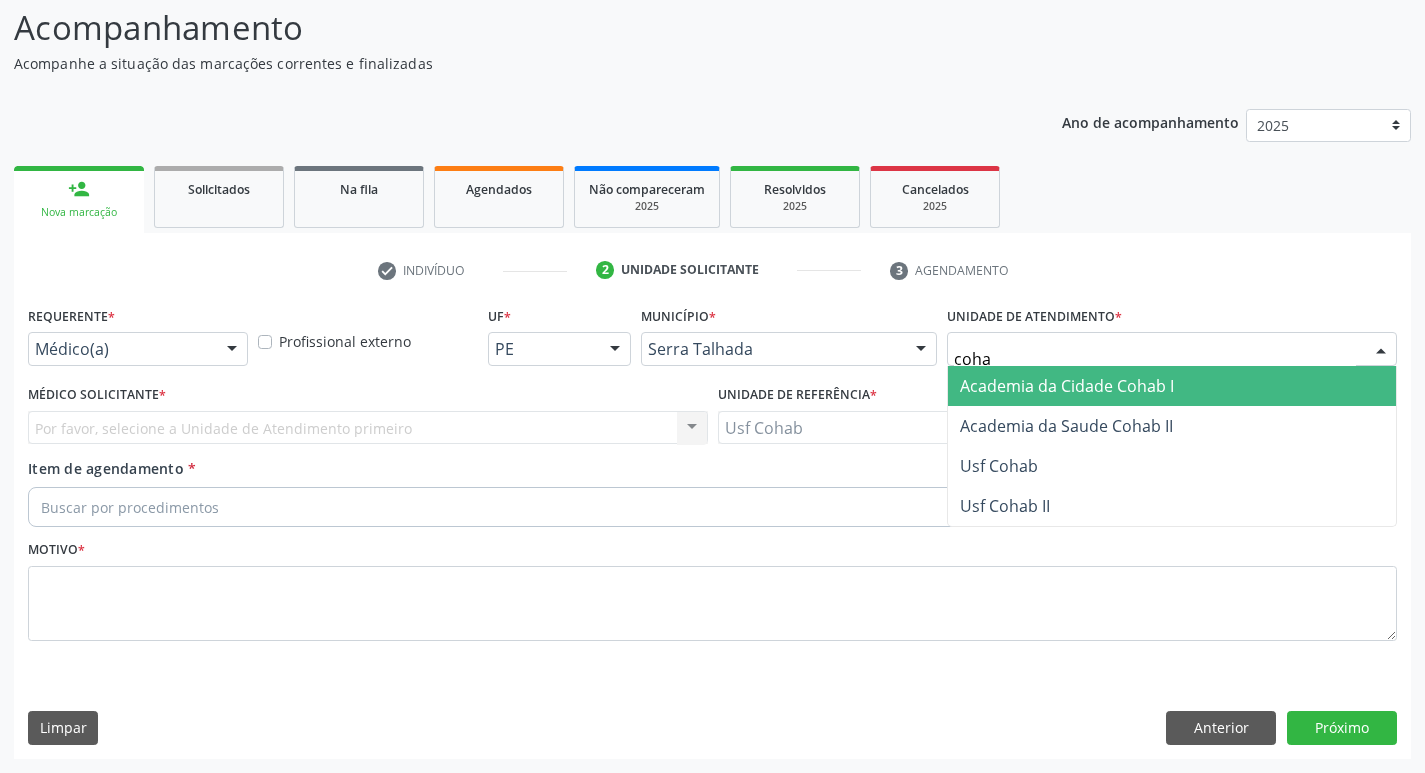 type on "cohab" 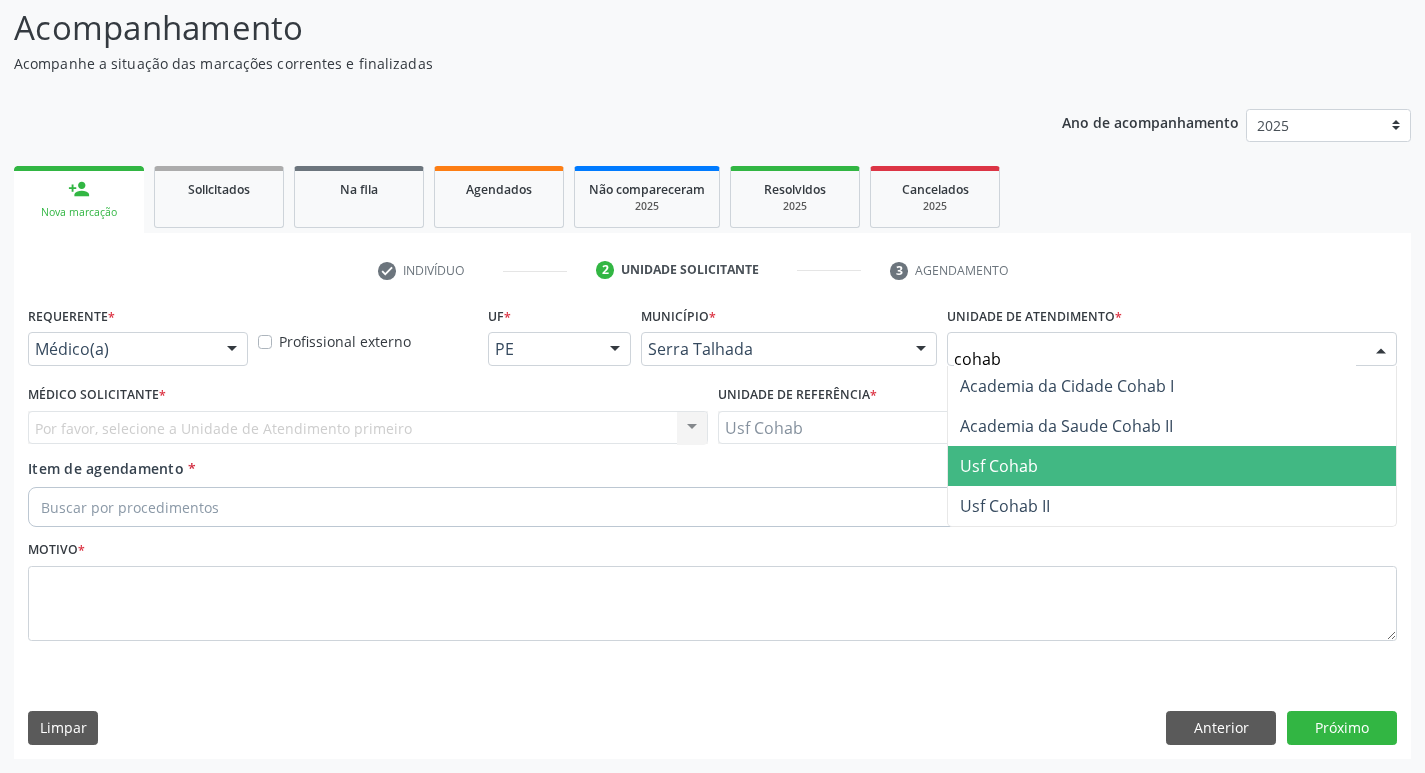 click on "Usf Cohab" at bounding box center (999, 466) 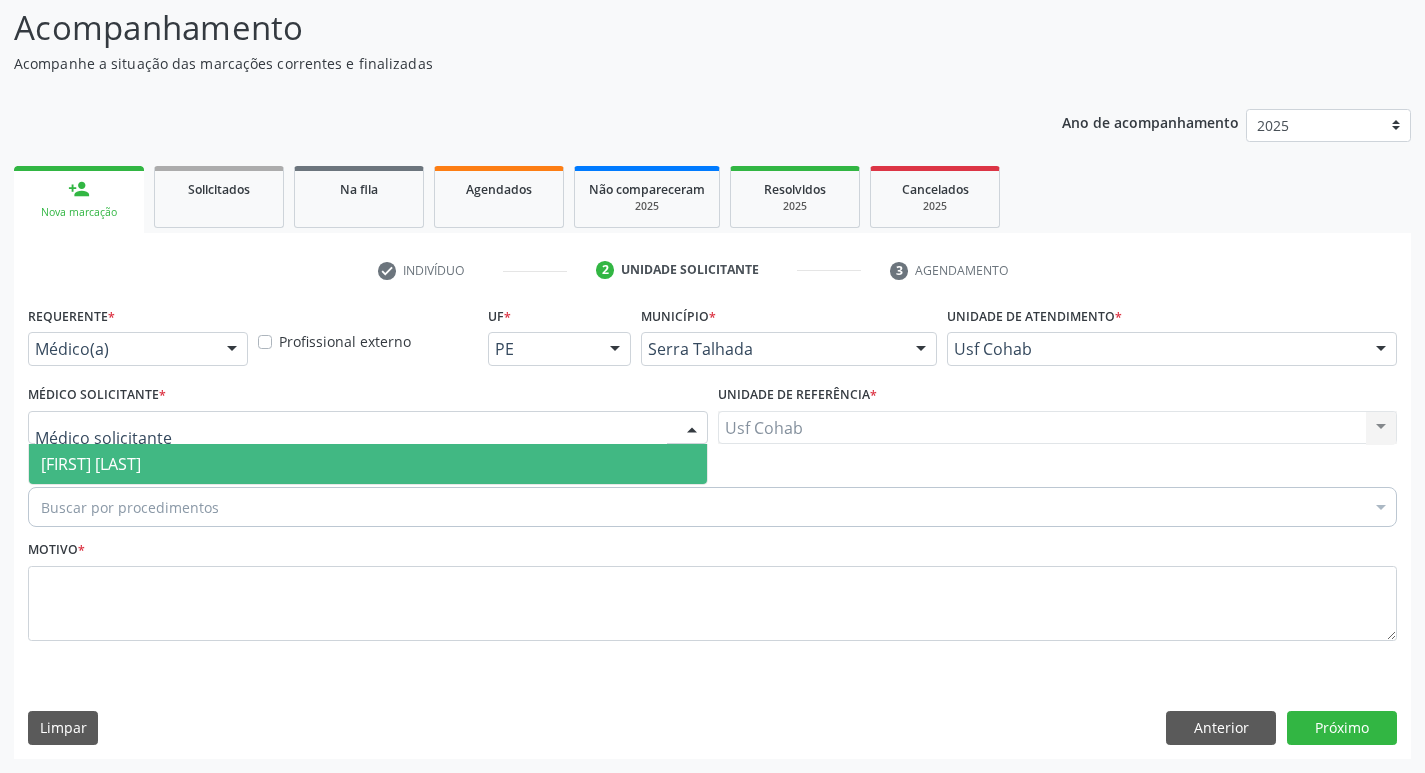 click at bounding box center (368, 428) 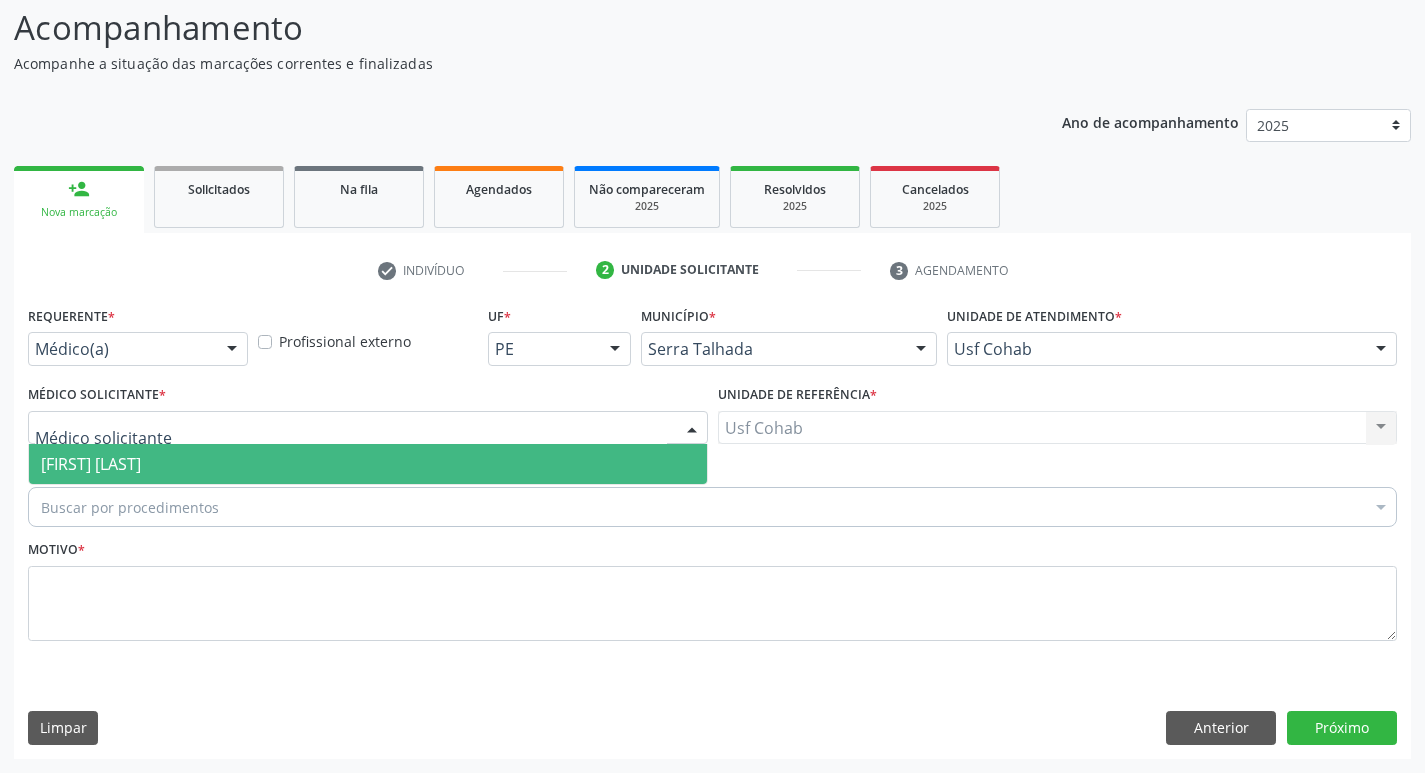 click on "[FIRST] [LAST]" at bounding box center (368, 464) 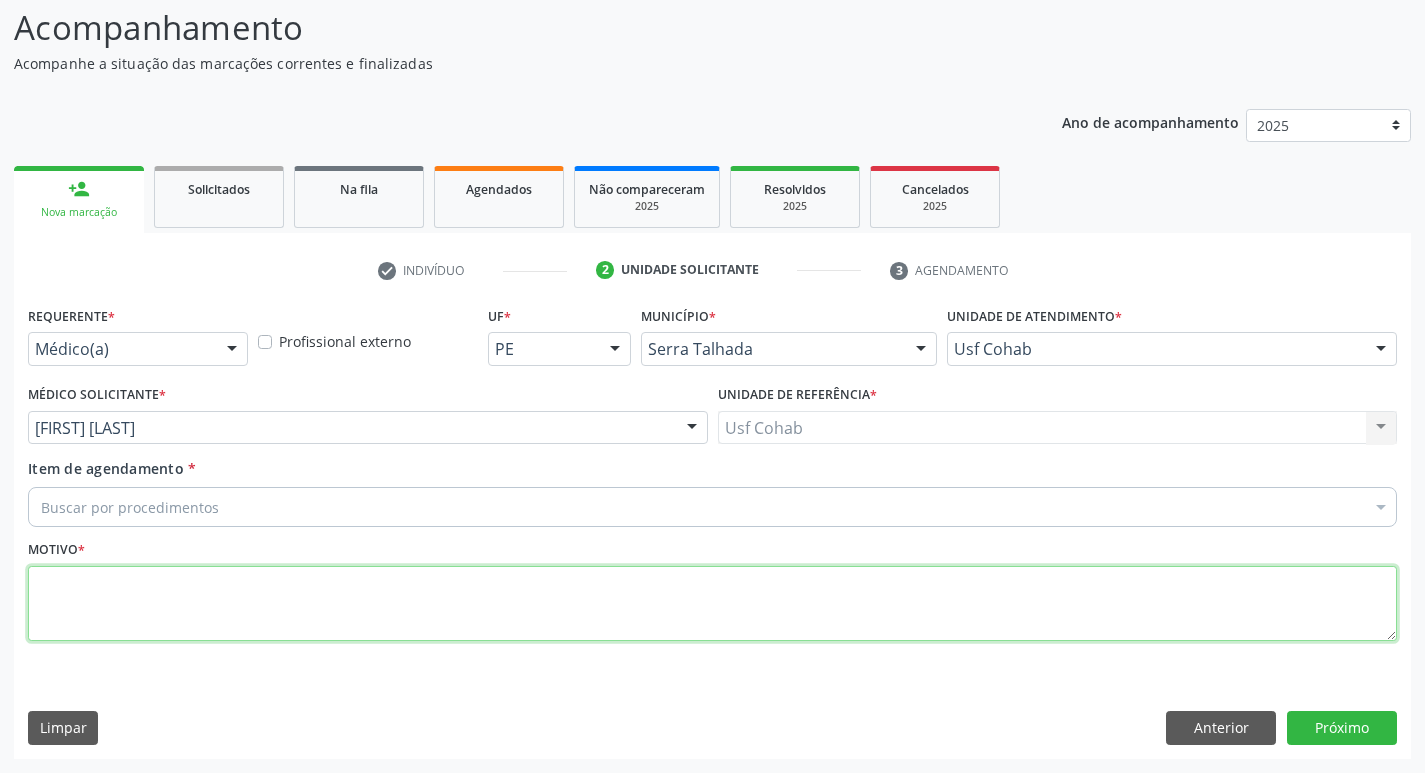 click at bounding box center [712, 604] 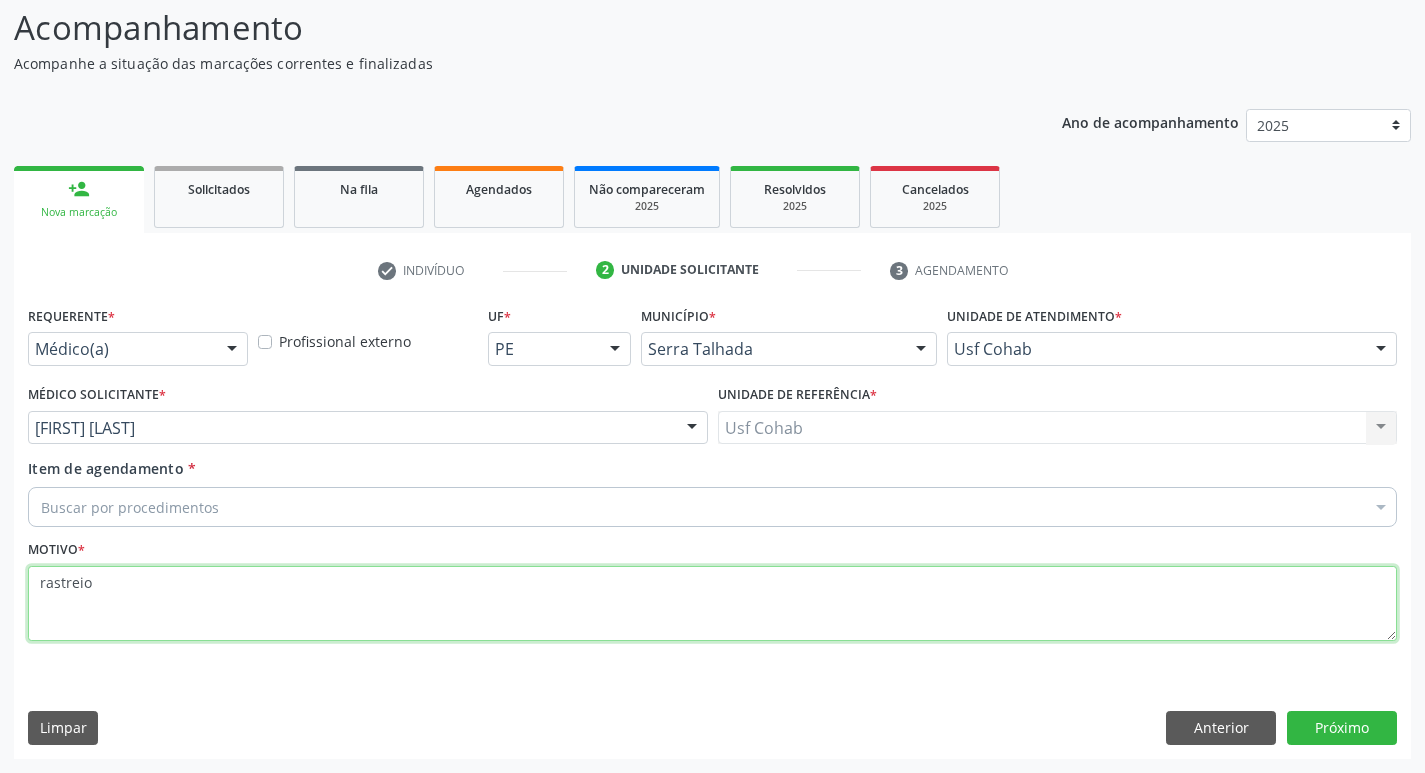 type on "rastreio" 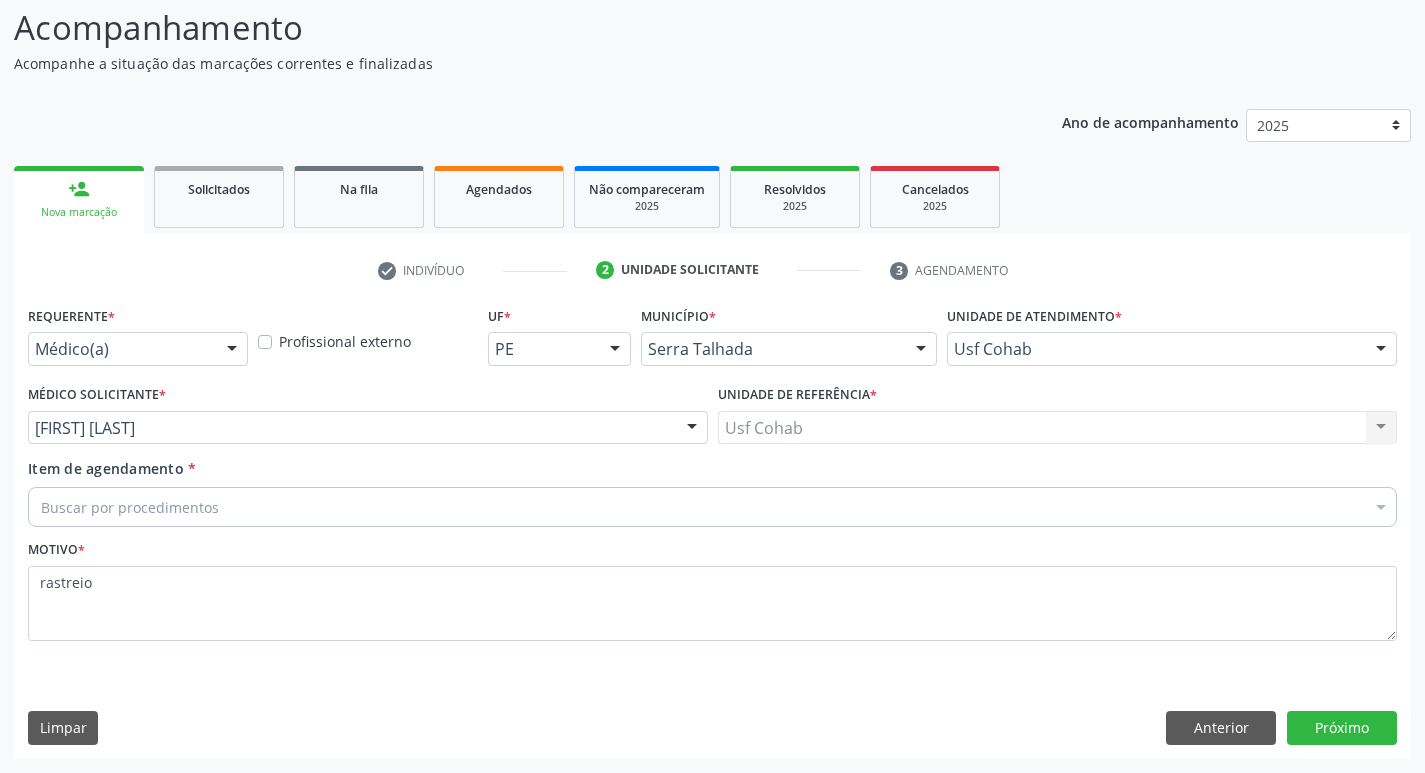 click on "Buscar por procedimentos" at bounding box center [712, 507] 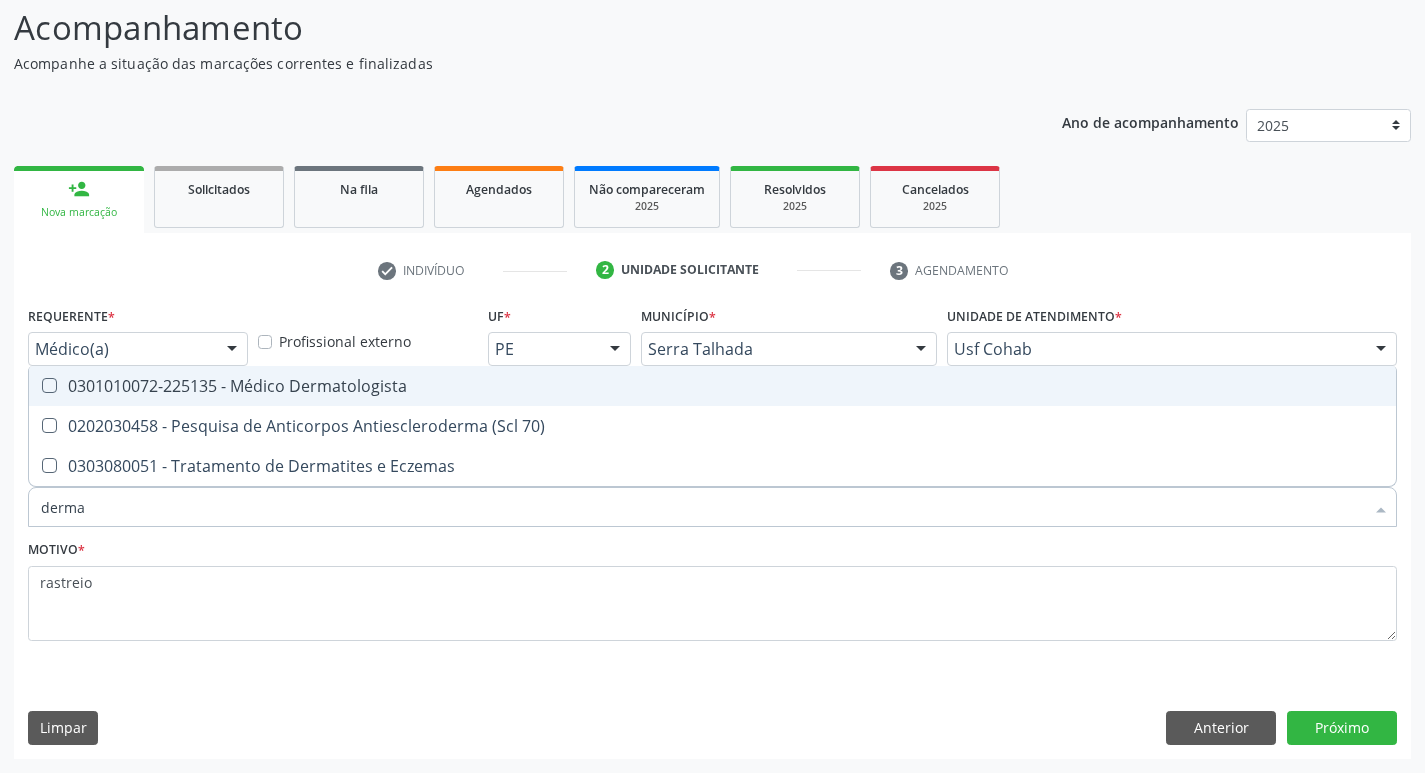 type on "dermat" 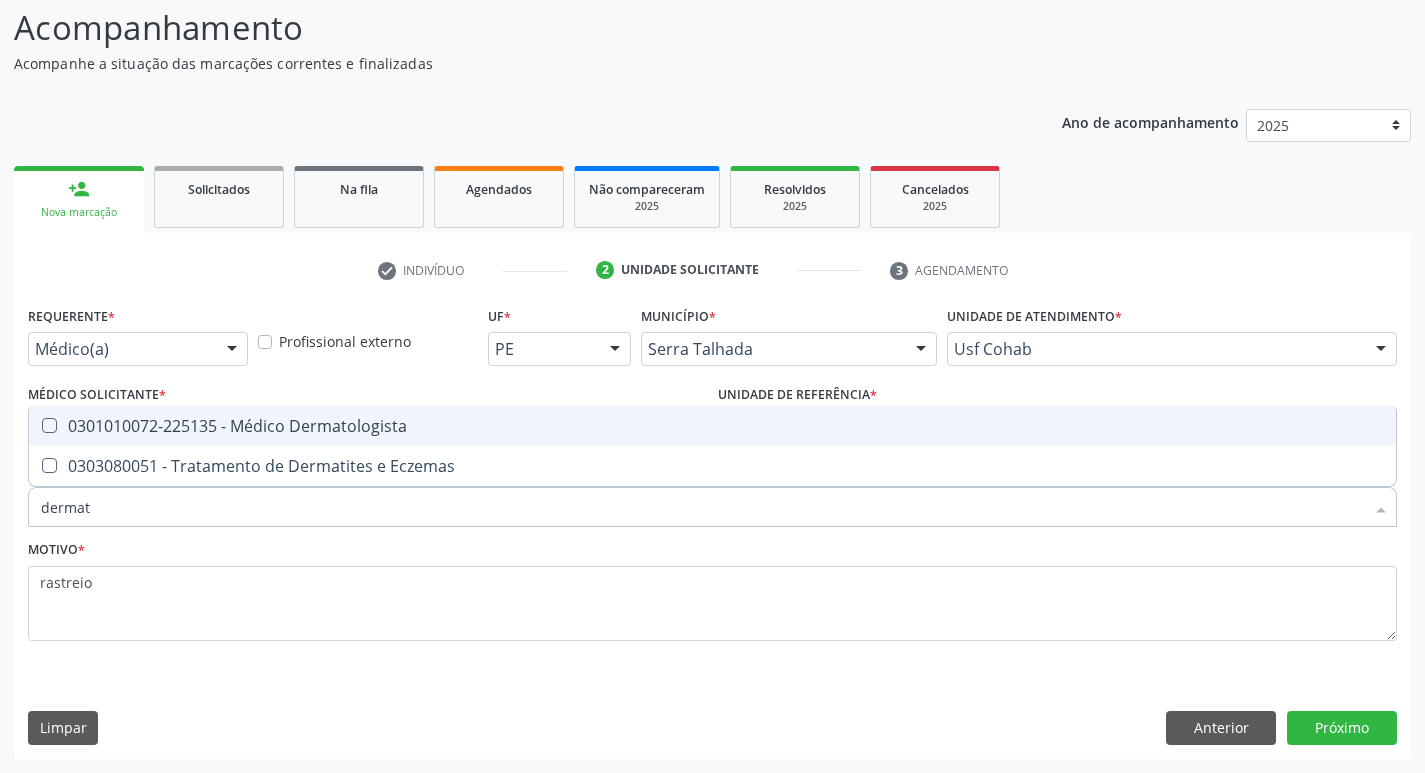 click on "0301010072-225135 - Médico Dermatologista" at bounding box center [712, 426] 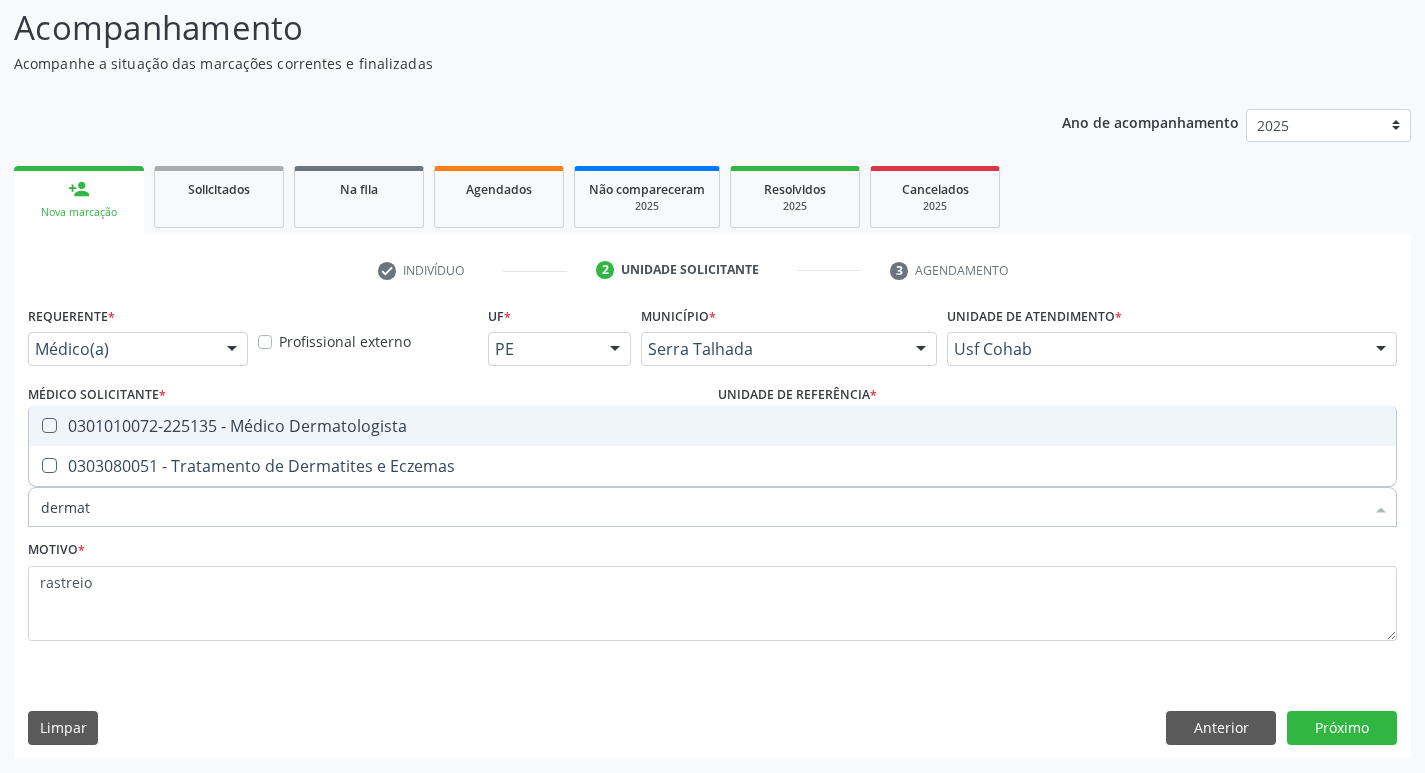 checkbox on "true" 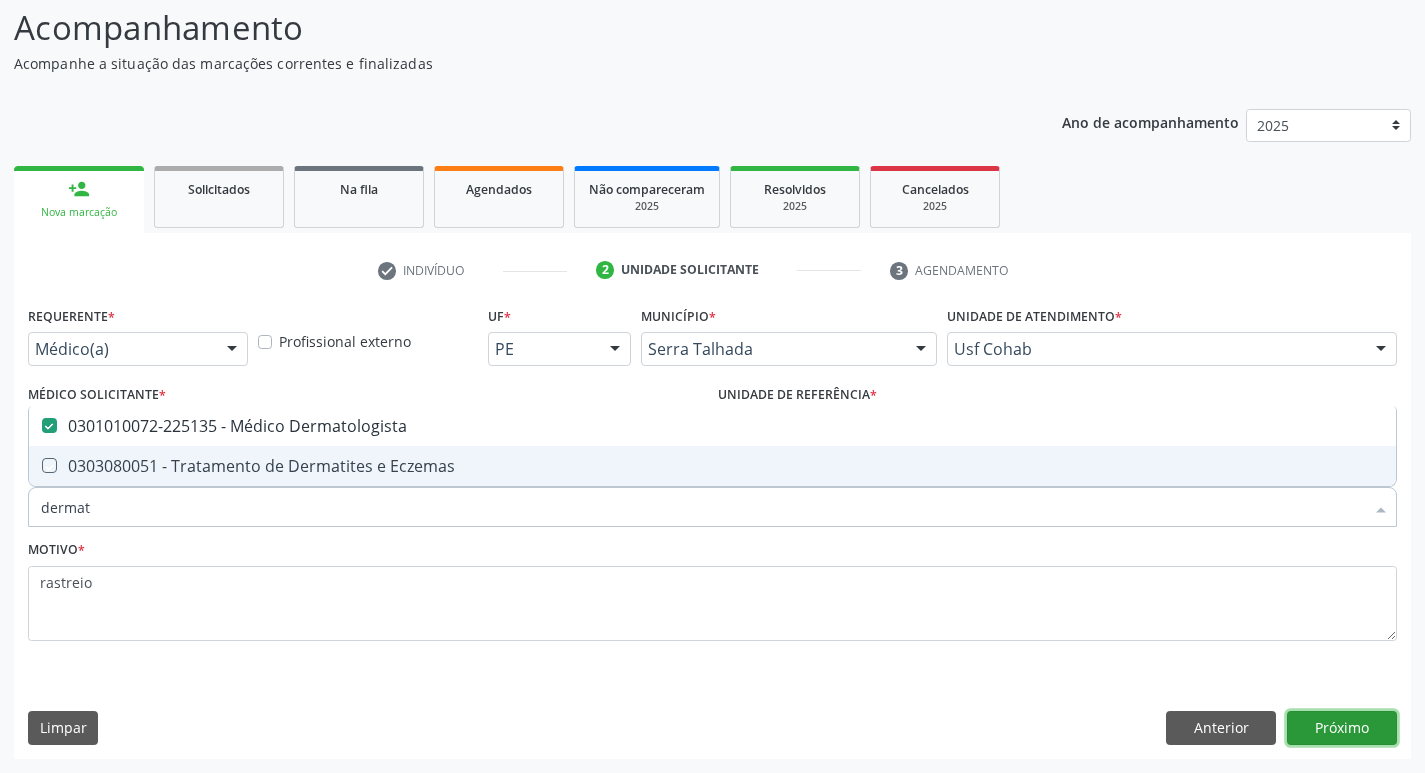 click on "Próximo" at bounding box center [1342, 728] 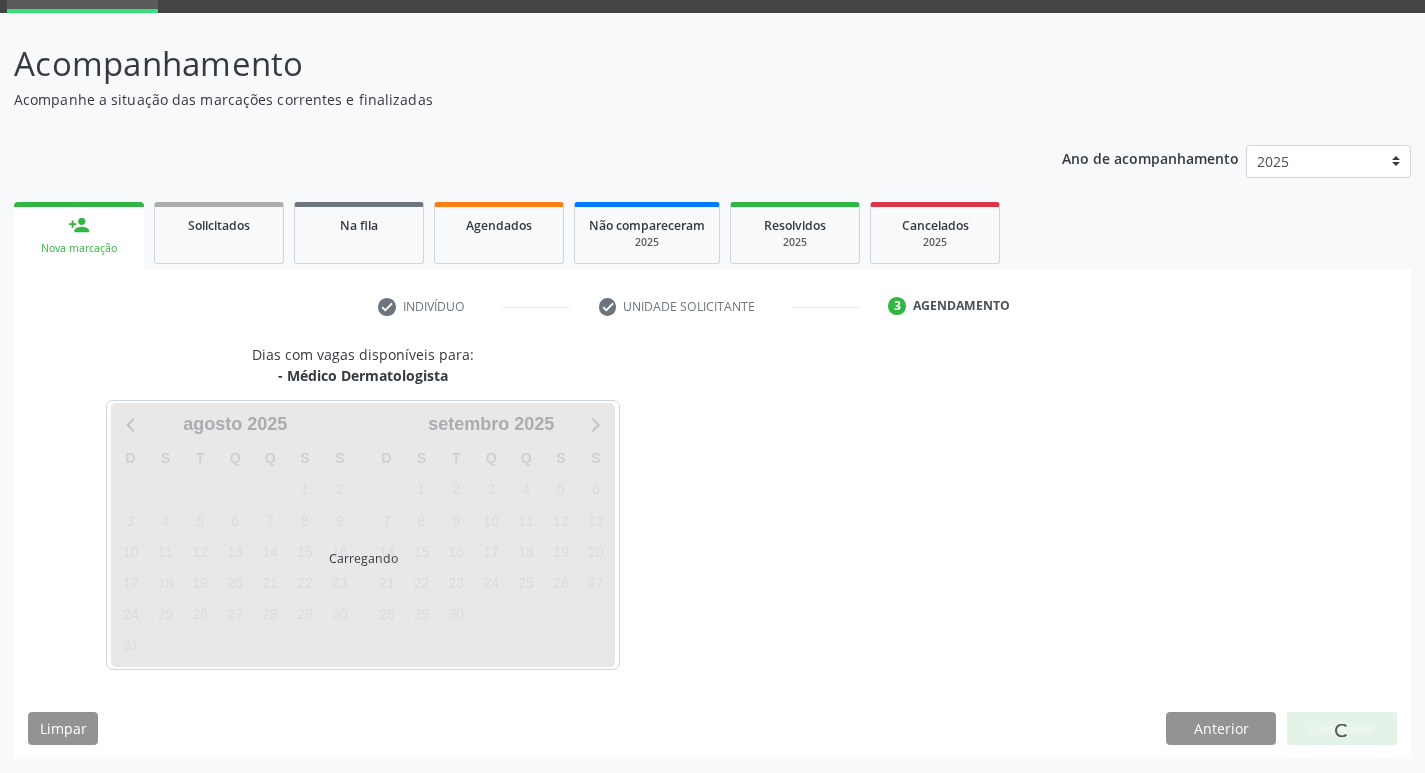 scroll, scrollTop: 97, scrollLeft: 0, axis: vertical 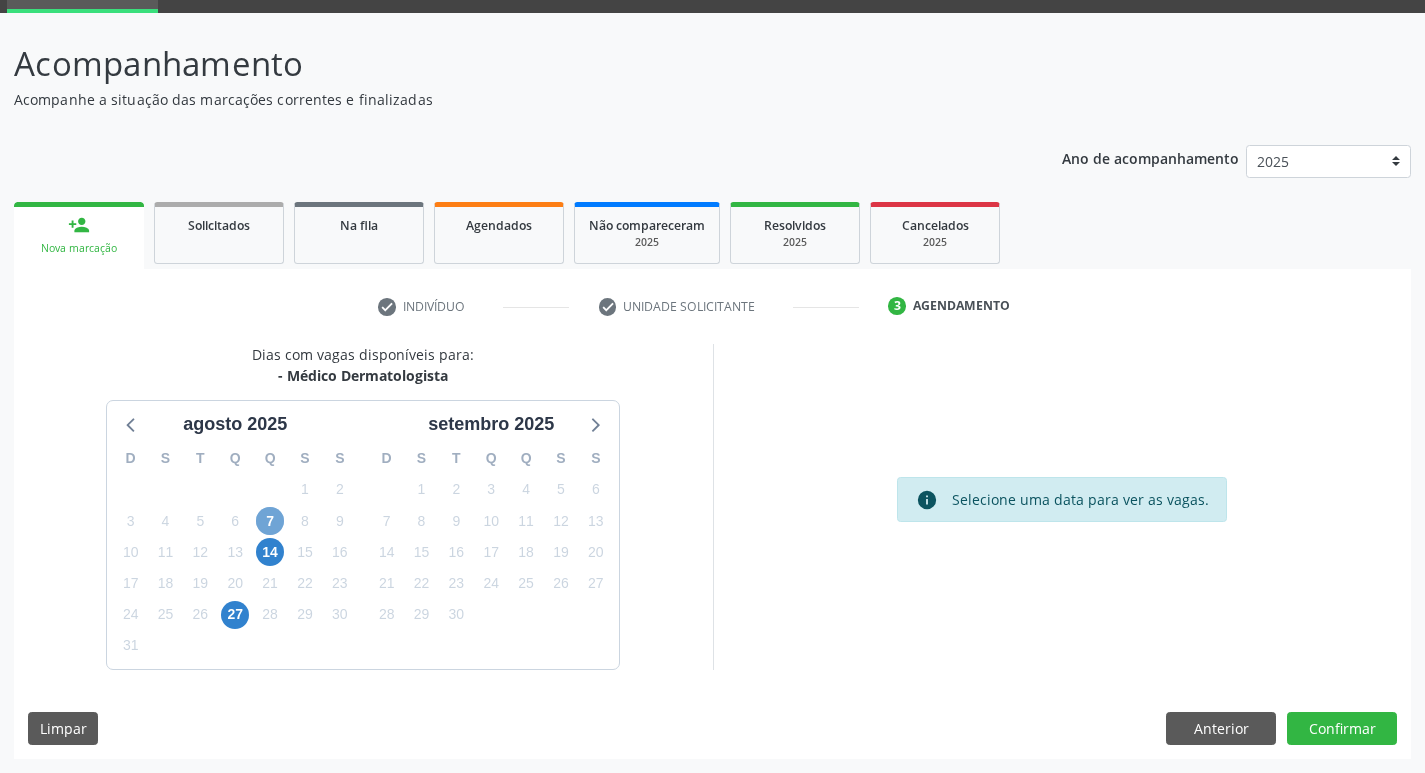 click on "7" at bounding box center (270, 521) 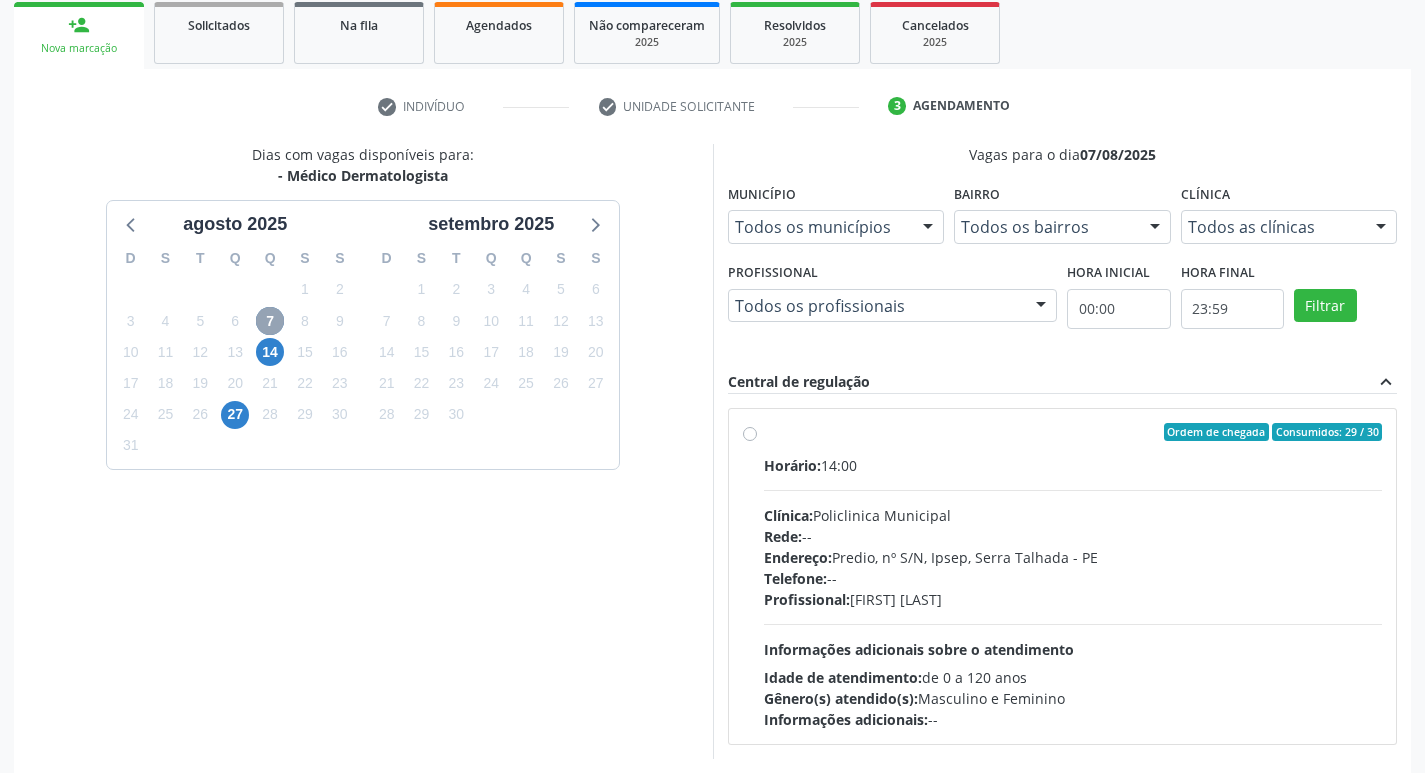 scroll, scrollTop: 386, scrollLeft: 0, axis: vertical 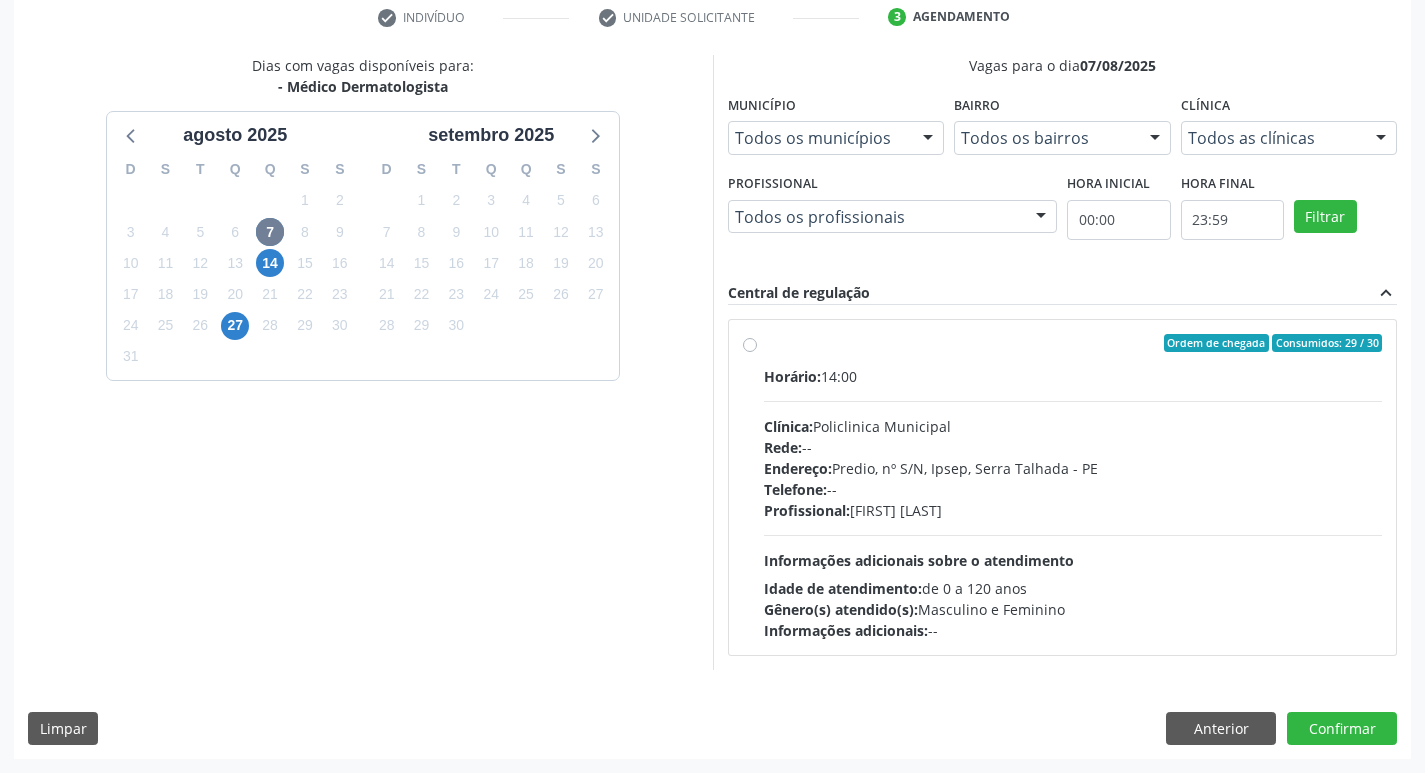 click on "Ordem de chegada
Consumidos: 29 / 30
Horário:   14:00
Clínica:  Policlinica Municipal
Rede:
--
Endereço:   Predio, nº S/N, Ipsep, [CITY] - [STATE]
Telefone:   --
Profissional:
[FIRST] [LAST]
Informações adicionais sobre o atendimento
Idade de atendimento:
de 0 a 120 anos
Gênero(s) atendido(s):
Masculino e Feminino
Informações adicionais:
--" at bounding box center (1063, 487) 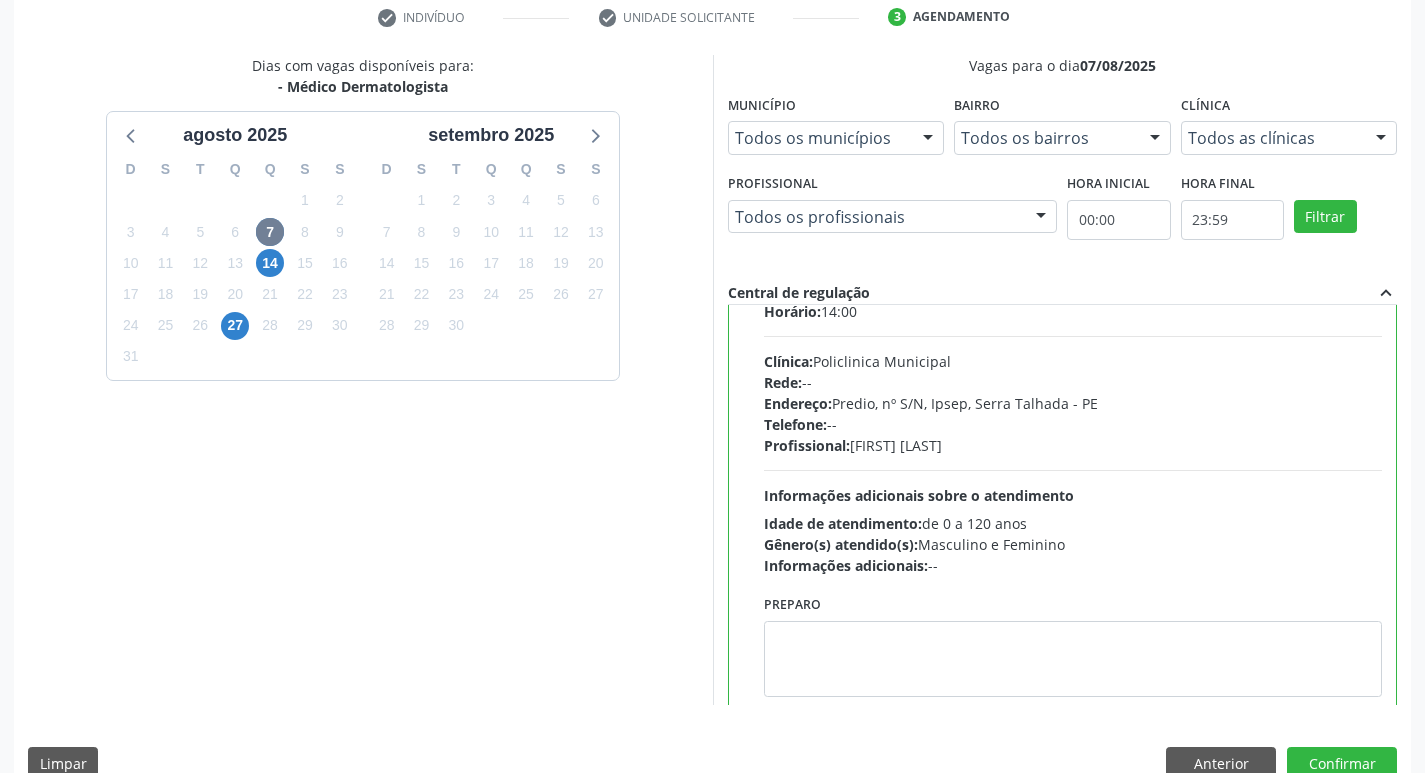 scroll, scrollTop: 99, scrollLeft: 0, axis: vertical 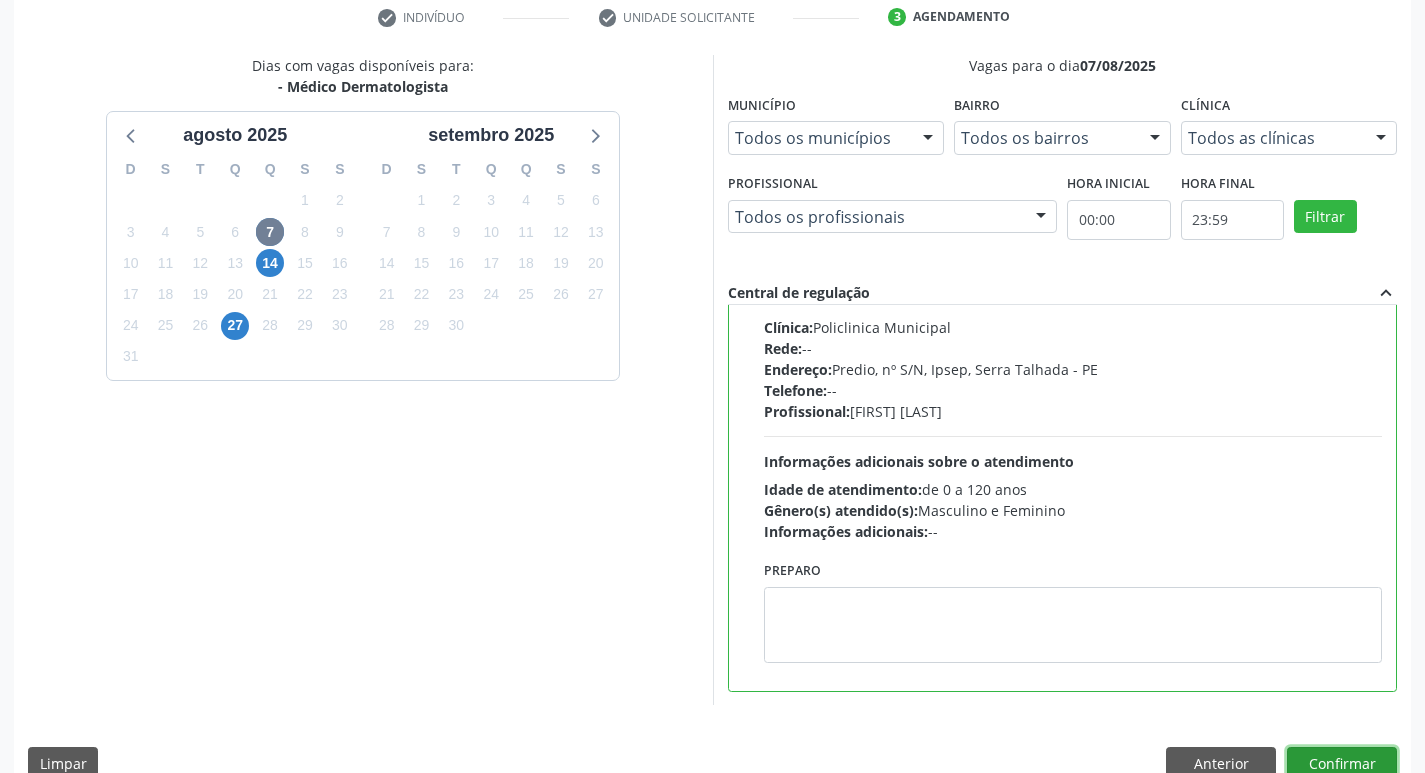 click on "Confirmar" at bounding box center (1342, 764) 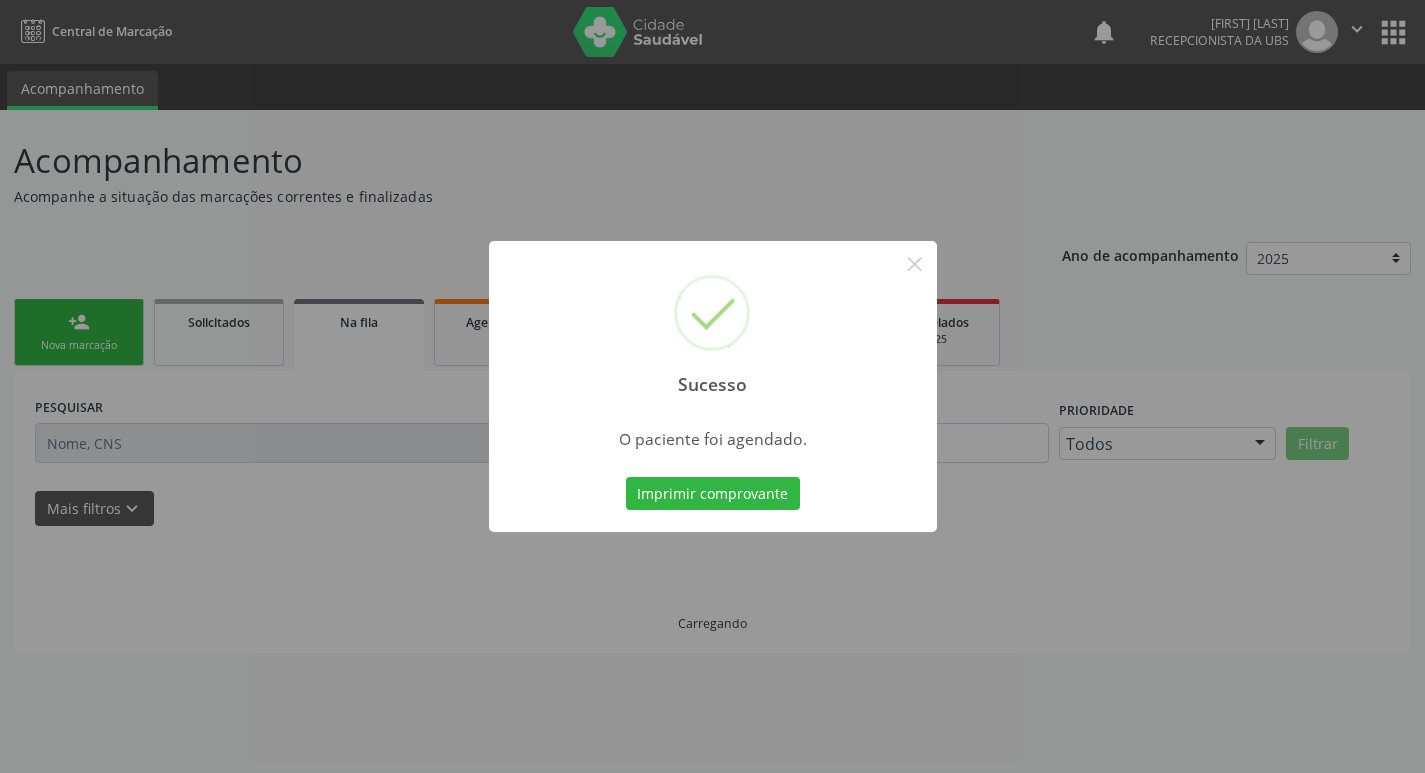 scroll, scrollTop: 0, scrollLeft: 0, axis: both 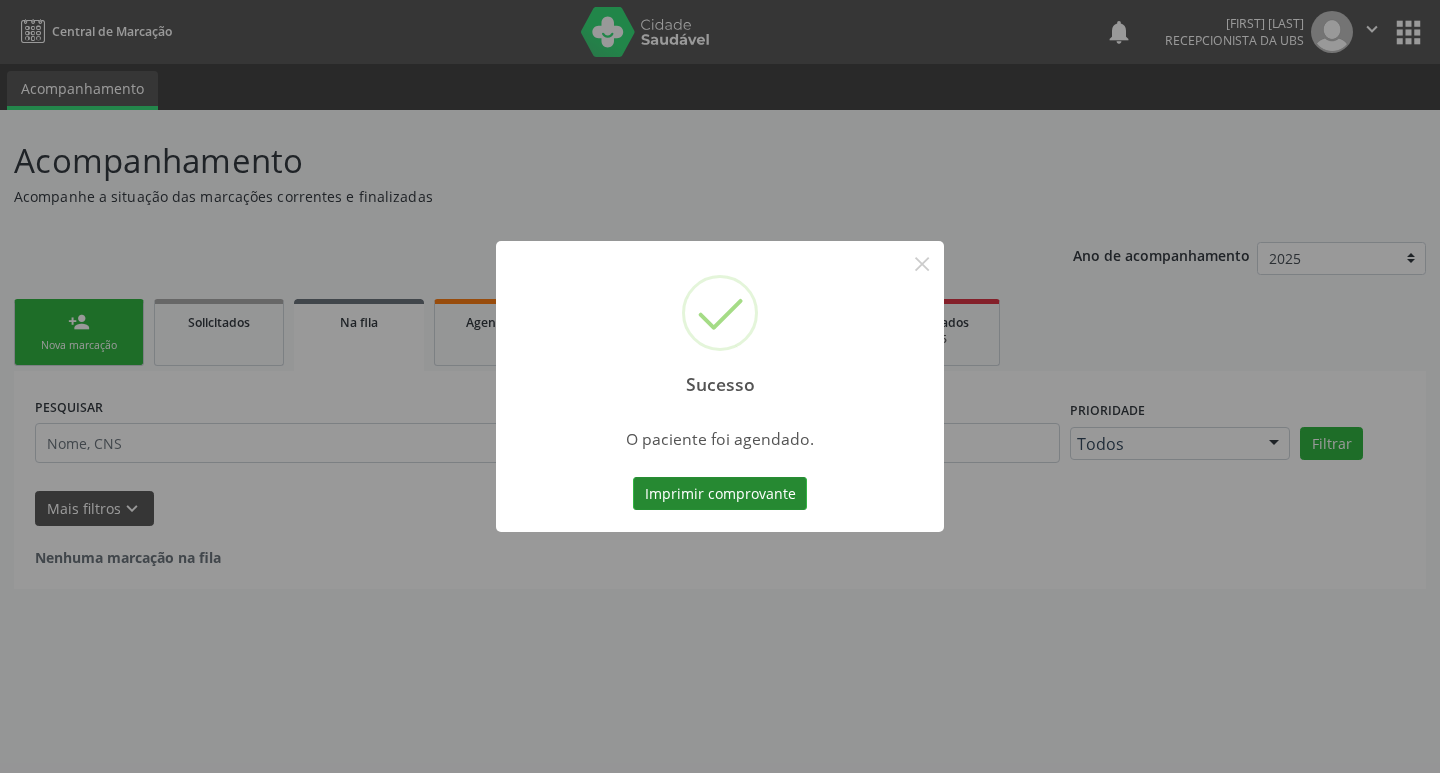 click on "Imprimir comprovante" at bounding box center [720, 494] 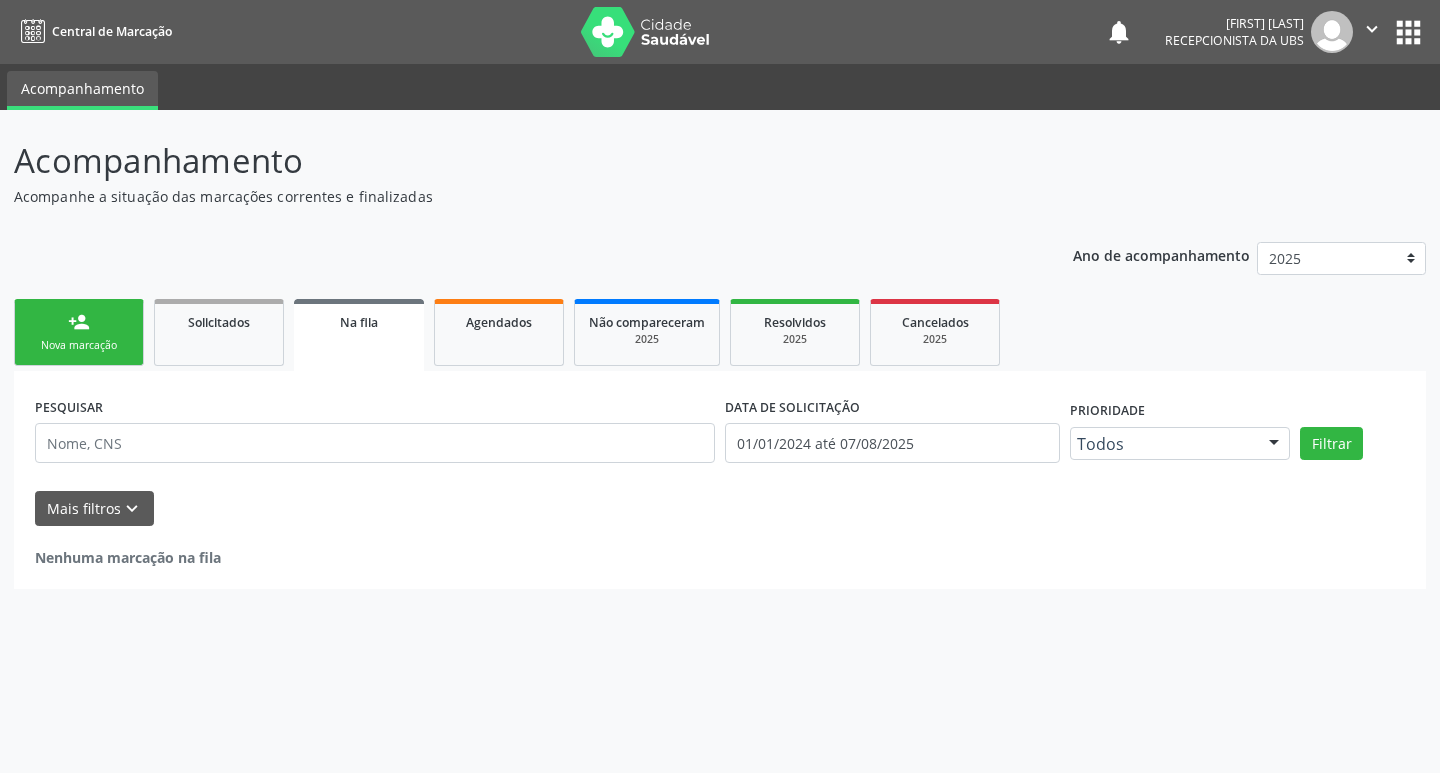 click on "Nova marcação" at bounding box center (79, 345) 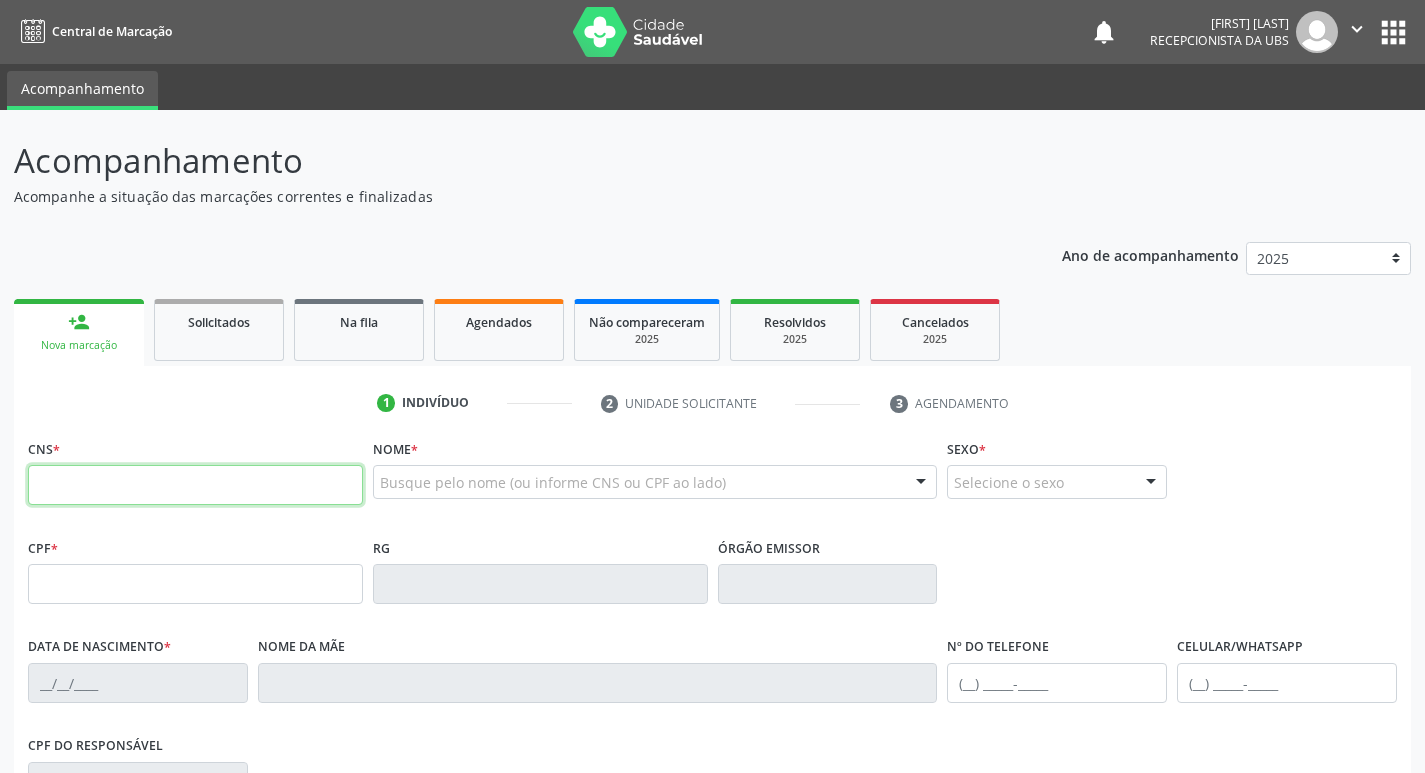 click at bounding box center (195, 485) 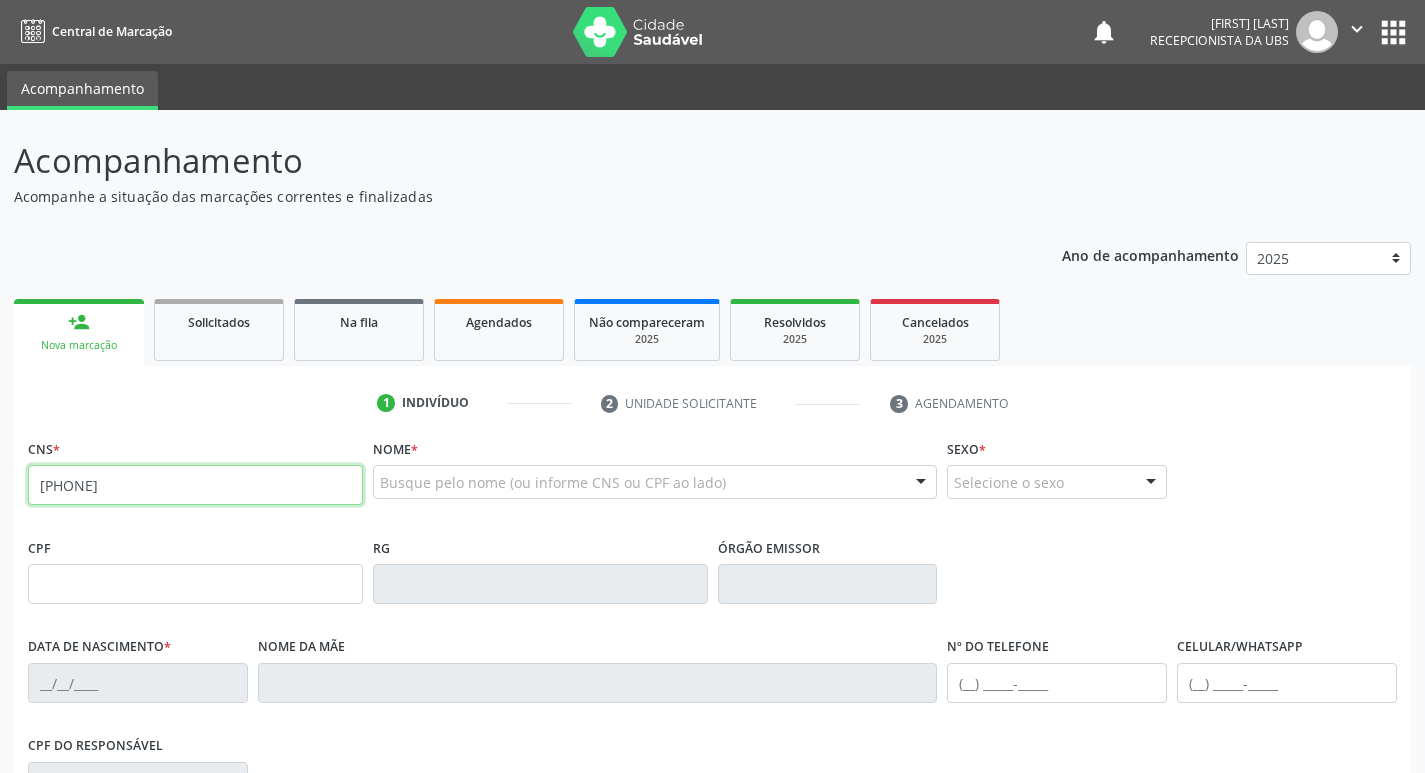 type on "[PHONE]" 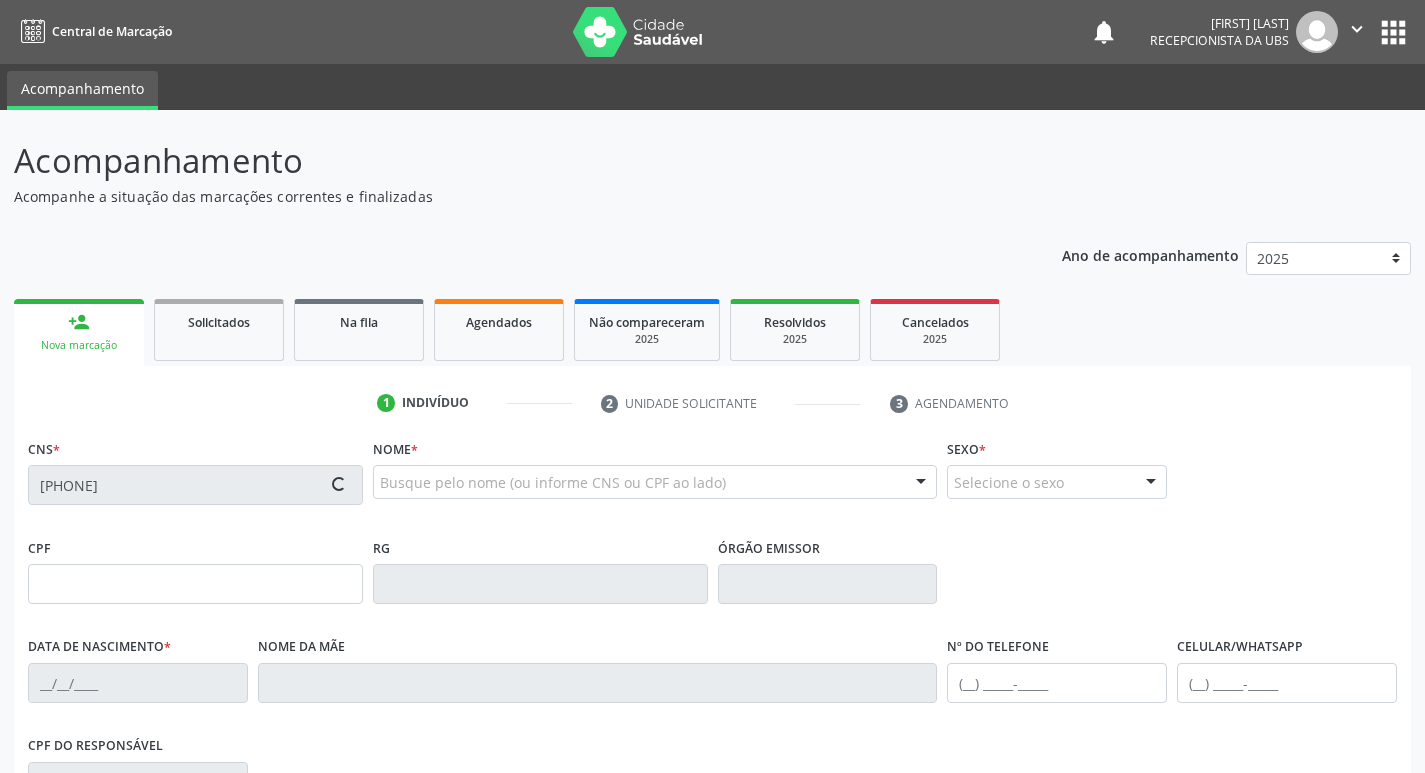 type on "[CPF]" 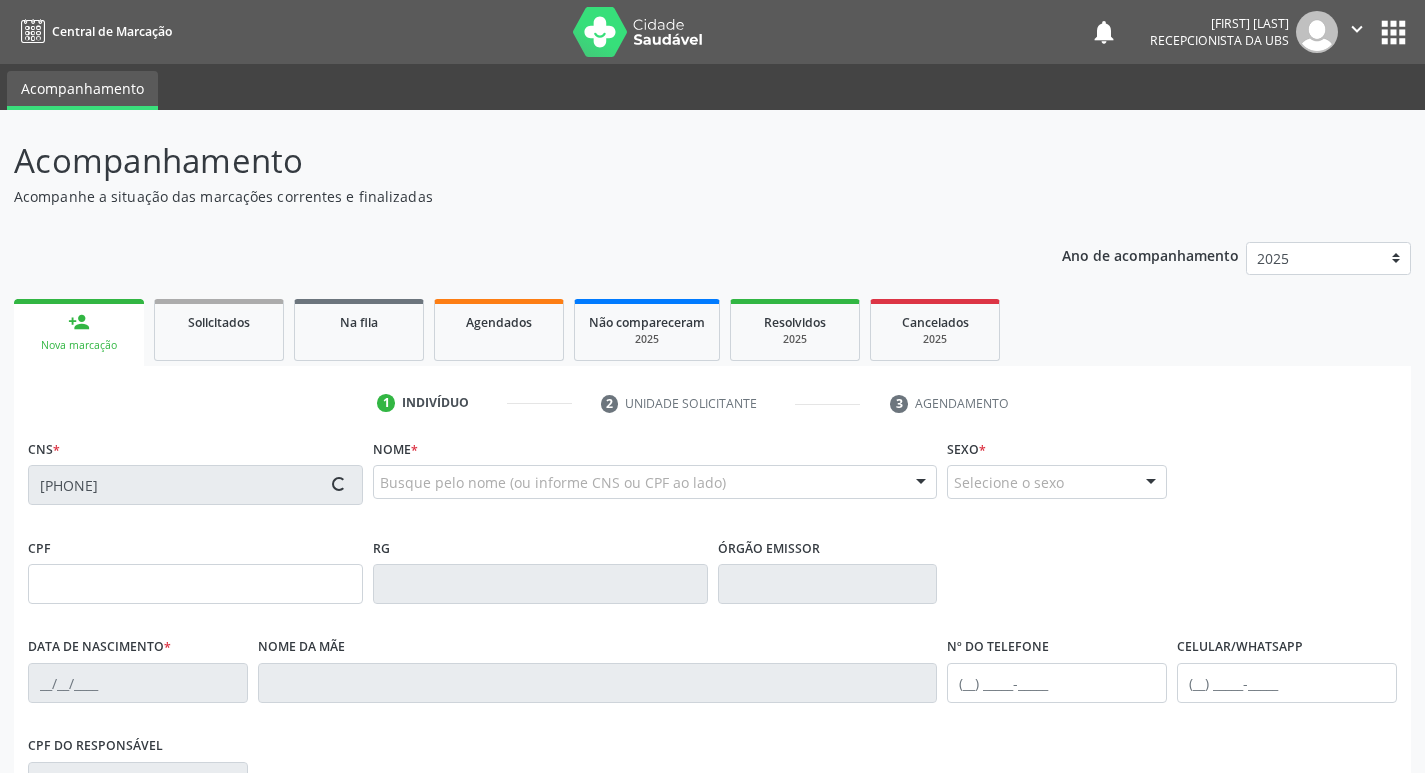 type on "[DATE]" 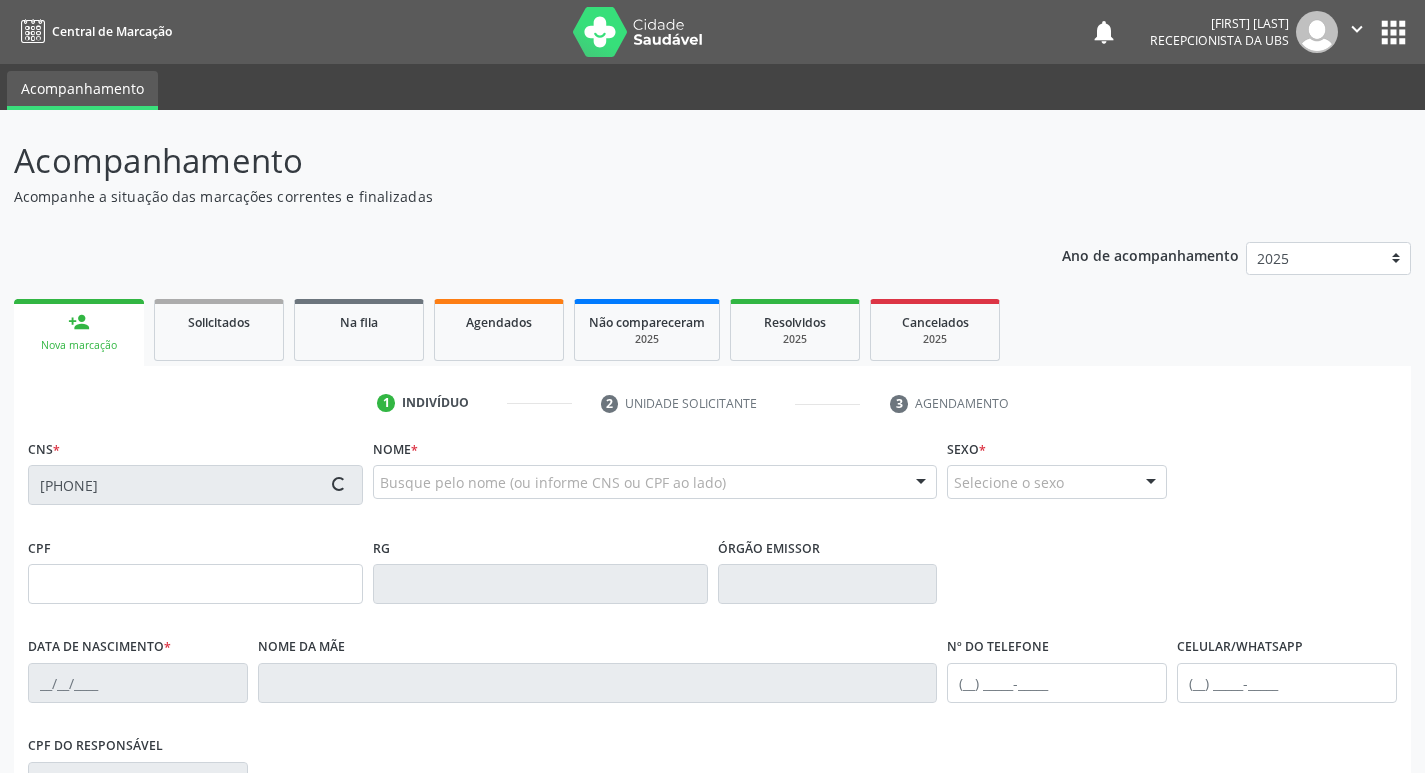 type on "[FIRST] [LAST]" 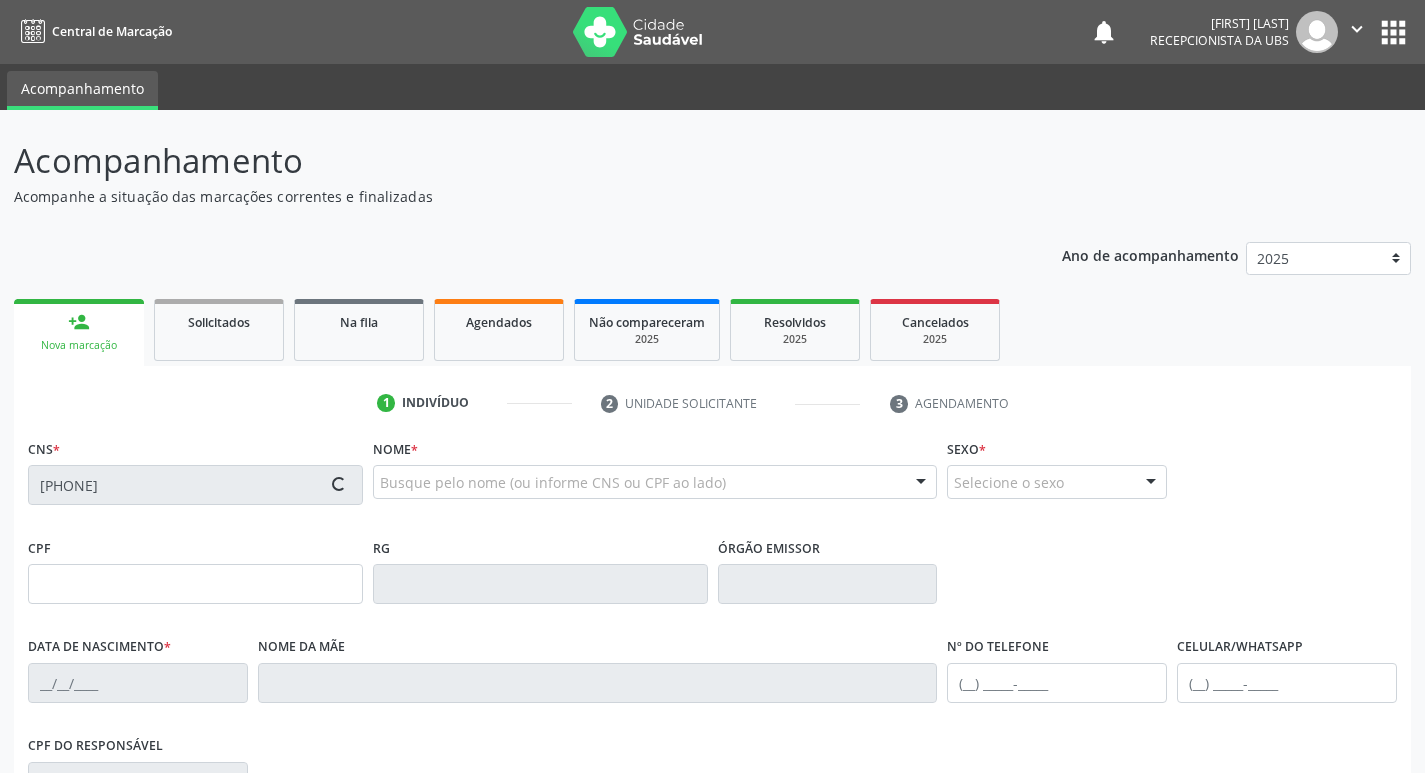 type on "[PHONE]" 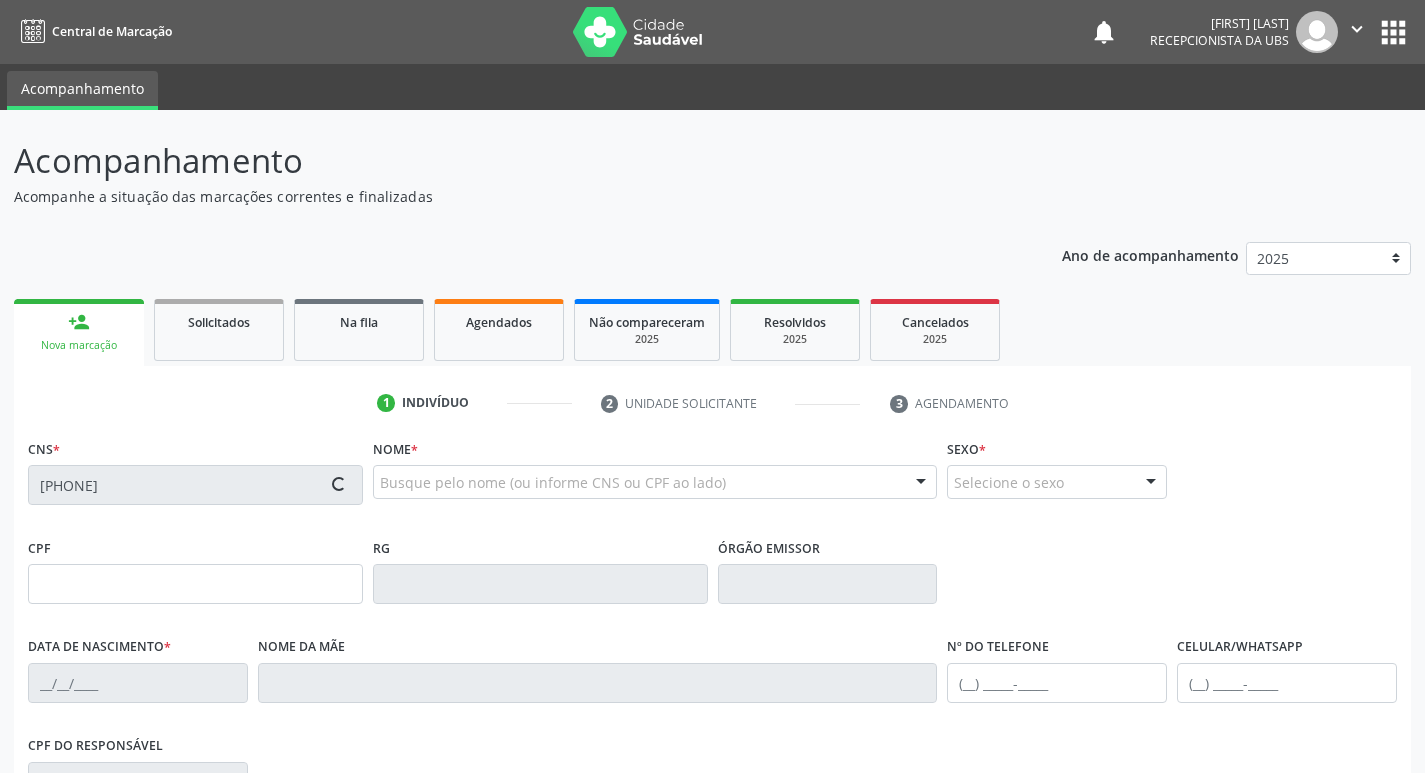 type on "106" 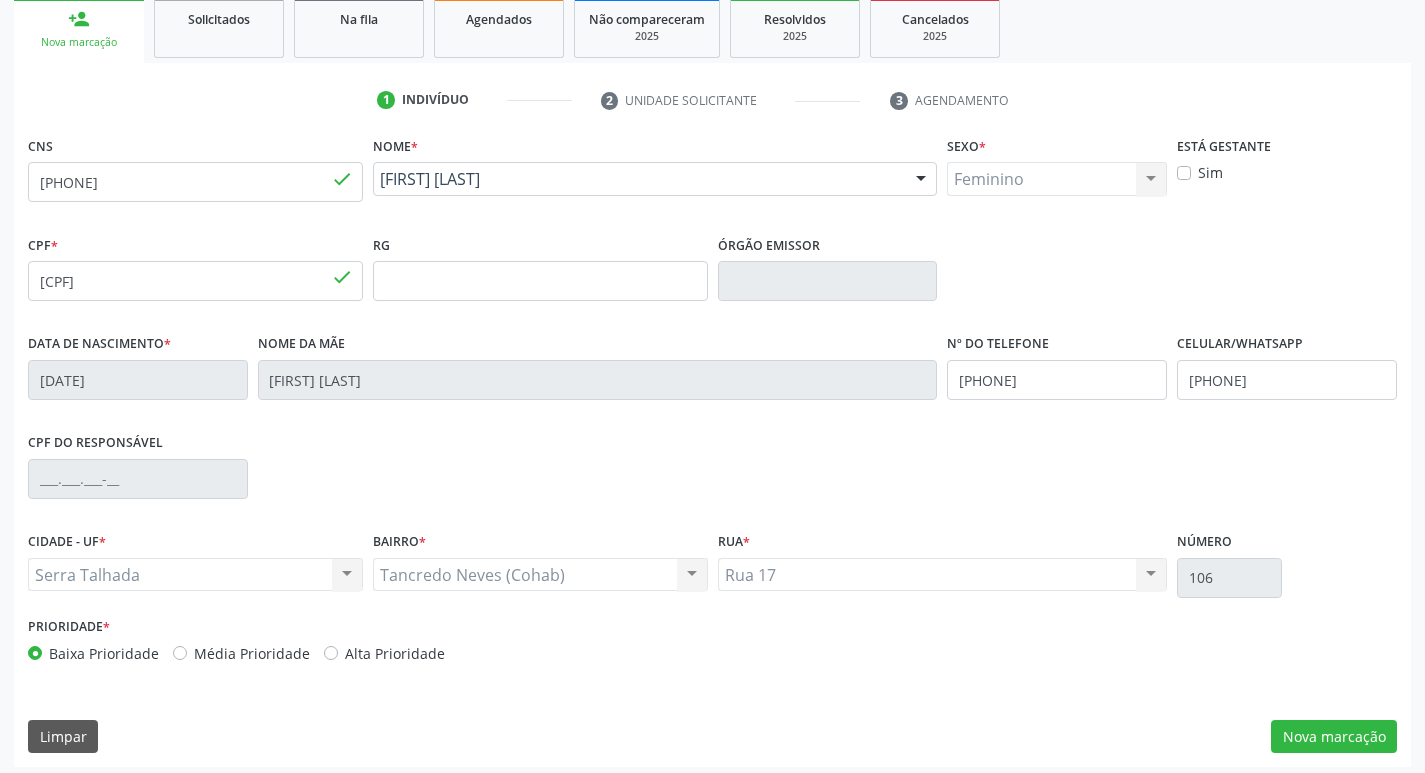 scroll, scrollTop: 311, scrollLeft: 0, axis: vertical 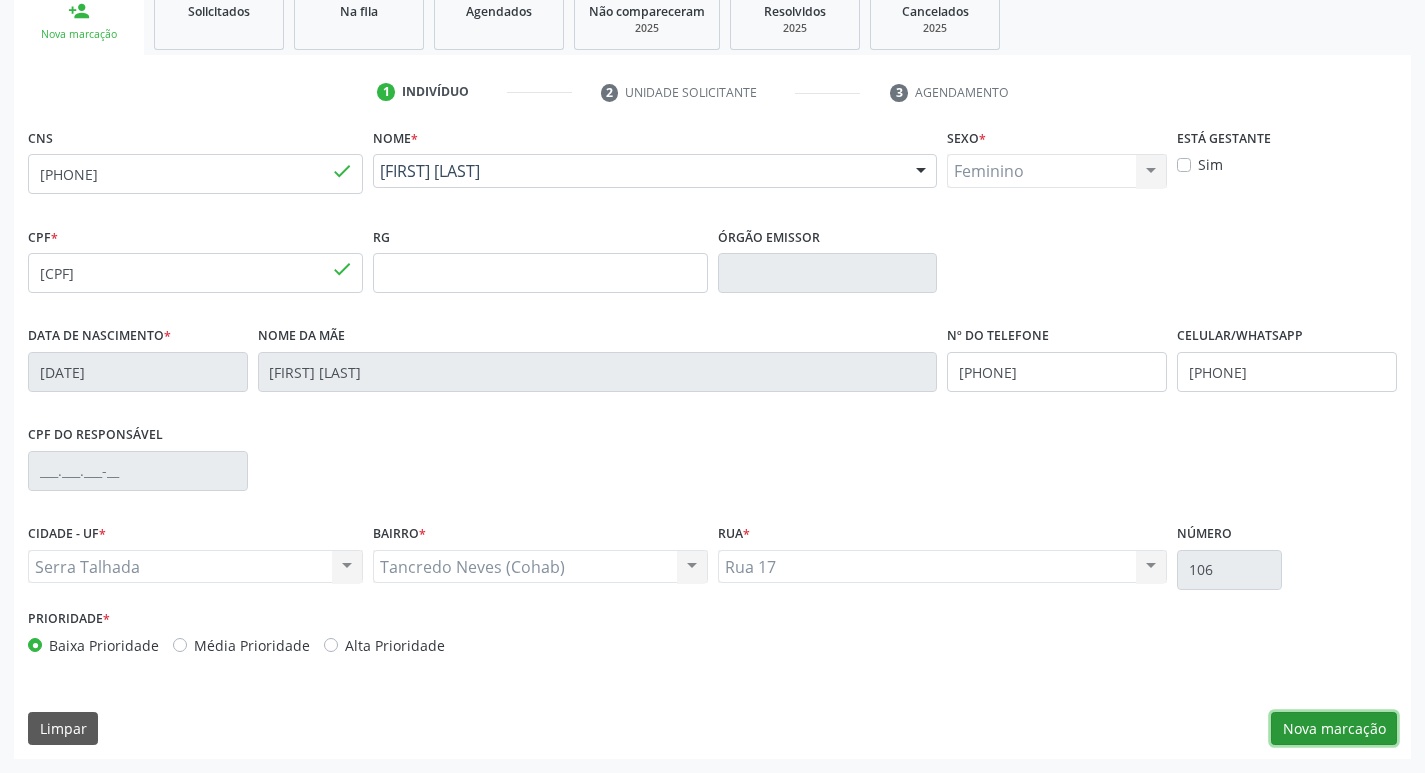 click on "Nova marcação" at bounding box center (1334, 729) 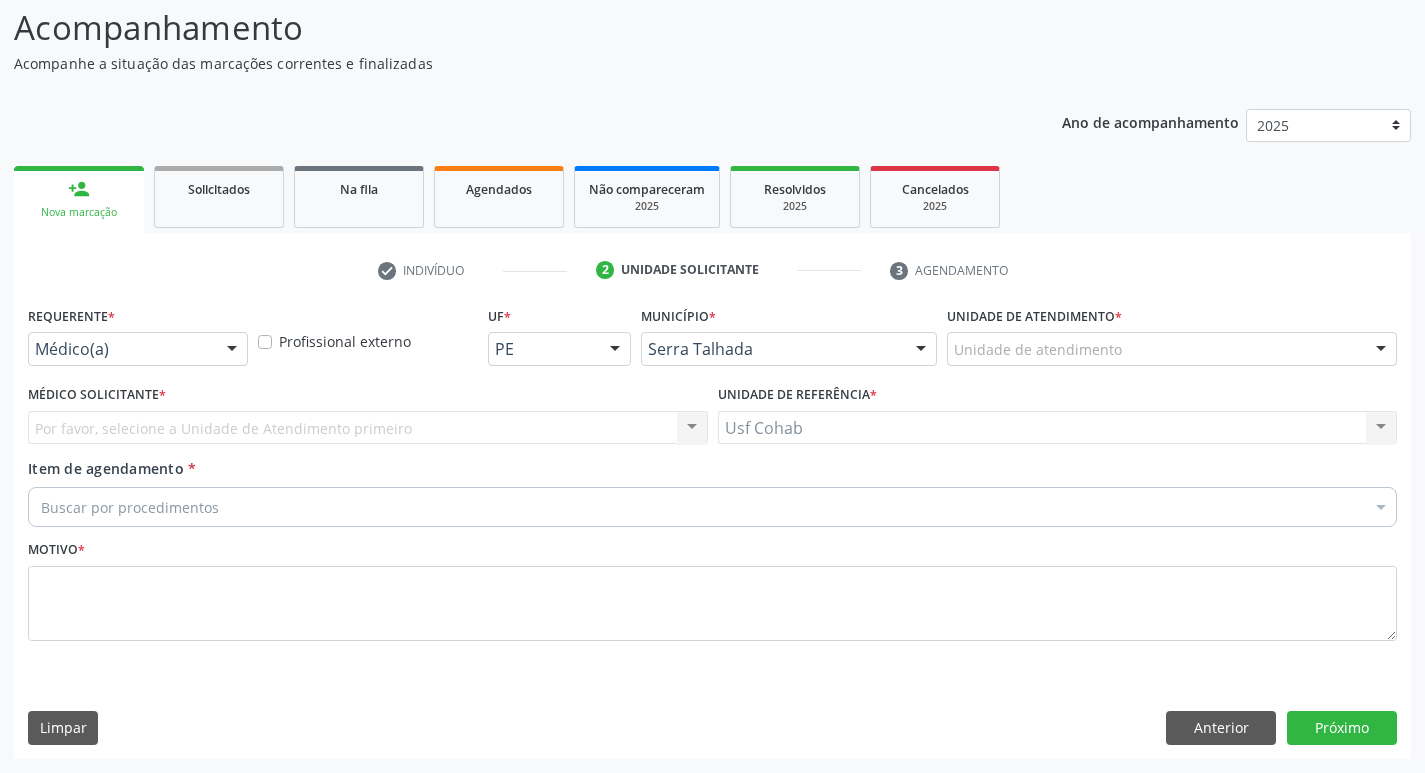 scroll, scrollTop: 133, scrollLeft: 0, axis: vertical 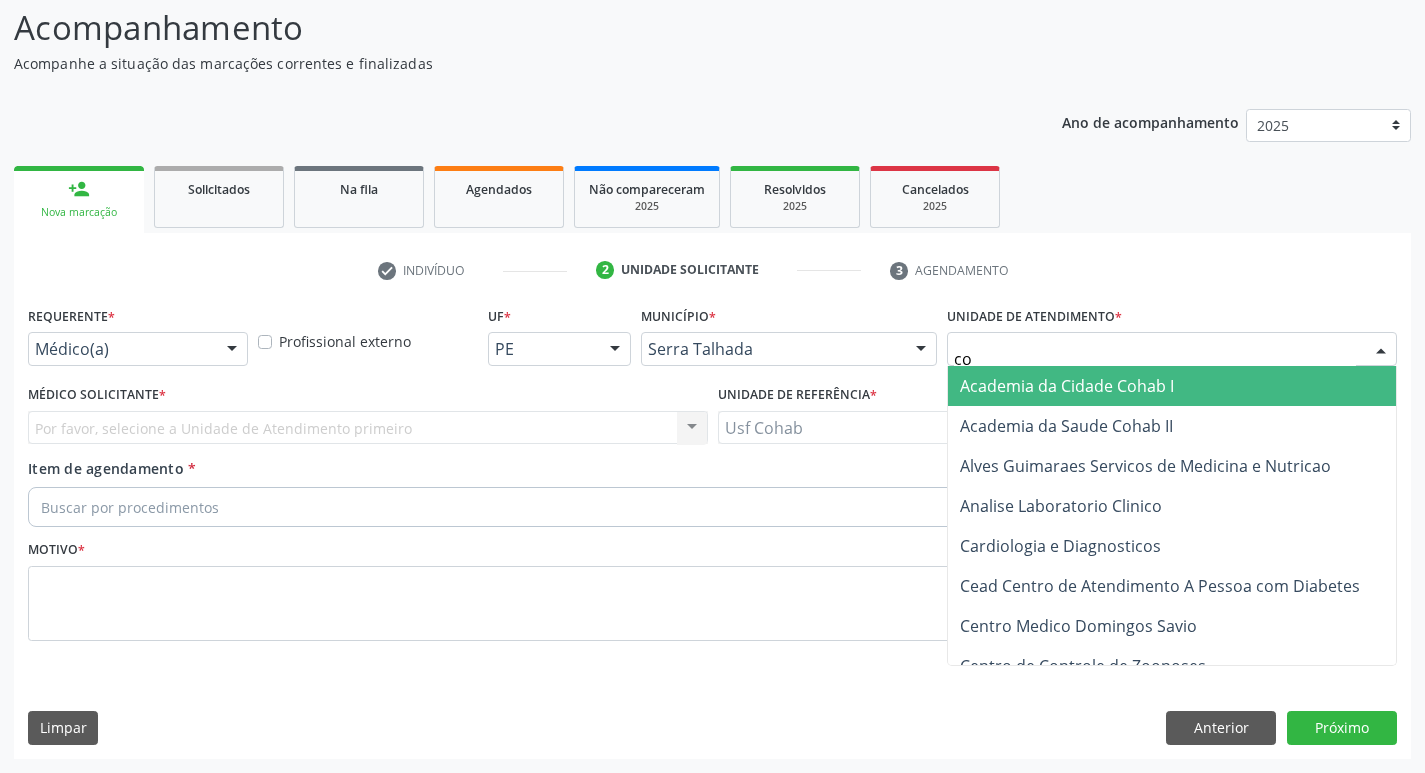 type on "coh" 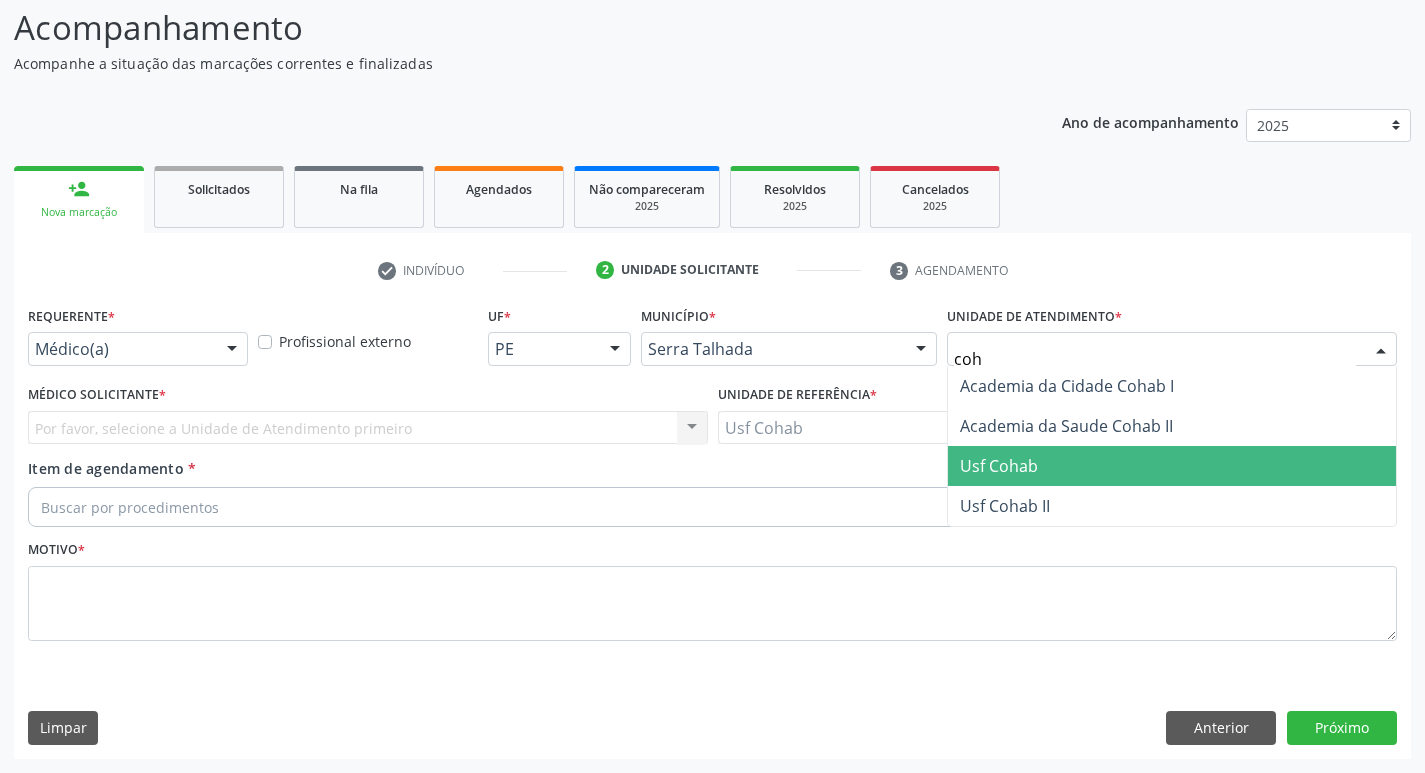 click on "Usf Cohab" at bounding box center [999, 466] 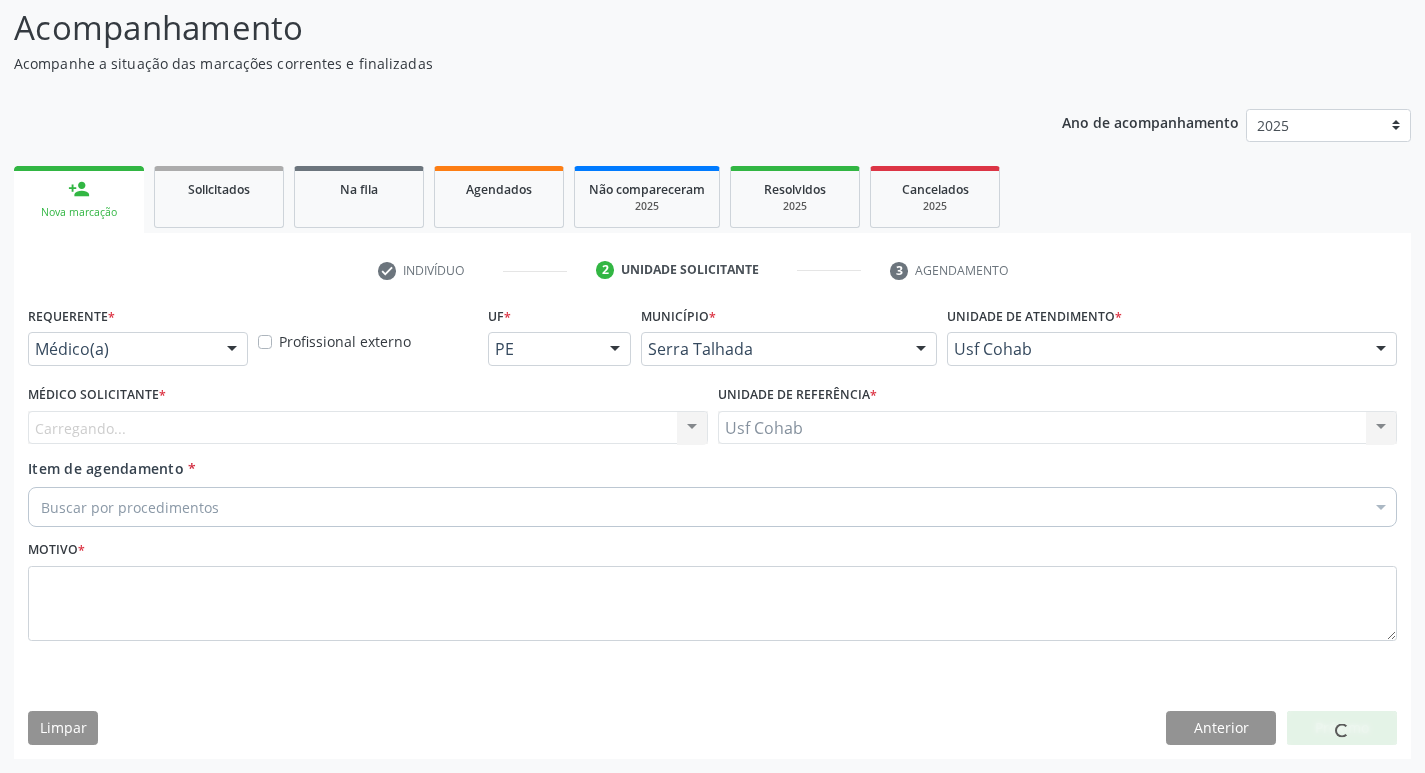 click on "Carregando...
Nenhum resultado encontrado para: "   "
Não há nenhuma opção para ser exibida." at bounding box center [368, 428] 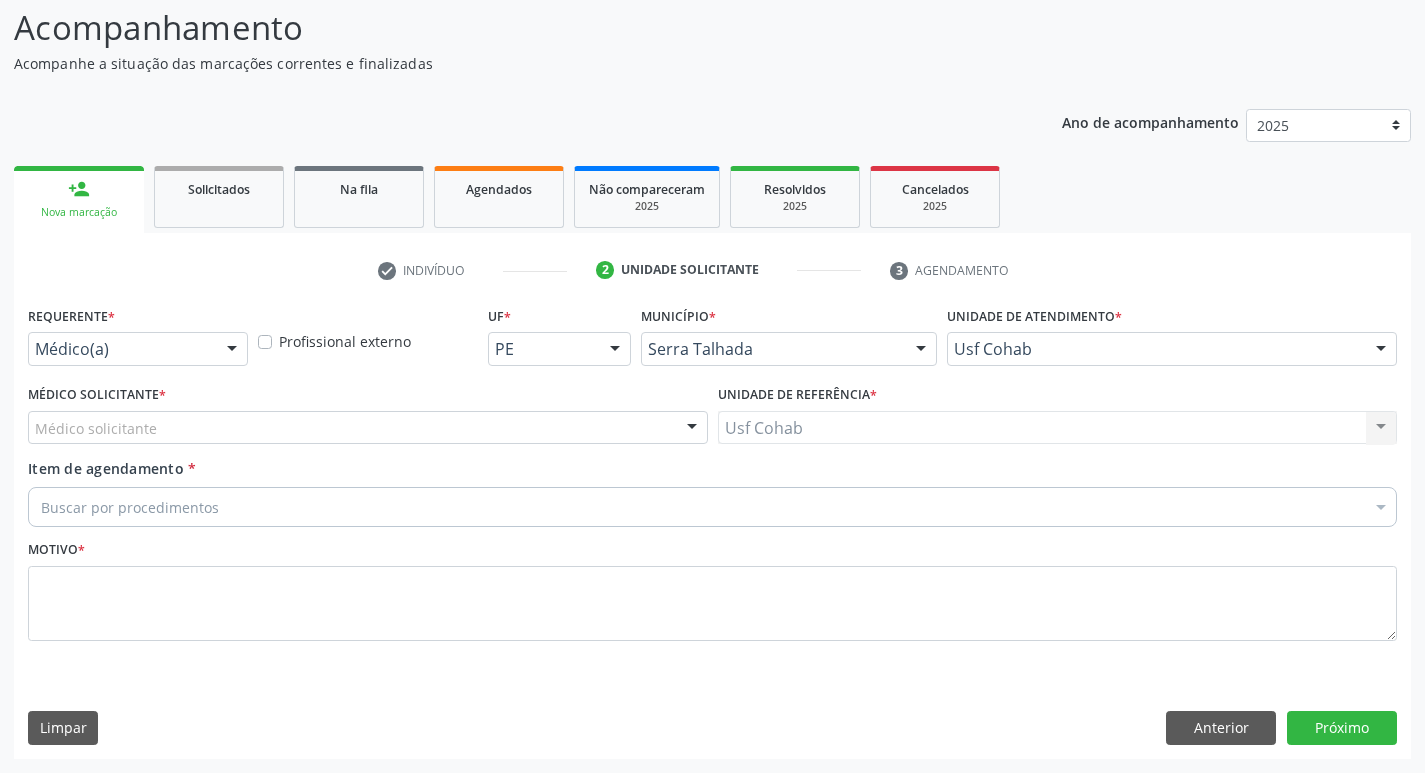 click on "Médico solicitante" at bounding box center [368, 428] 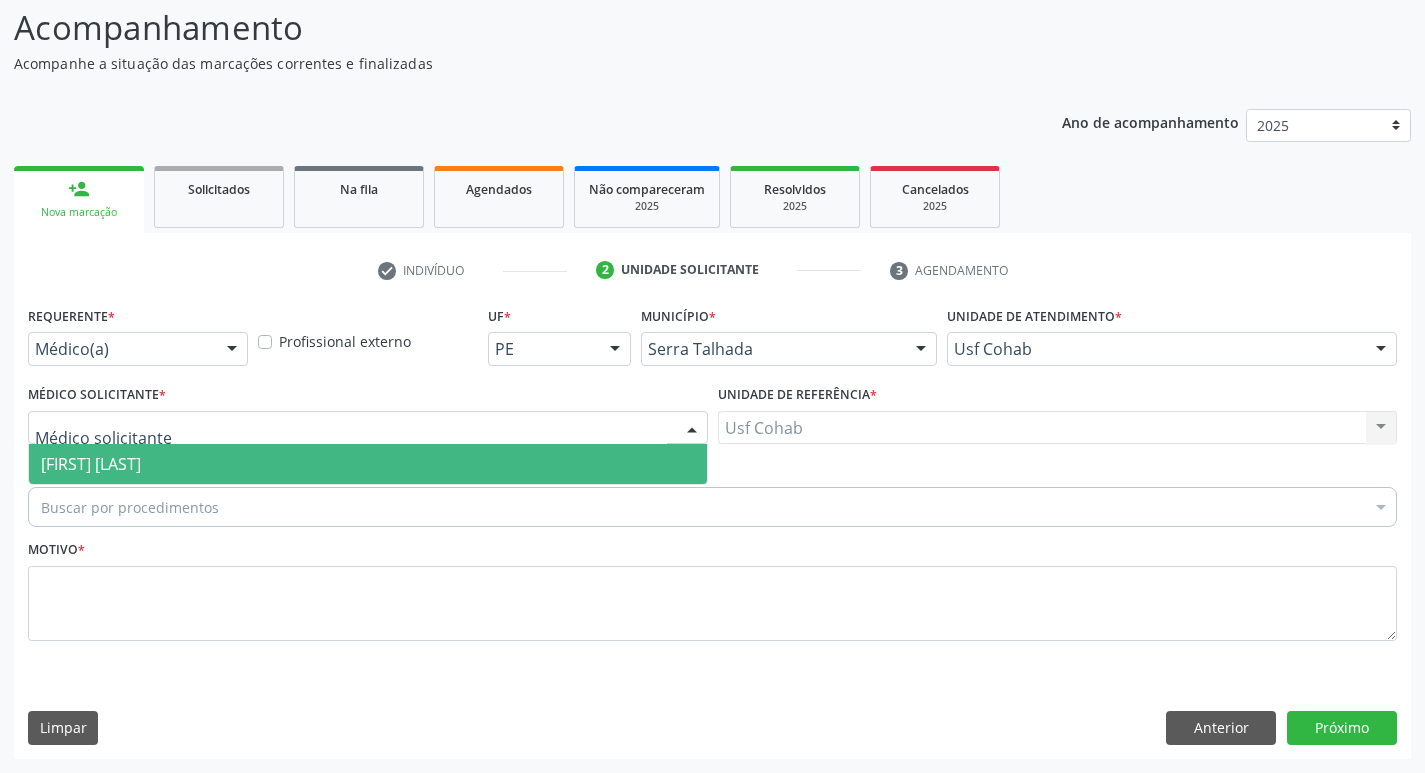 click on "[FIRST] [LAST]" at bounding box center (91, 464) 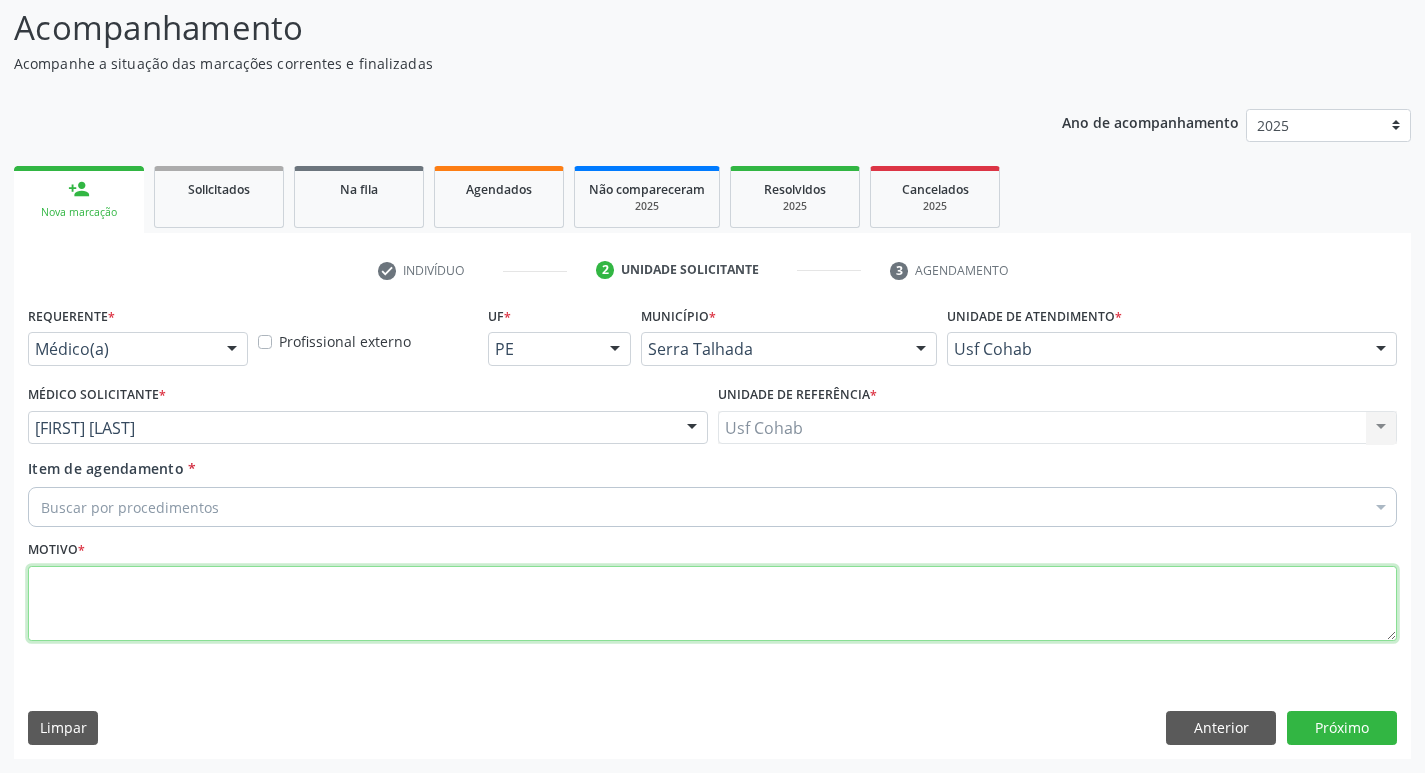 click at bounding box center (712, 604) 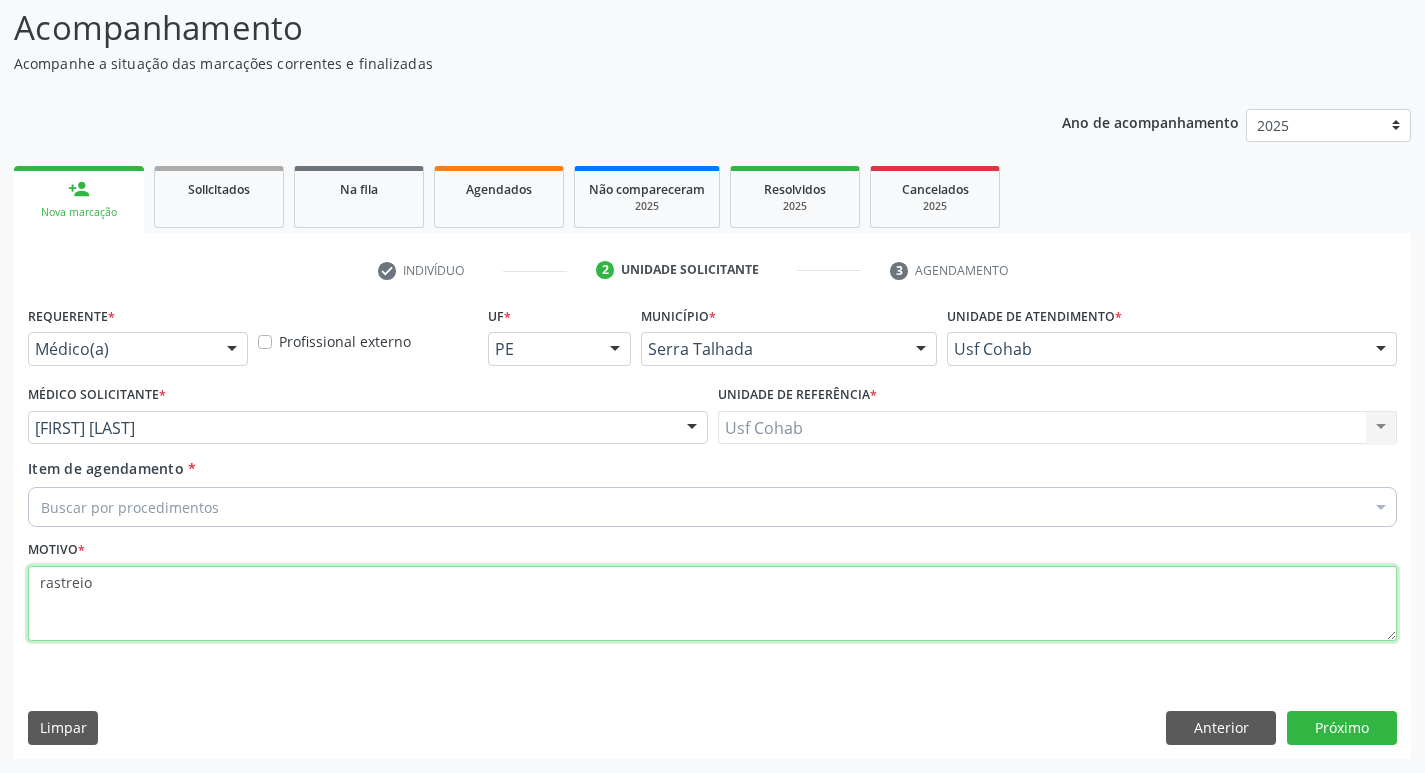type on "rastreio" 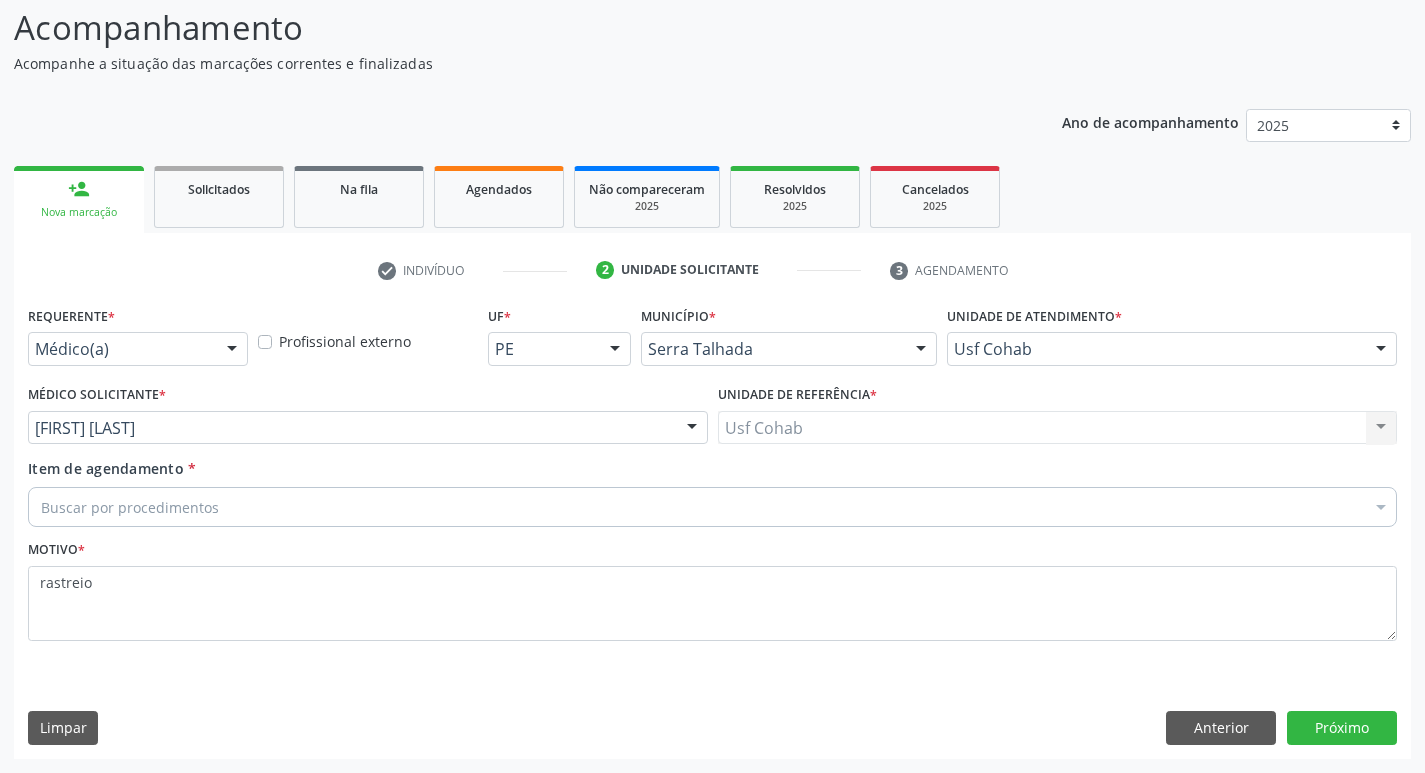 click on "Buscar por procedimentos" at bounding box center (712, 507) 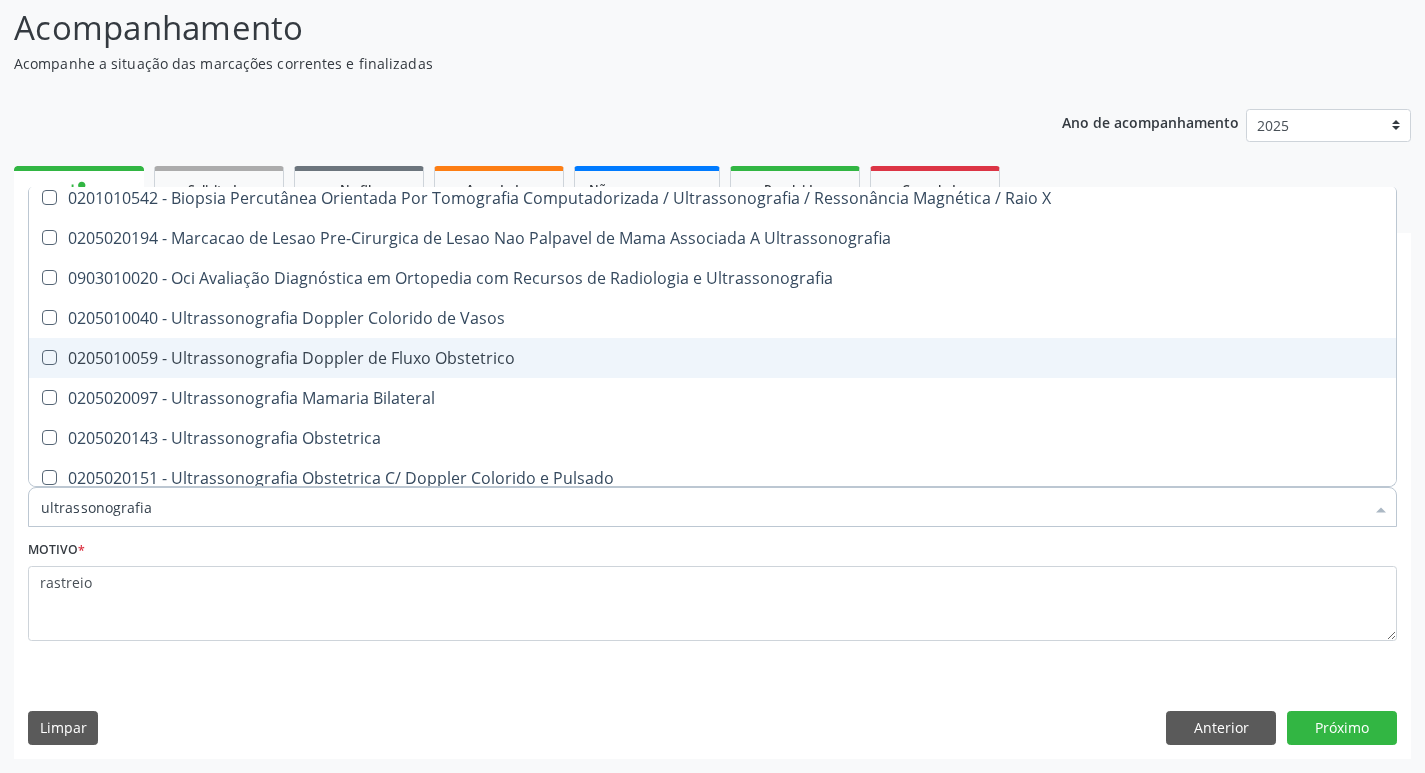 scroll, scrollTop: 0, scrollLeft: 0, axis: both 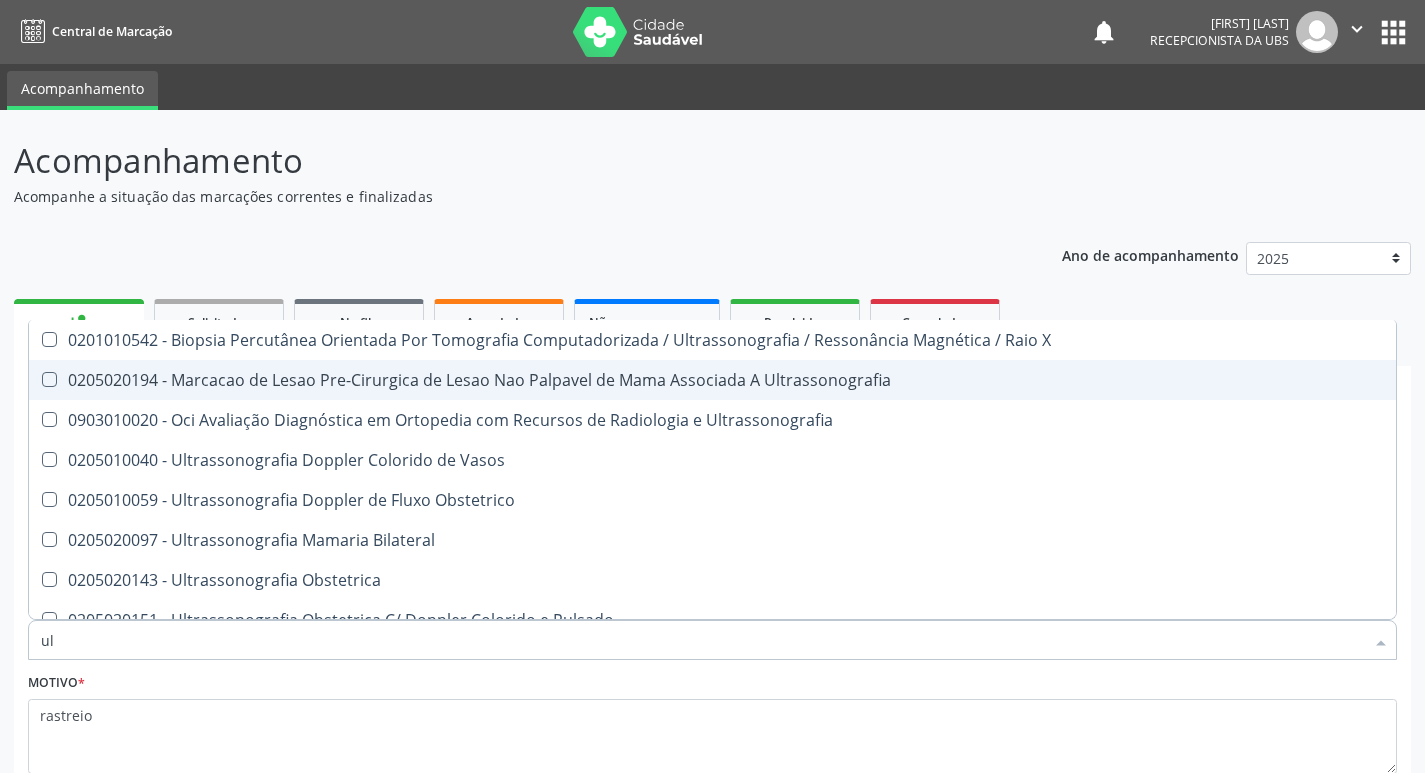 type on "u" 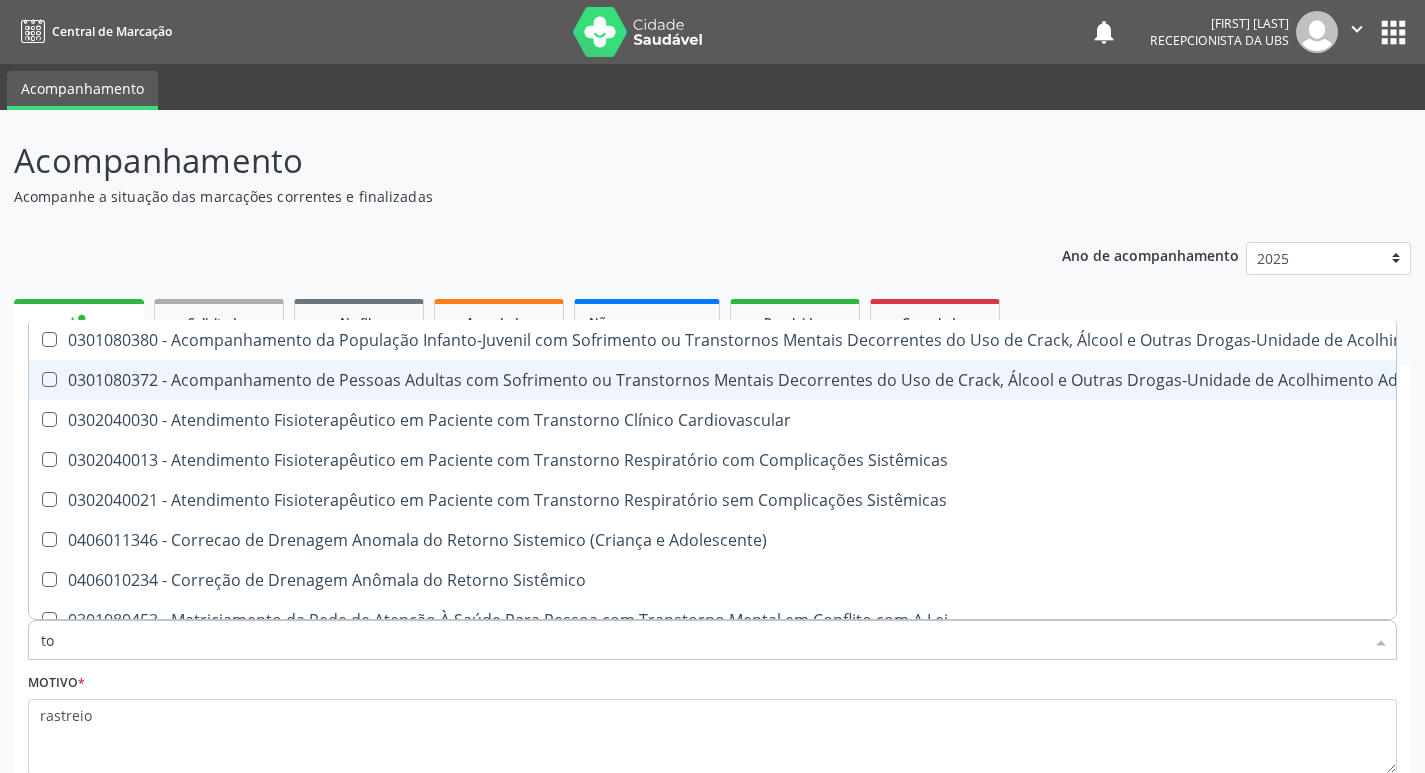 type on "t" 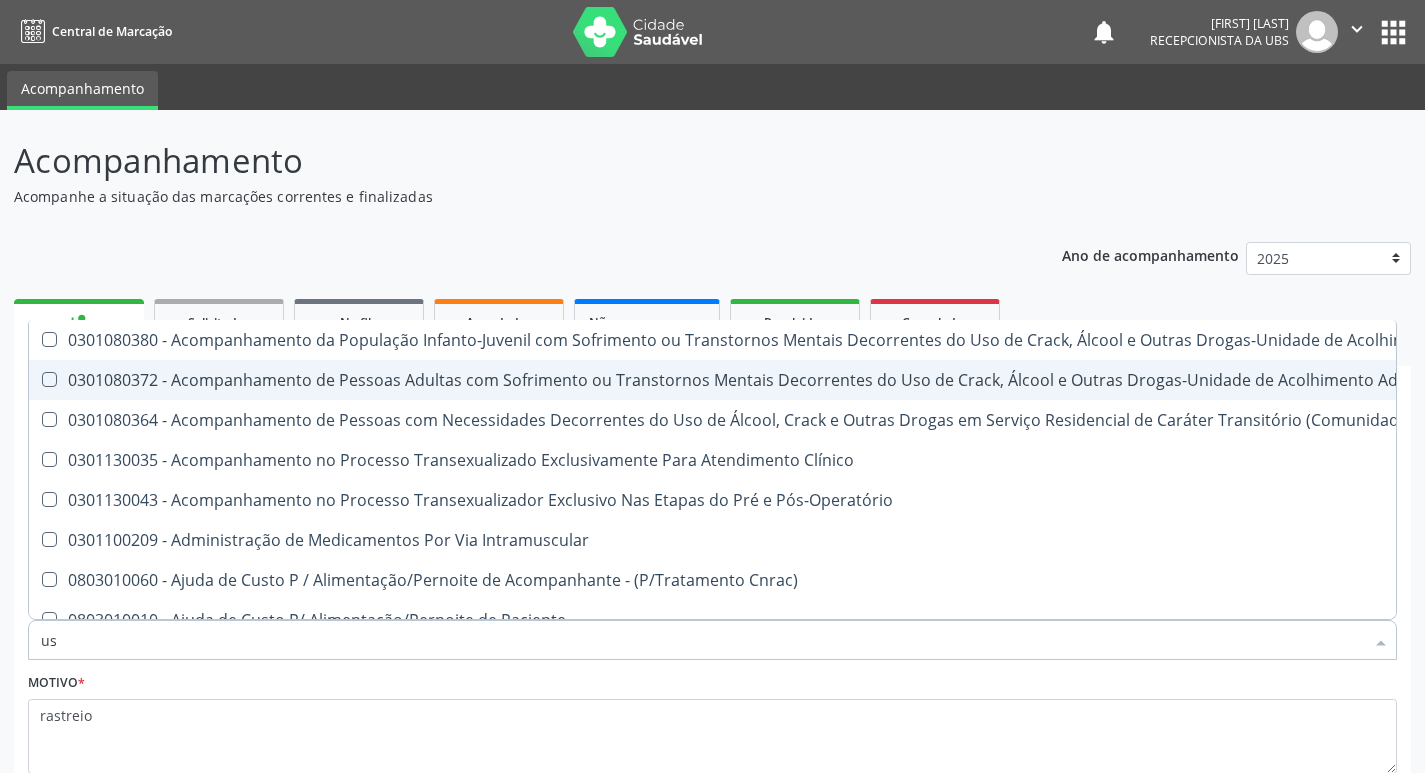 type on "usg" 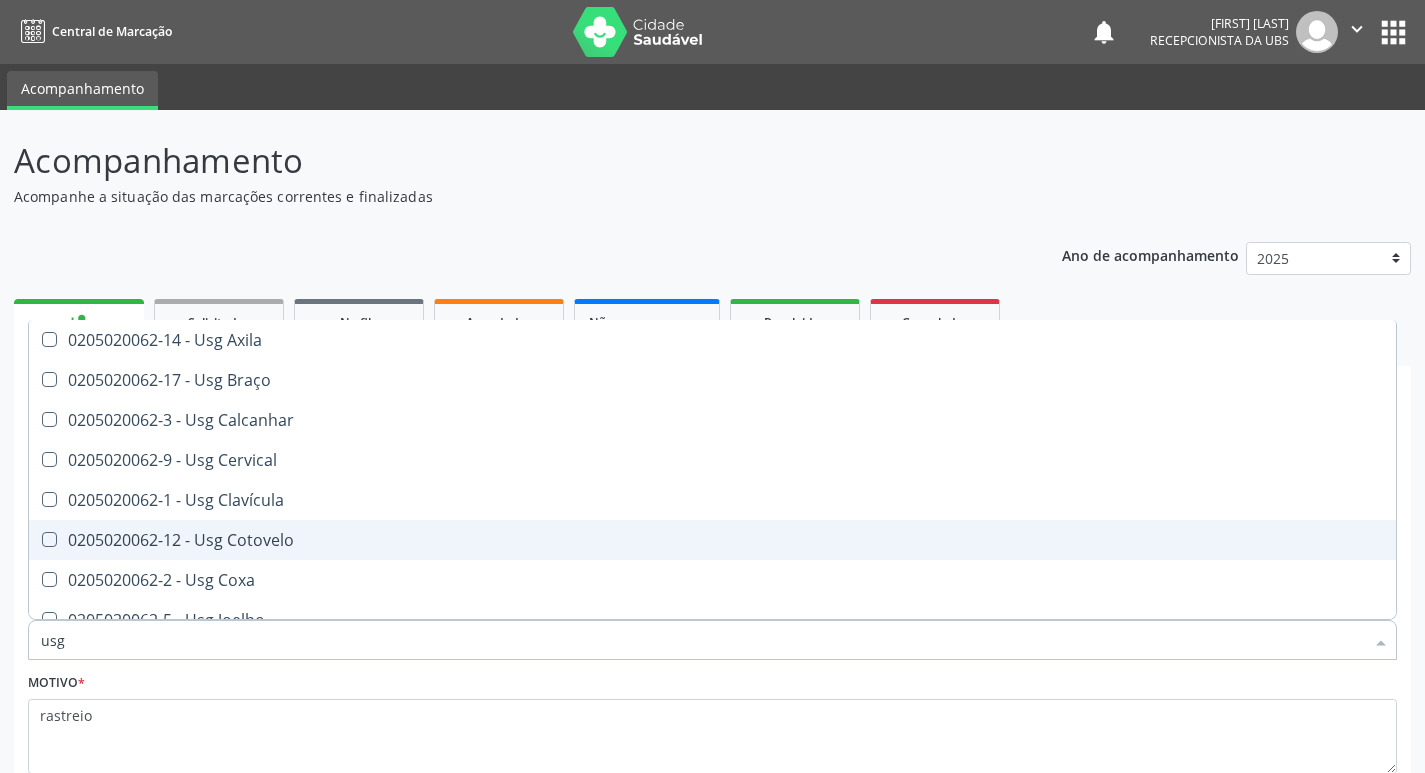 click on "0205020062-12 - Usg Cotovelo" at bounding box center [712, 540] 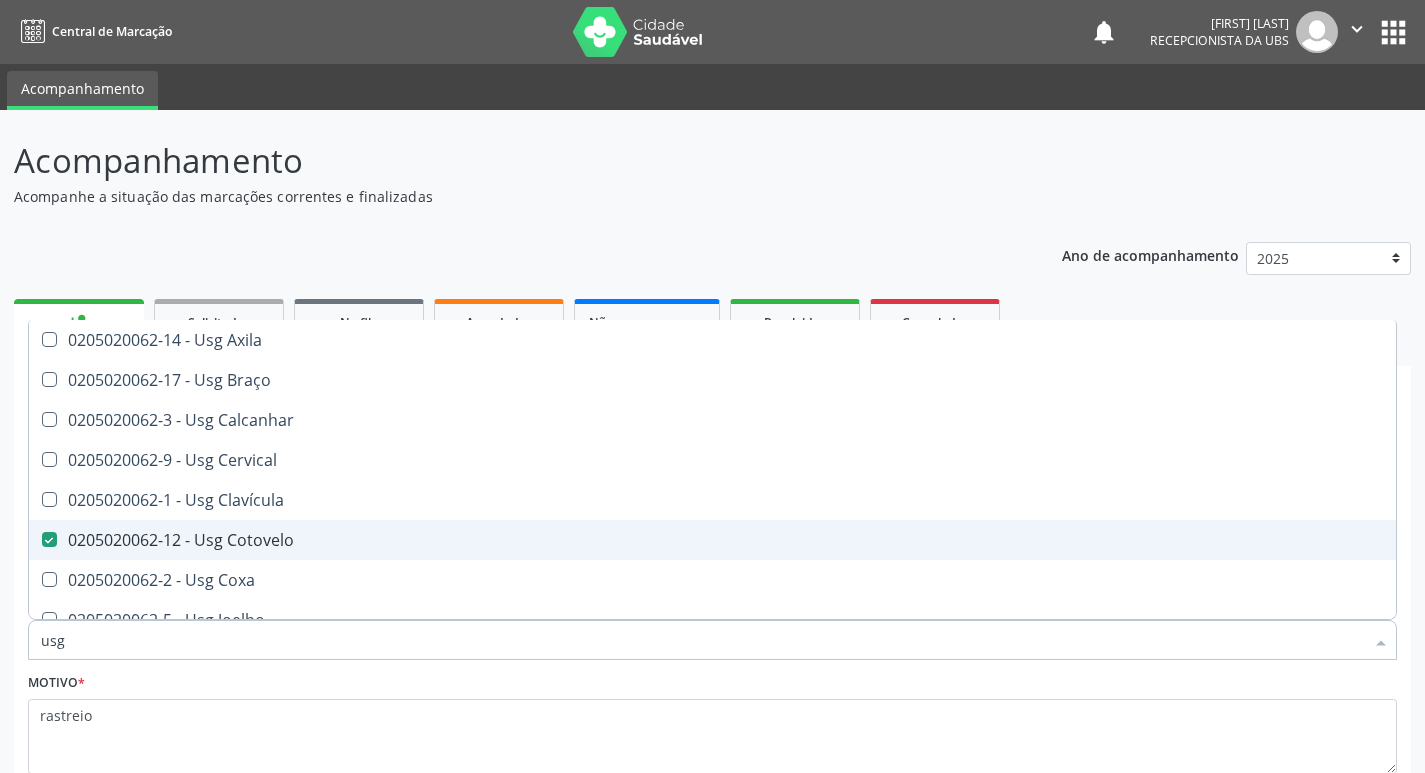 click on "0205020062-12 - Usg Cotovelo" at bounding box center [712, 540] 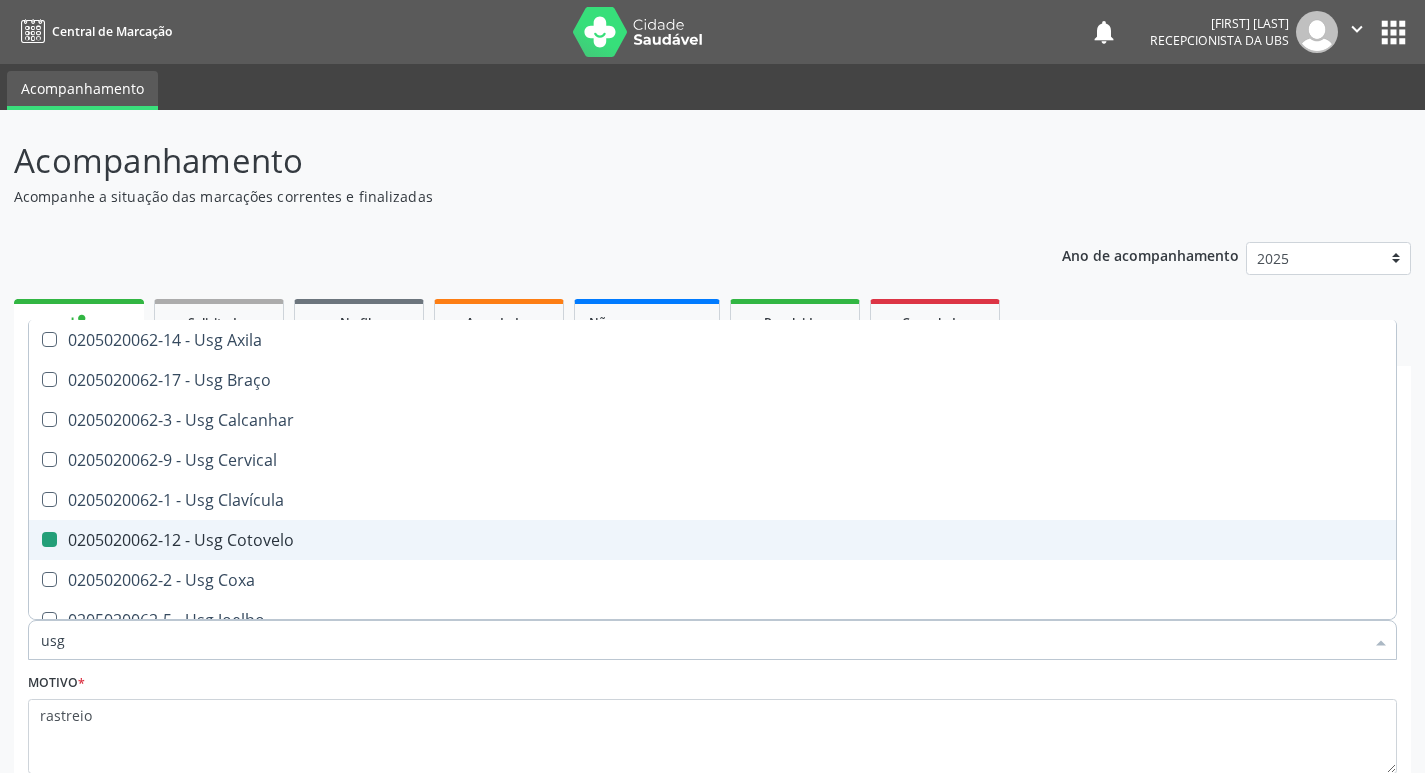 checkbox on "false" 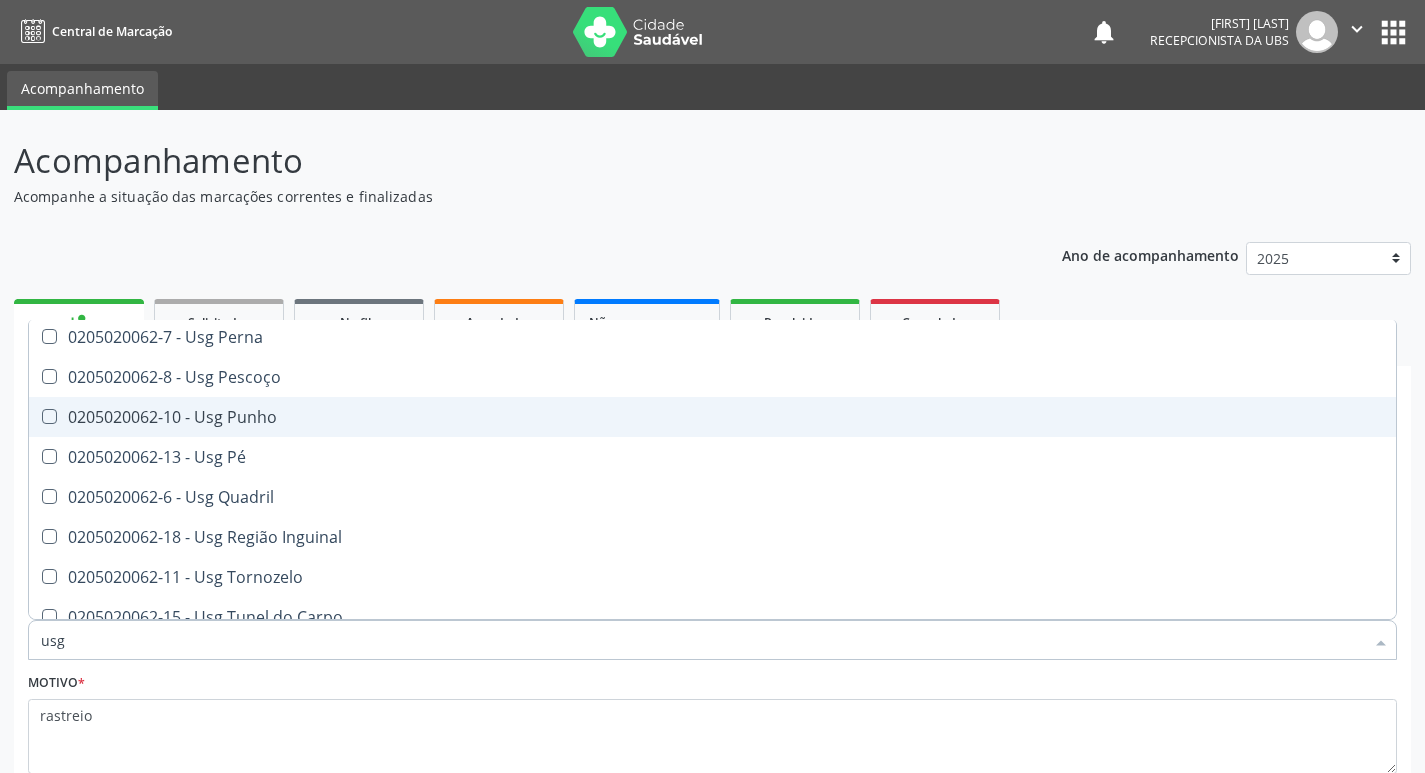scroll, scrollTop: 461, scrollLeft: 0, axis: vertical 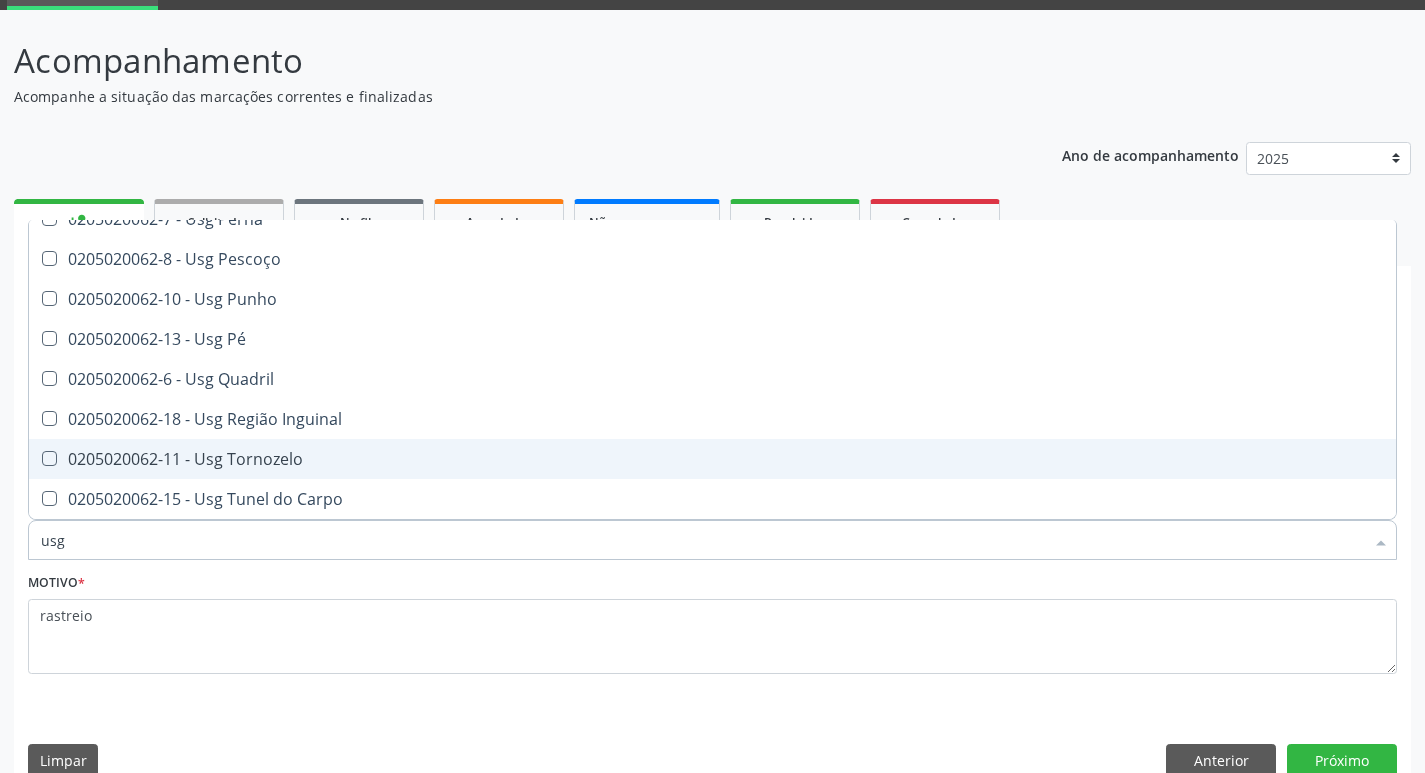 click on "0205020062-11 - Usg Tornozelo" at bounding box center (712, 459) 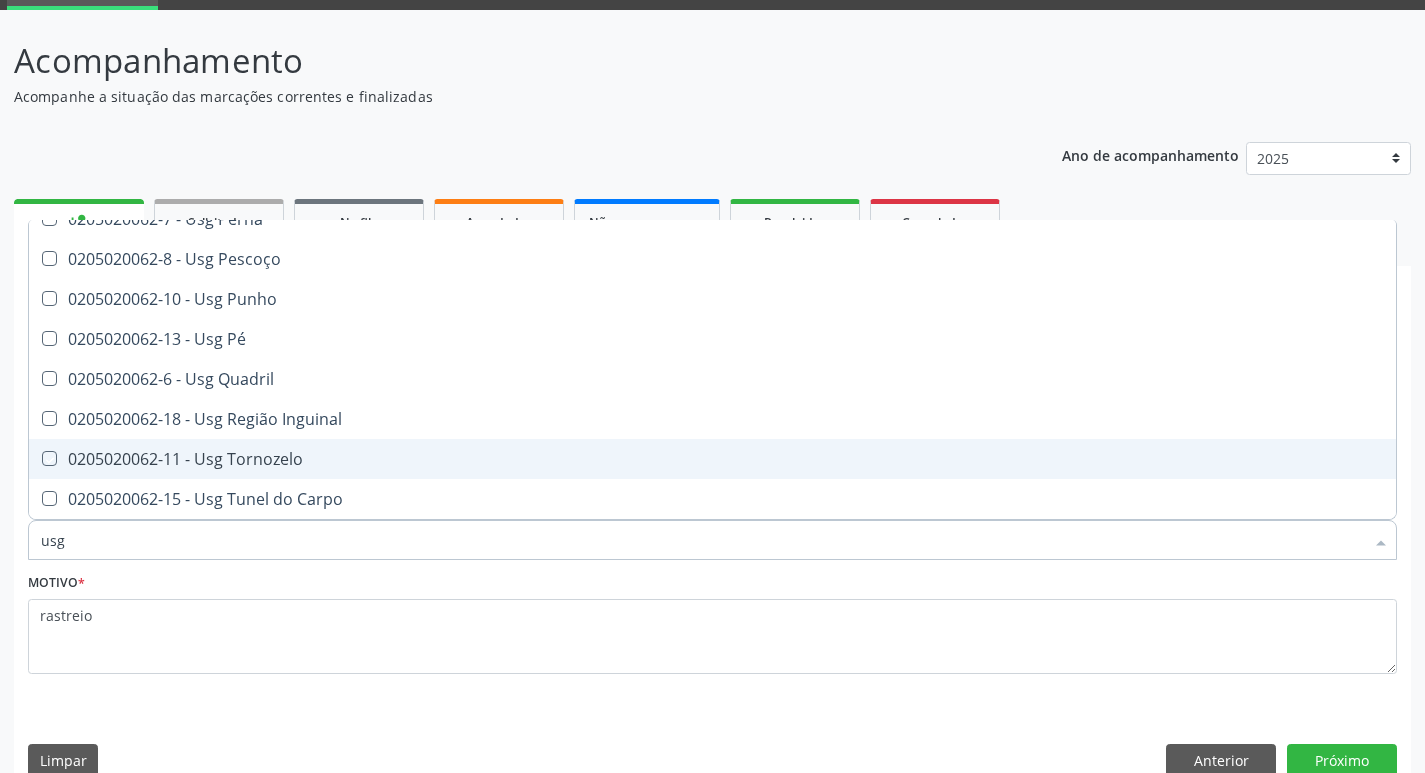 checkbox on "true" 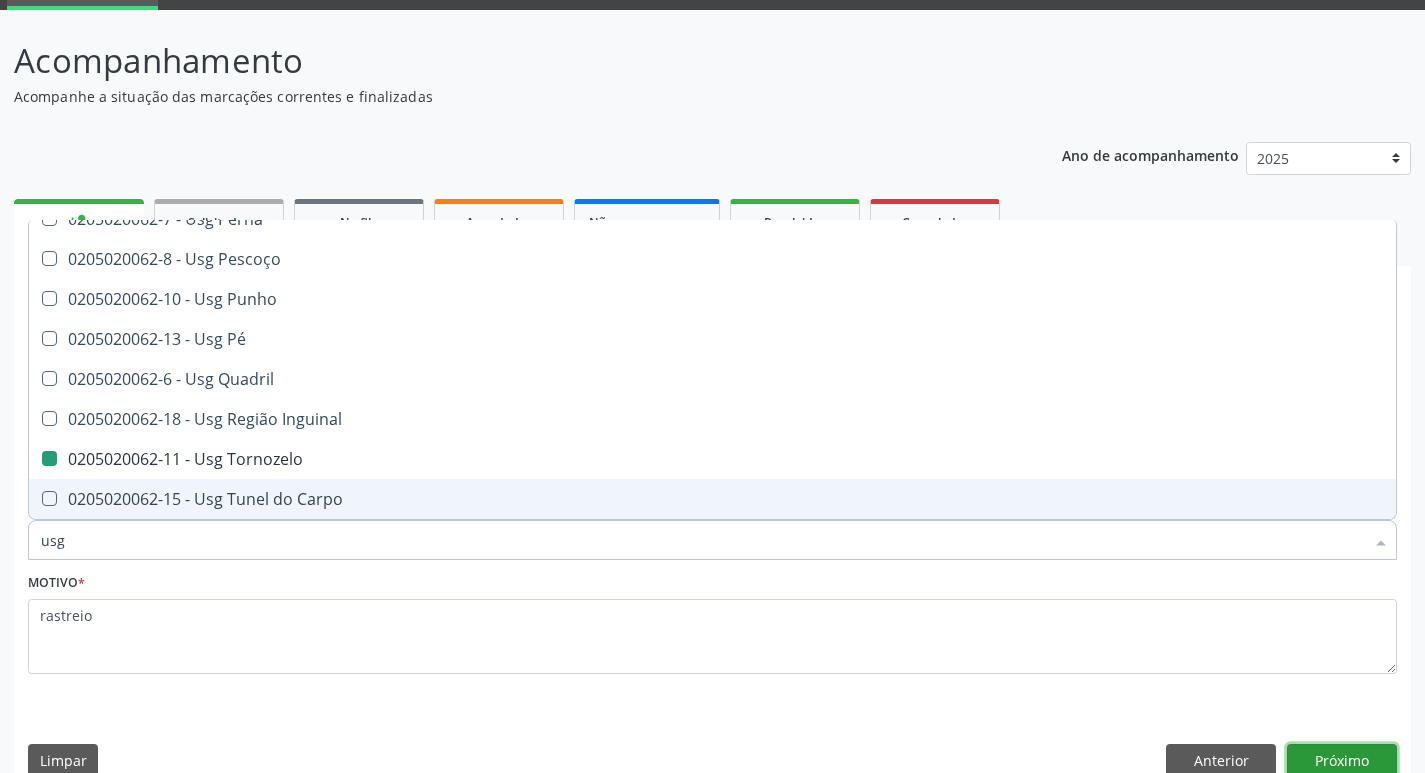 click on "Próximo" at bounding box center [1342, 761] 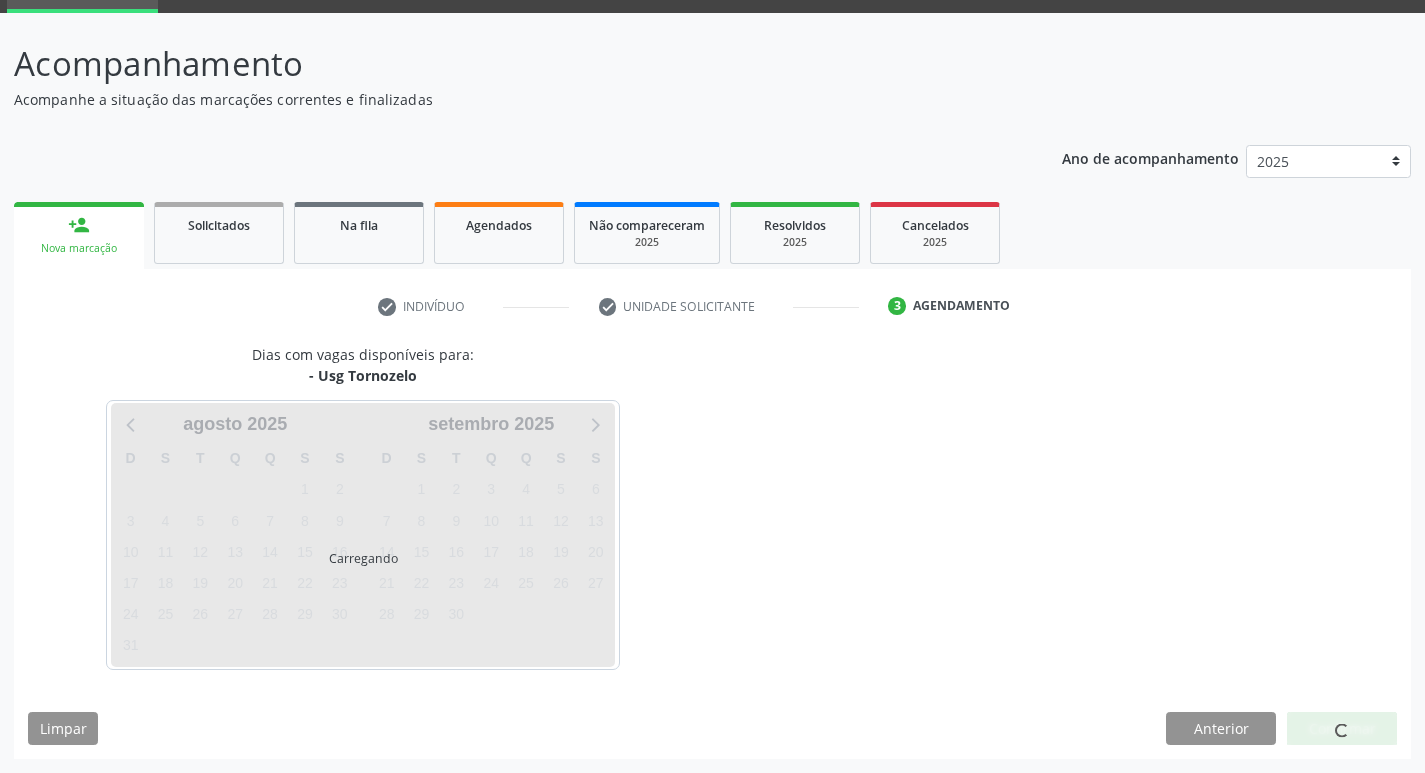 scroll, scrollTop: 97, scrollLeft: 0, axis: vertical 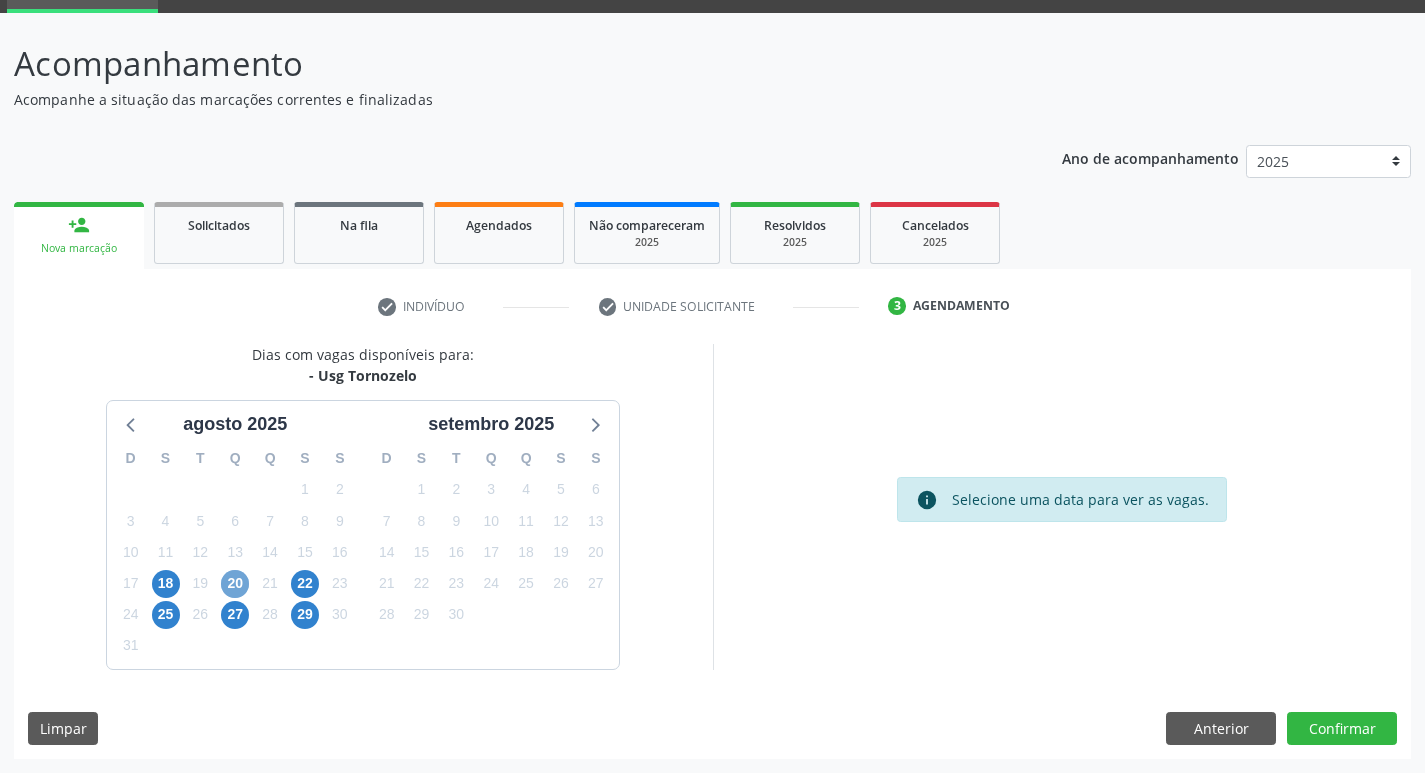 click on "20" at bounding box center [235, 584] 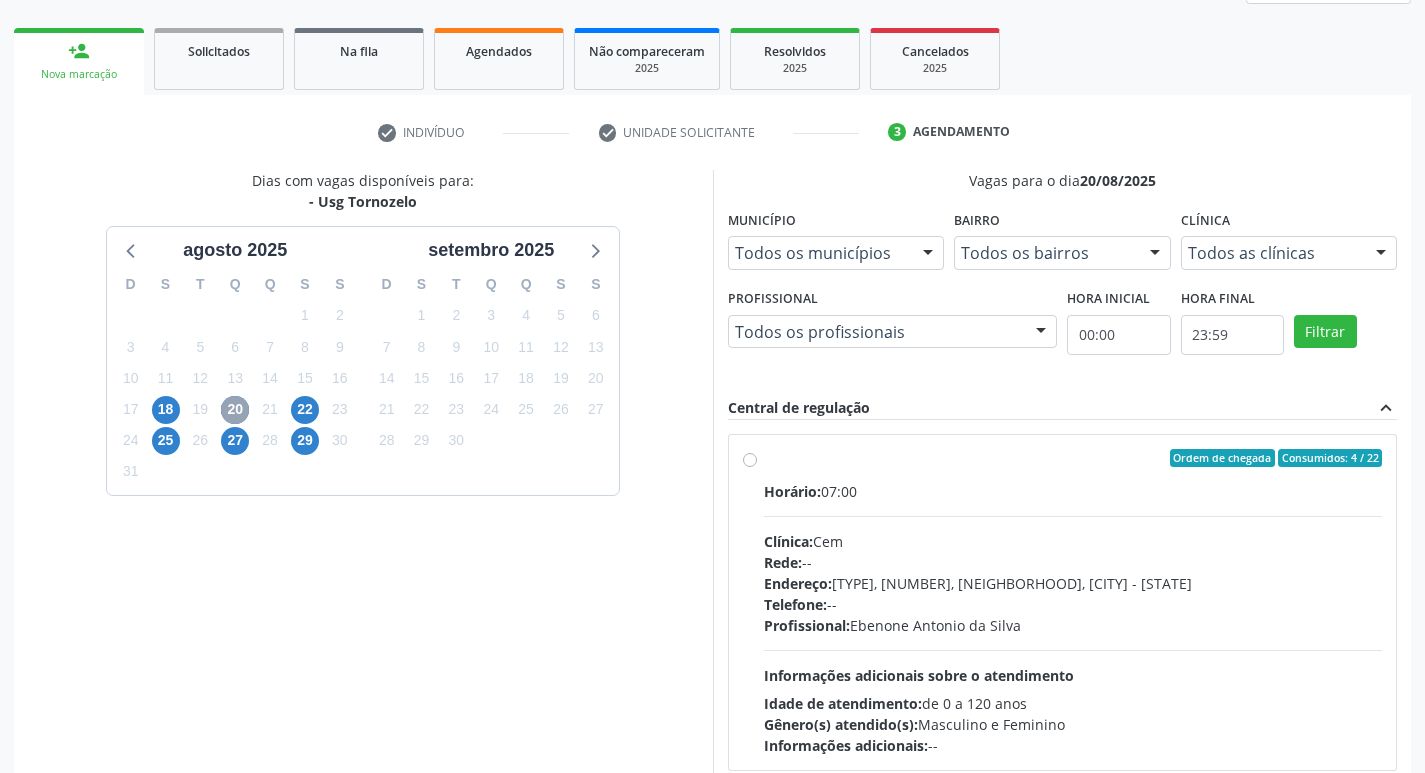 scroll, scrollTop: 297, scrollLeft: 0, axis: vertical 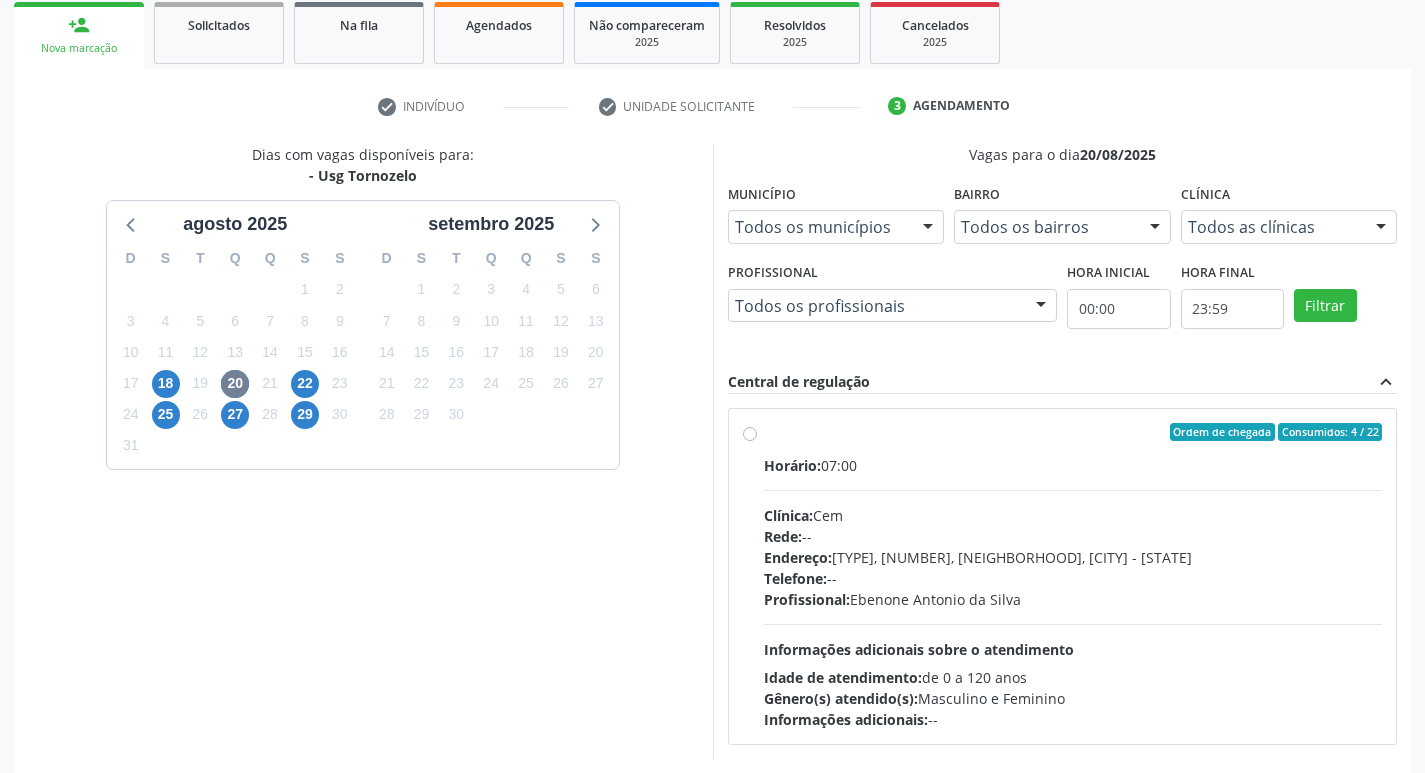 click on "Ordem de chegada
Consumidos: 4 / 22" at bounding box center (1073, 432) 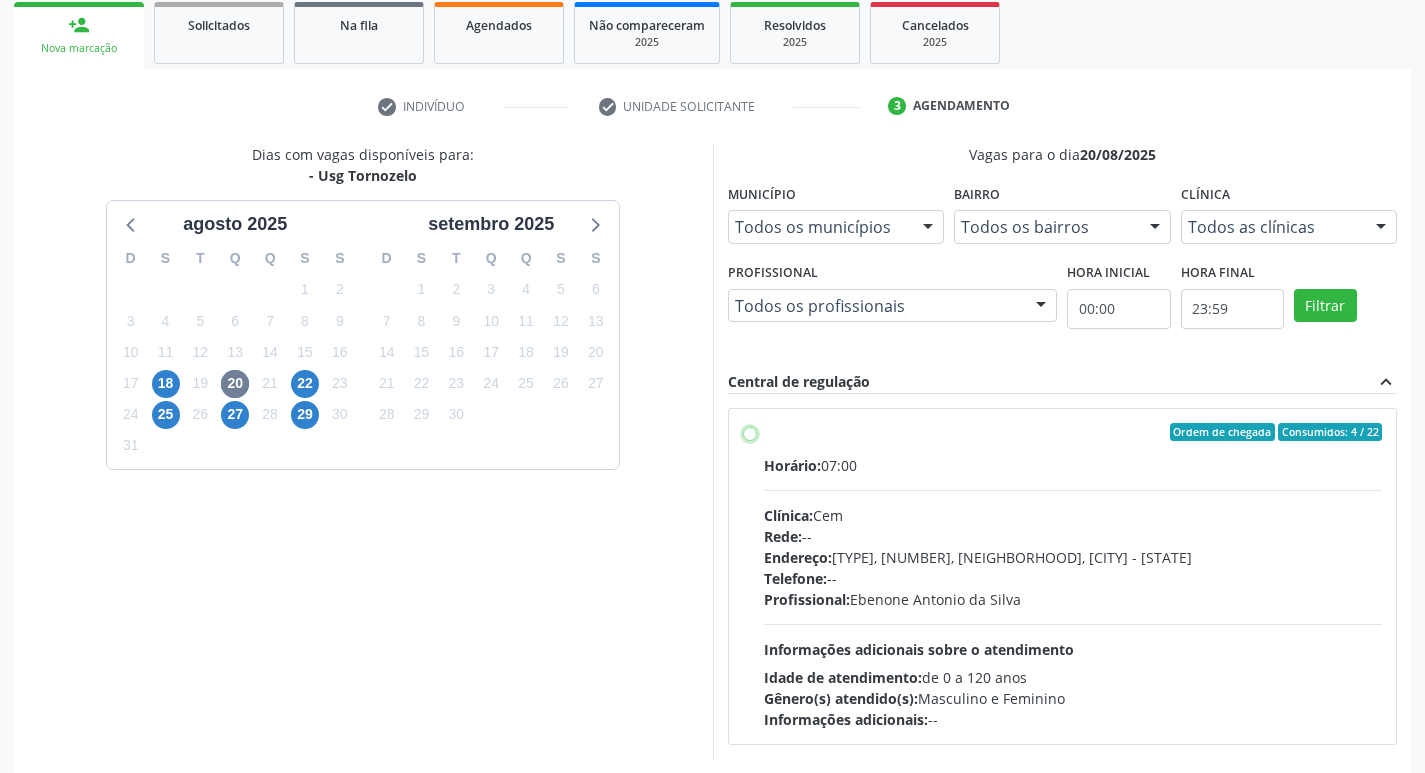 click on "Ordem de chegada
Consumidos: 4 / 22
Horário:   07:00
Clínica:  Cem
Rede:
--
Endereço:   Casa, nº 393, Nossa Senhora da Pen, [CITY] - [STATE]
Telefone:   --
Profissional:
[FIRST] [LAST]
Informações adicionais sobre o atendimento
Idade de atendimento:
de 0 a 120 anos
Gênero(s) atendido(s):
Masculino e Feminino
Informações adicionais:
--" at bounding box center [750, 432] 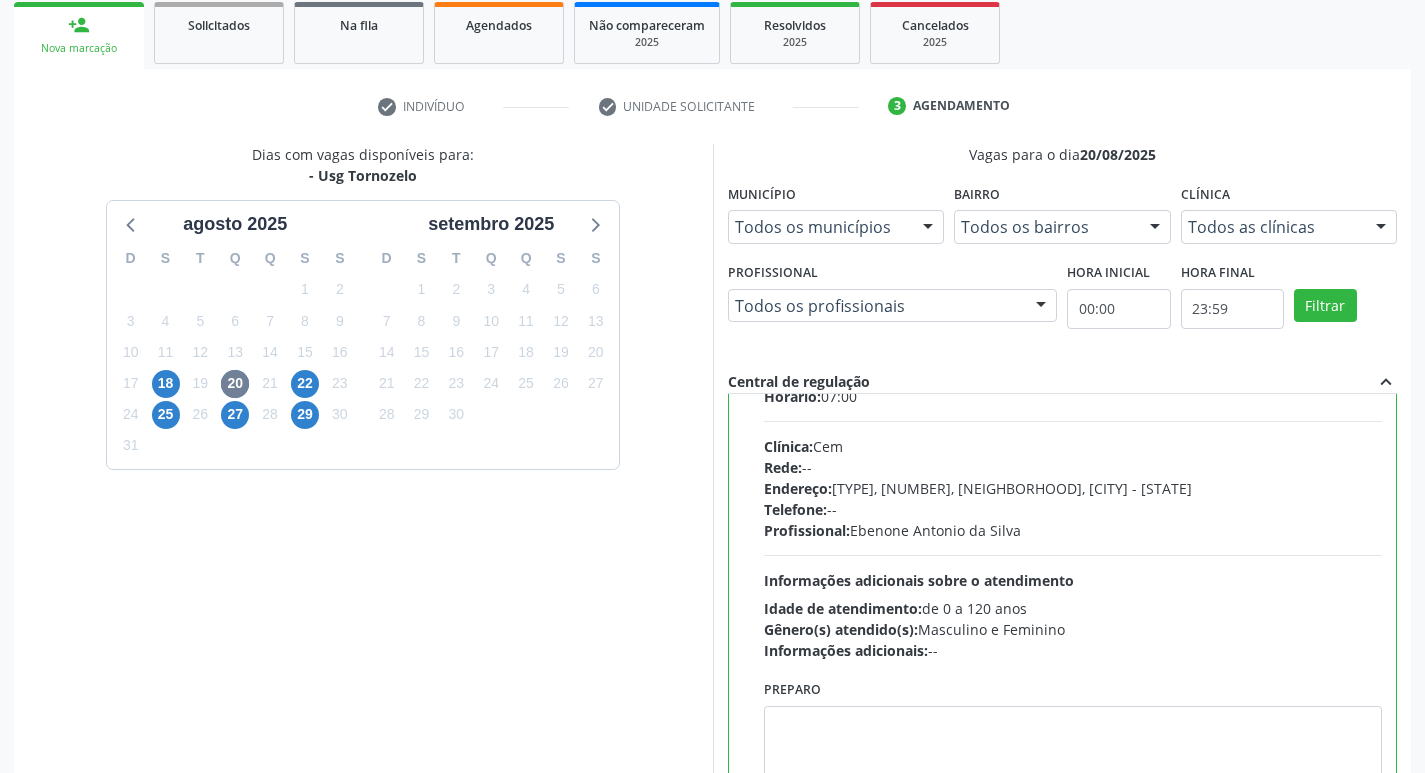 scroll, scrollTop: 99, scrollLeft: 0, axis: vertical 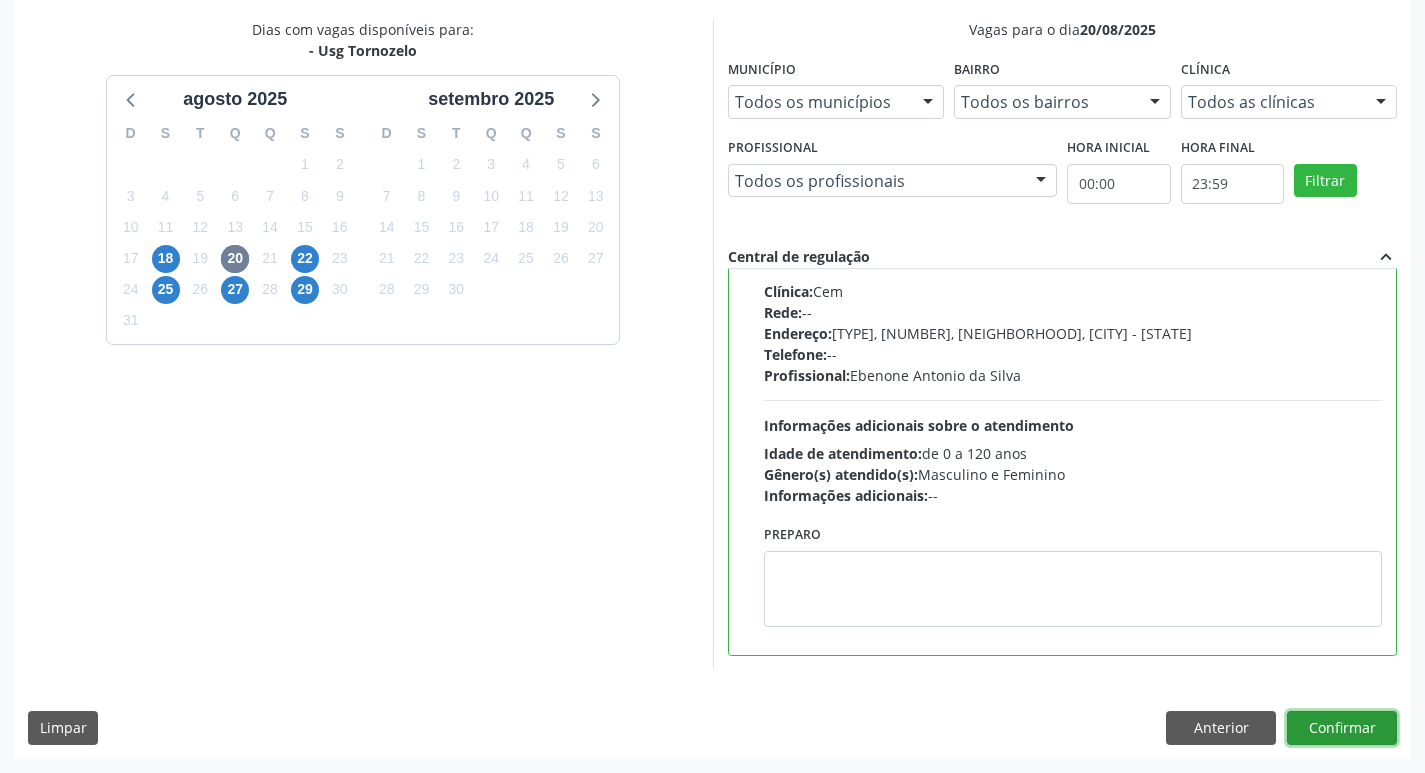 click on "Confirmar" at bounding box center (1342, 728) 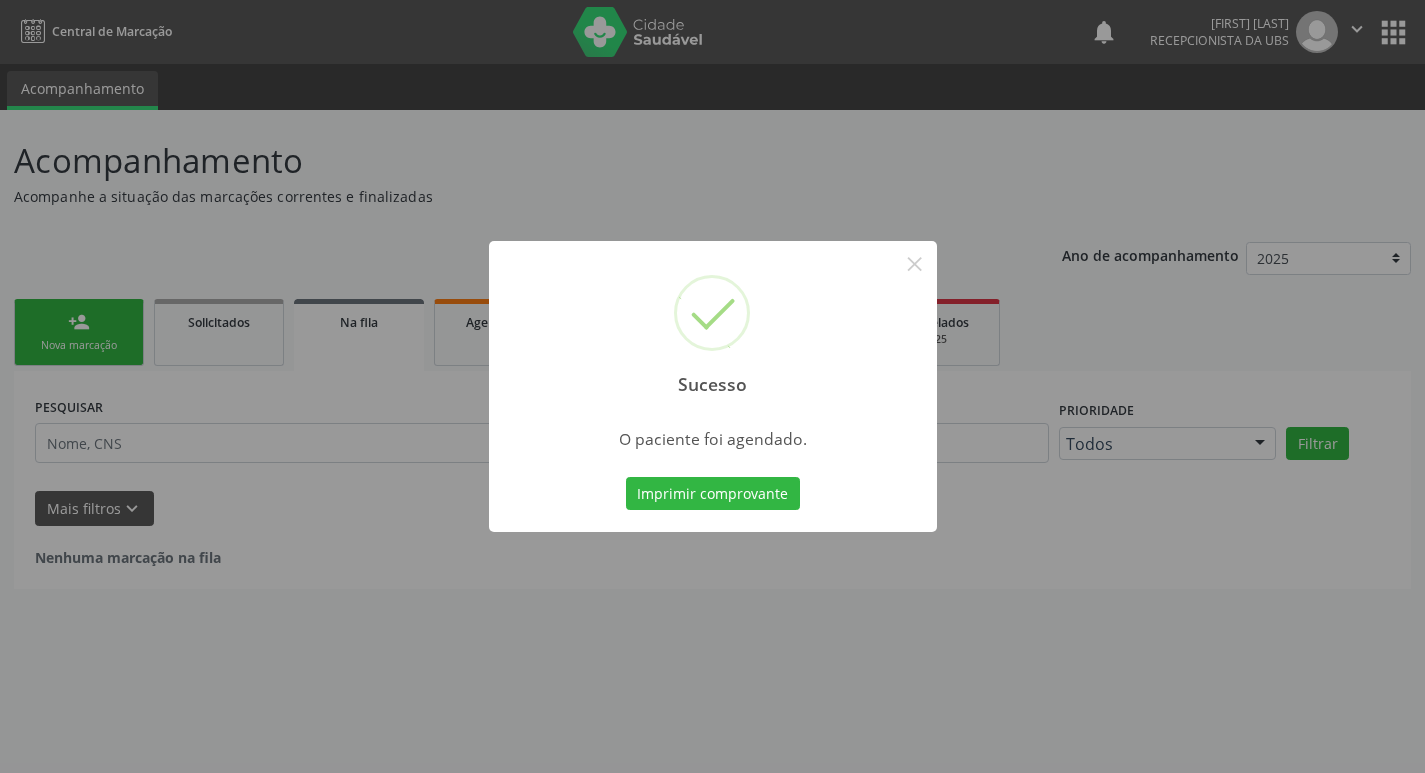 scroll, scrollTop: 0, scrollLeft: 0, axis: both 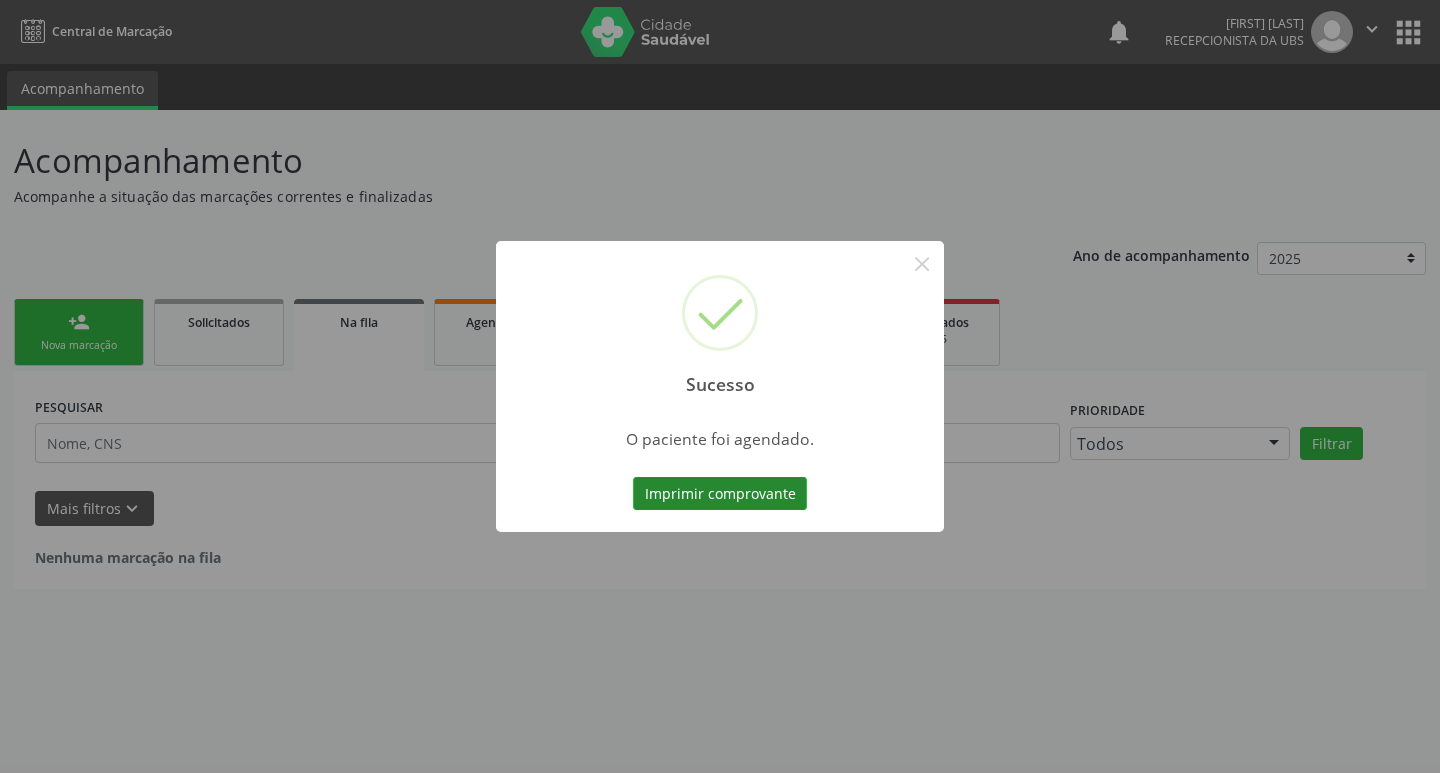 click on "Imprimir comprovante" at bounding box center (720, 494) 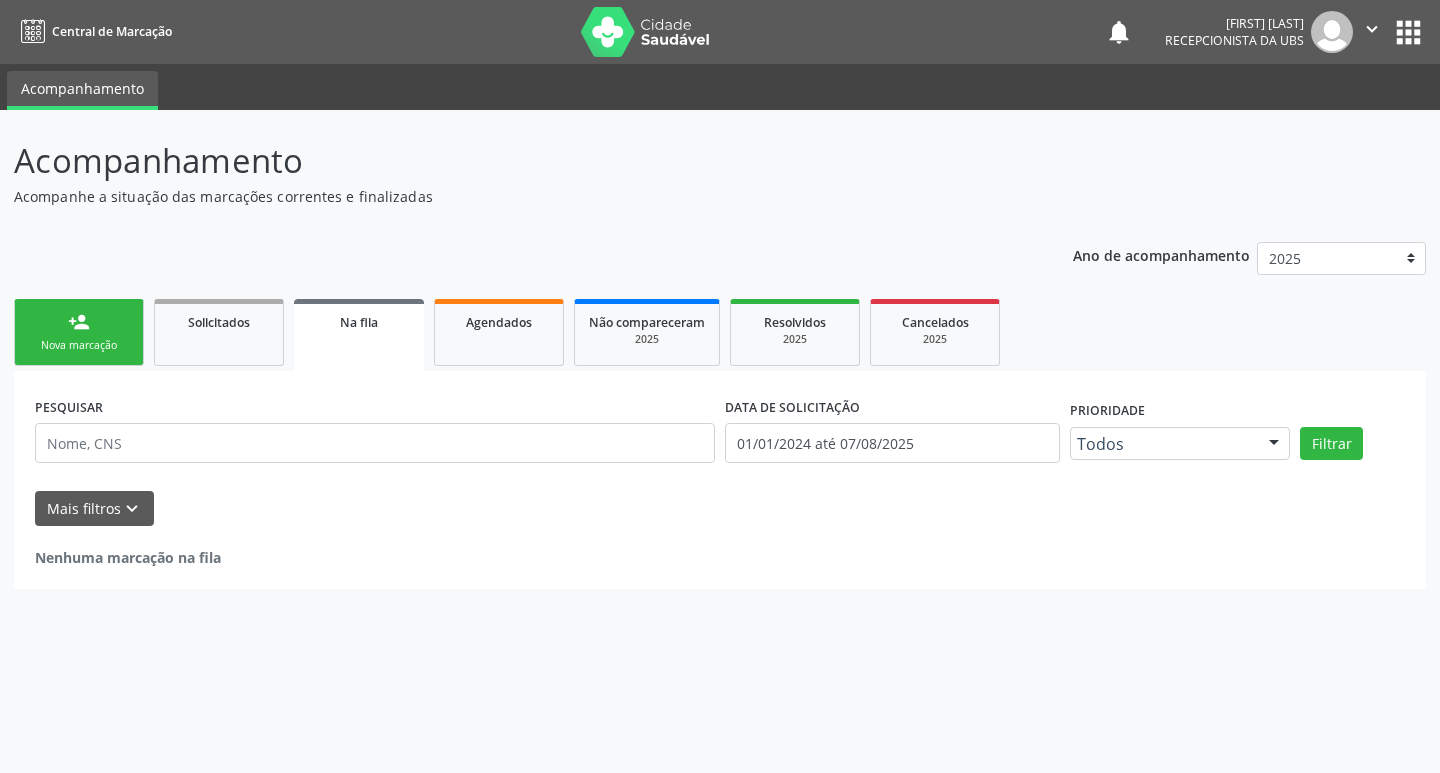 click on "person_add
Nova marcação" at bounding box center (79, 332) 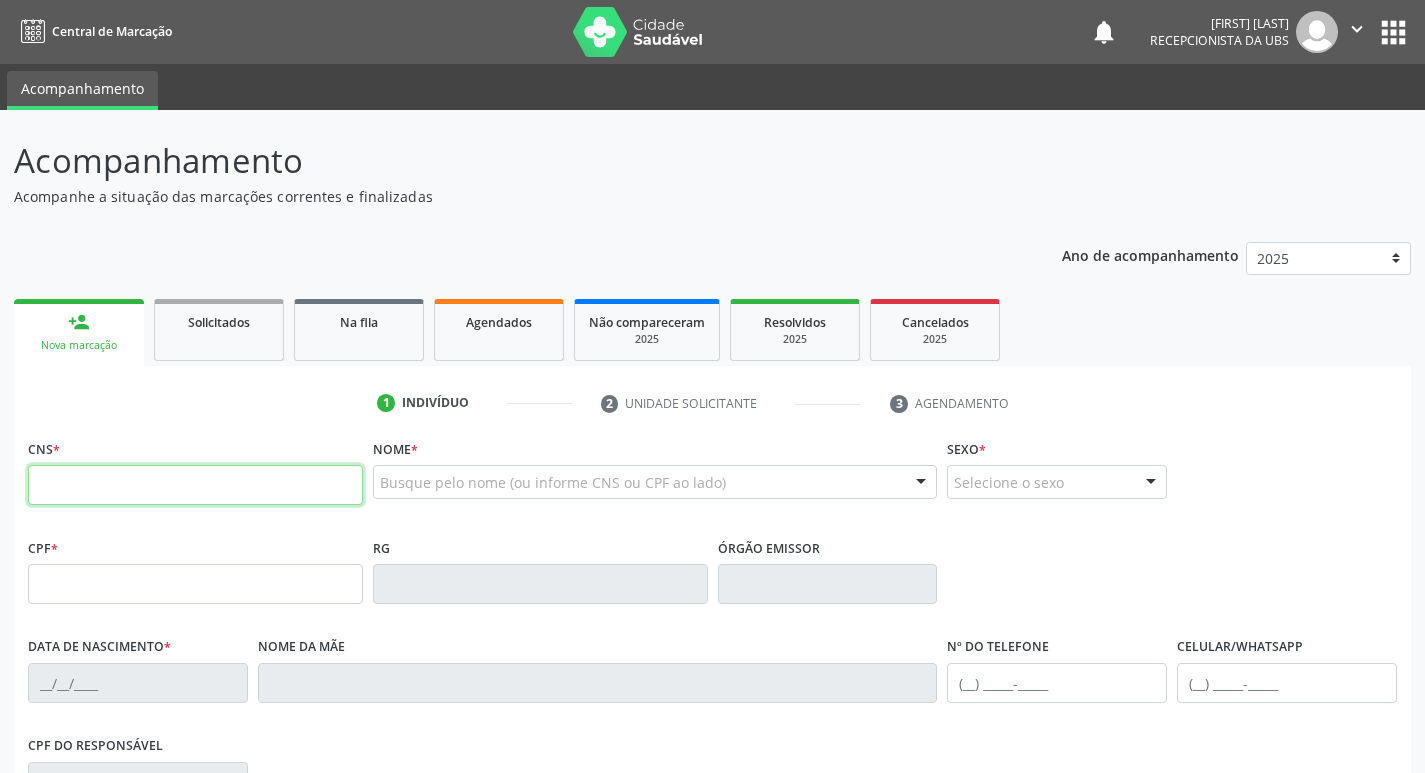 click at bounding box center [195, 485] 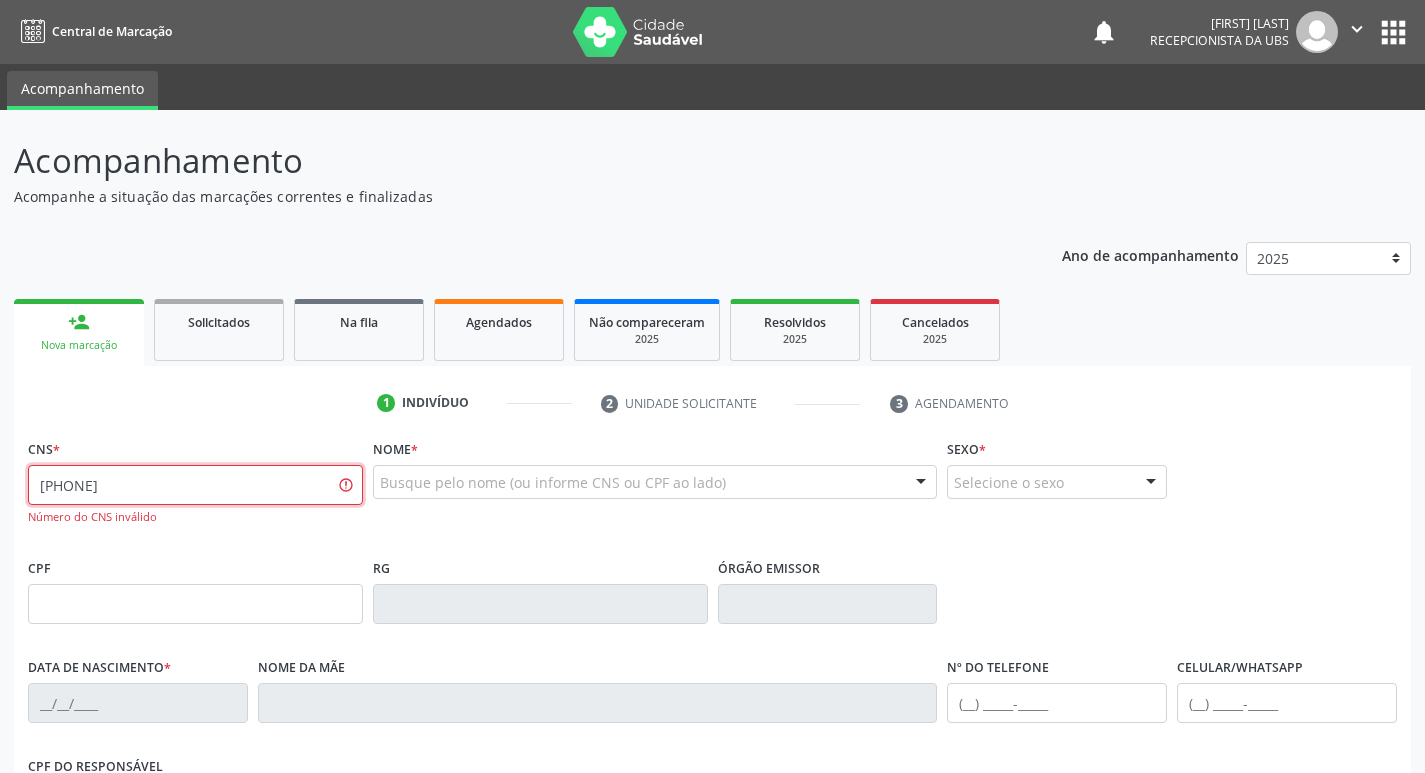 drag, startPoint x: 173, startPoint y: 484, endPoint x: 20, endPoint y: 491, distance: 153.16005 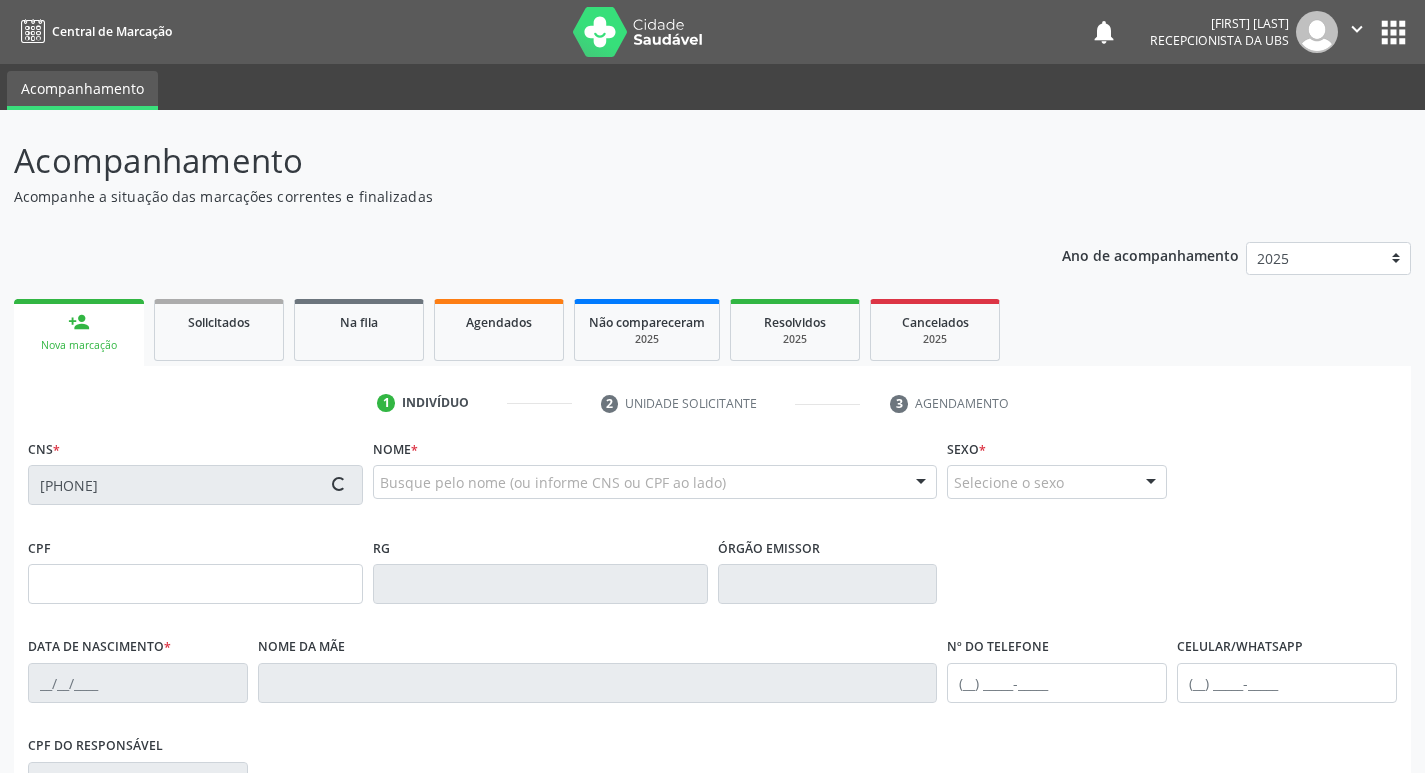 type on "[CPF]" 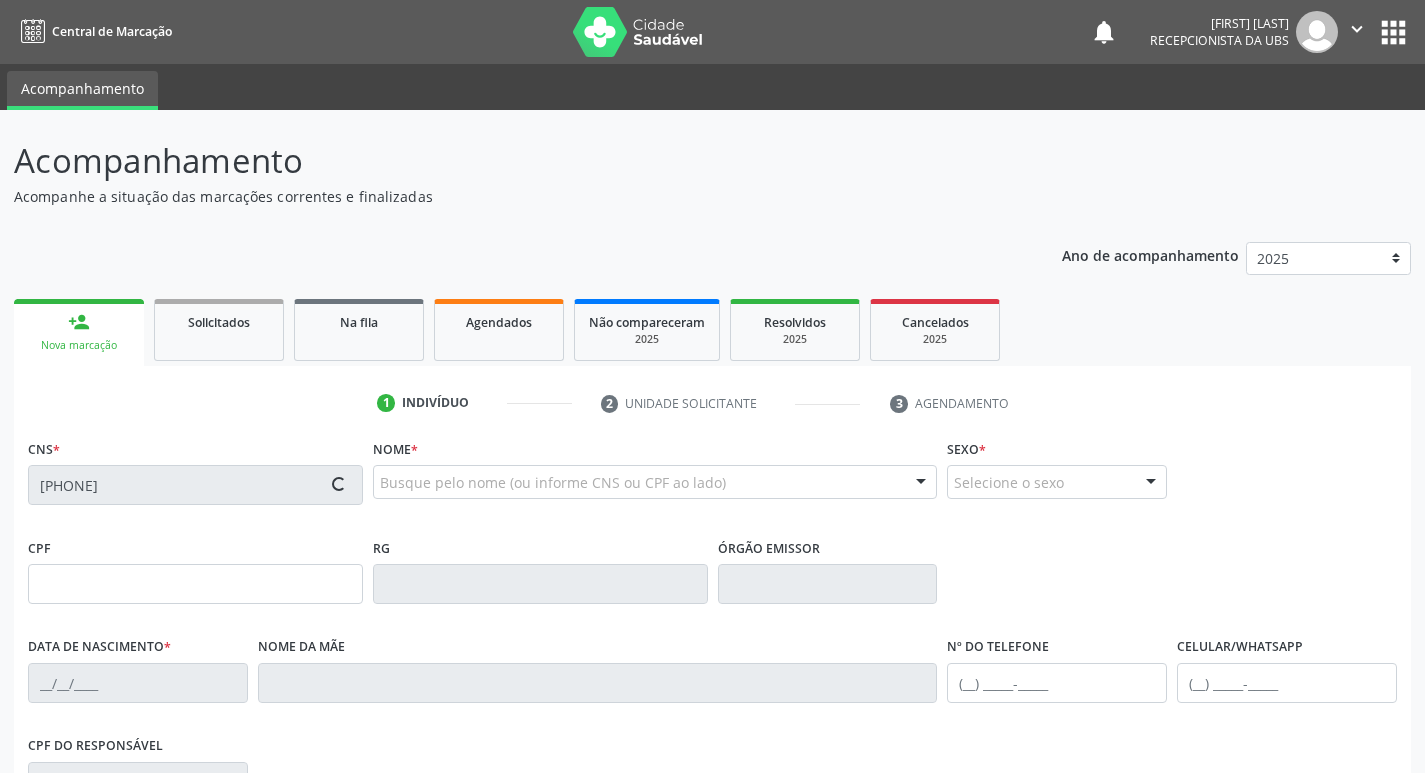 type on "[DATE]" 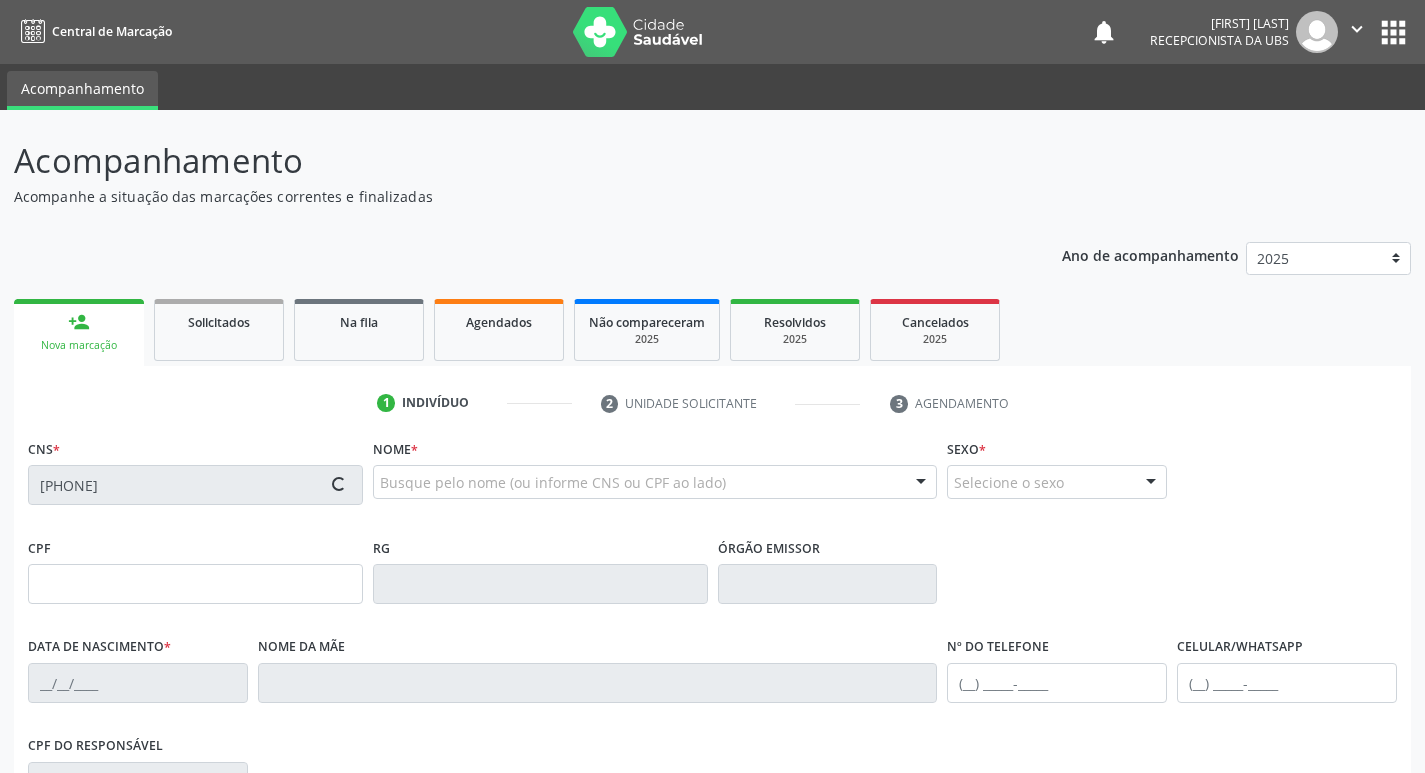 type on "[FIRST] [LAST]" 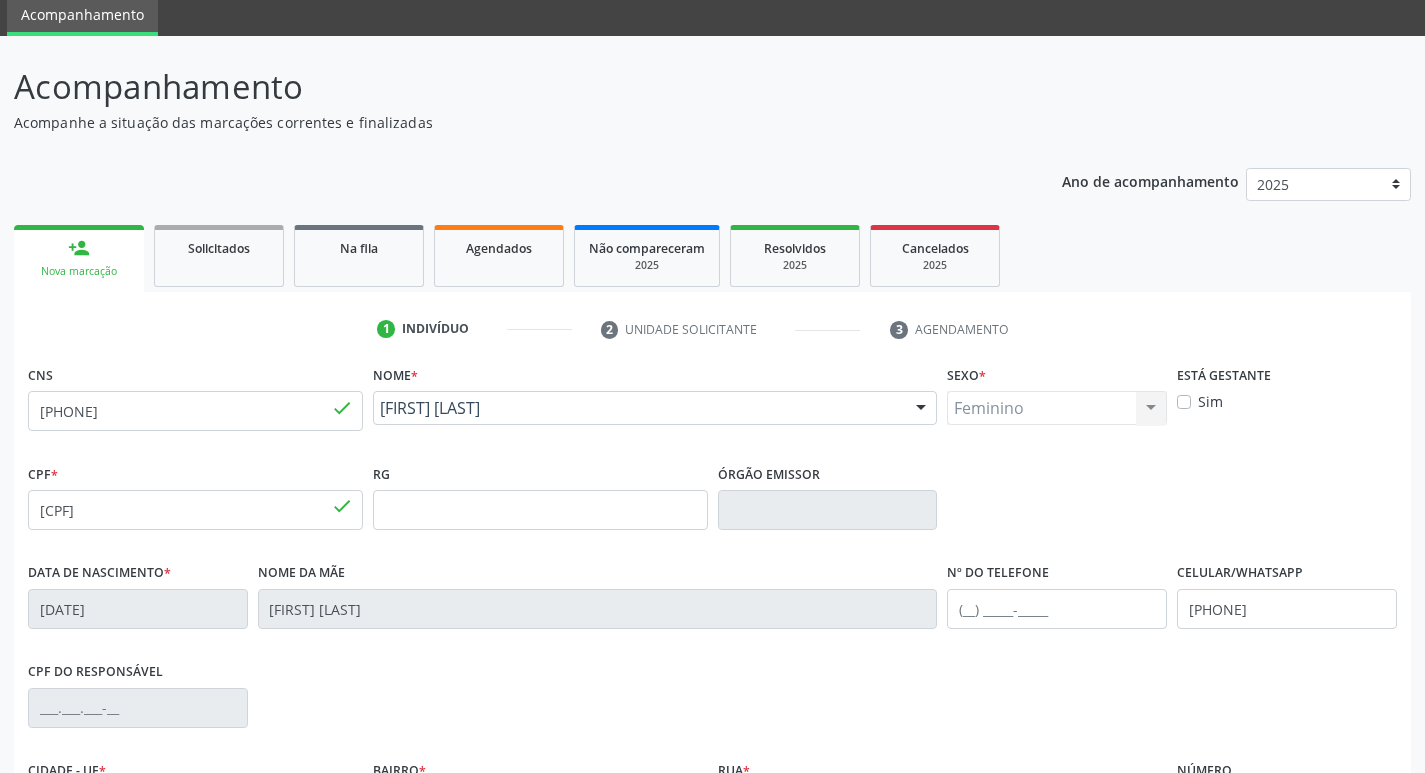 scroll, scrollTop: 300, scrollLeft: 0, axis: vertical 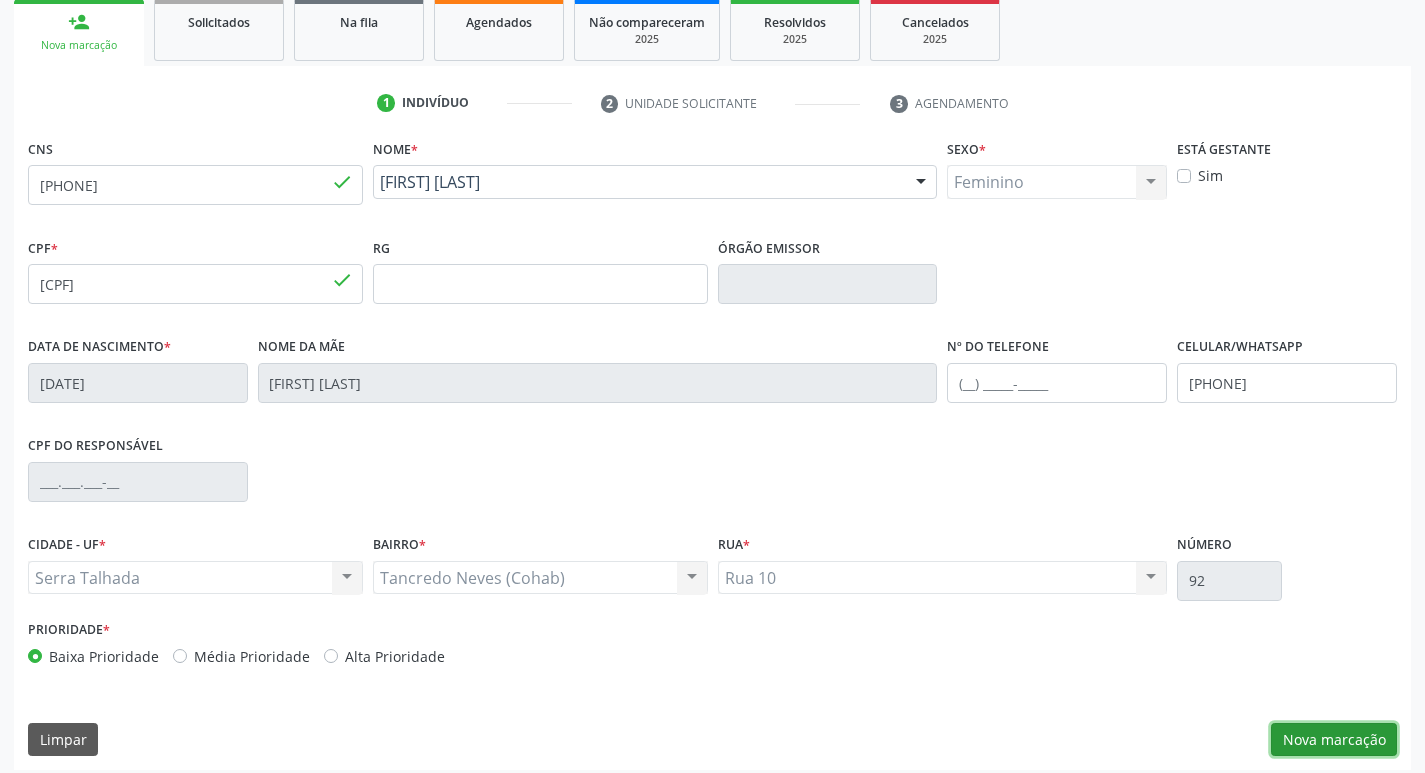 click on "Nova marcação" at bounding box center (1334, 740) 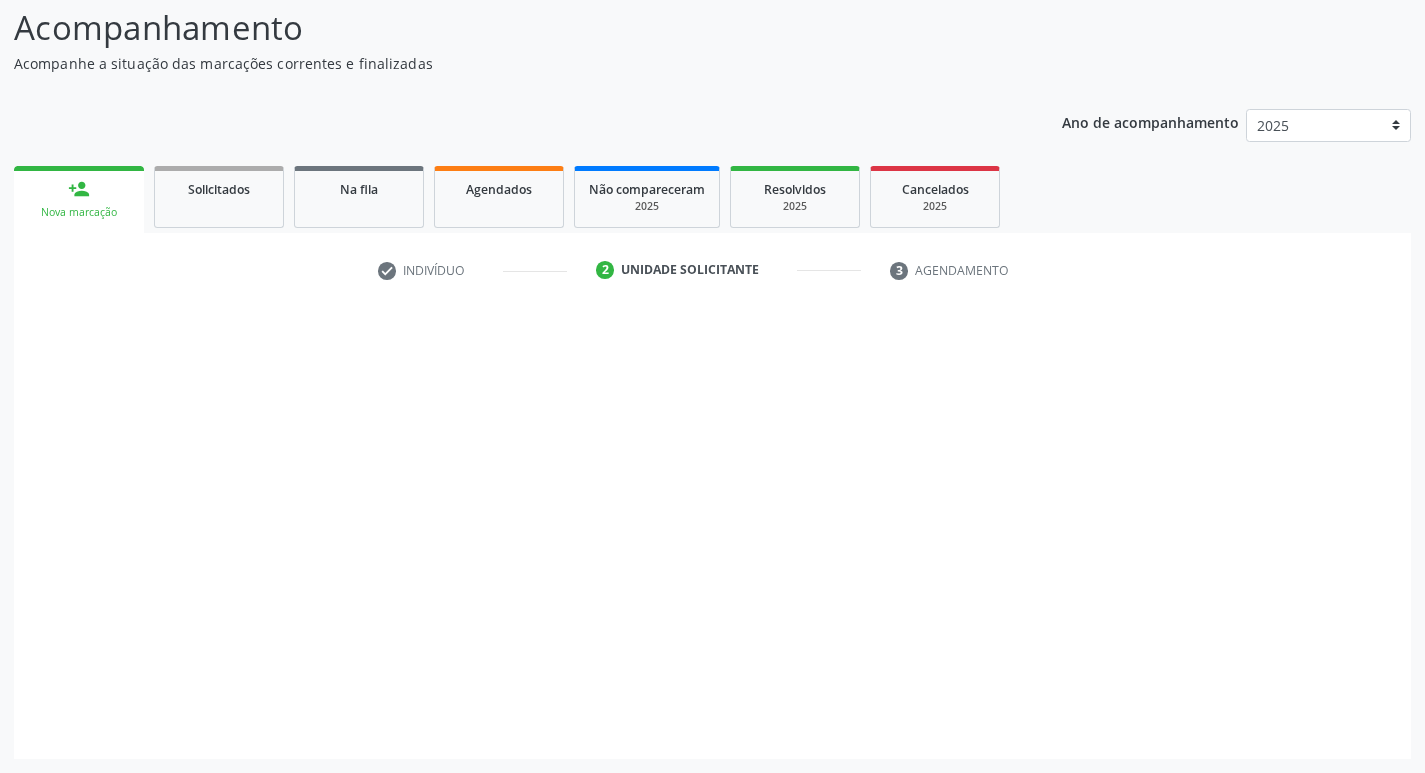 scroll, scrollTop: 133, scrollLeft: 0, axis: vertical 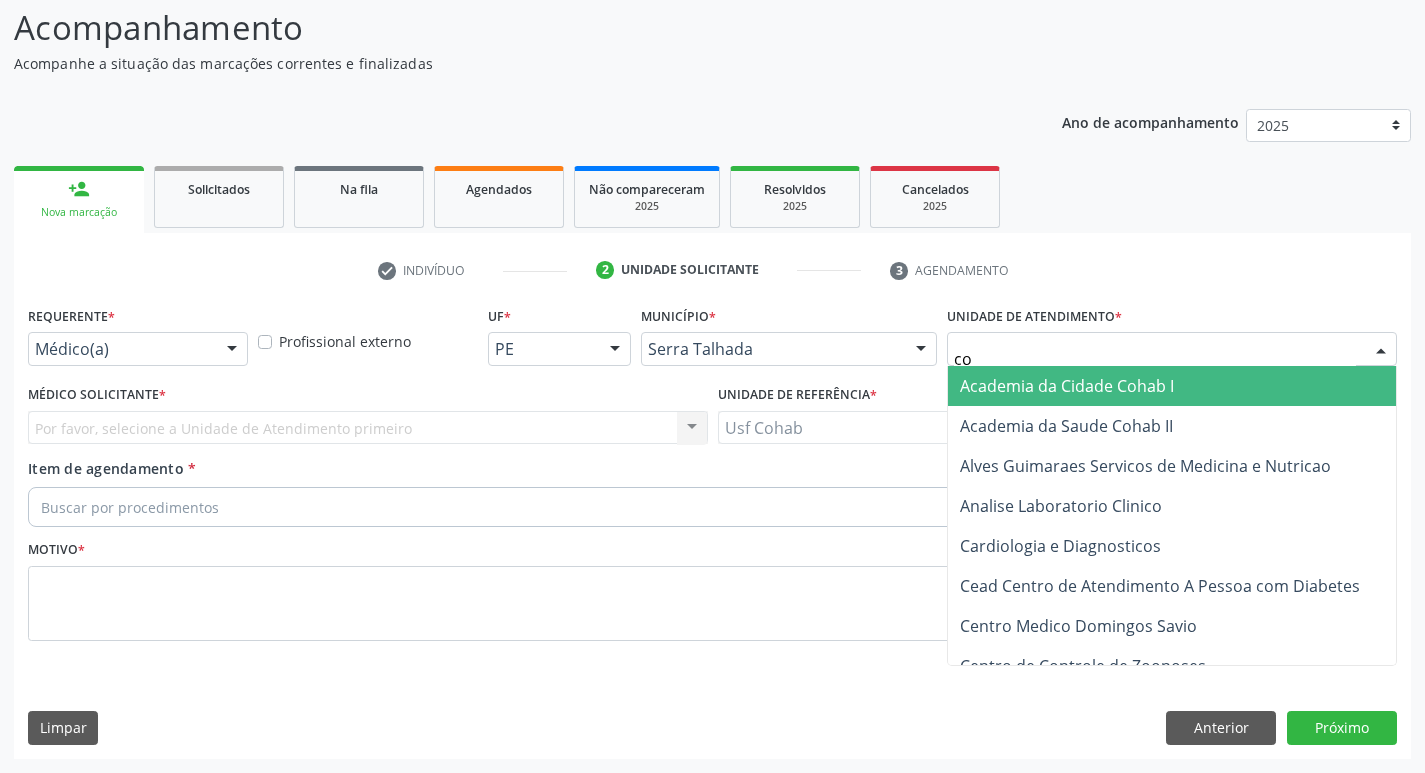 type on "coh" 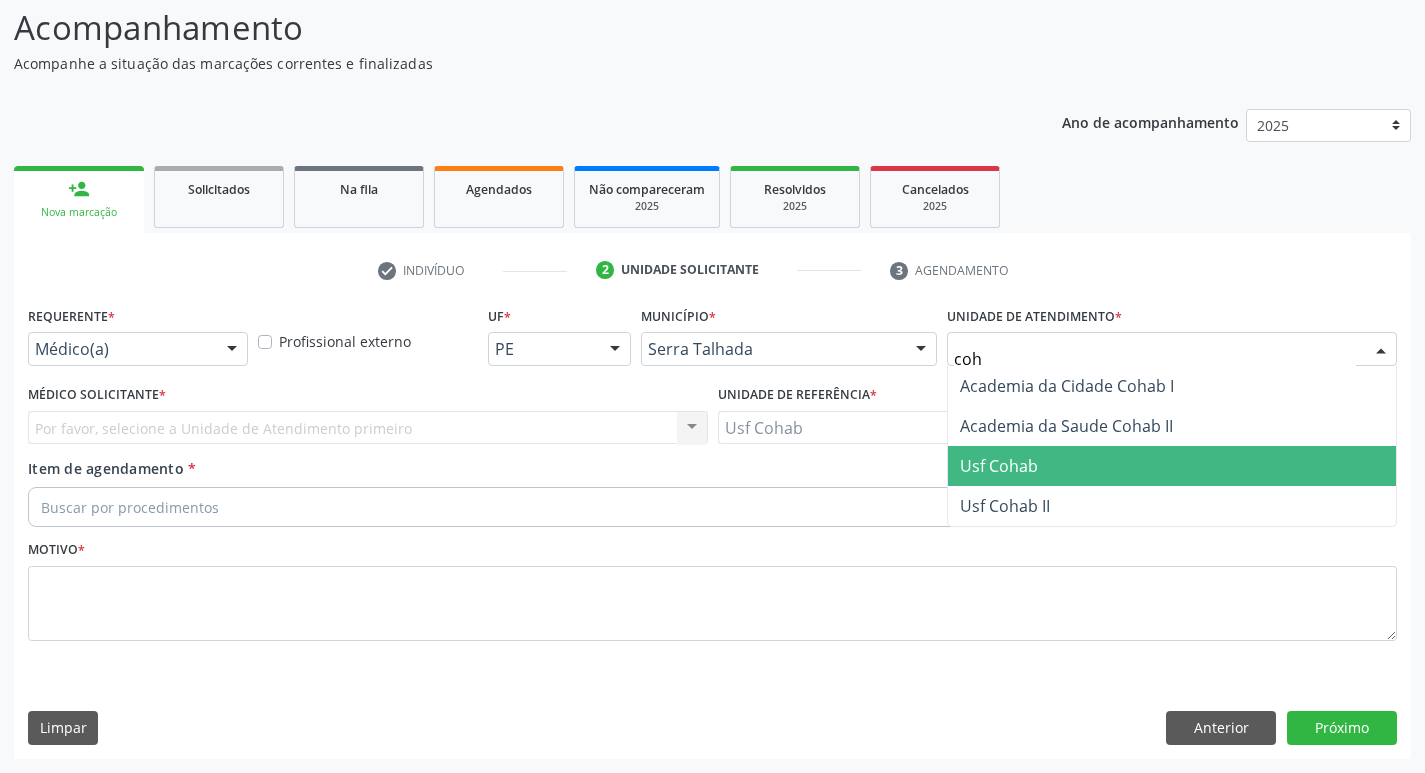 click on "Usf Cohab" at bounding box center (999, 466) 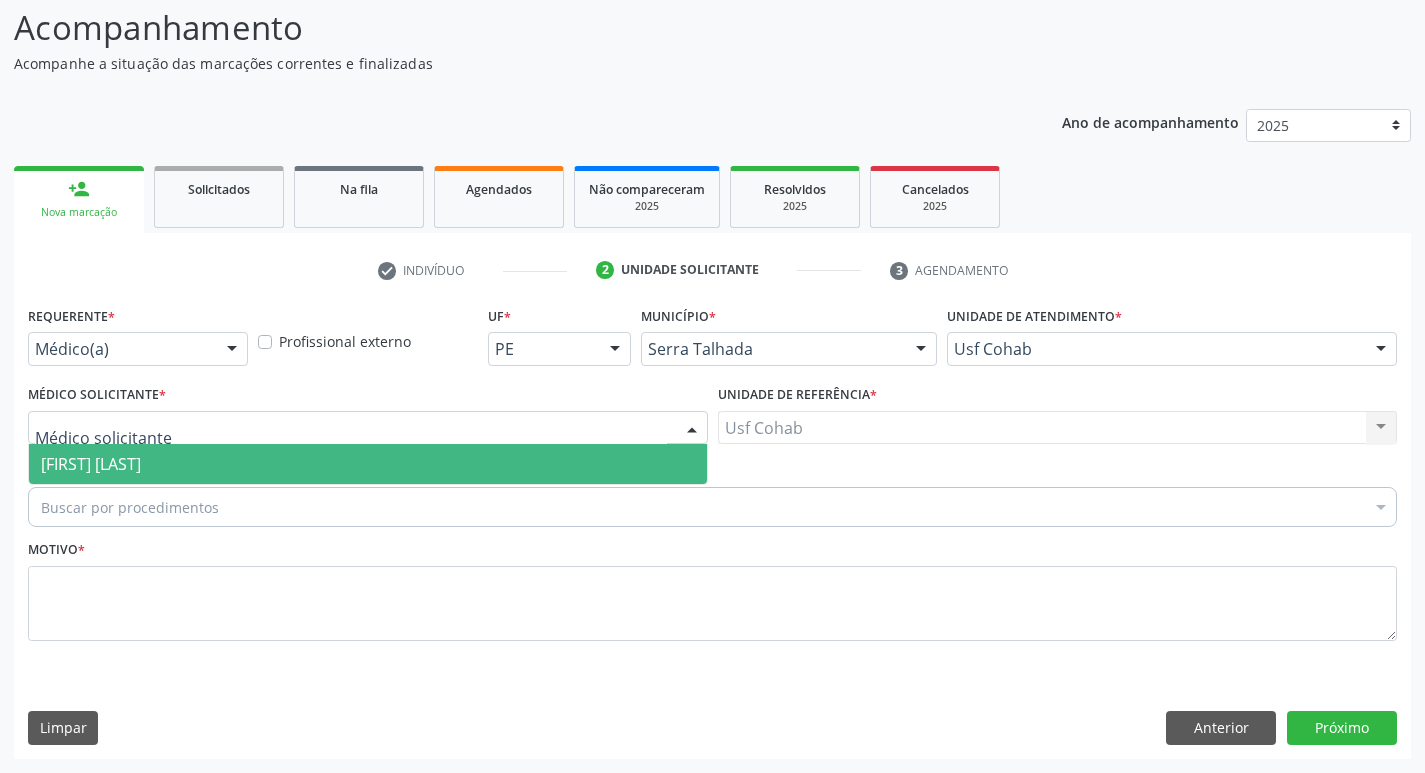 click at bounding box center (368, 428) 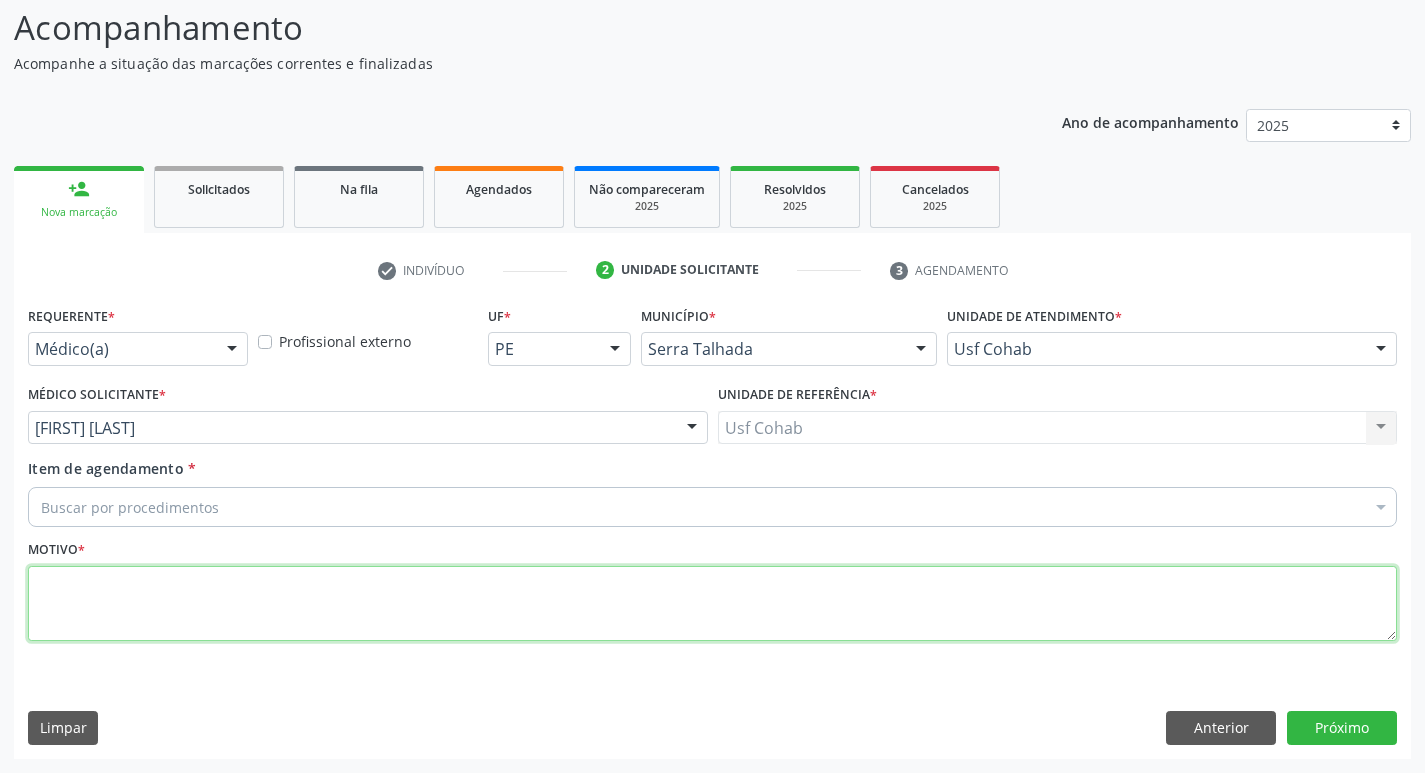 drag, startPoint x: 357, startPoint y: 619, endPoint x: 349, endPoint y: 634, distance: 17 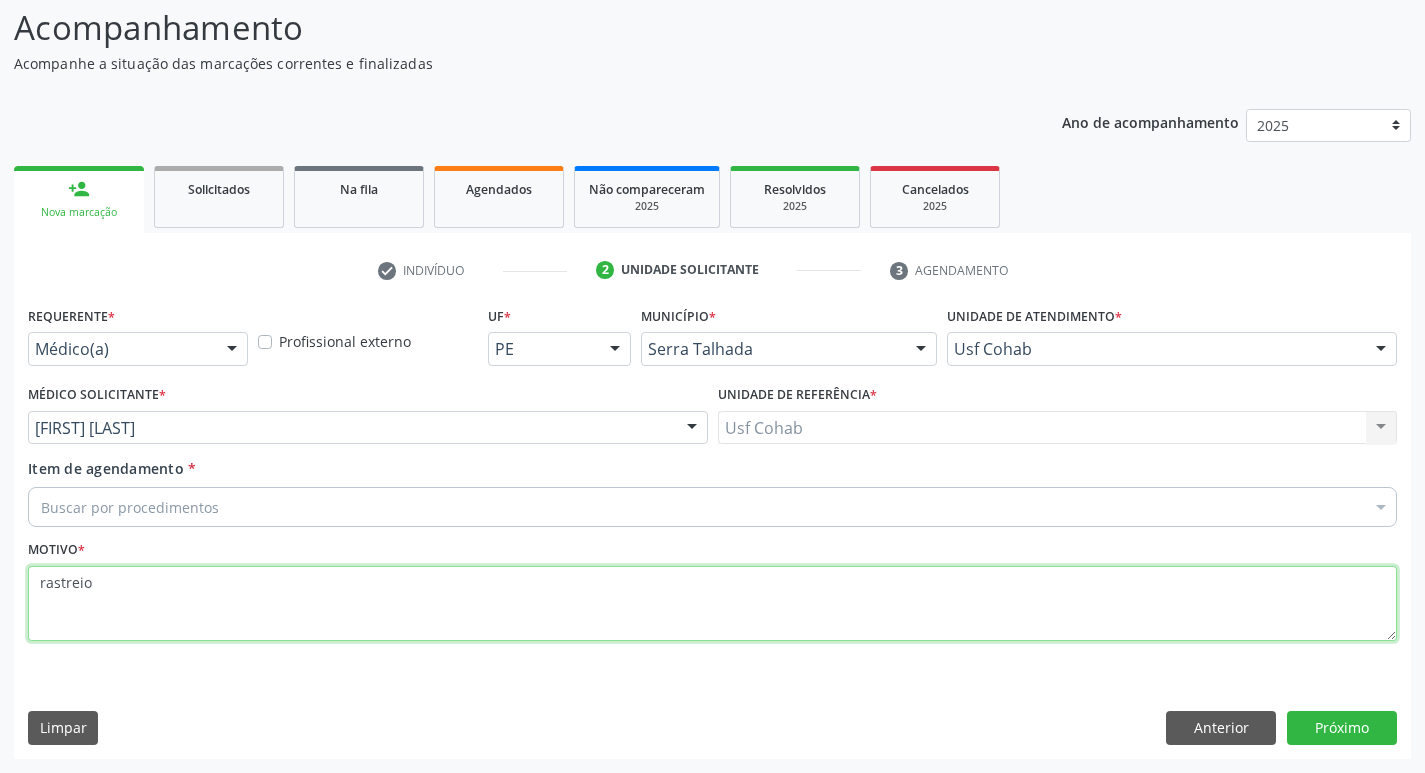 type on "rastreio" 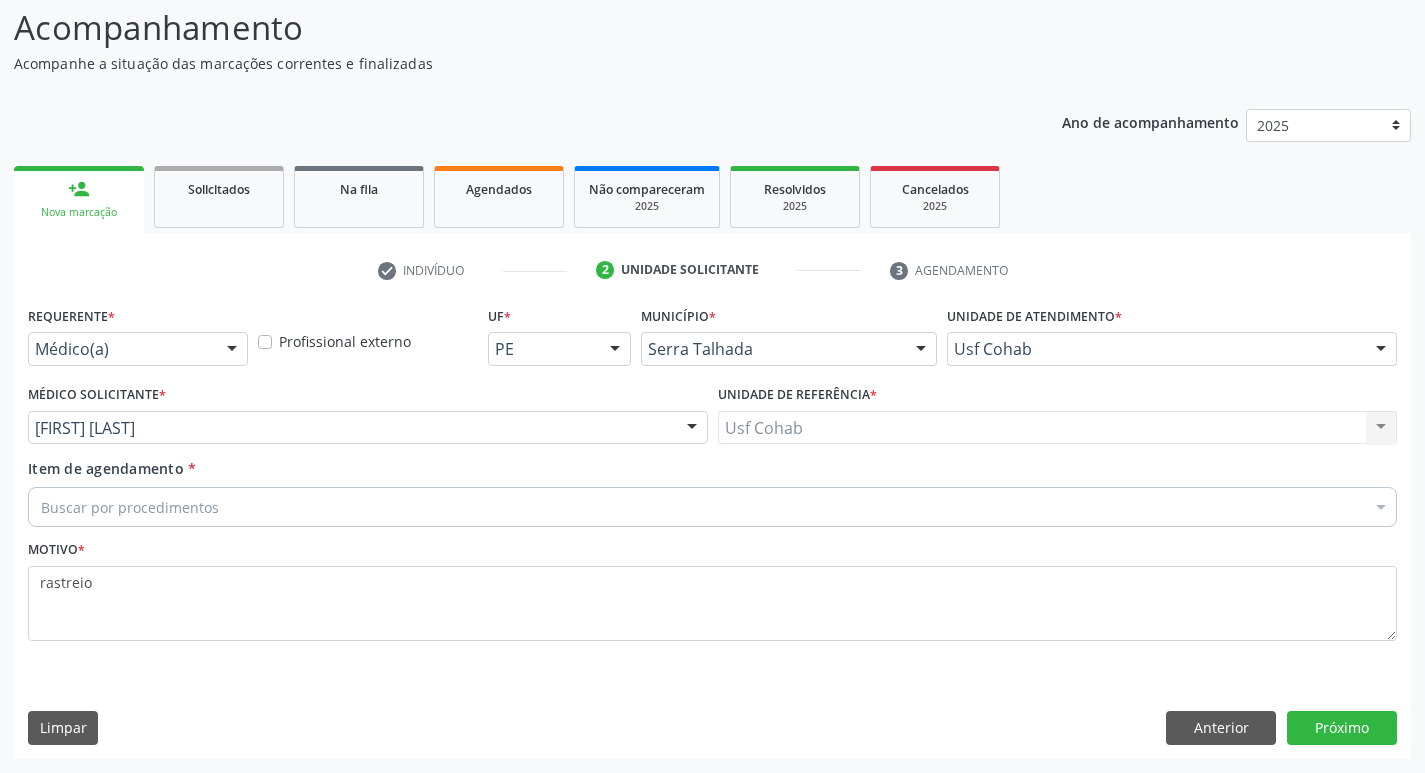 click on "Buscar por procedimentos" at bounding box center (712, 507) 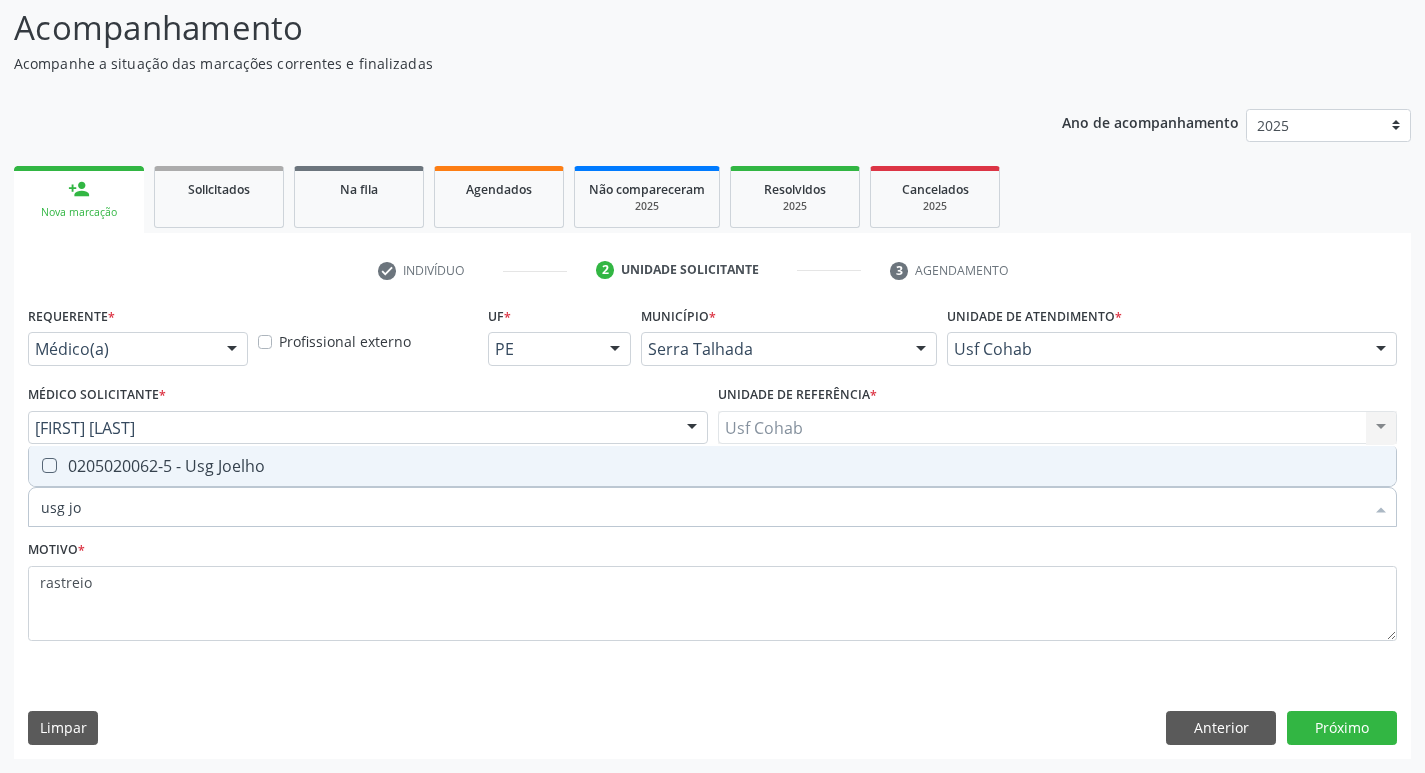 type on "usg joe" 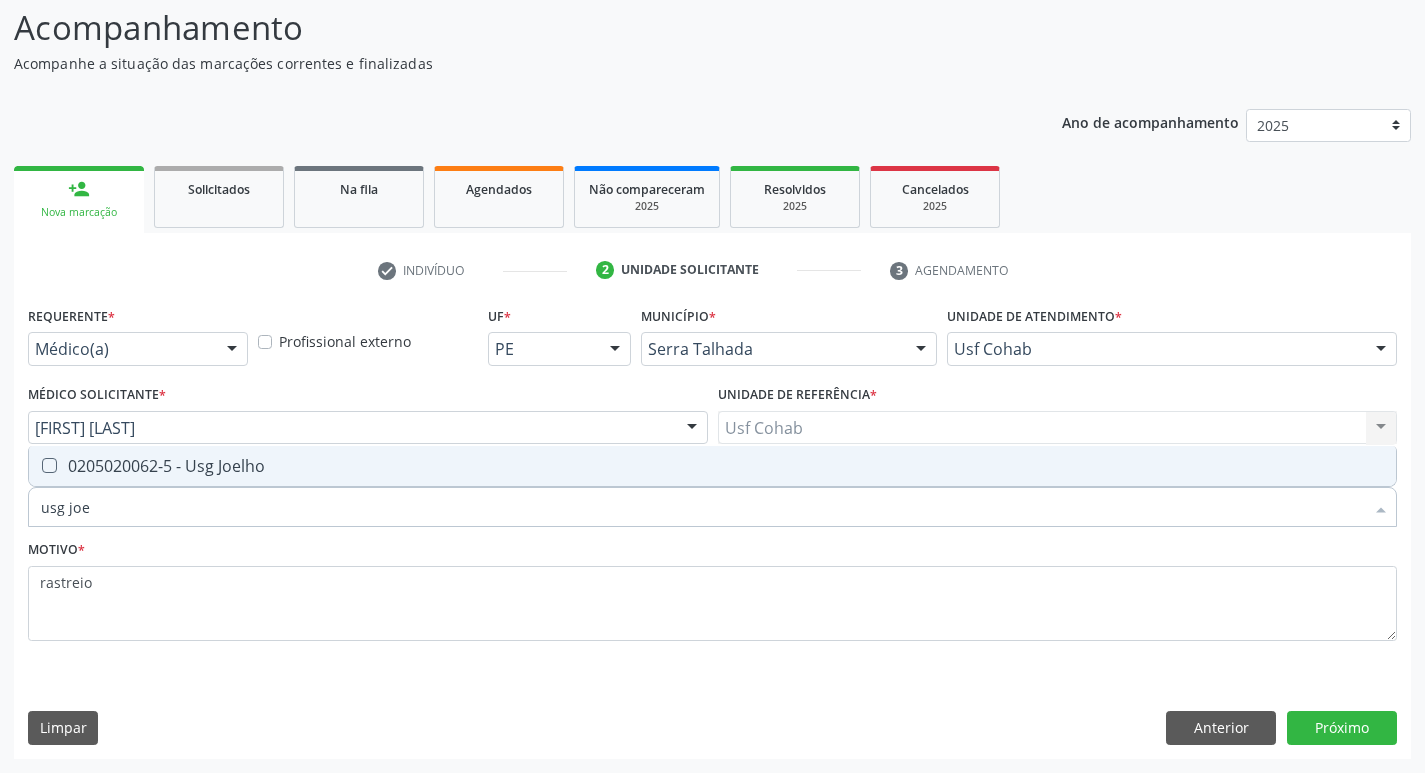 click on "0205020062-5 - Usg Joelho" at bounding box center (712, 466) 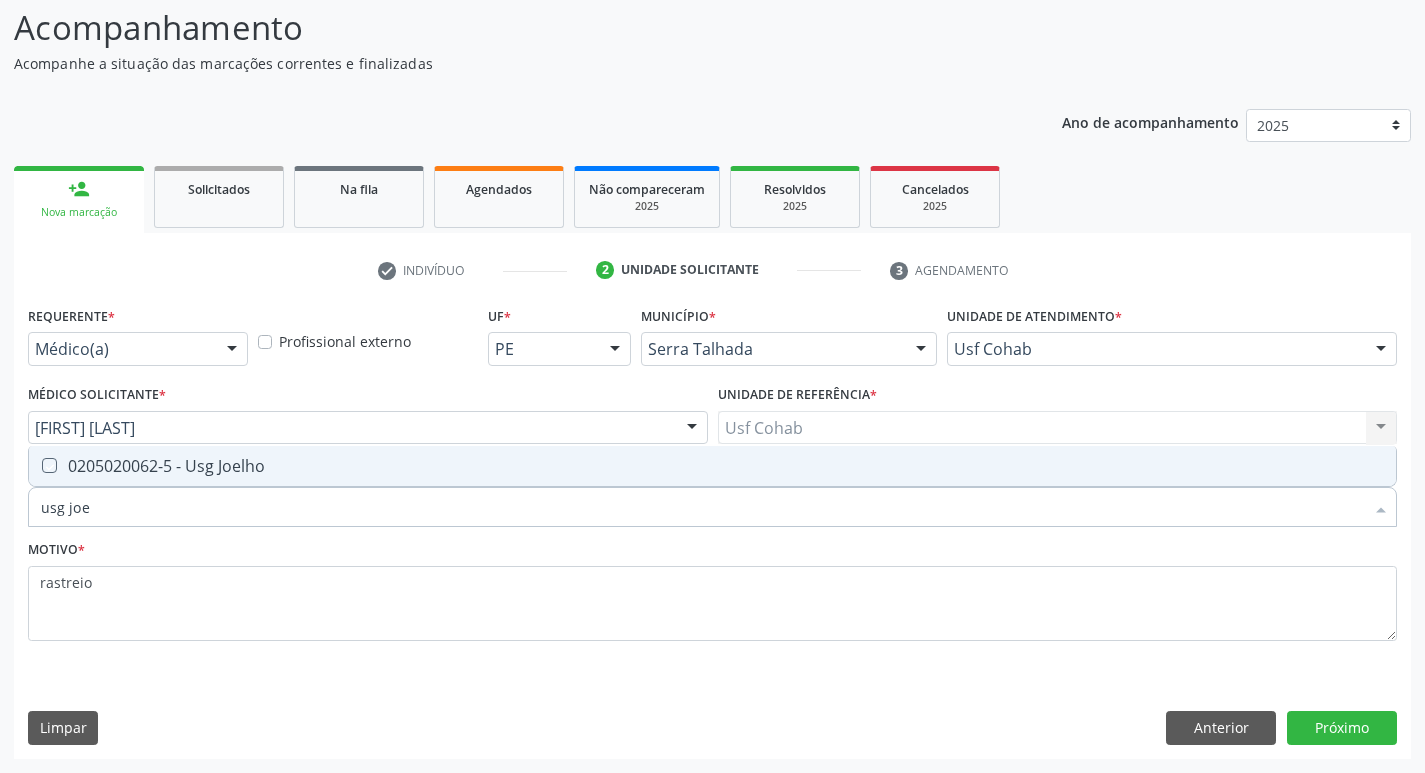 checkbox on "true" 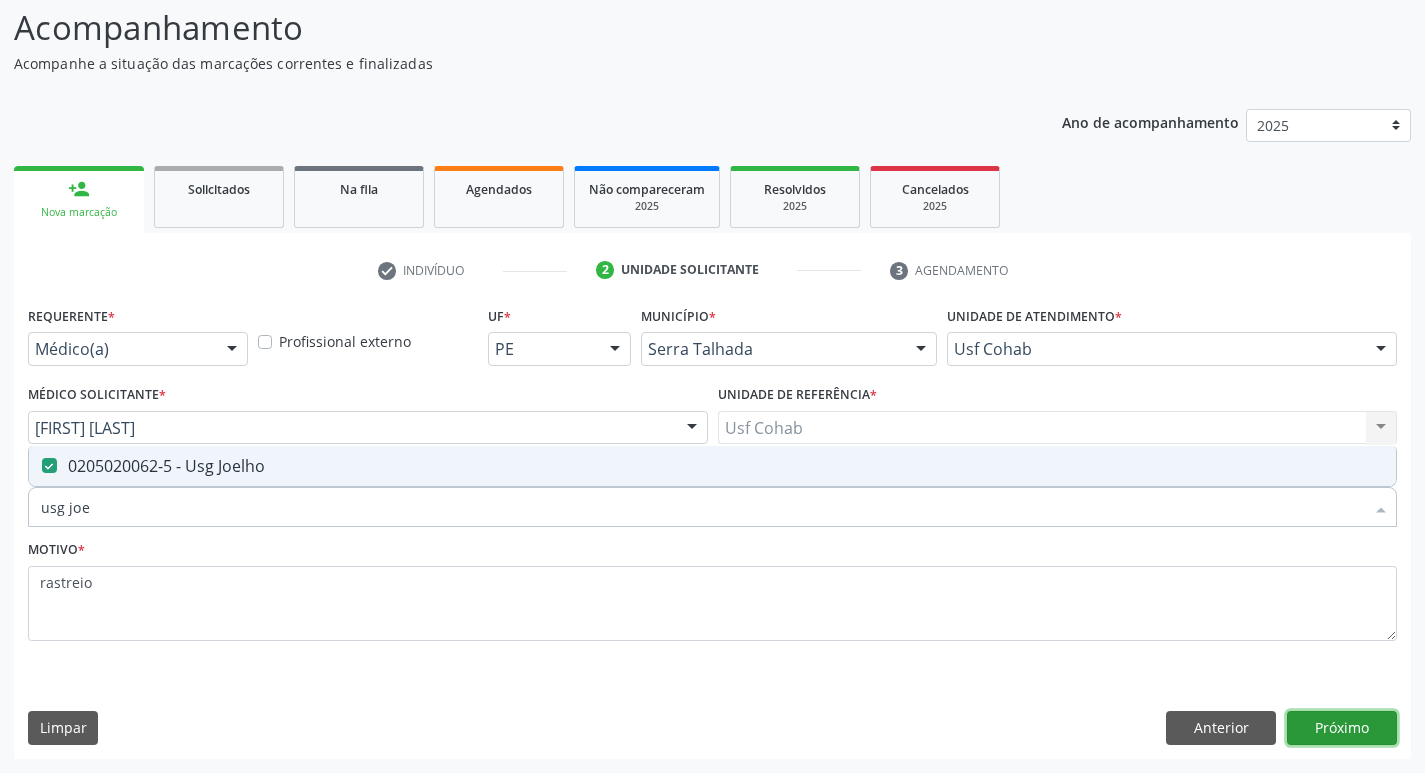 click on "Próximo" at bounding box center (1342, 728) 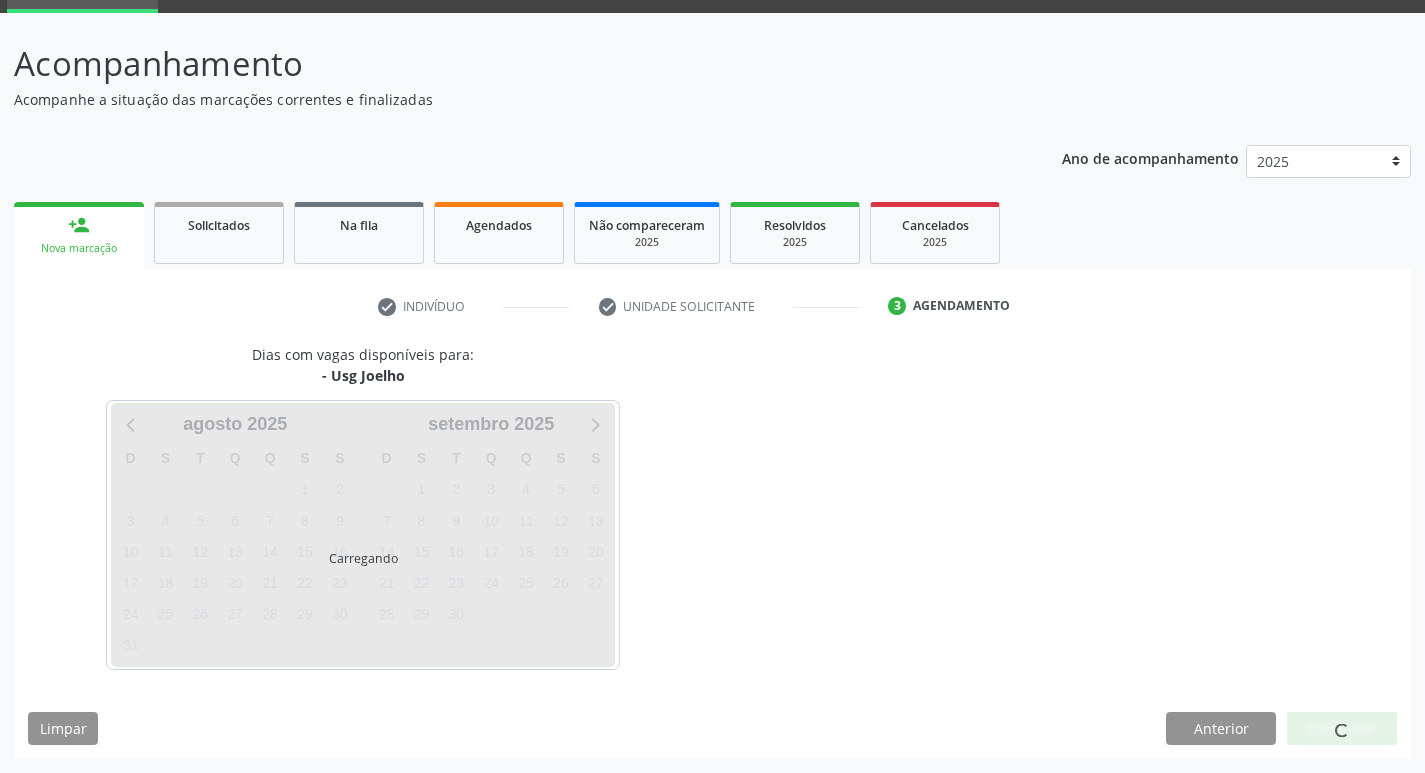 scroll, scrollTop: 97, scrollLeft: 0, axis: vertical 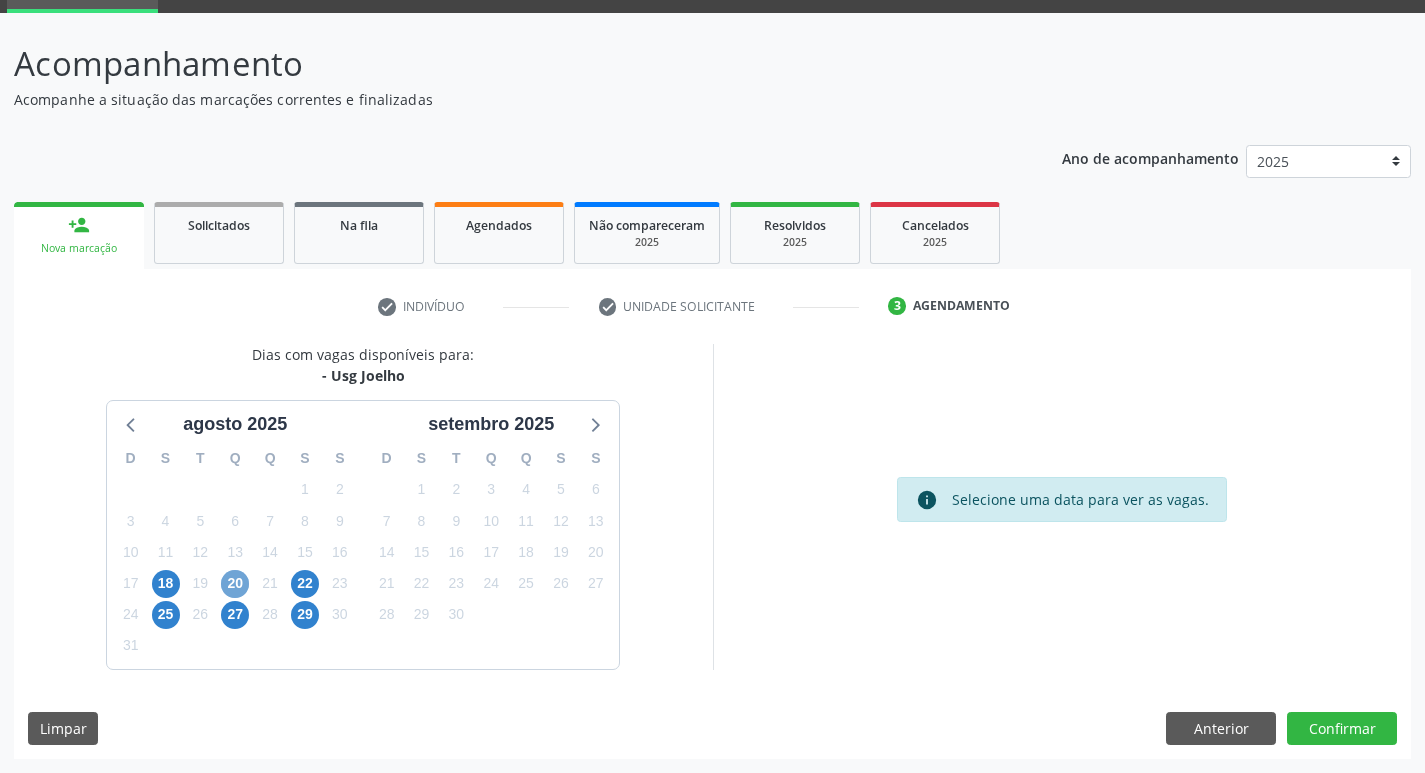click on "20" at bounding box center [235, 584] 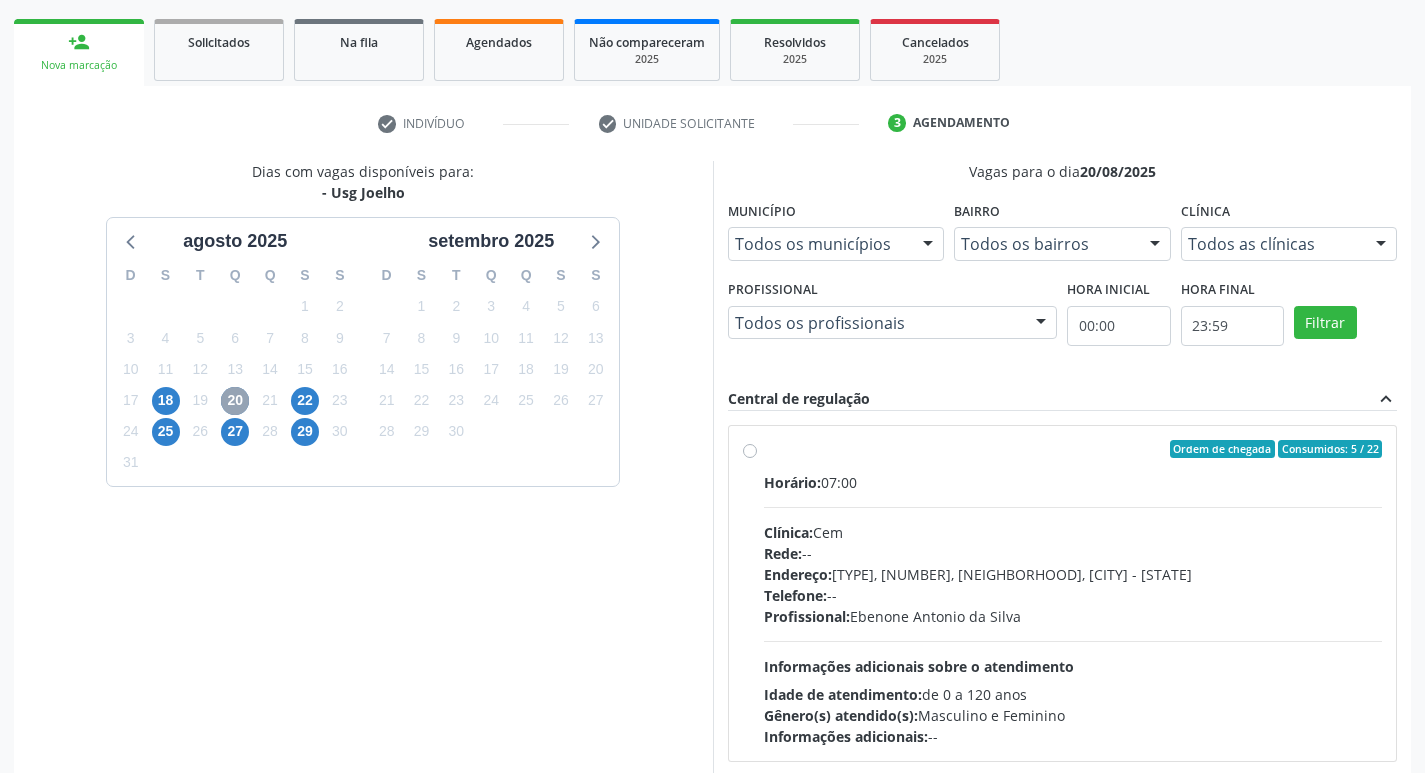 scroll, scrollTop: 297, scrollLeft: 0, axis: vertical 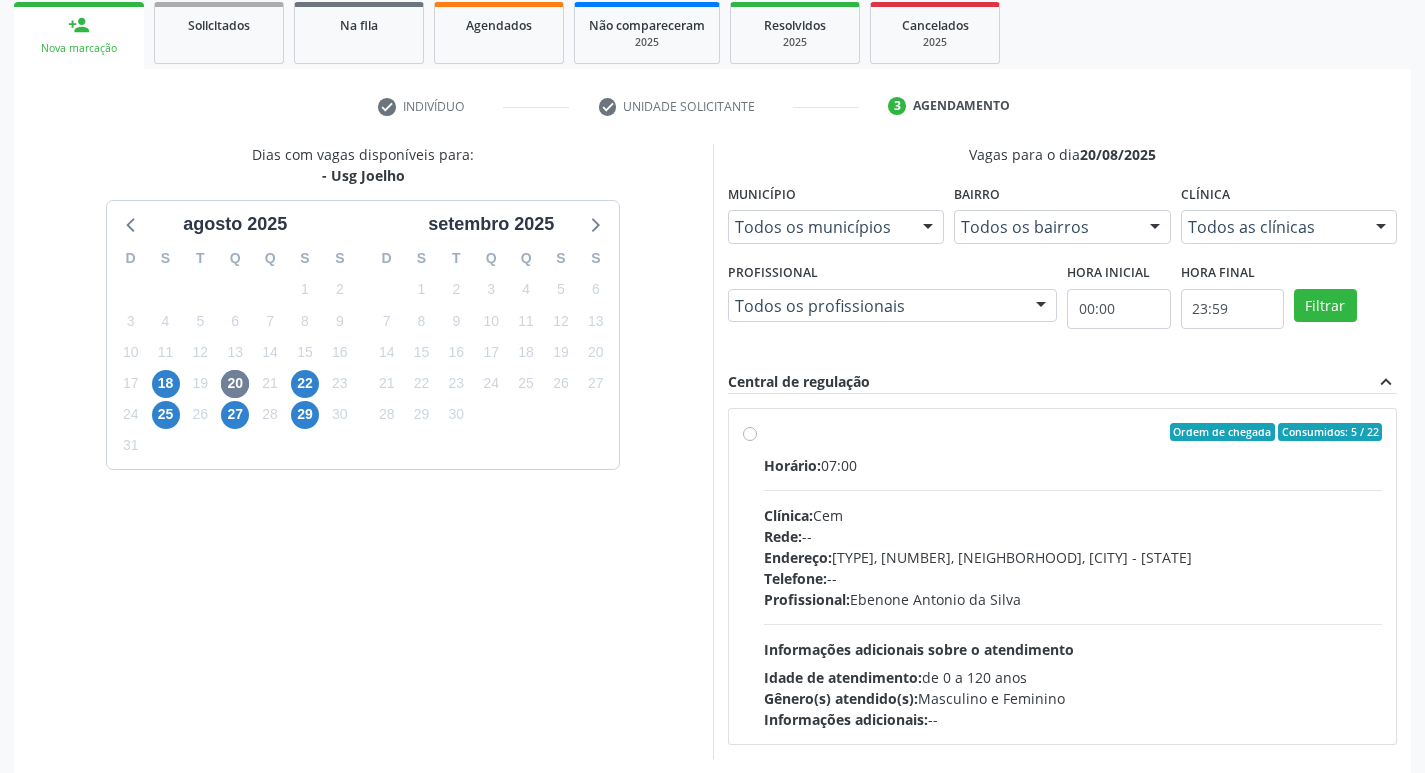 click on "Horário:   07:00
Clínica:  Cem
Rede:
--
Endereço:   Casa, nº 393, Nossa Senhora da Pen, [CITY] - [STATE]
Telefone:   --
Profissional:
[FIRST] [LAST]
Informações adicionais sobre o atendimento
Idade de atendimento:
de 0 a 120 anos
Gênero(s) atendido(s):
Masculino e Feminino
Informações adicionais:
--" at bounding box center [1073, 592] 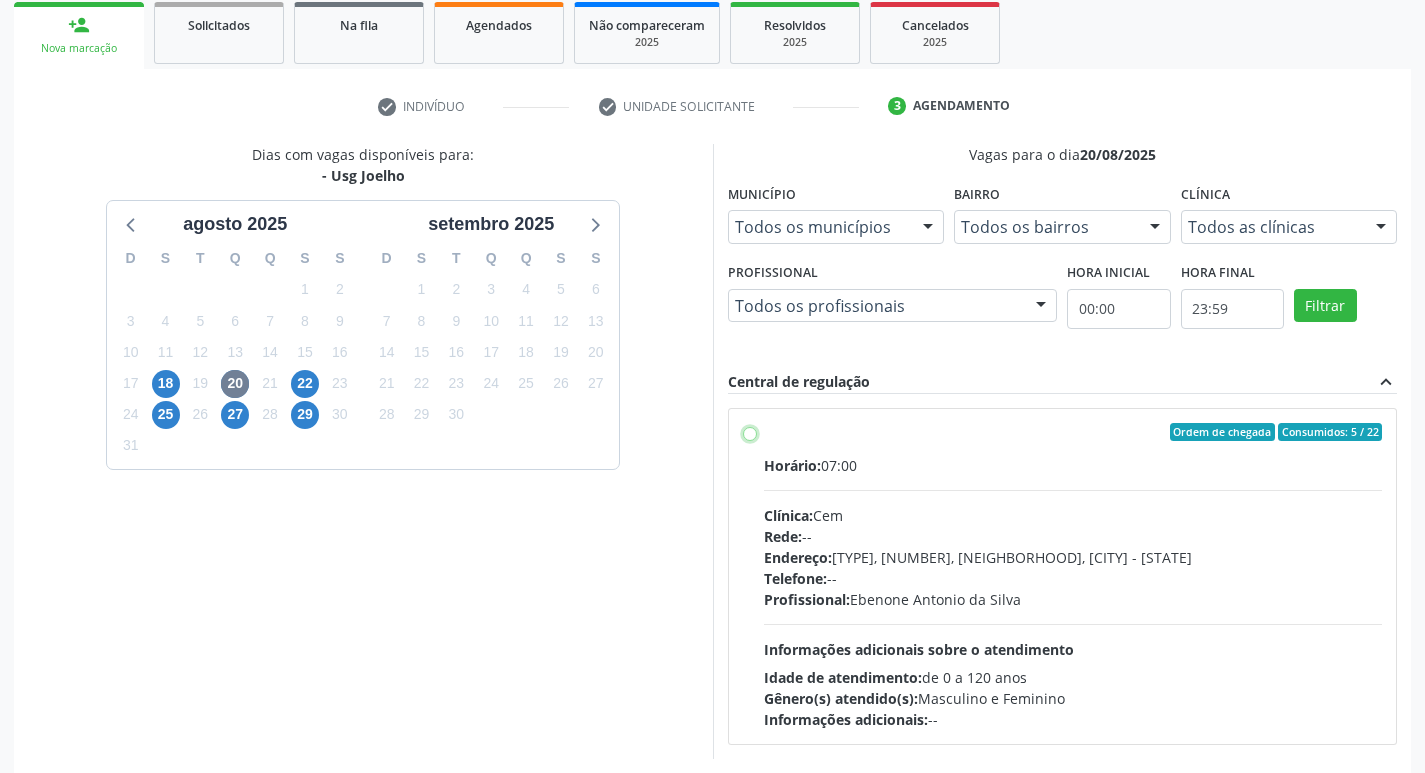 click on "Ordem de chegada
Consumidos: 5 / 22
Horário:   07:00
Clínica:  Cem
Rede:
--
Endereço:   Casa, nº 393, Nossa Senhora da Pen, [CITY] - [STATE]
Telefone:   --
Profissional:
[FIRST] [LAST]
Informações adicionais sobre o atendimento
Idade de atendimento:
de 0 a 120 anos
Gênero(s) atendido(s):
Masculino e Feminino
Informações adicionais:
--" at bounding box center (750, 432) 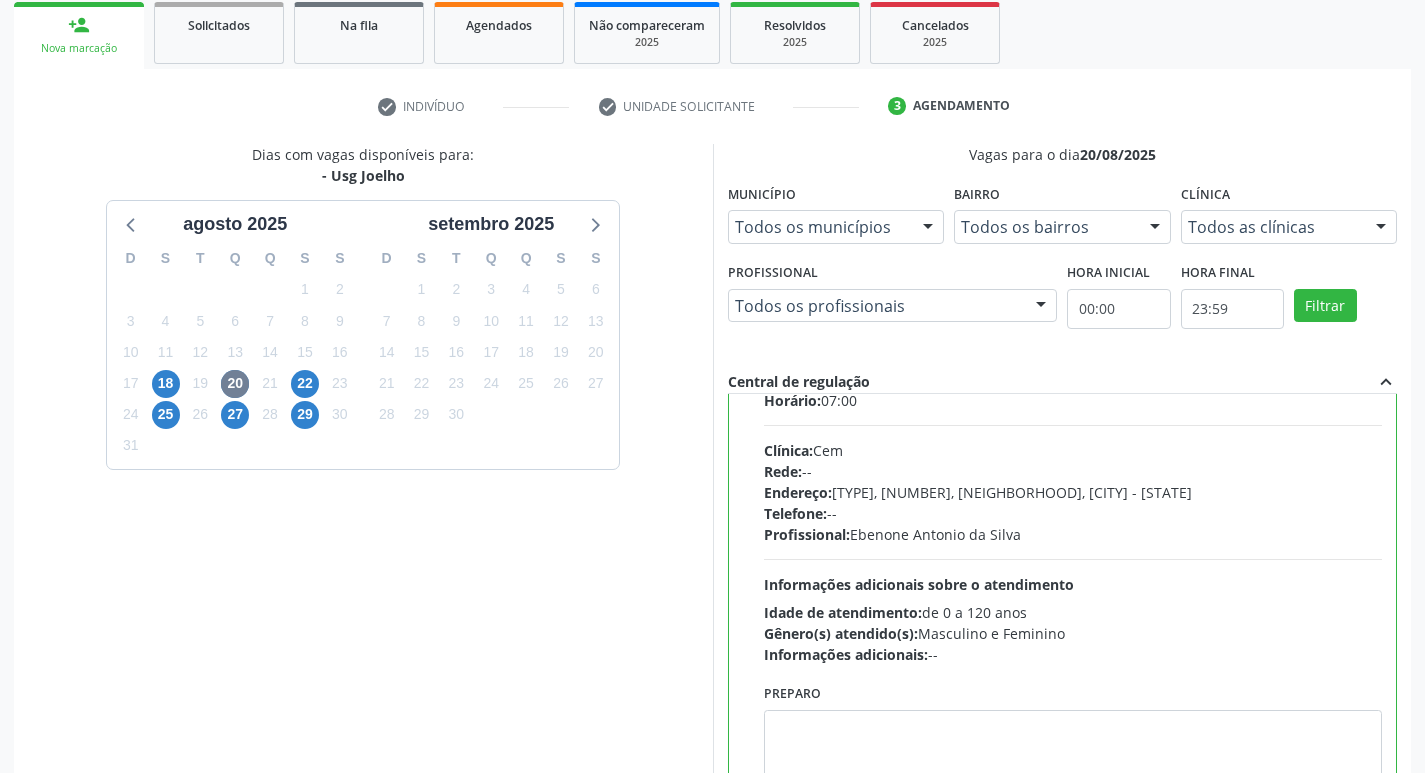 scroll, scrollTop: 99, scrollLeft: 0, axis: vertical 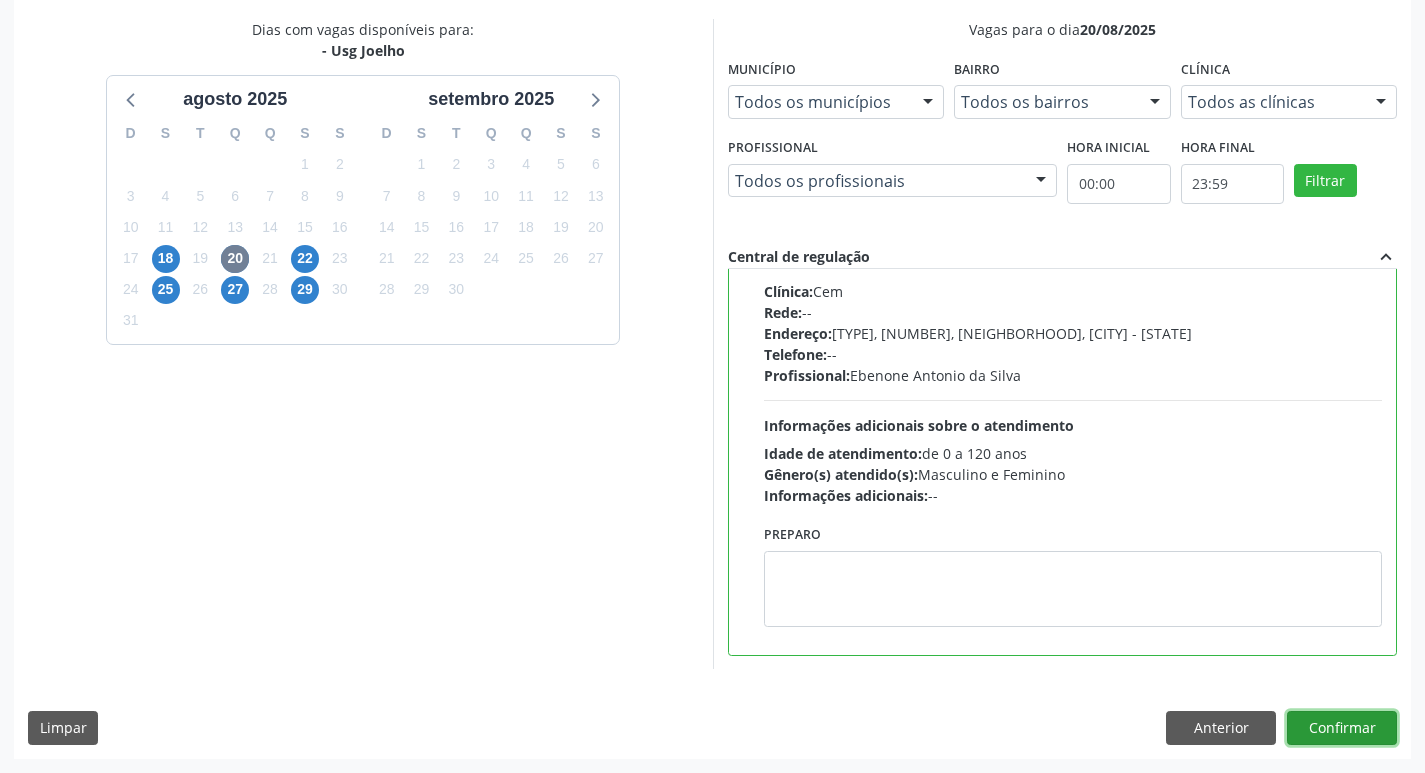 click on "Confirmar" at bounding box center [1342, 728] 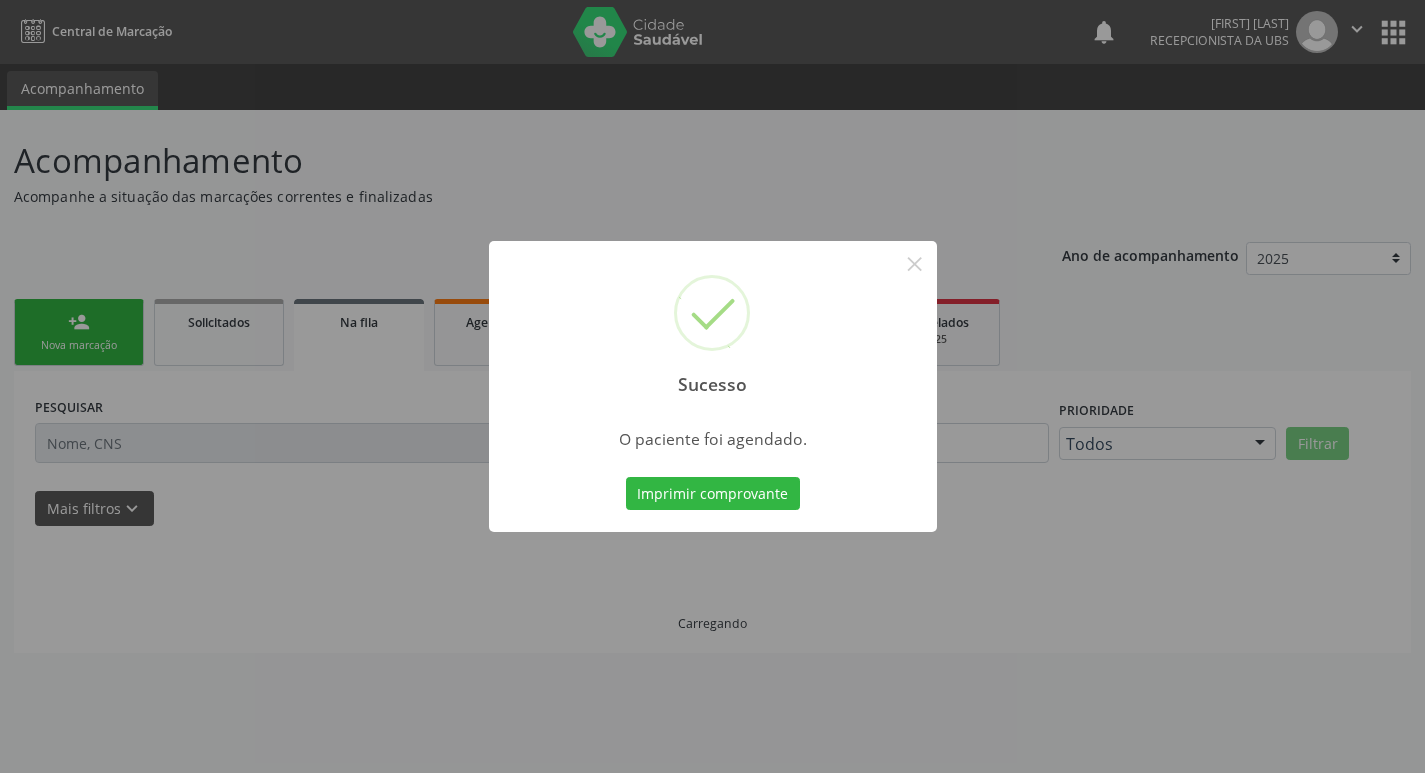 scroll, scrollTop: 0, scrollLeft: 0, axis: both 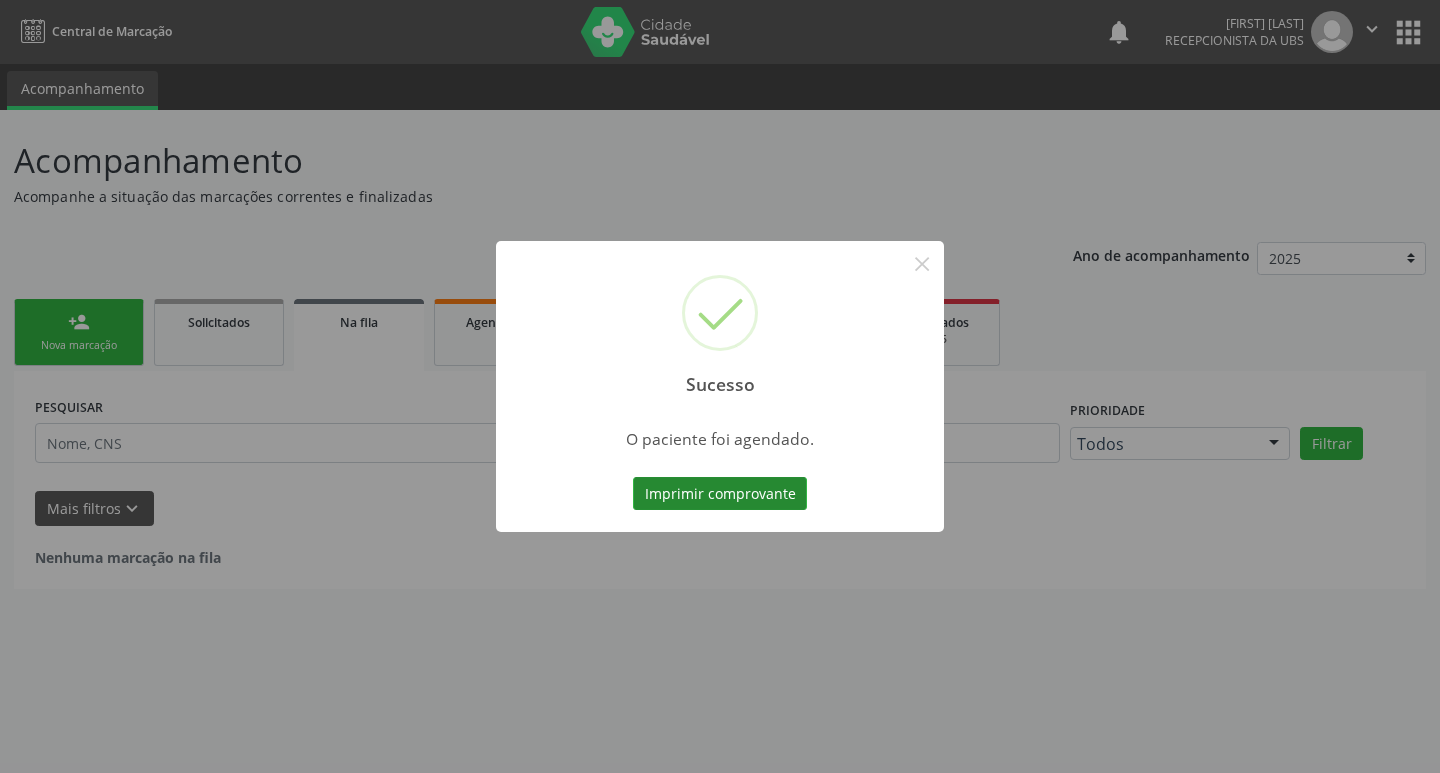 click on "Imprimir comprovante" at bounding box center (720, 494) 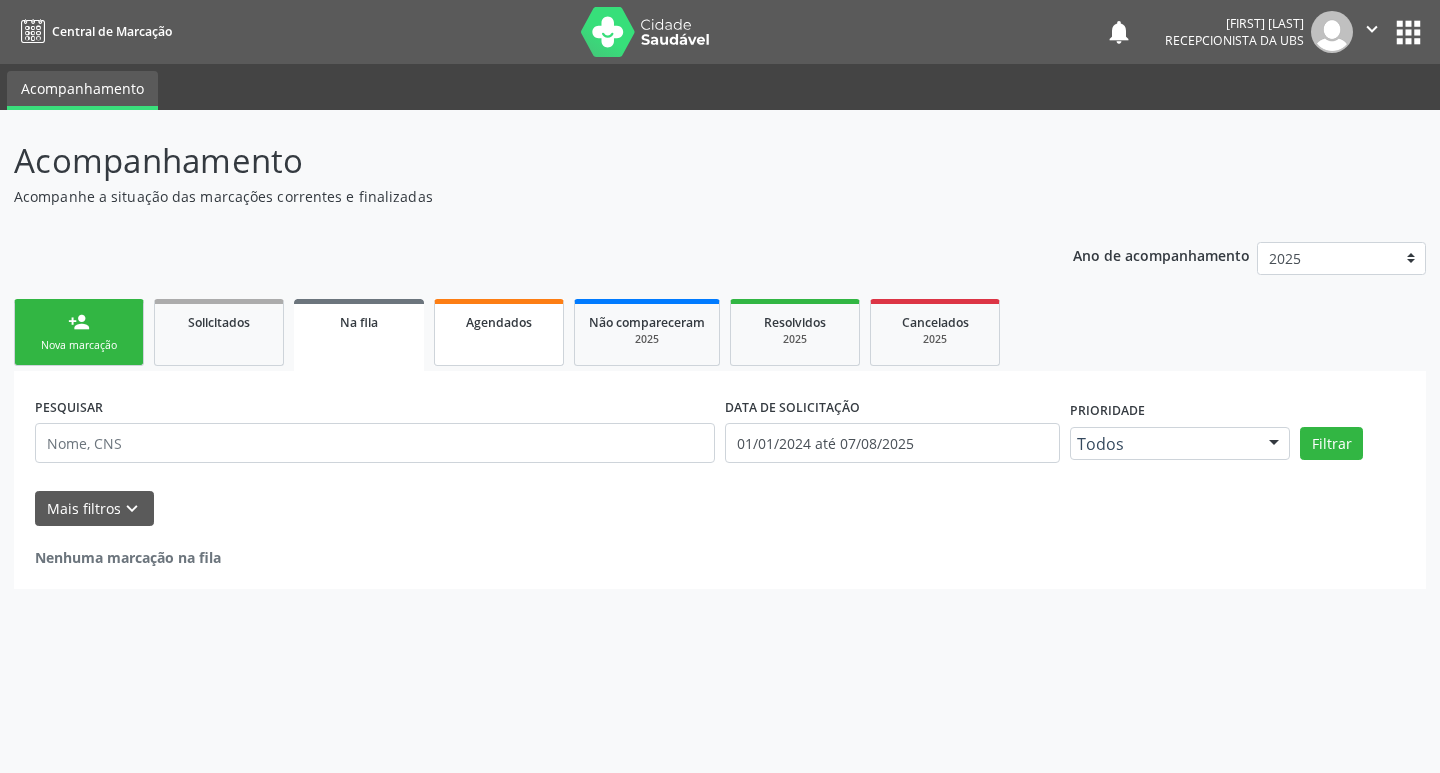 click on "Agendados" at bounding box center [499, 332] 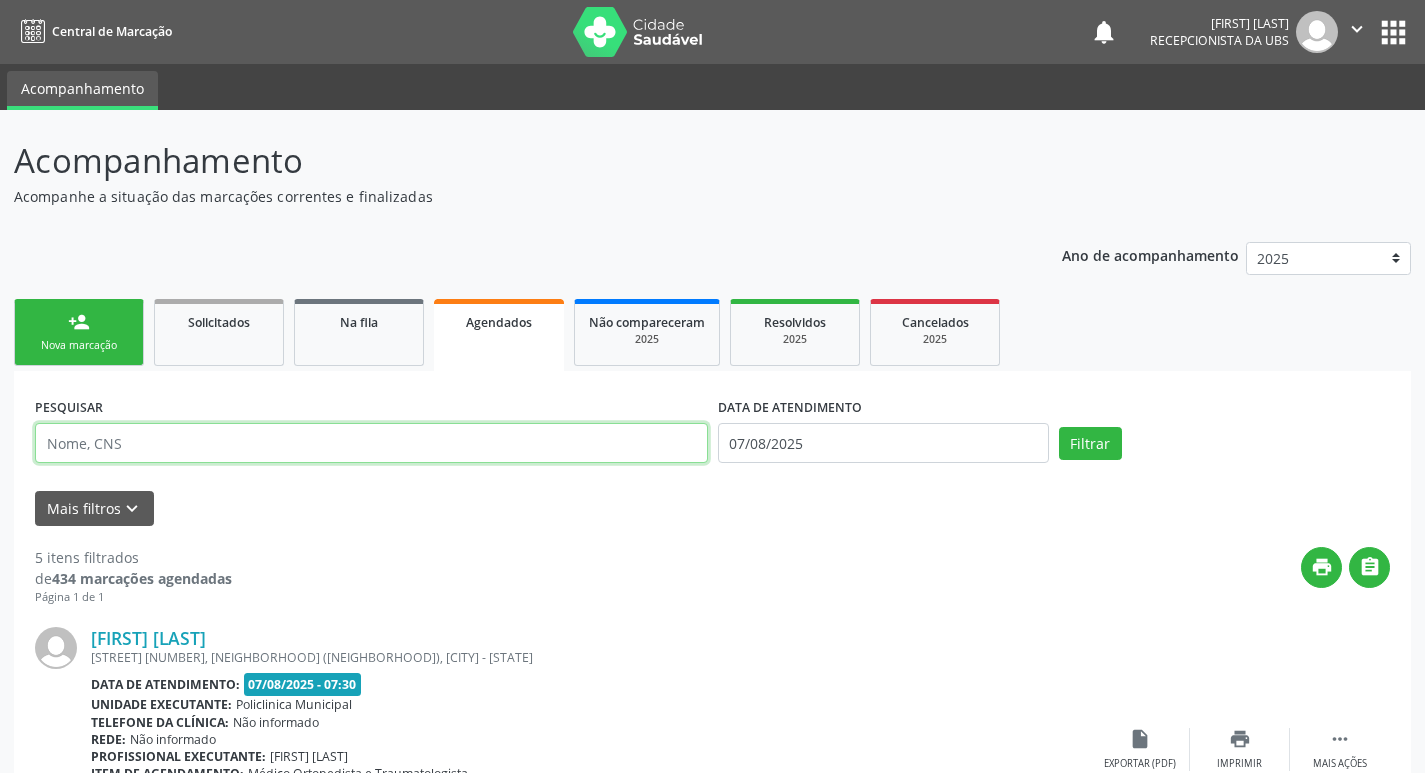 paste on "[FIRST] [LAST]" 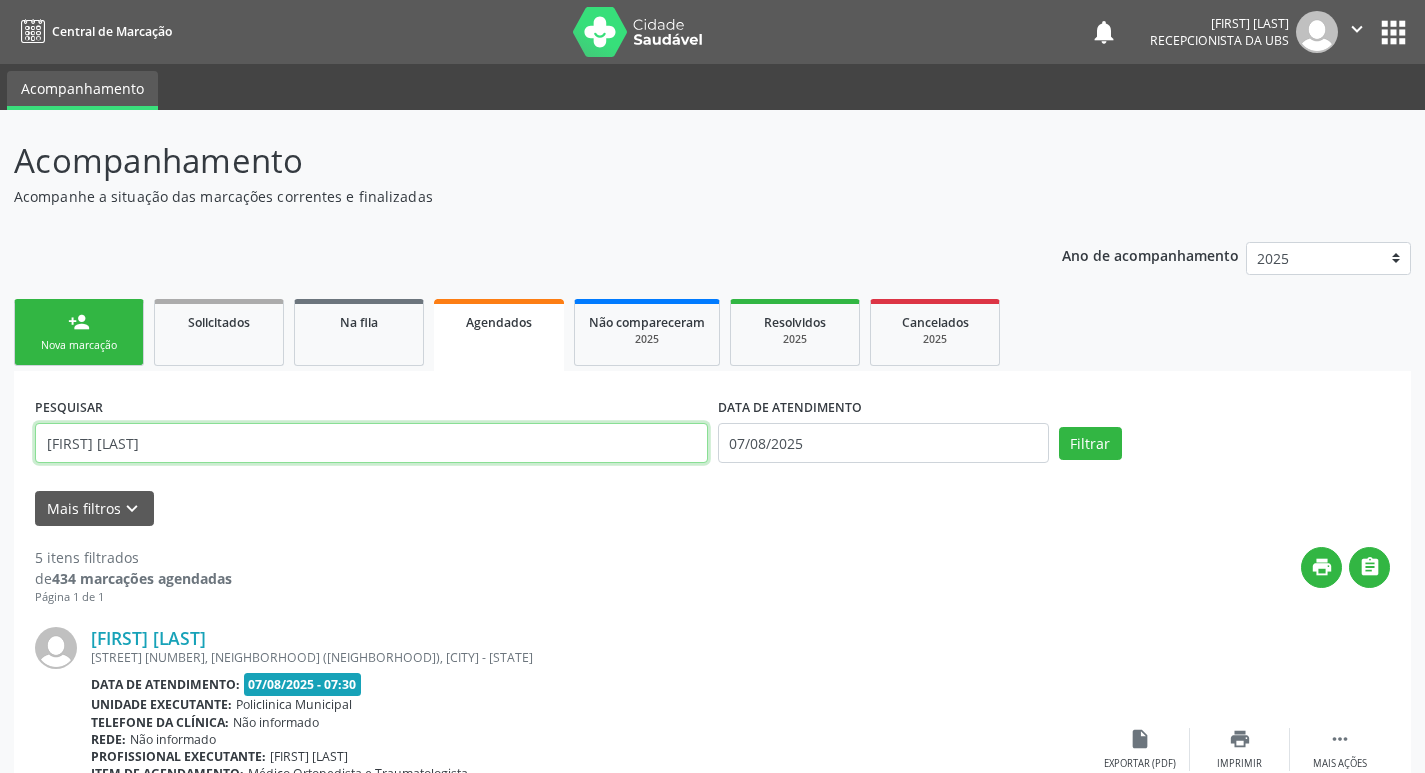 type on "[FIRST] [LAST]" 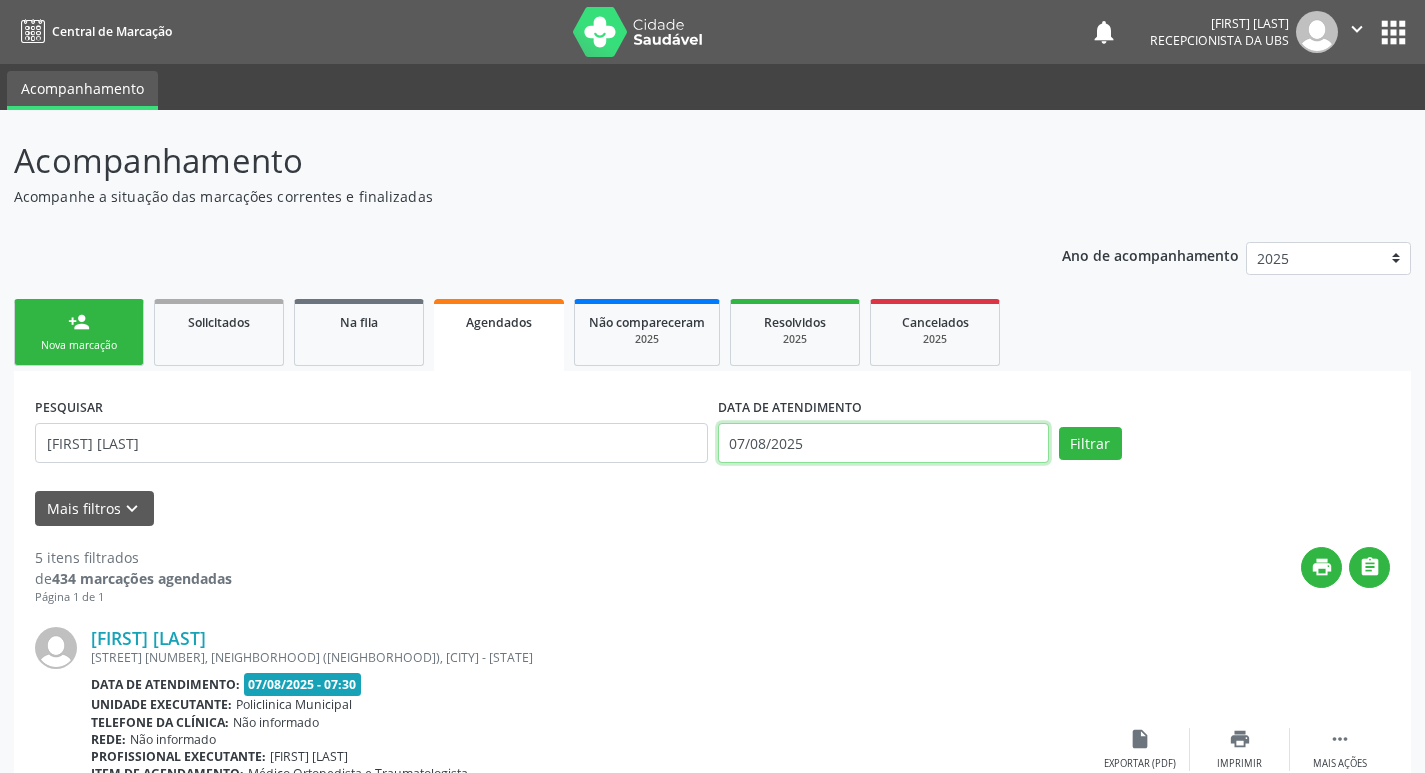 click on "07/08/2025" at bounding box center (883, 443) 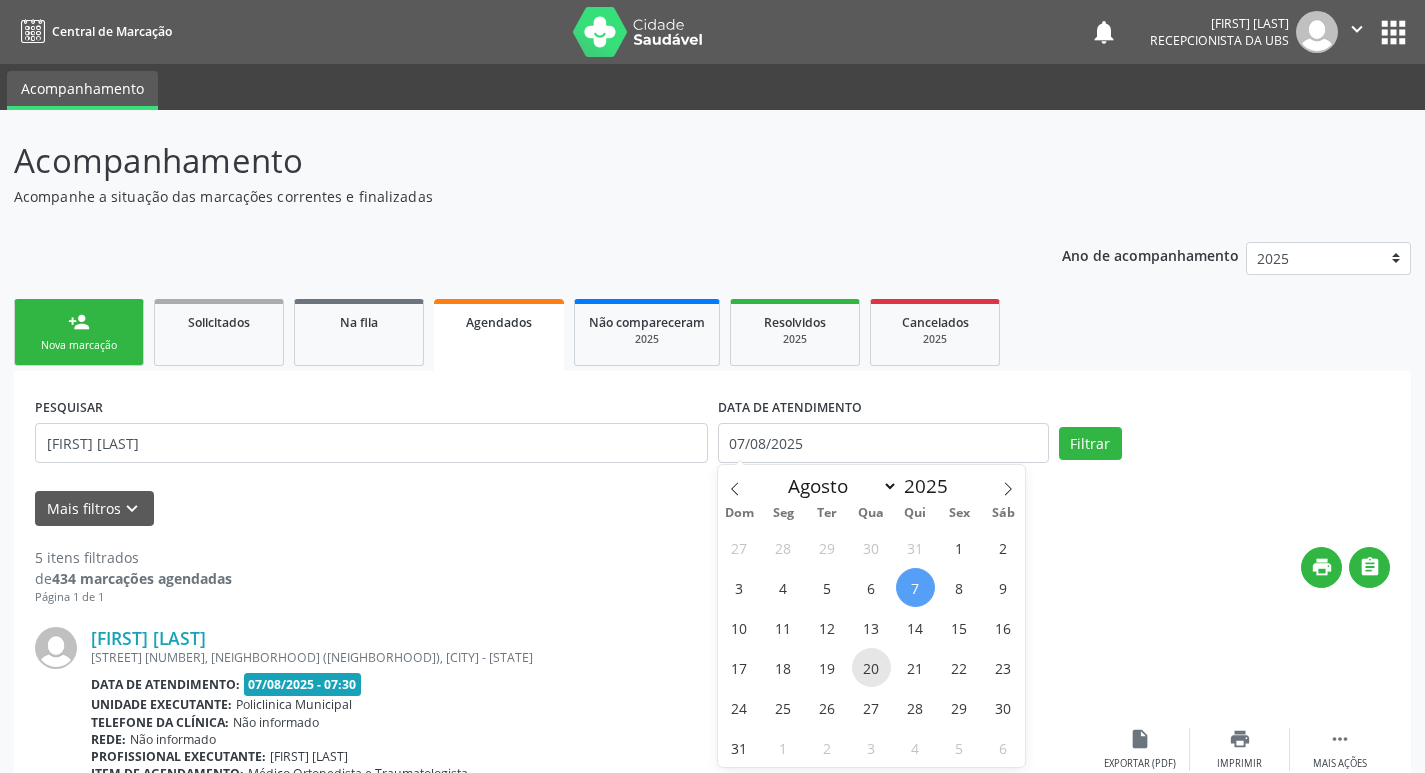 click on "20" at bounding box center (871, 667) 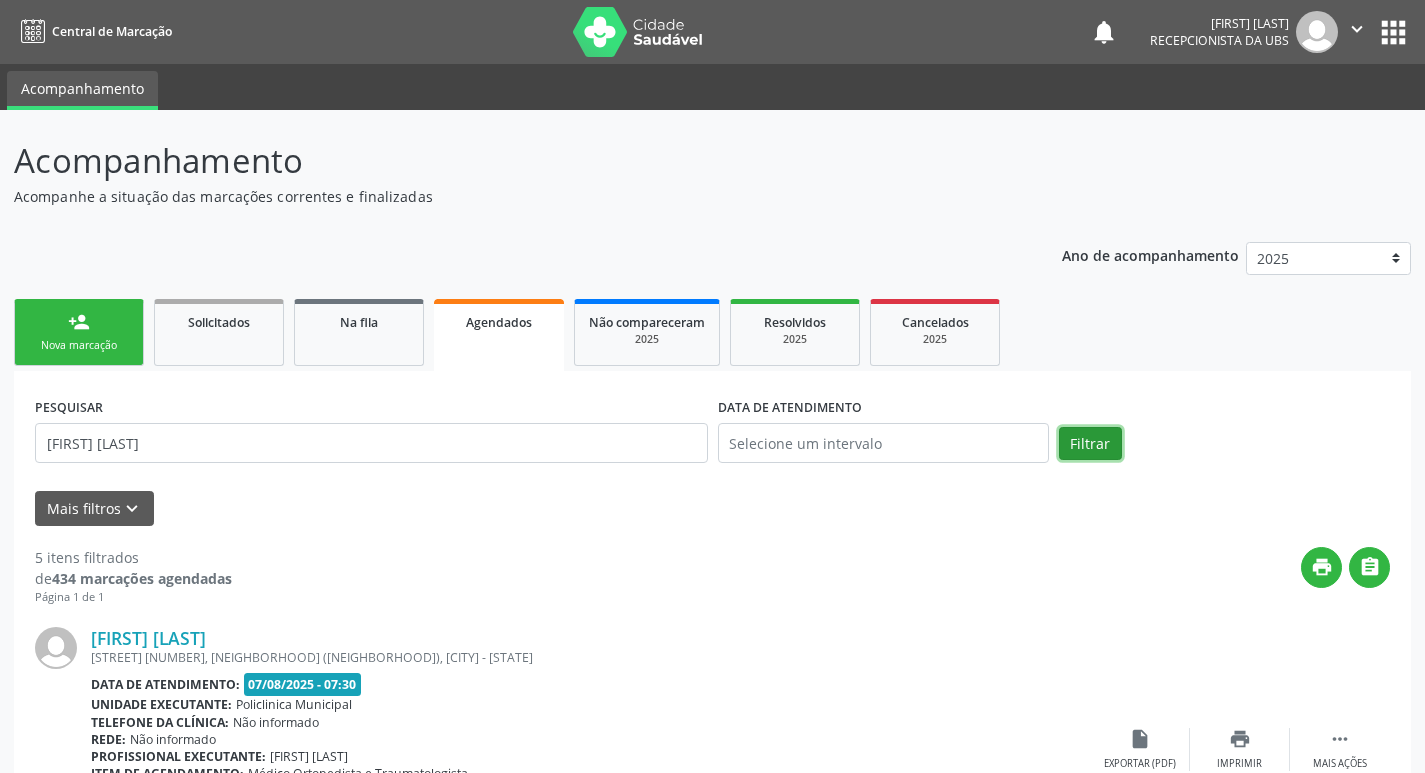 click on "Filtrar" at bounding box center (1090, 444) 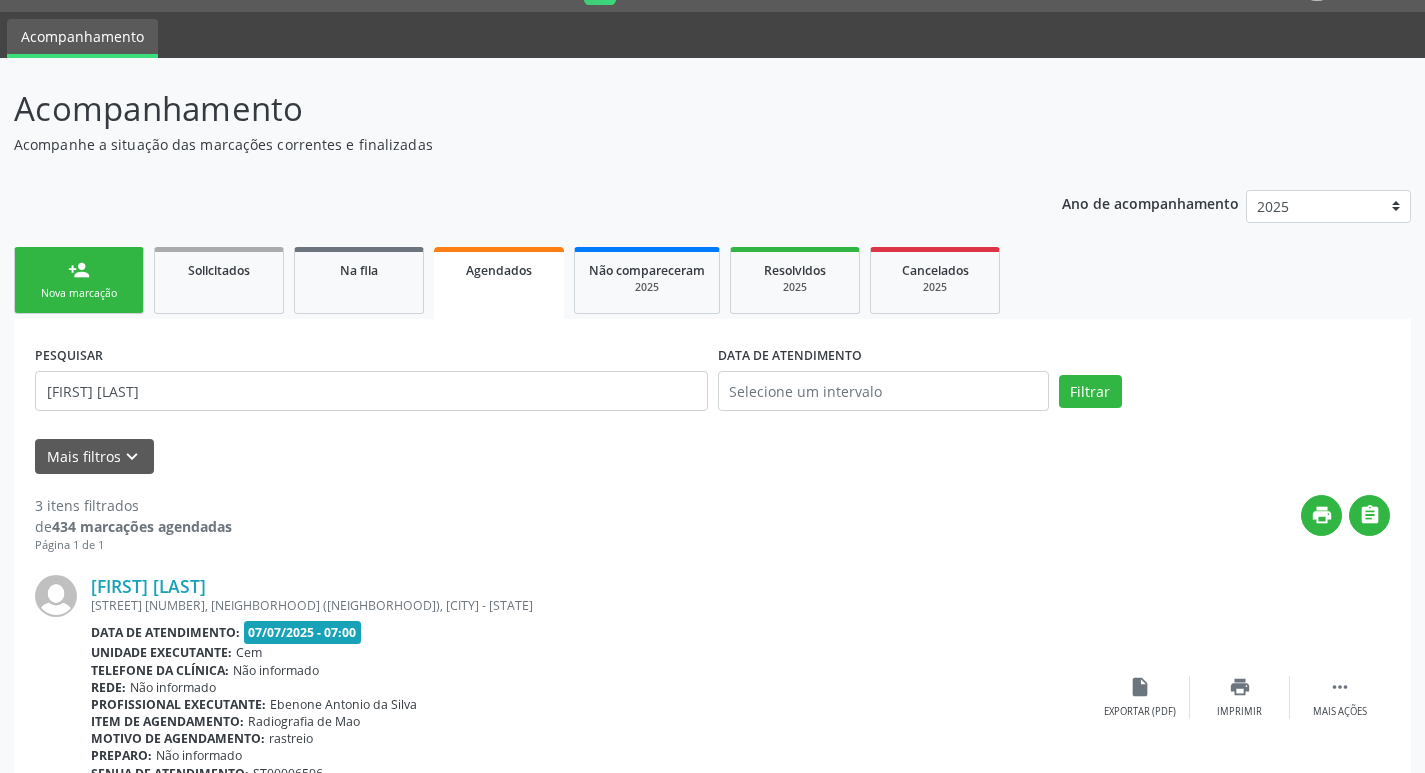 scroll, scrollTop: 100, scrollLeft: 0, axis: vertical 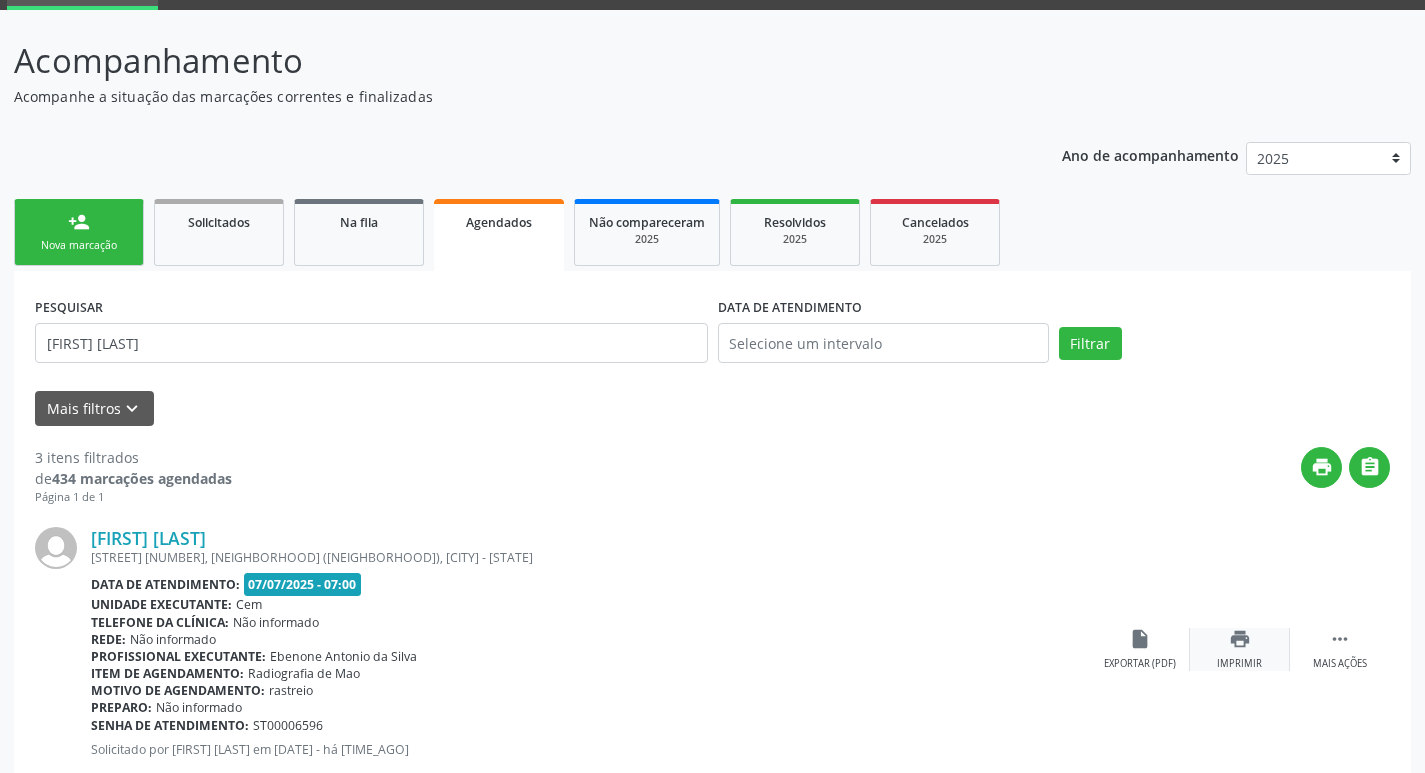 click on "Imprimir" at bounding box center (1239, 664) 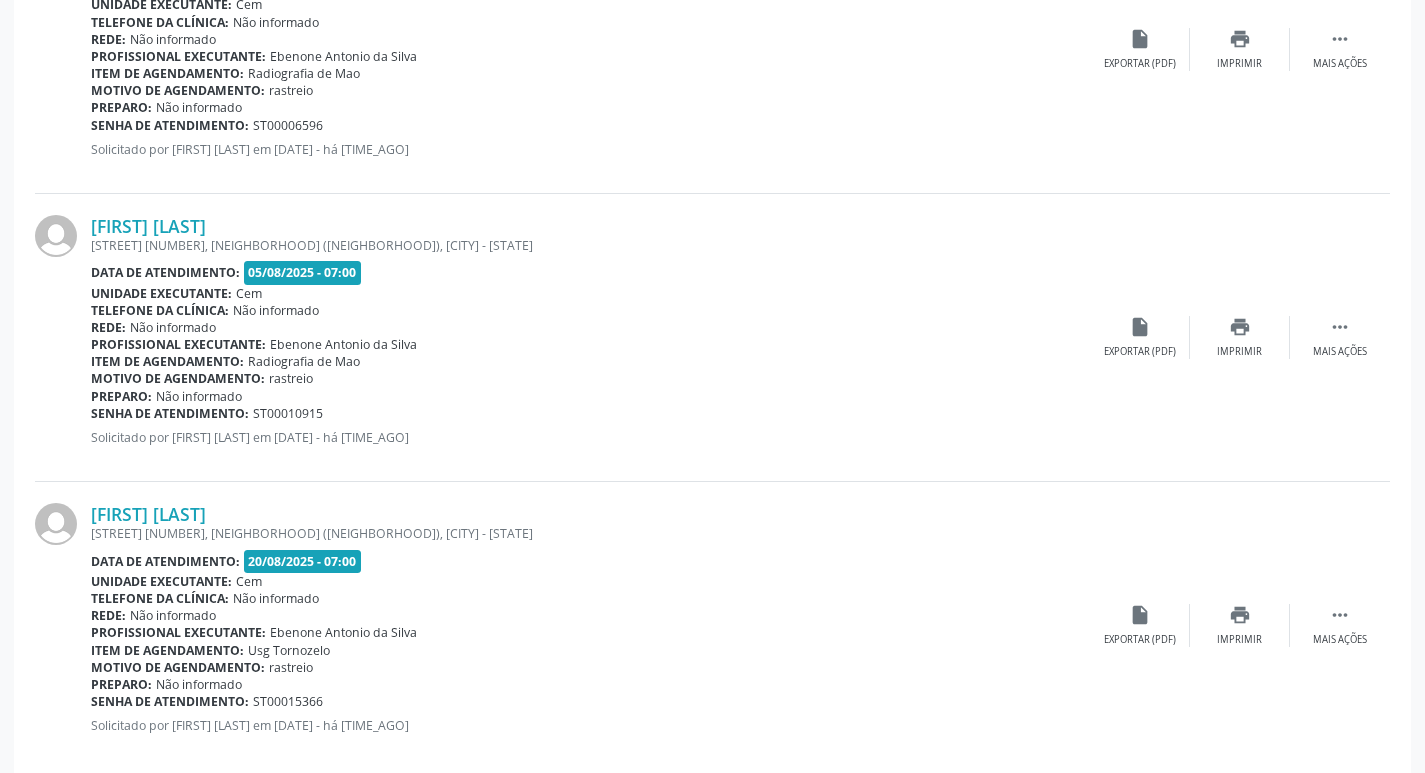 scroll, scrollTop: 731, scrollLeft: 0, axis: vertical 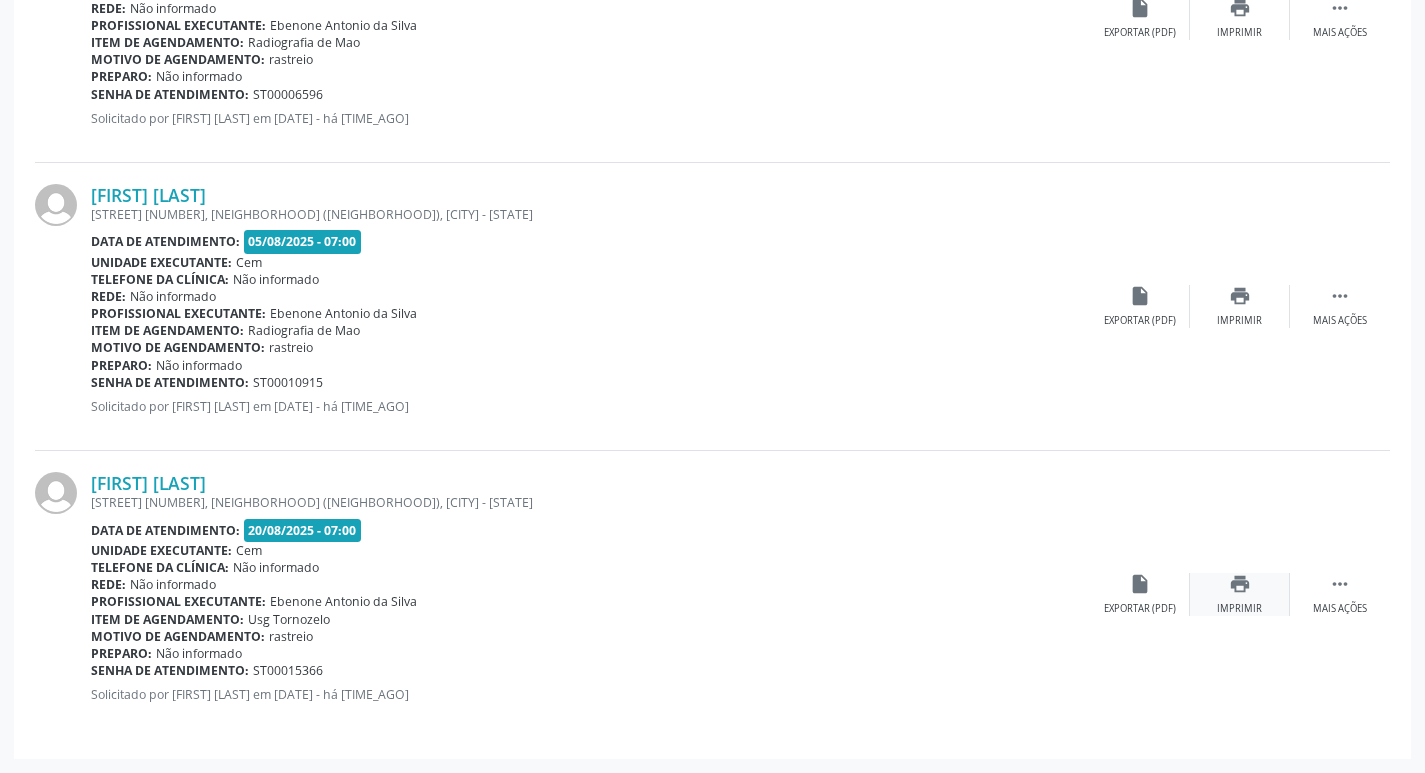 click on "print" at bounding box center [1240, 584] 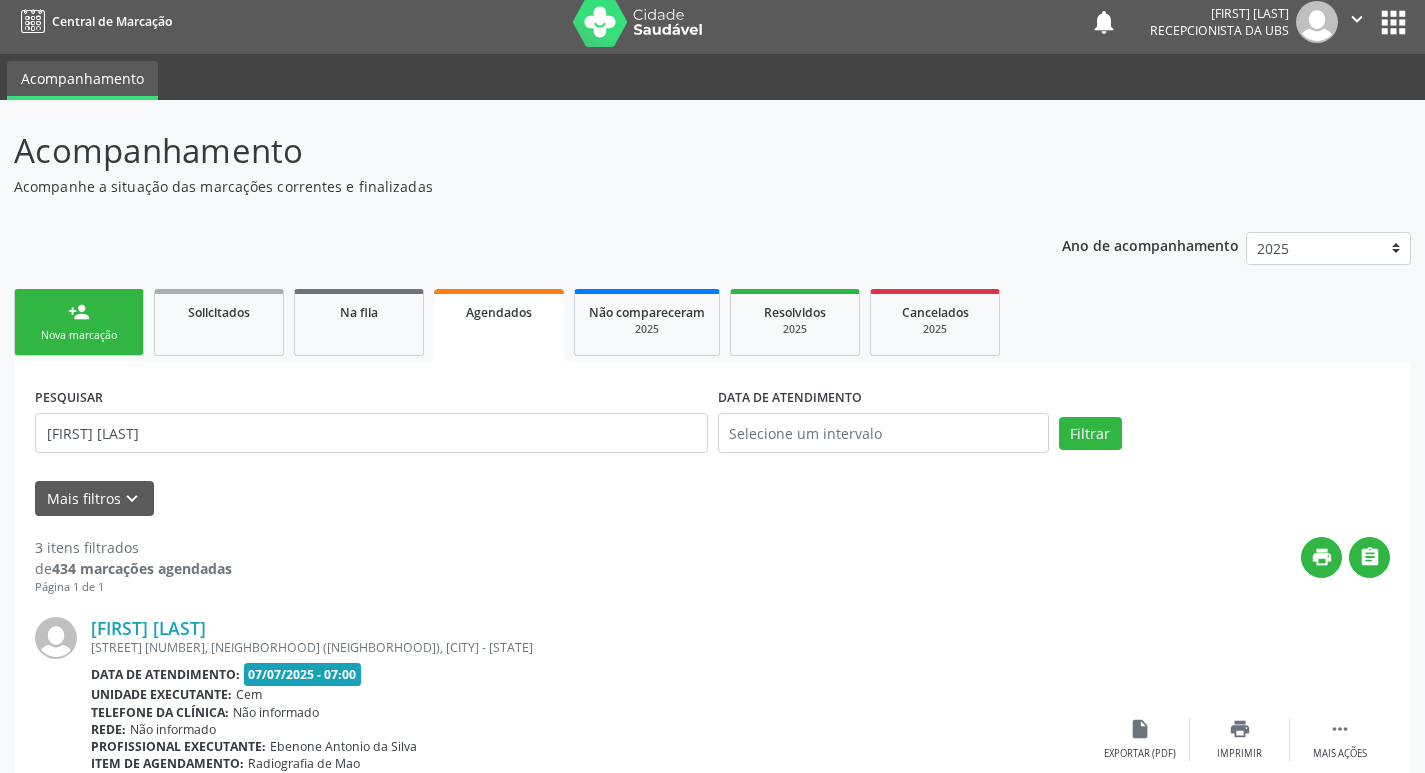 scroll, scrollTop: 0, scrollLeft: 0, axis: both 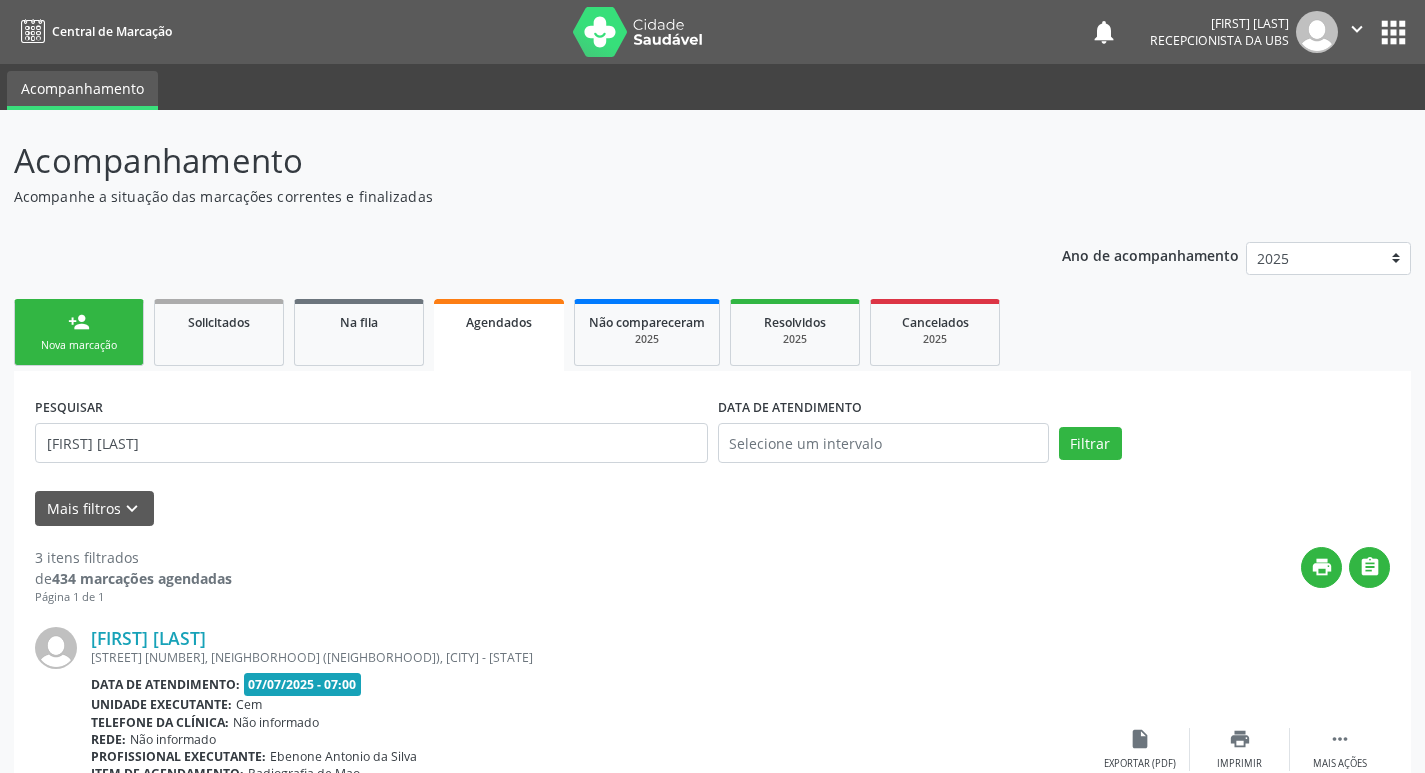 click on "person_add
Nova marcação" at bounding box center [79, 332] 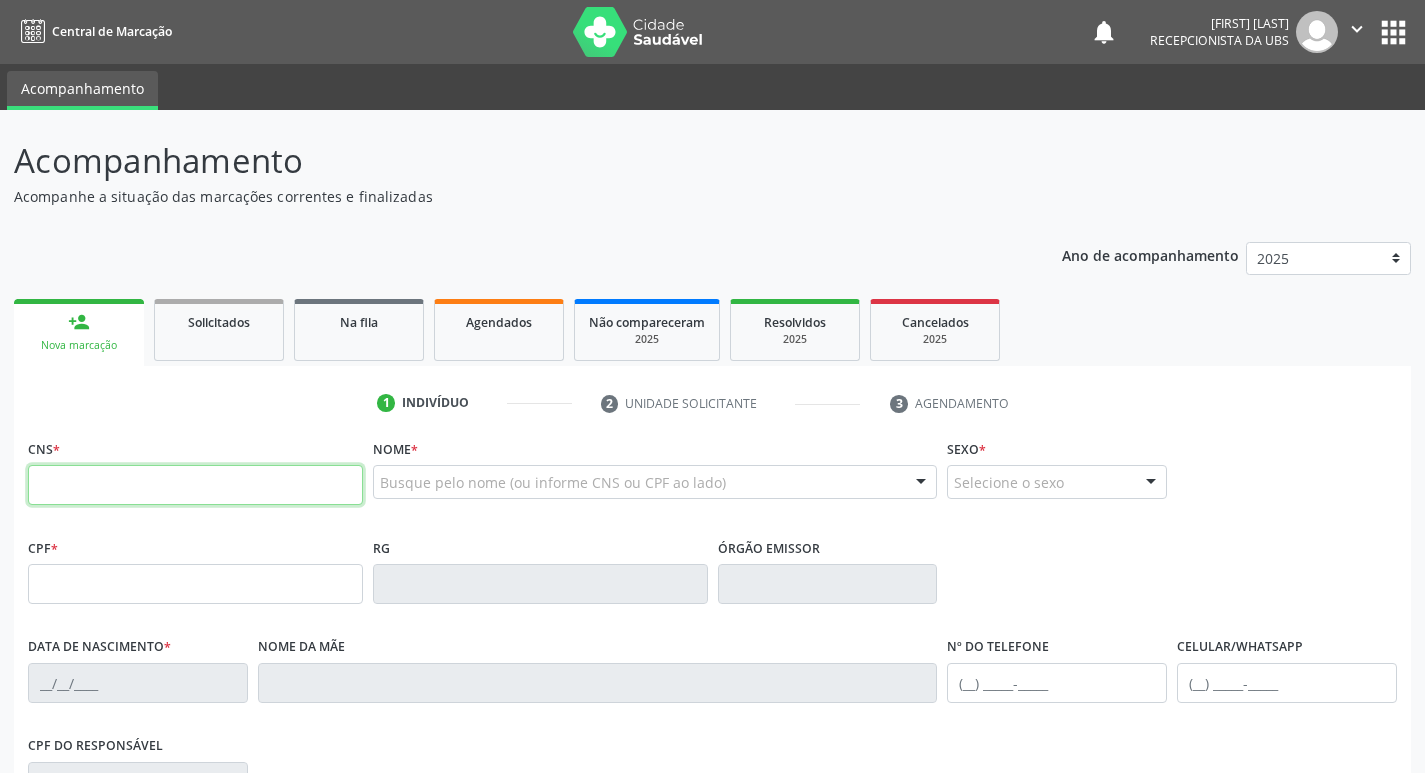 click at bounding box center (195, 485) 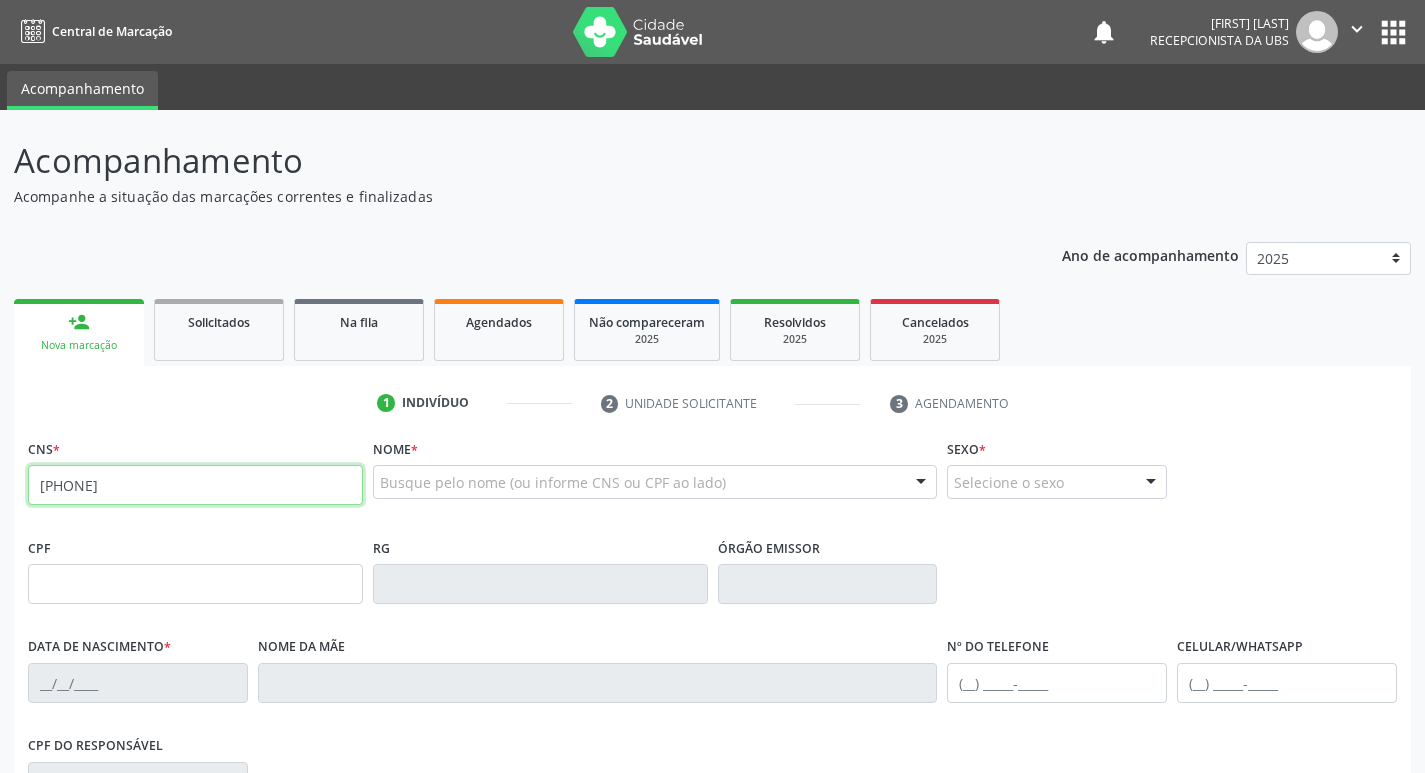 type on "[PHONE]" 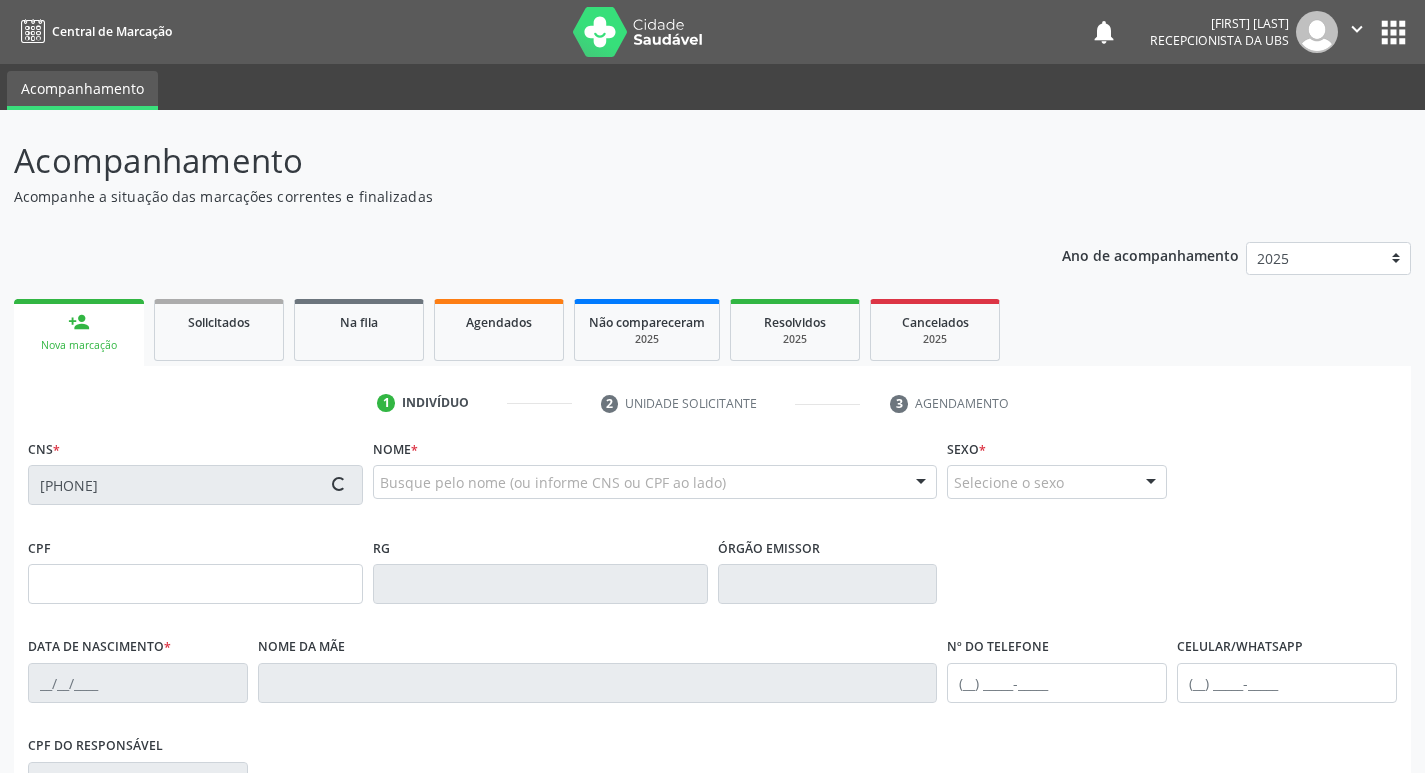 type on "[DATE]" 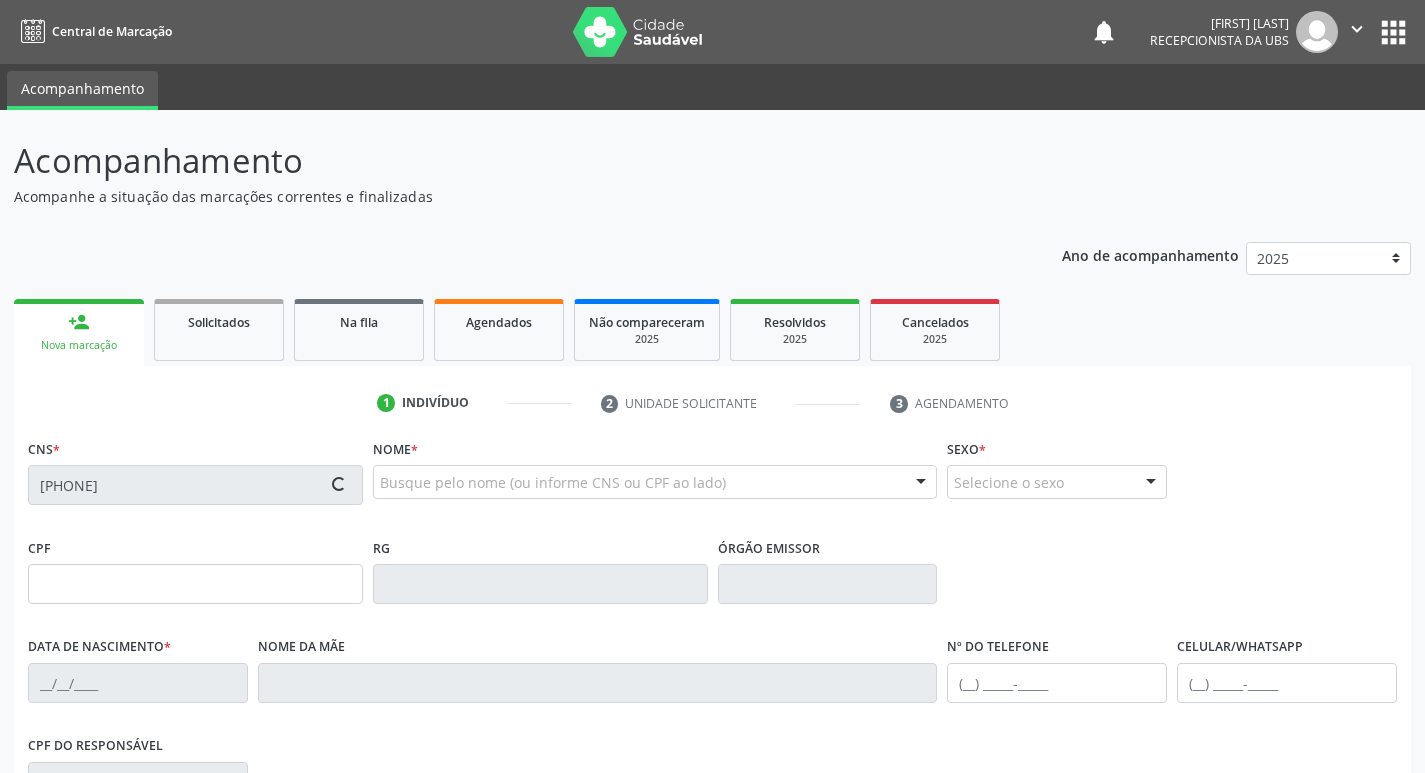 type on "[FIRST] [LAST]" 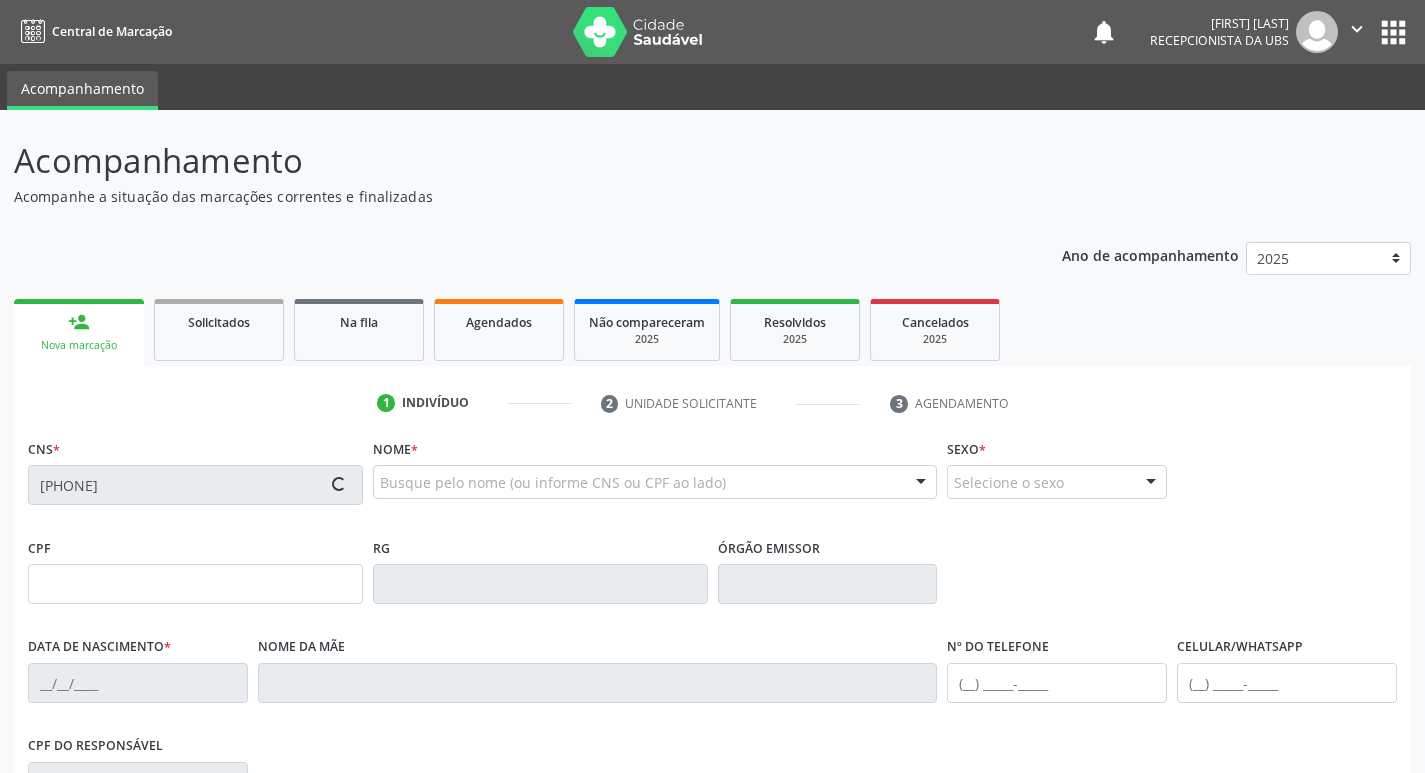 type on "45" 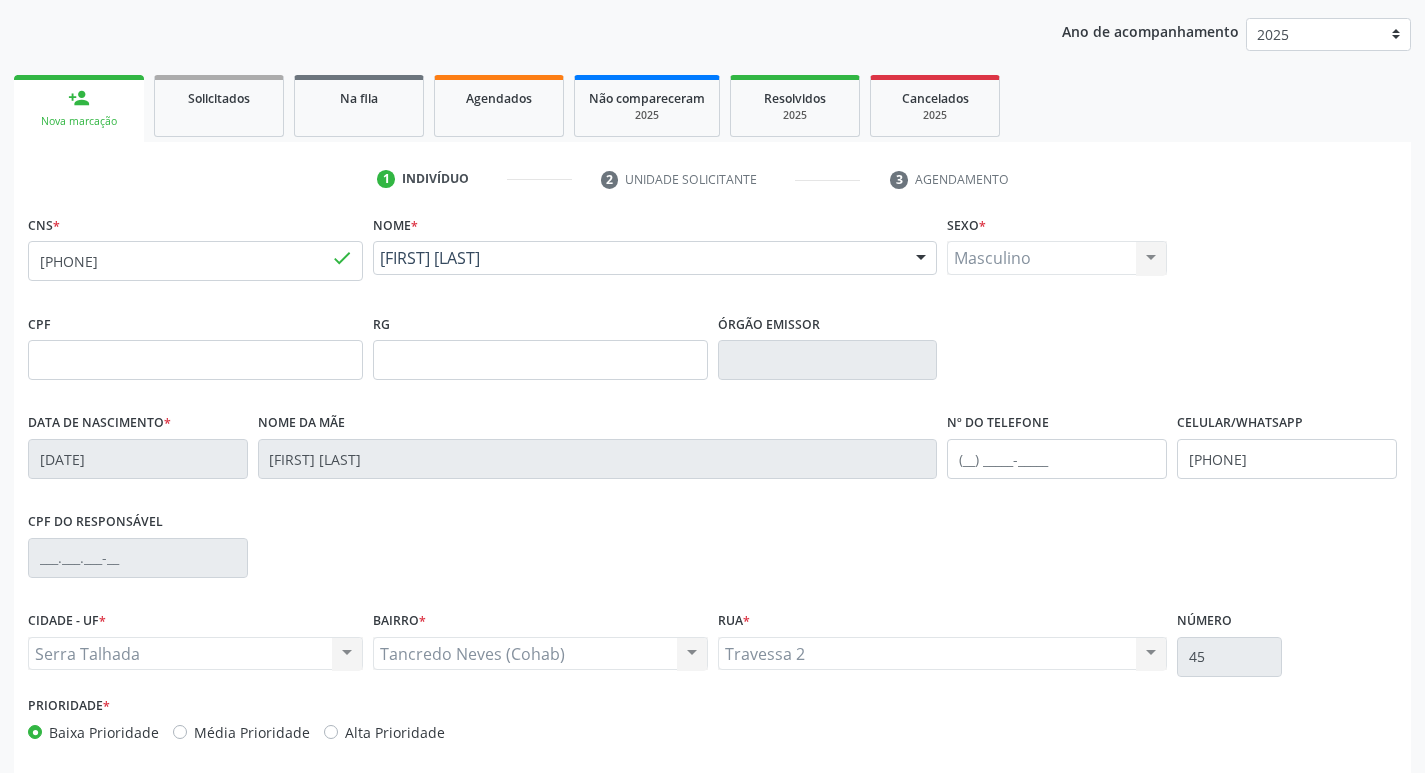 scroll, scrollTop: 300, scrollLeft: 0, axis: vertical 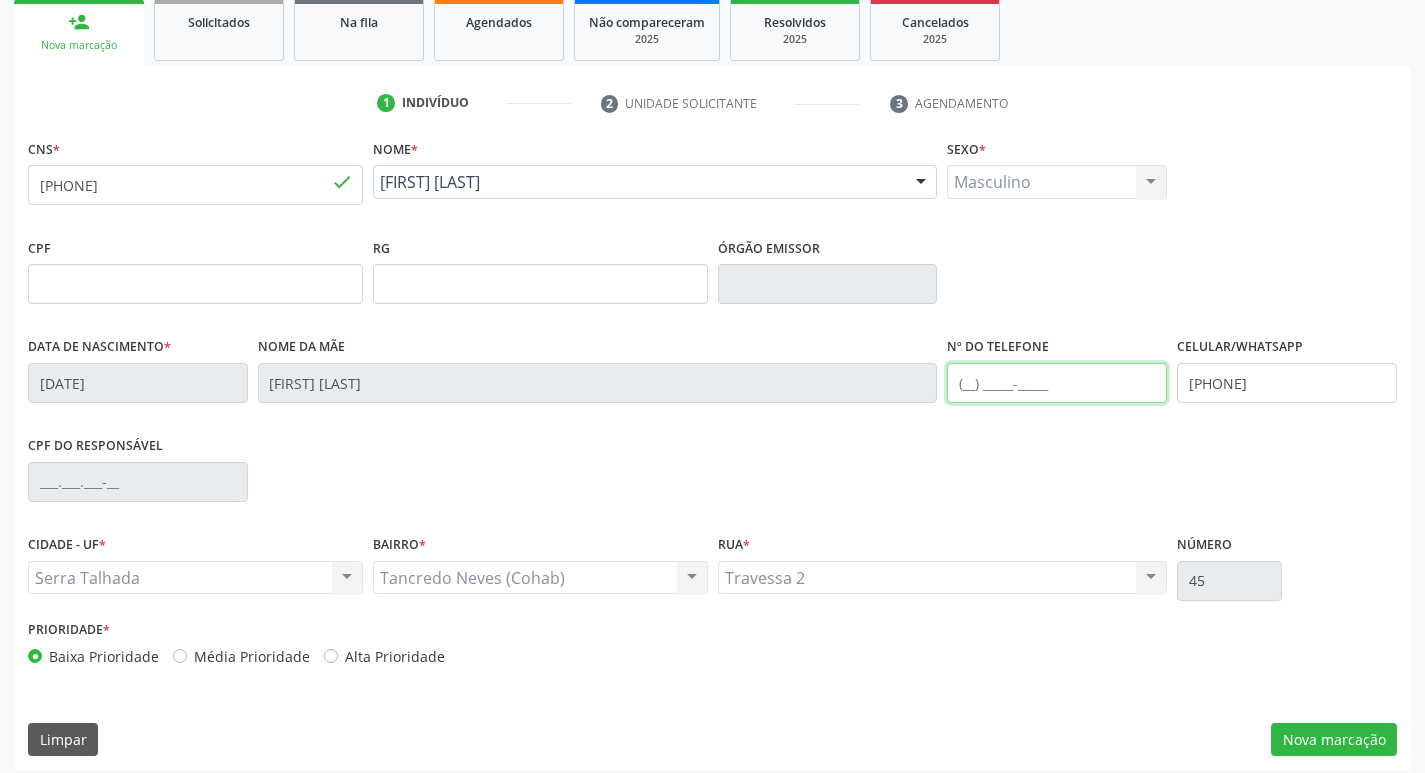 click at bounding box center (1057, 383) 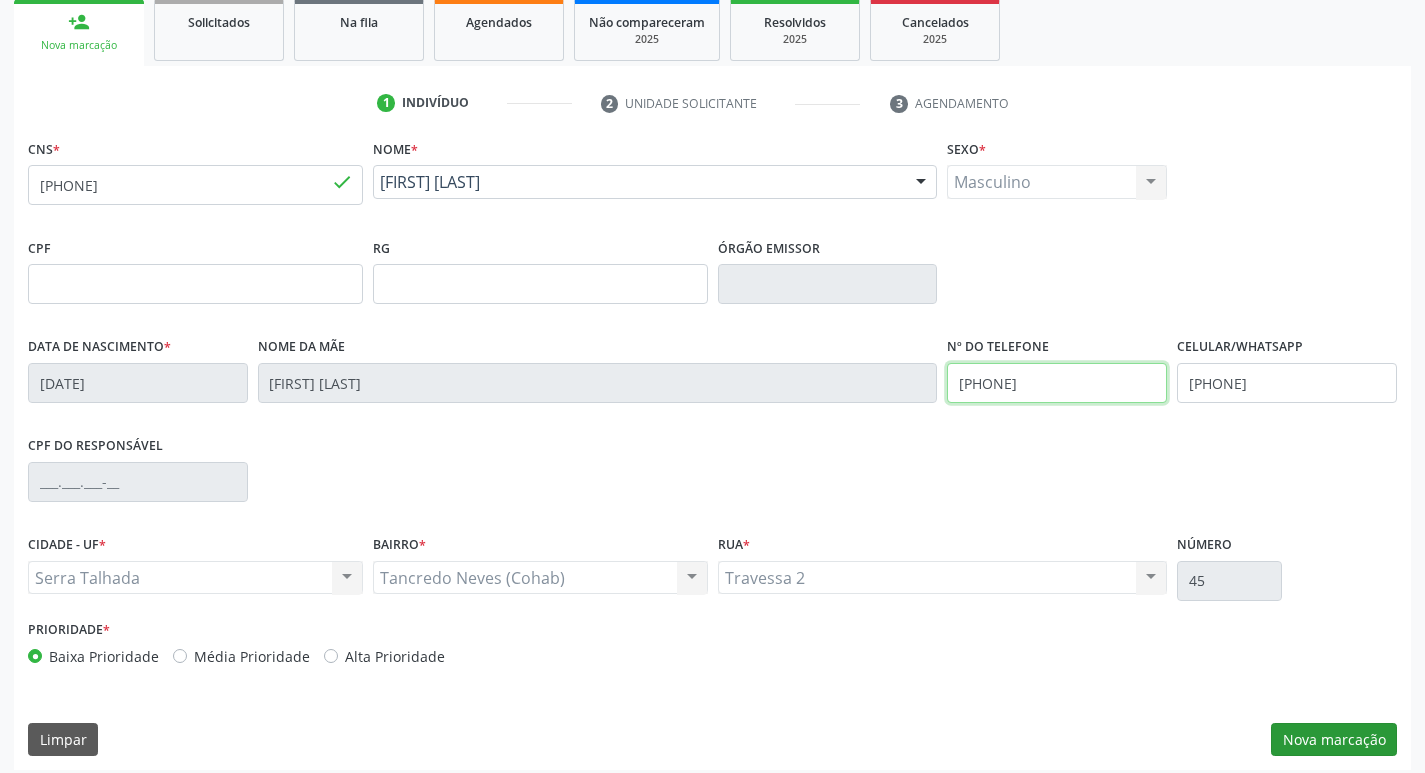 type on "[PHONE]" 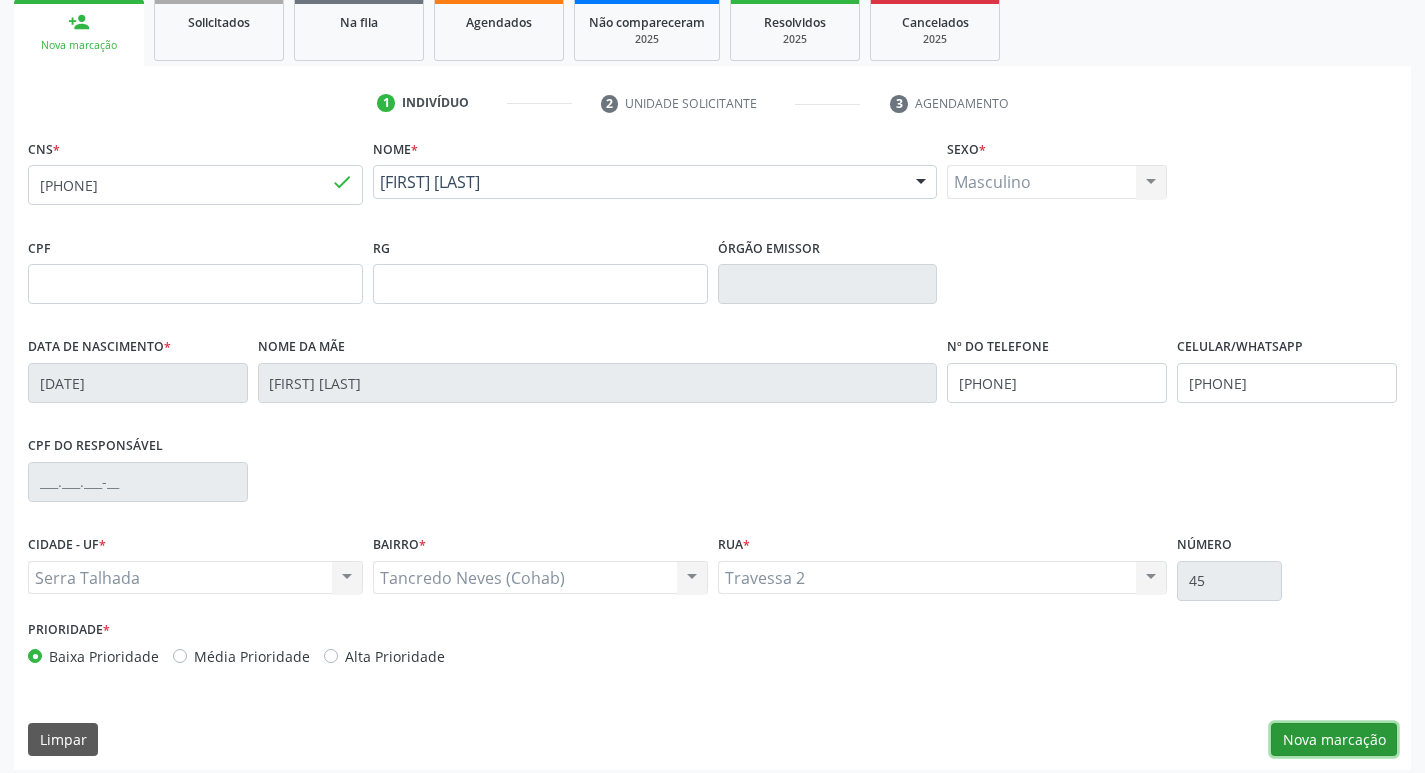 click on "Nova marcação" at bounding box center (1334, 740) 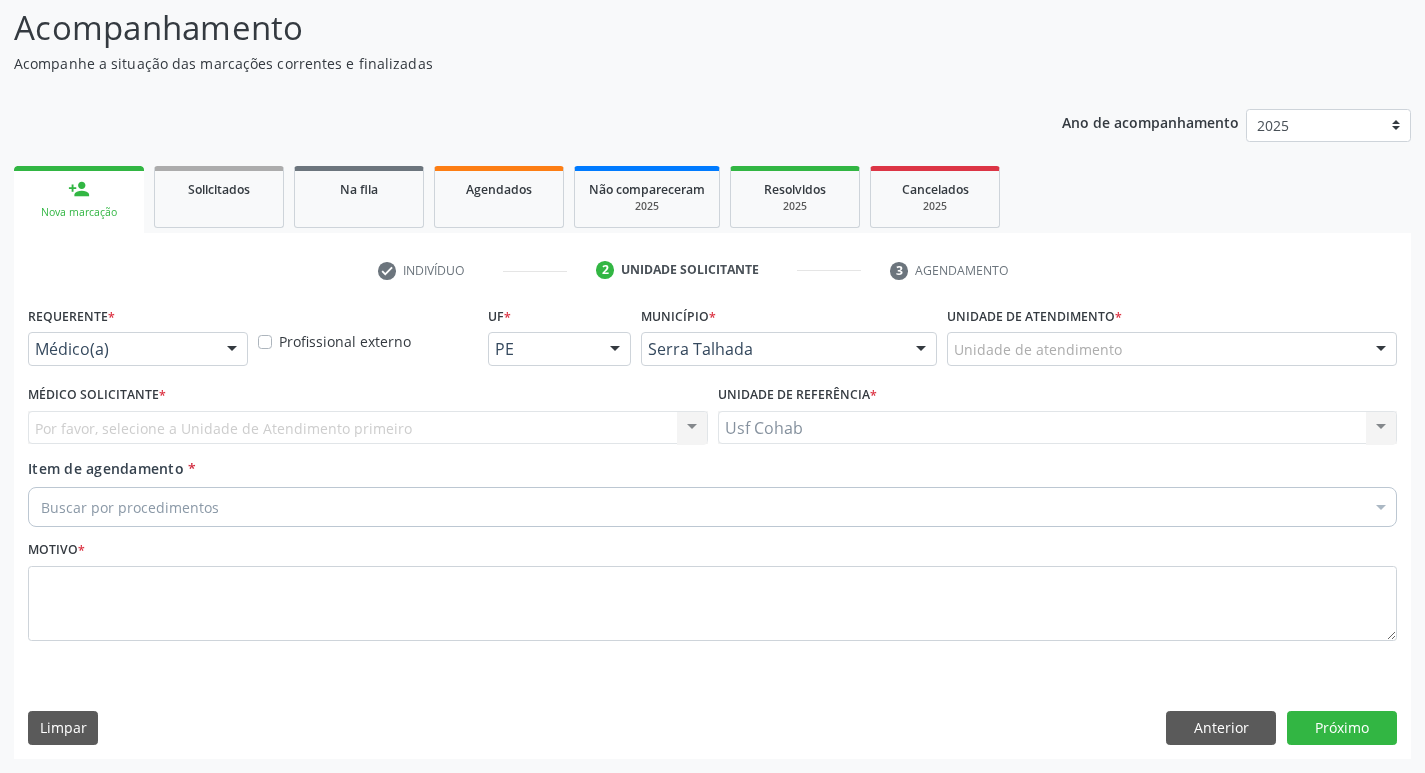 scroll, scrollTop: 133, scrollLeft: 0, axis: vertical 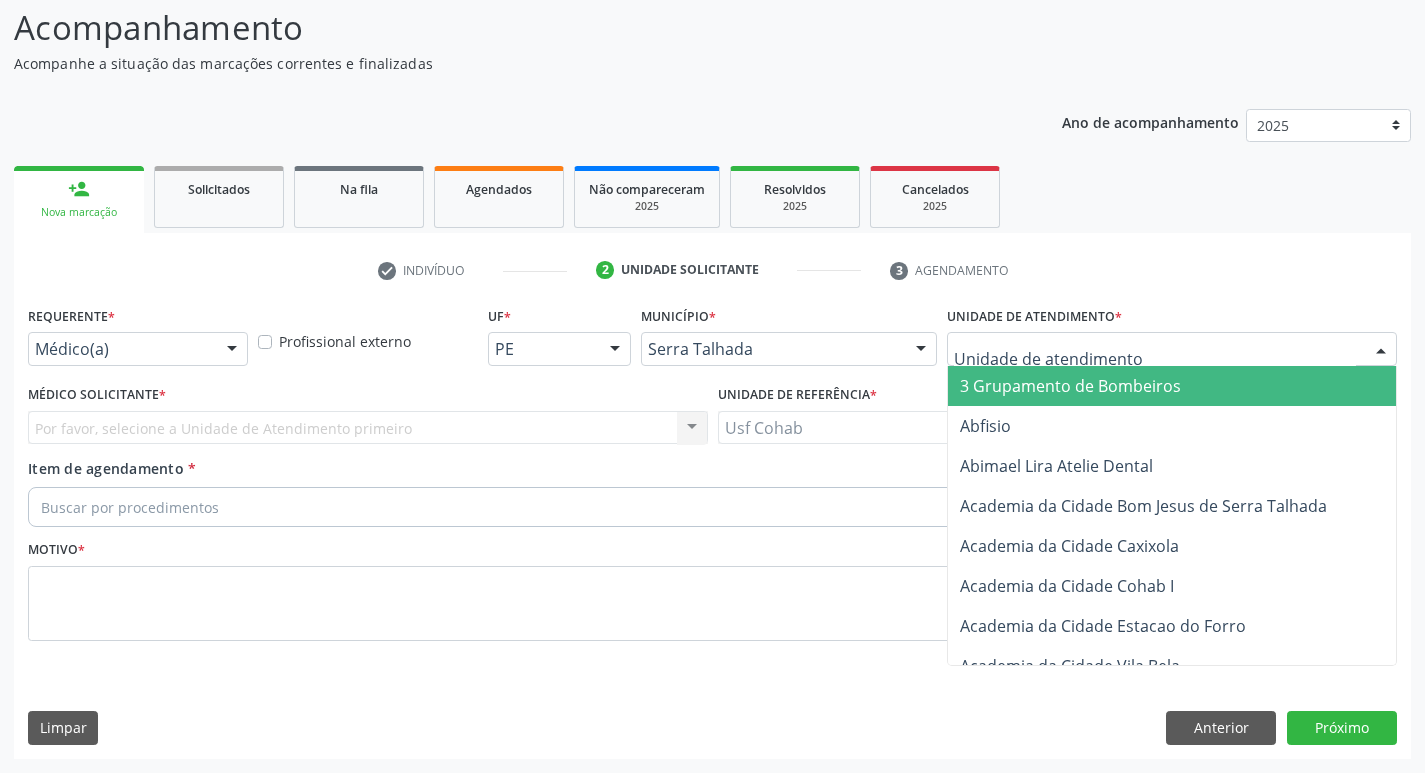 click at bounding box center (1172, 349) 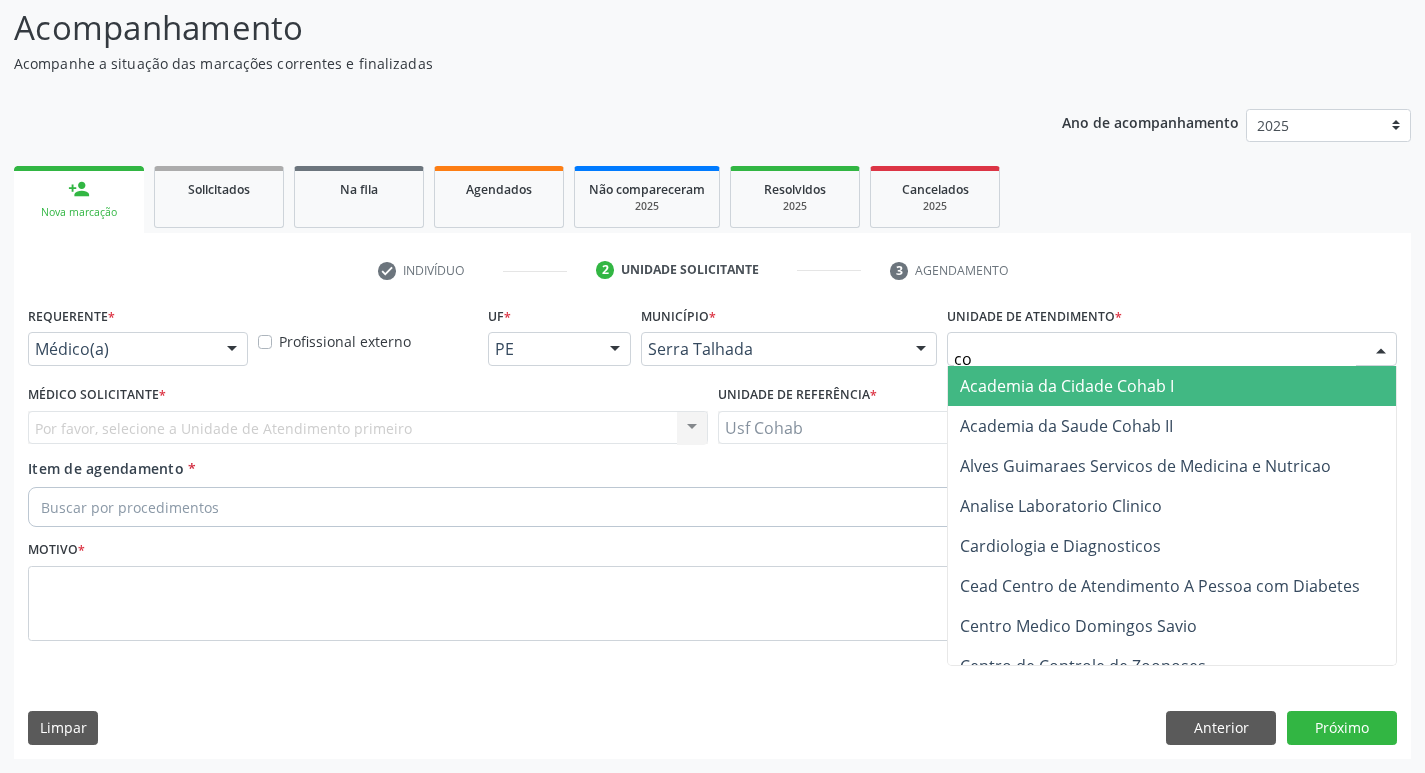 type on "coh" 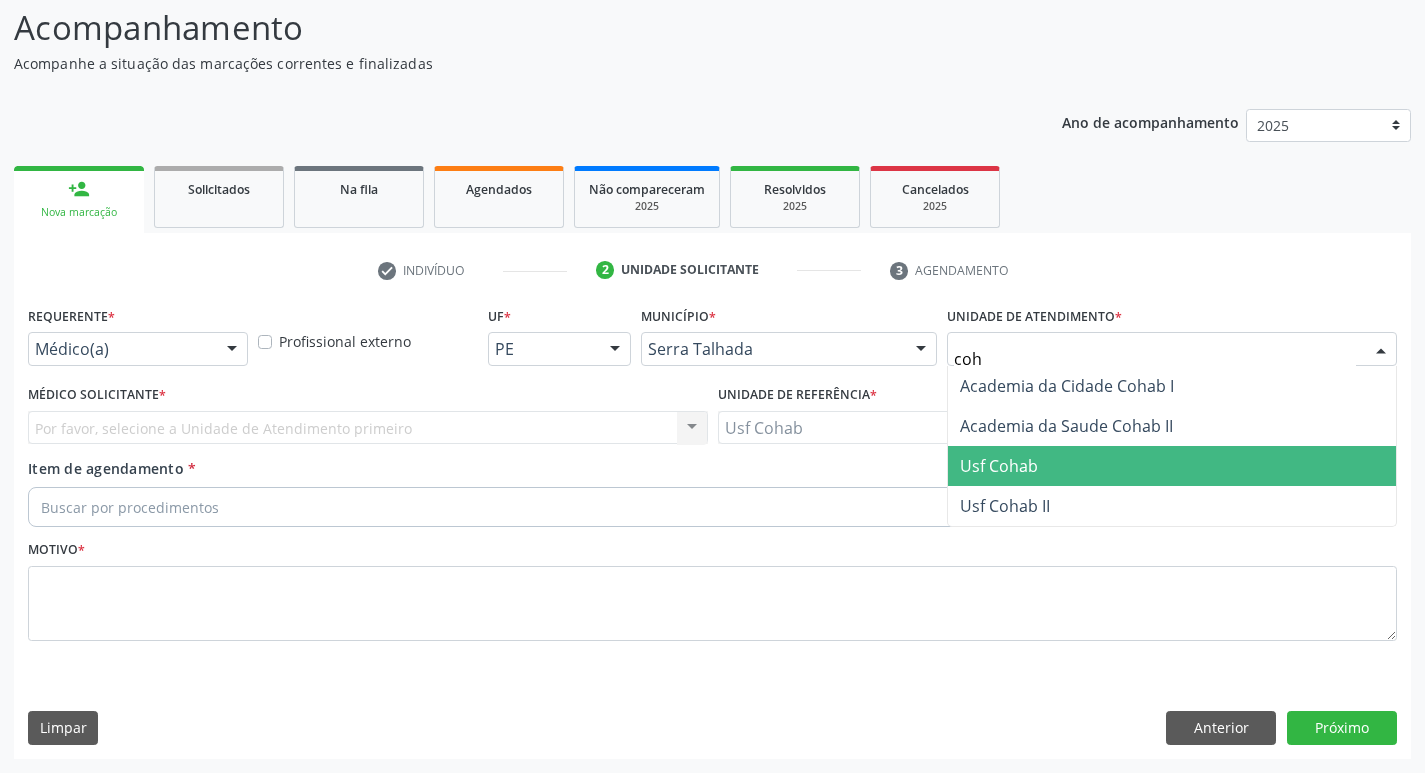 click on "Usf Cohab" at bounding box center (1172, 466) 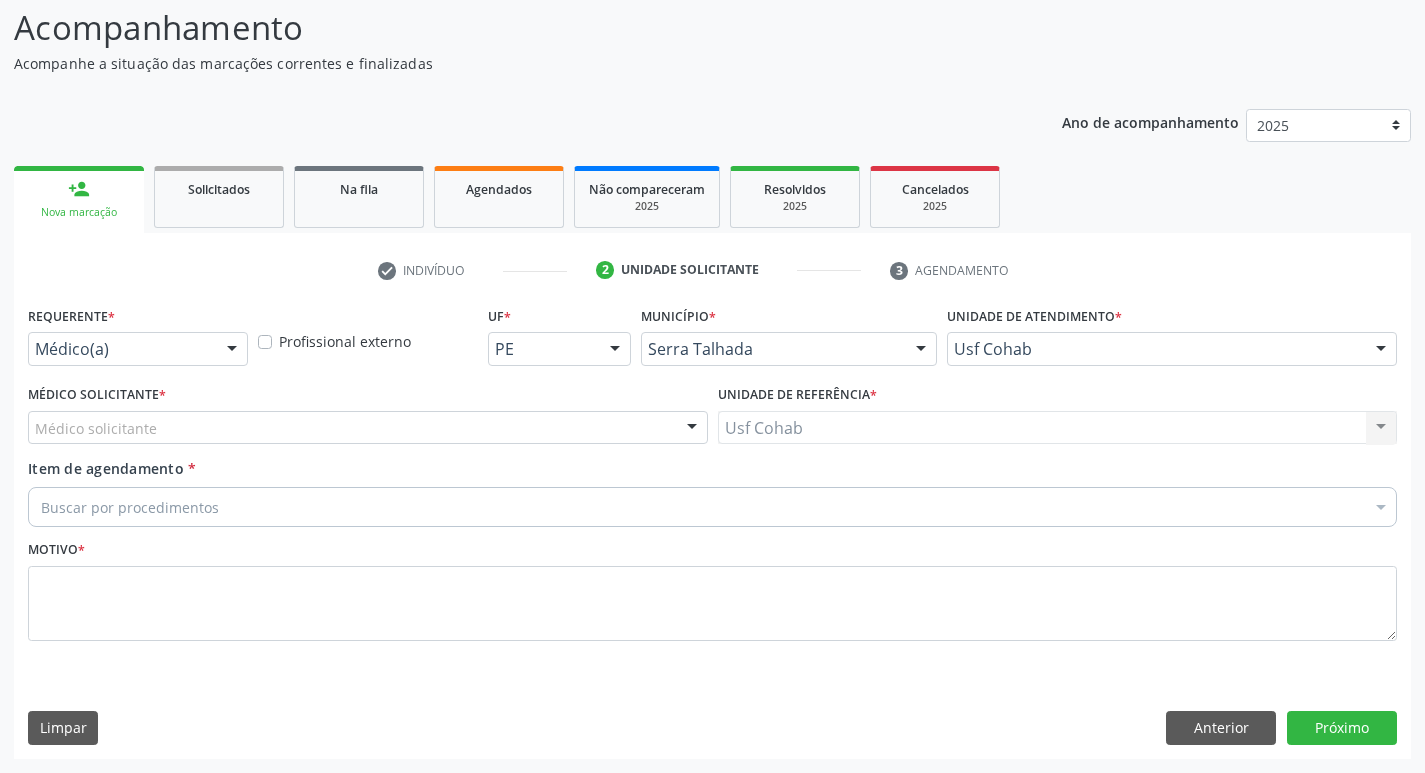 click on "Médico solicitante" at bounding box center (368, 428) 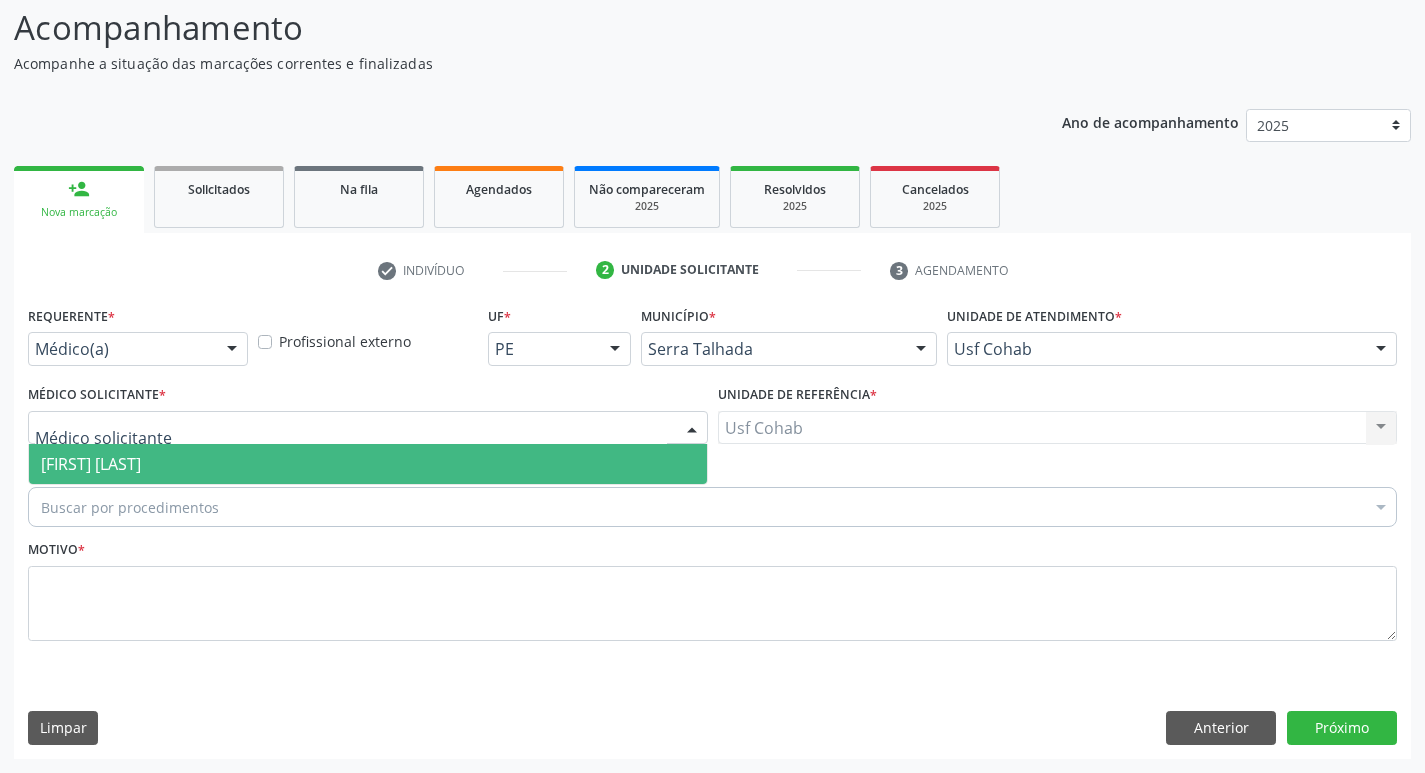 click on "[FIRST] [LAST]" at bounding box center [368, 464] 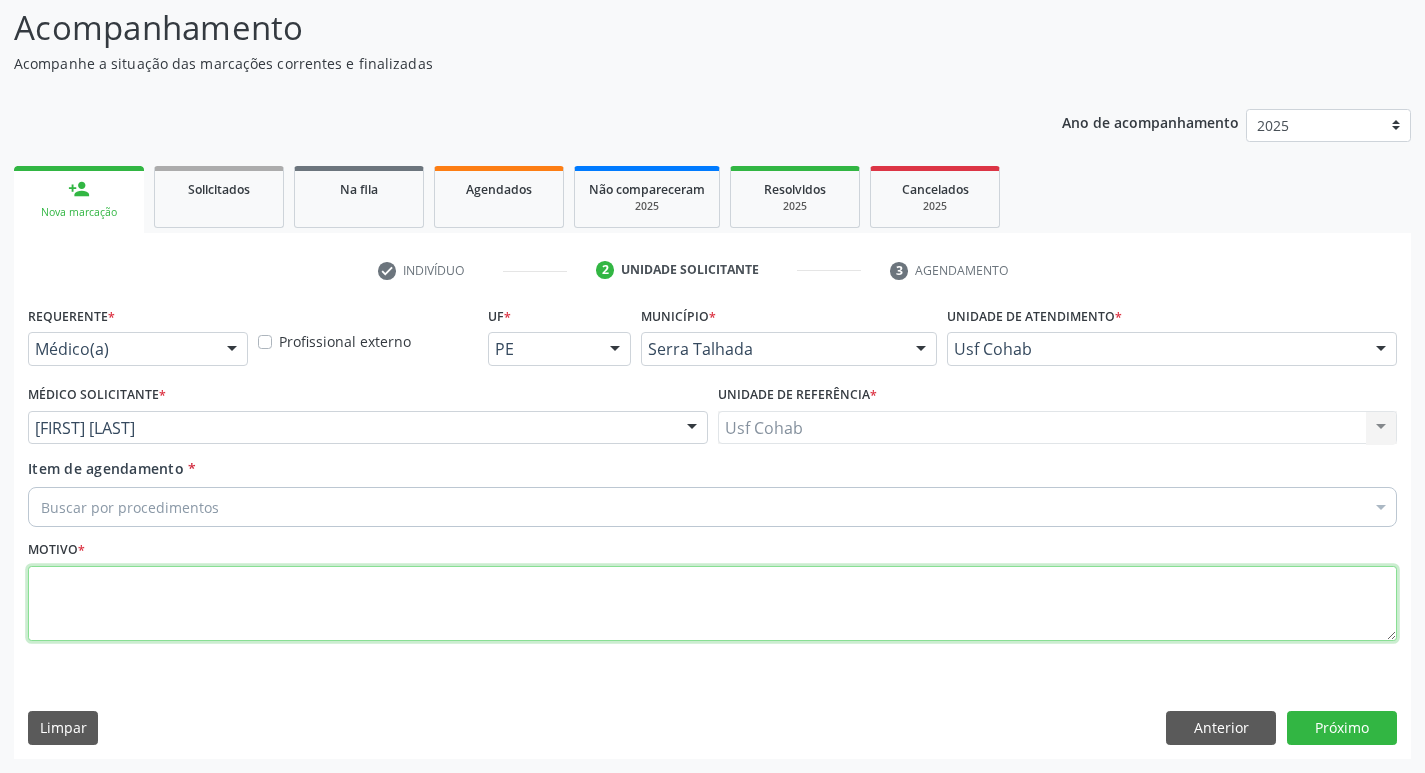 click at bounding box center (712, 604) 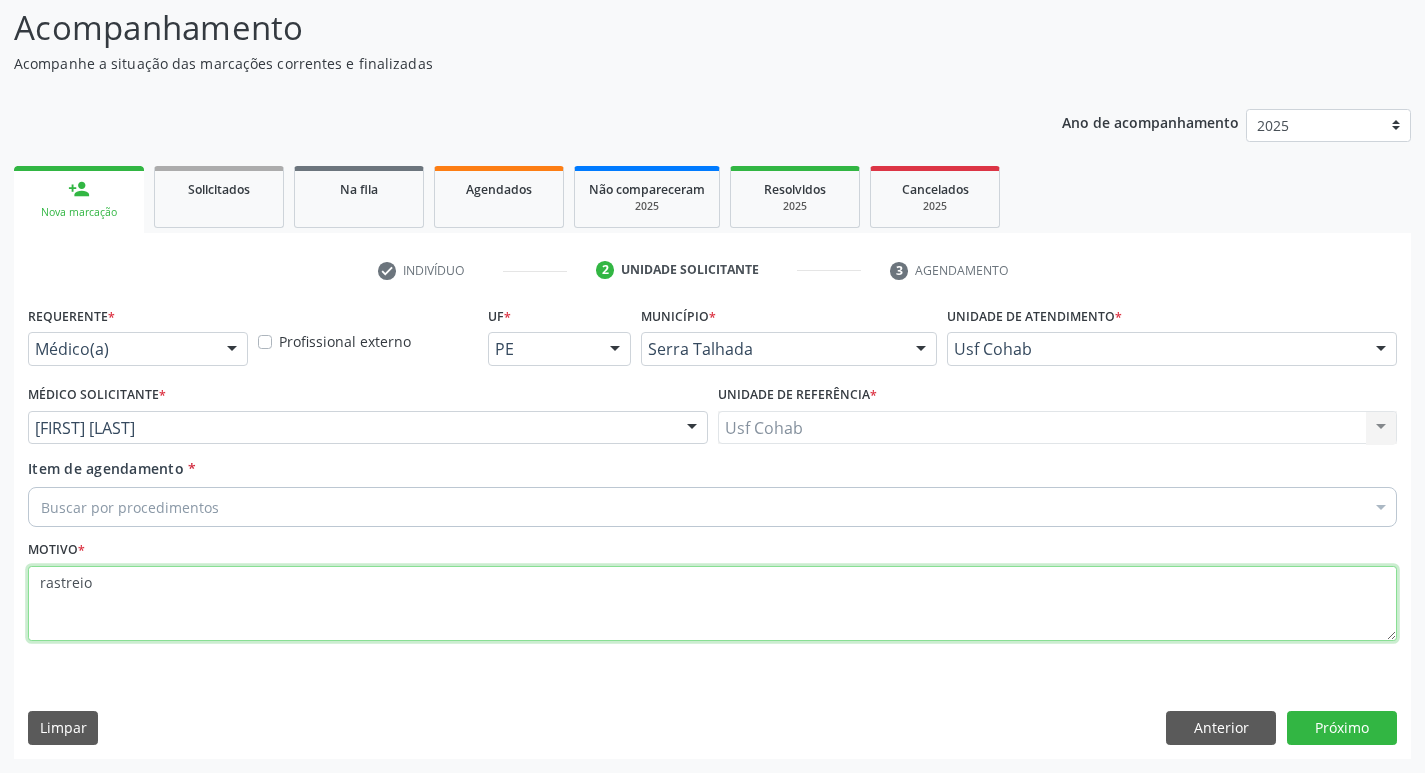 type on "rastreio" 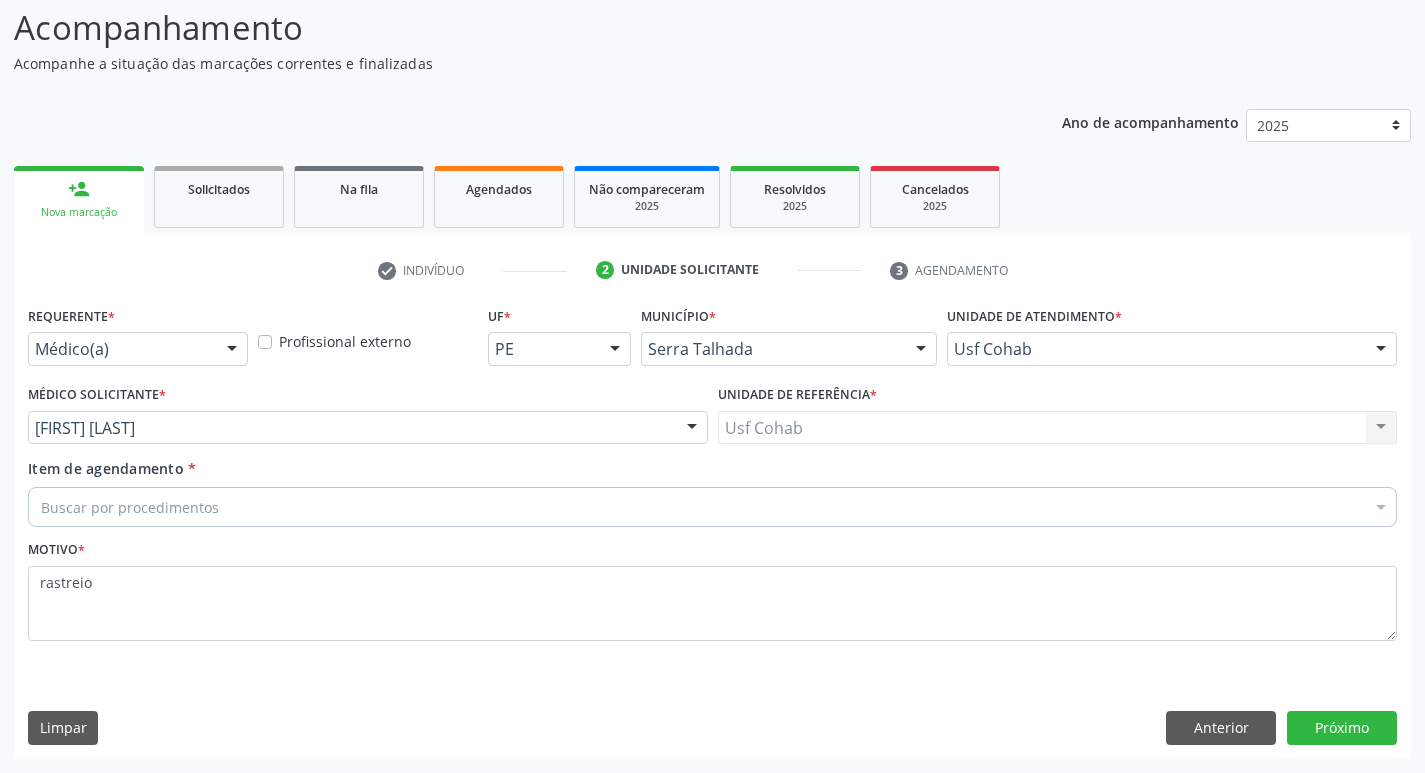 click on "Buscar por procedimentos" at bounding box center [712, 507] 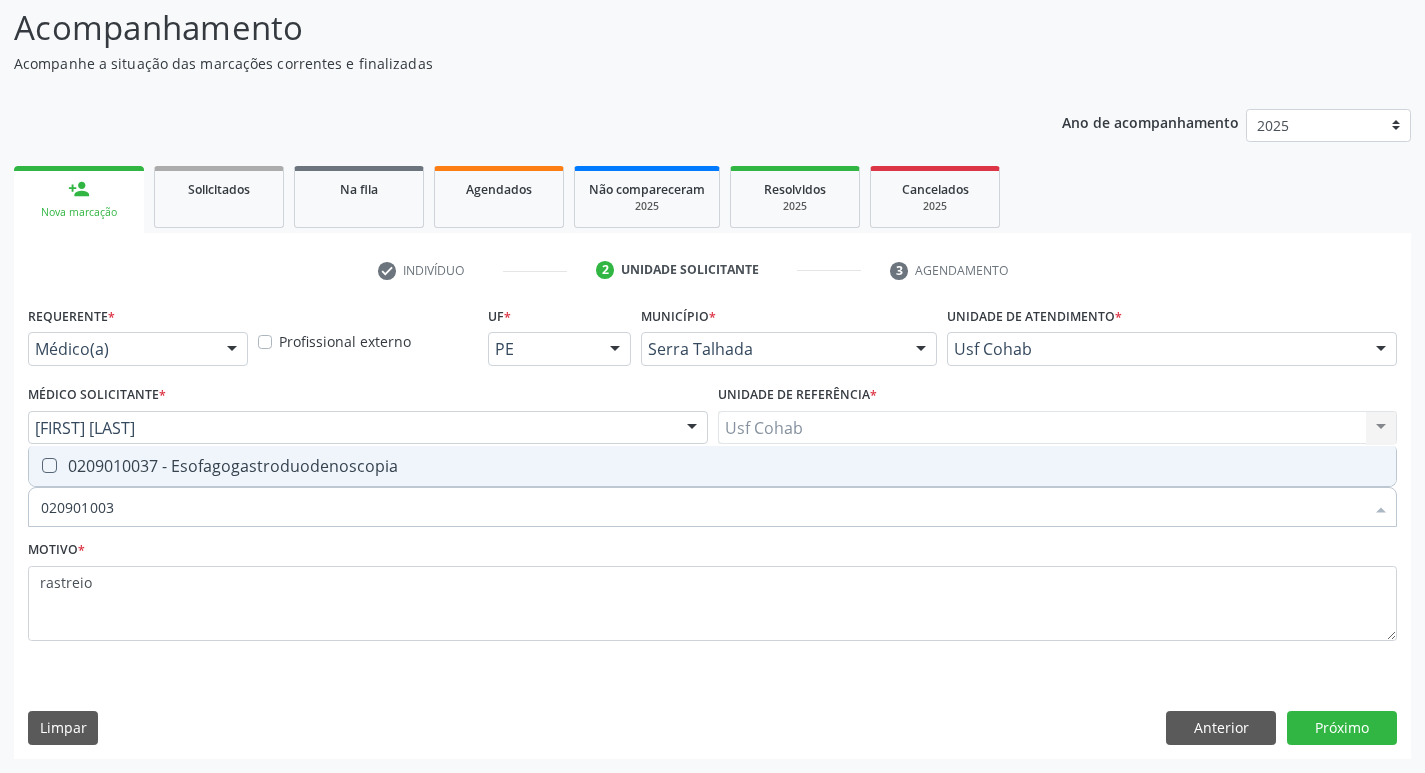 type on "0209010037" 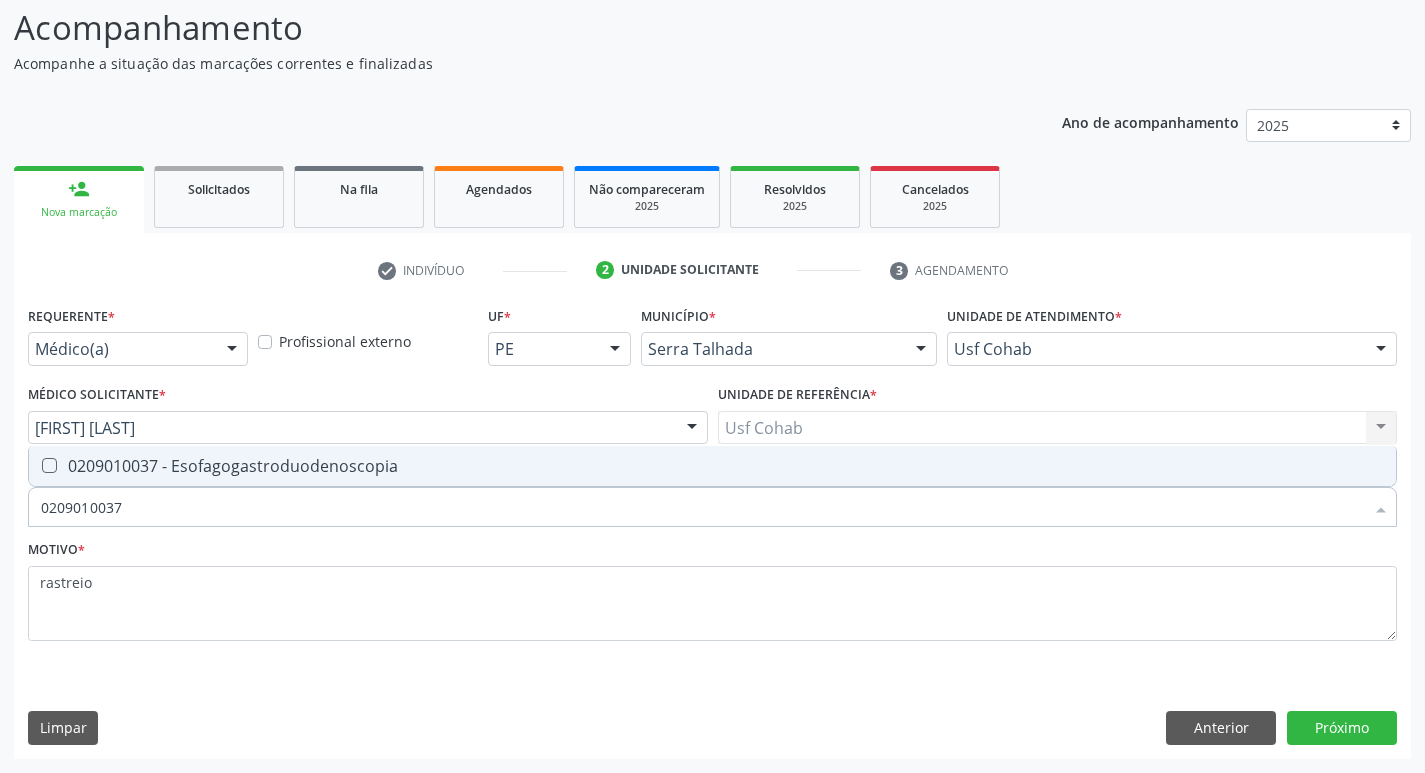 click on "0209010037 - Esofagogastroduodenoscopia" at bounding box center [712, 466] 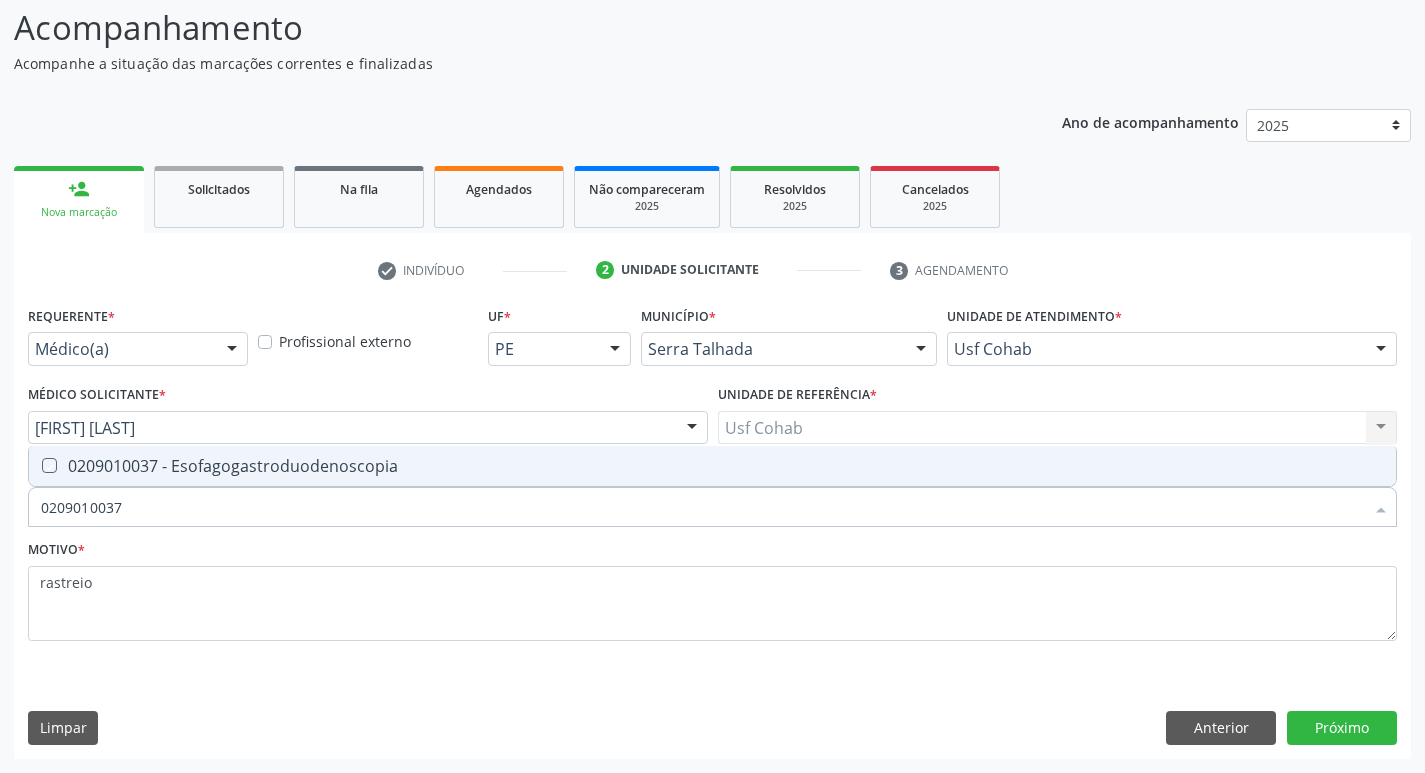 checkbox on "true" 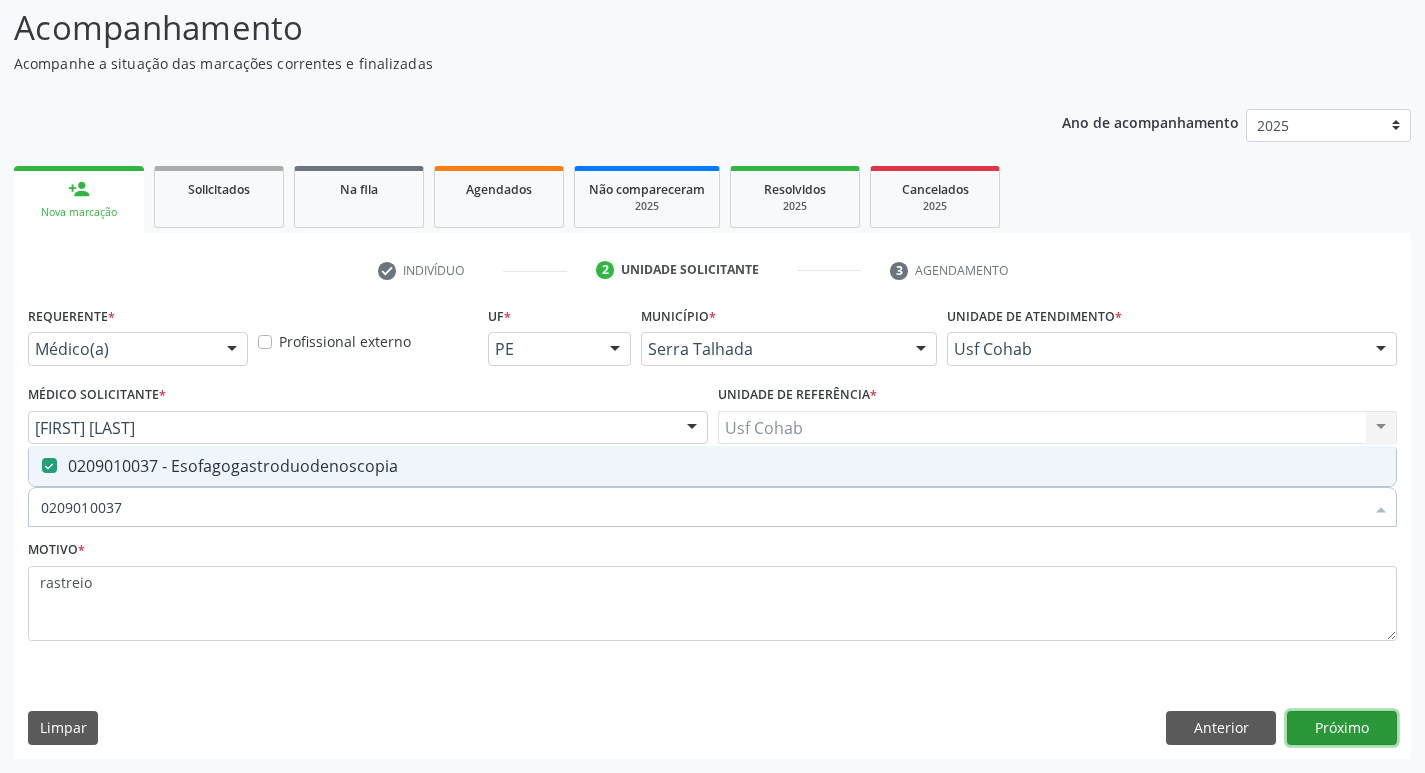 click on "Próximo" at bounding box center [1342, 728] 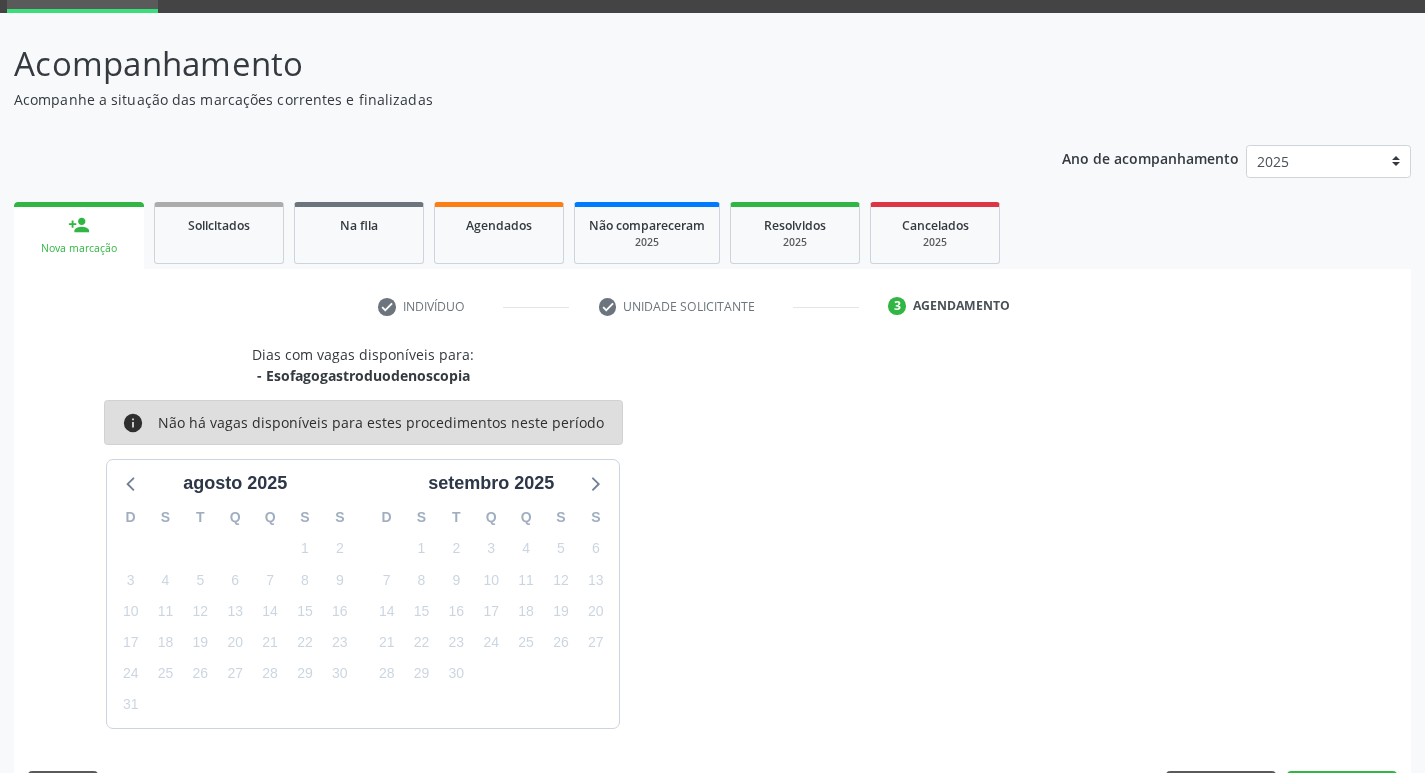 scroll, scrollTop: 133, scrollLeft: 0, axis: vertical 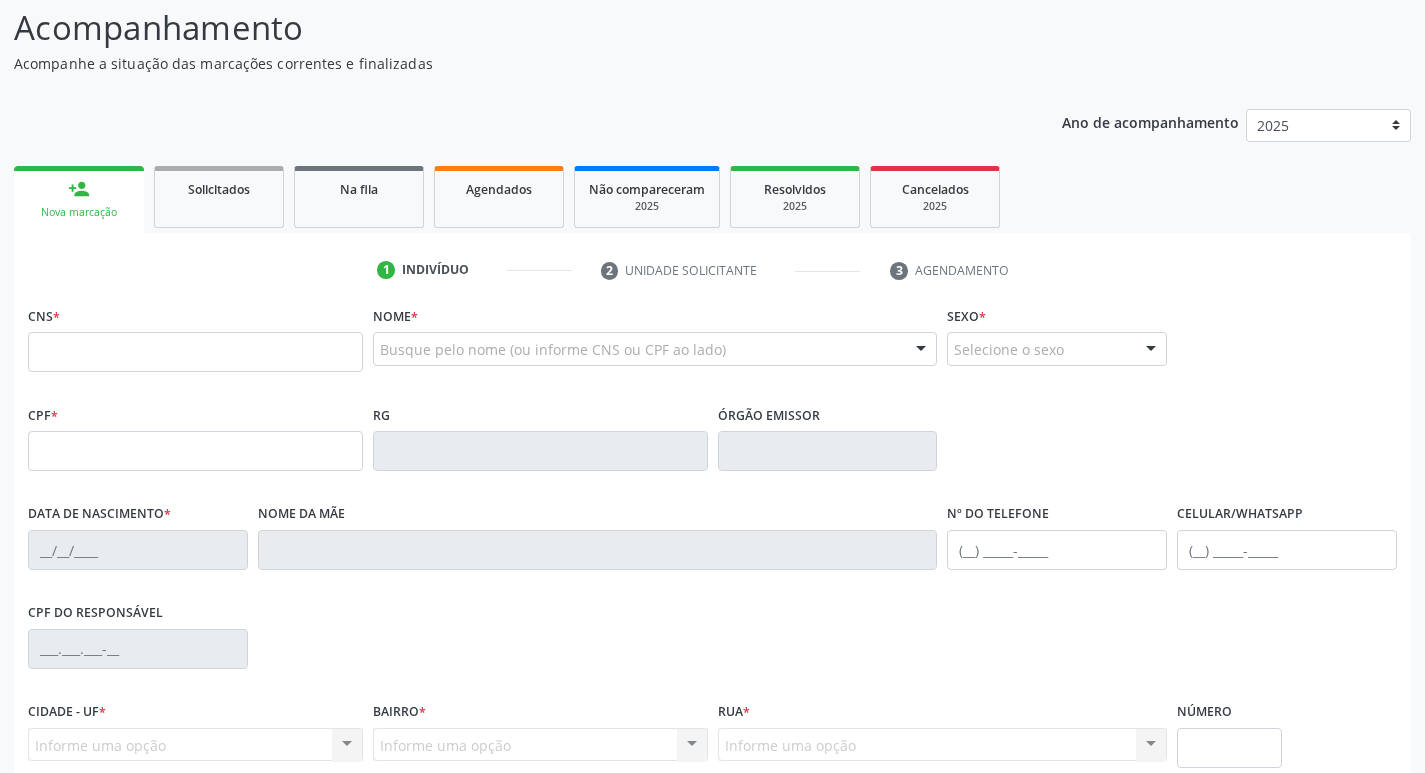click at bounding box center [195, 352] 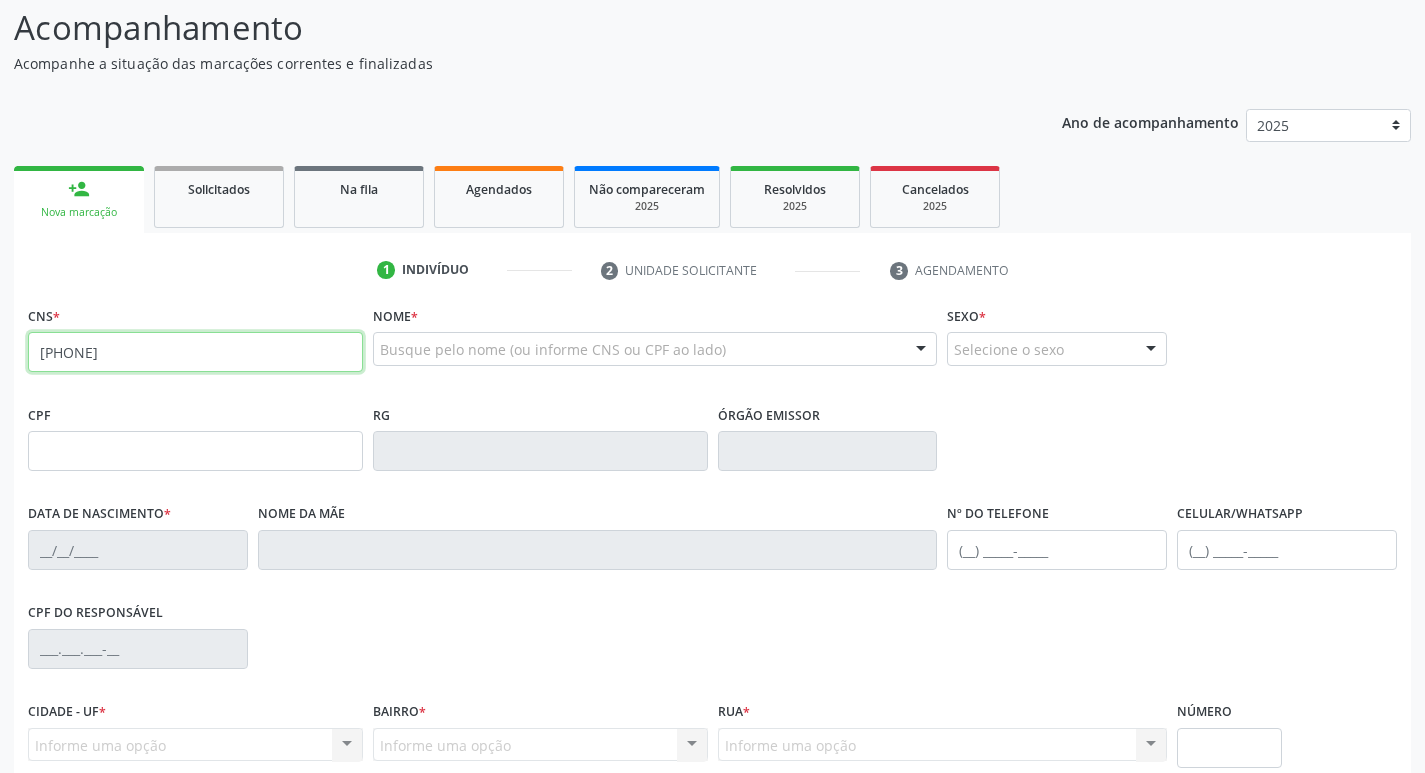 type on "[PHONE]" 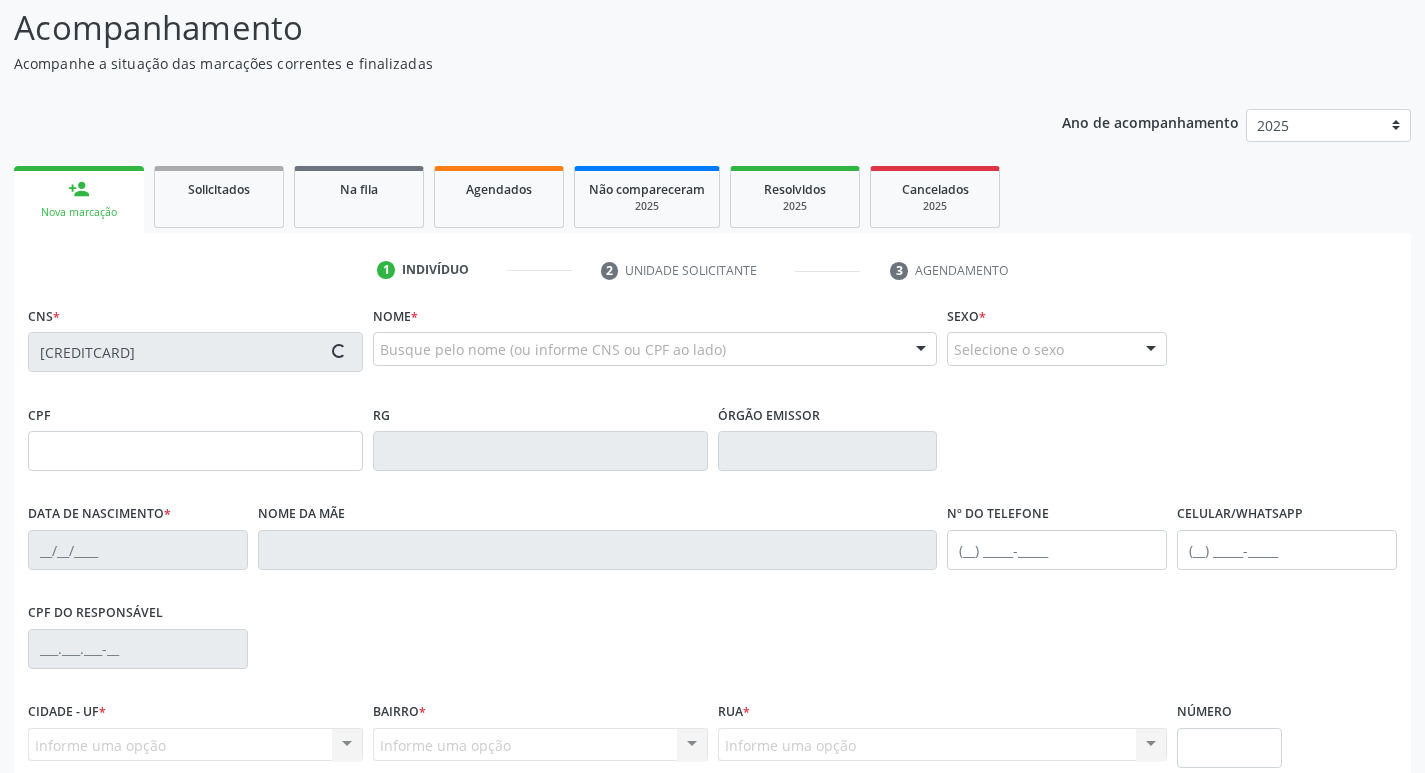type on "[DATE]" 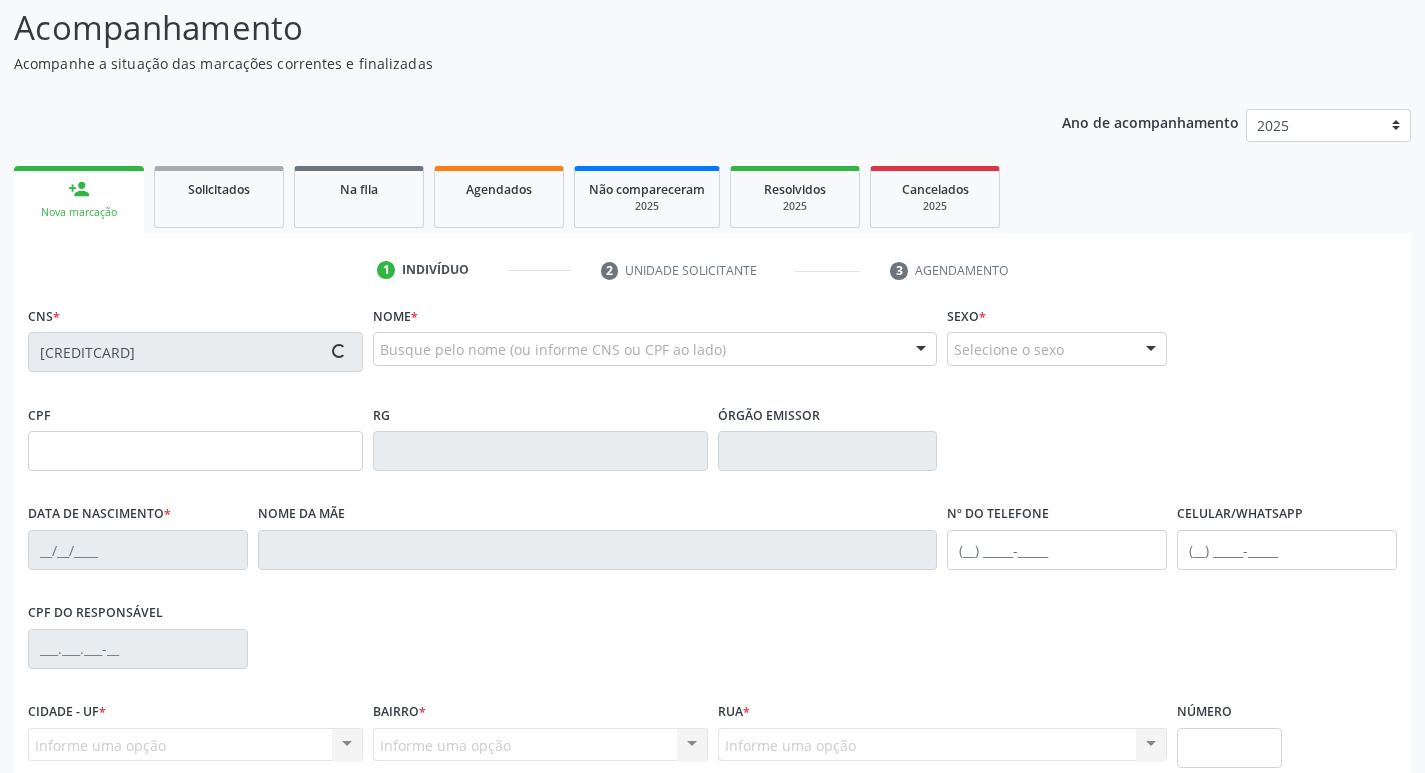 type on "[FIRST] [LAST]" 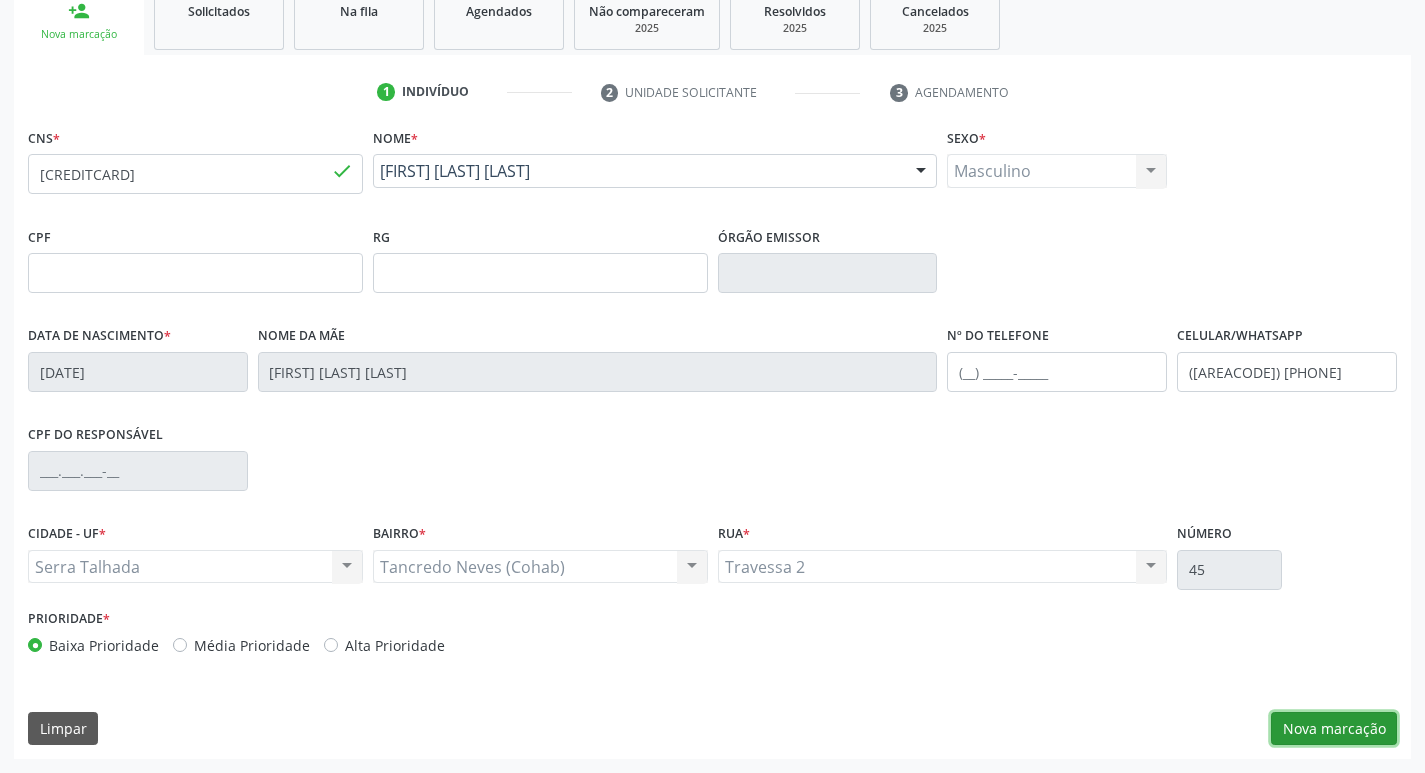 click on "Nova marcação" at bounding box center (1334, 729) 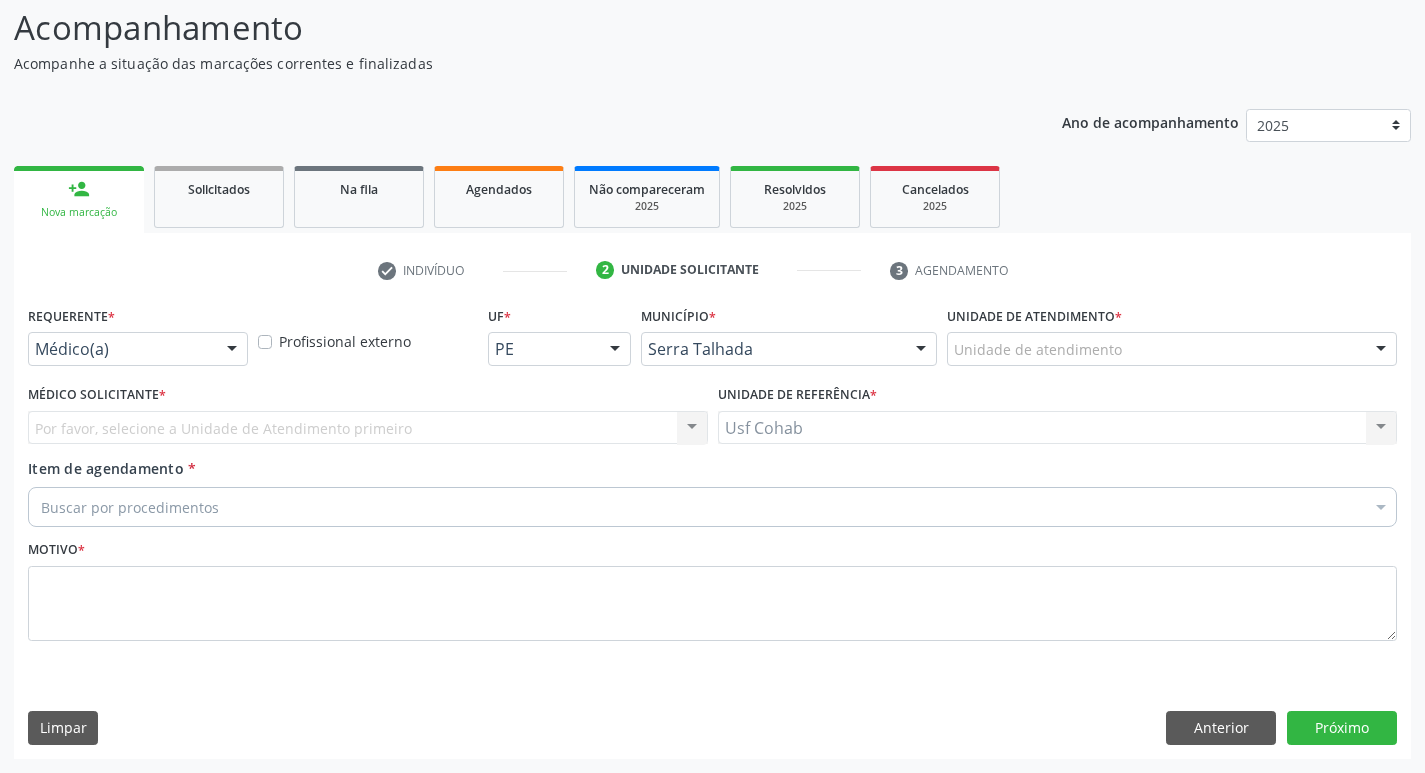 scroll, scrollTop: 133, scrollLeft: 0, axis: vertical 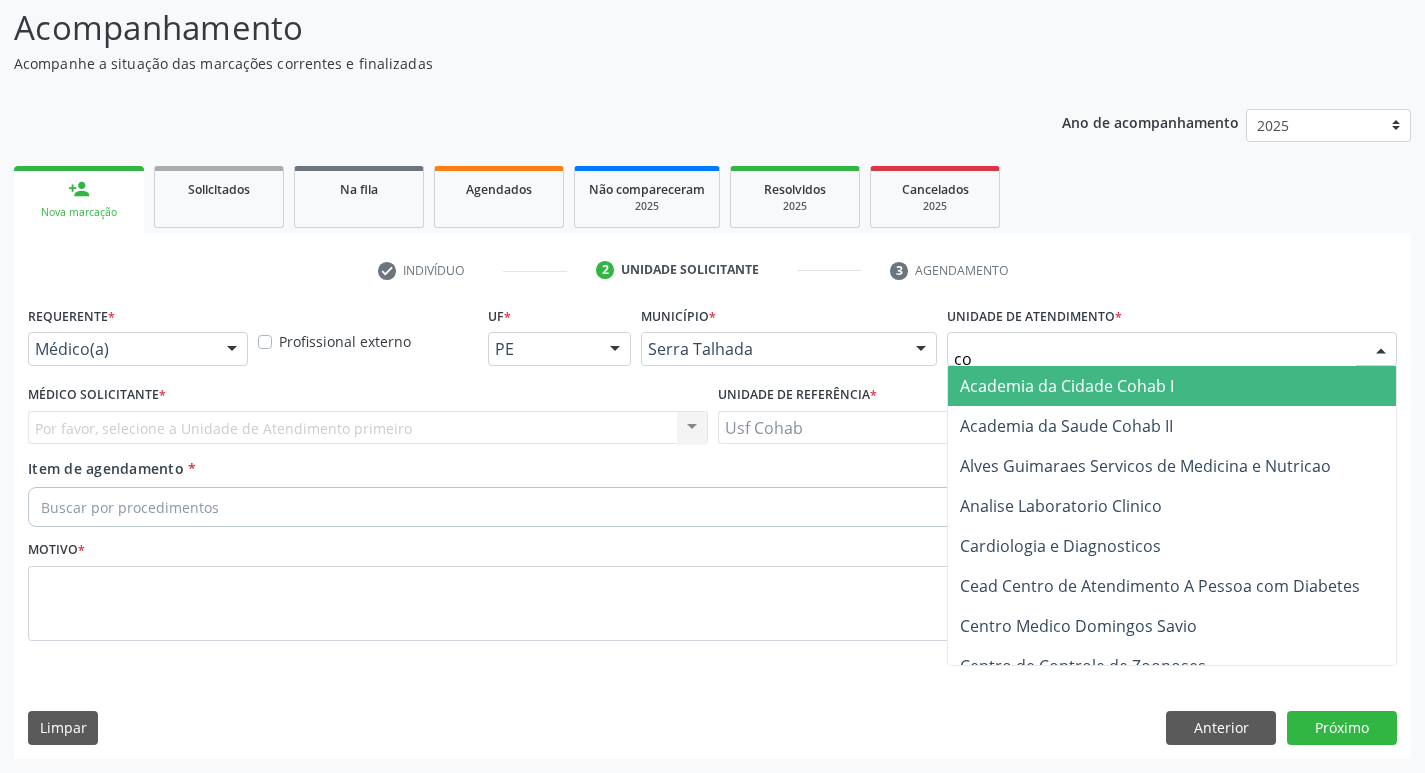 type on "coh" 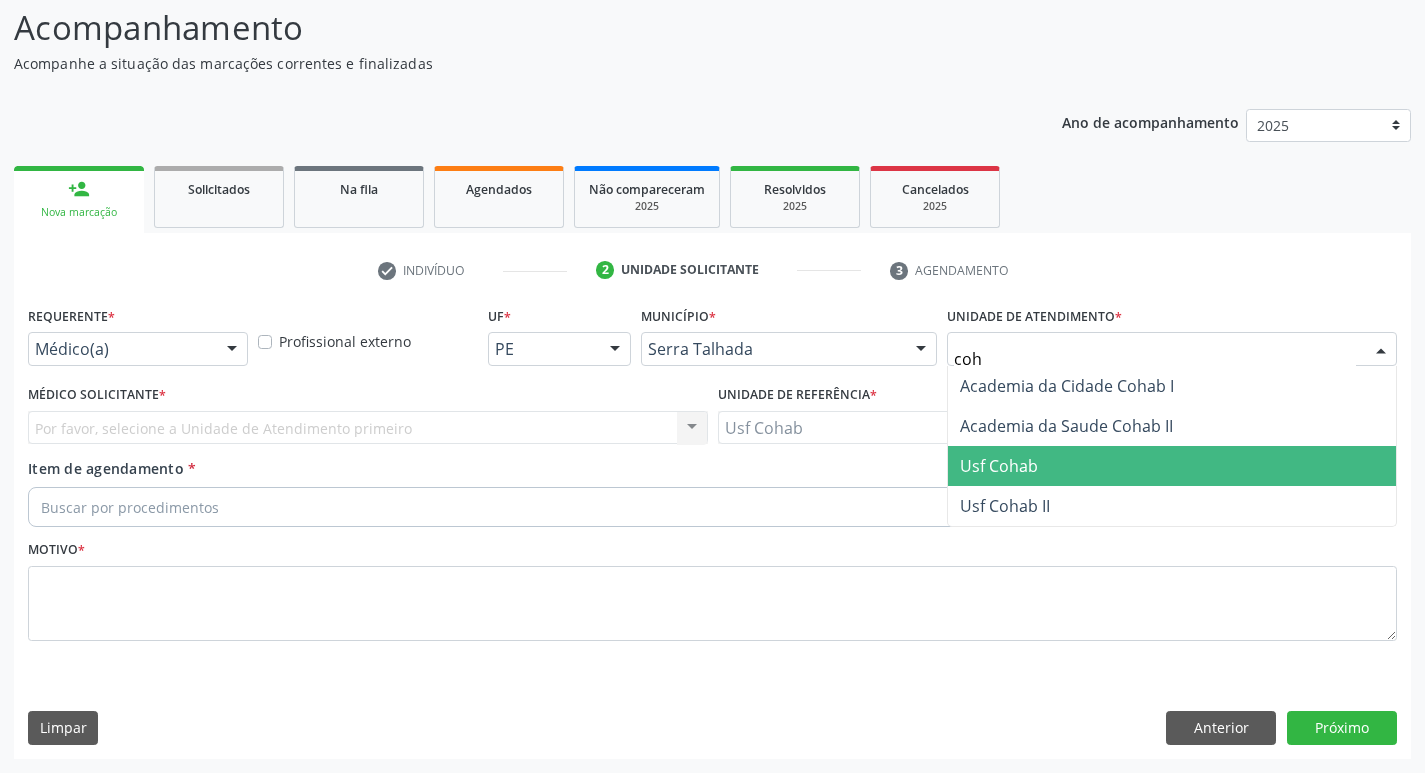 click on "Usf Cohab" at bounding box center [1172, 466] 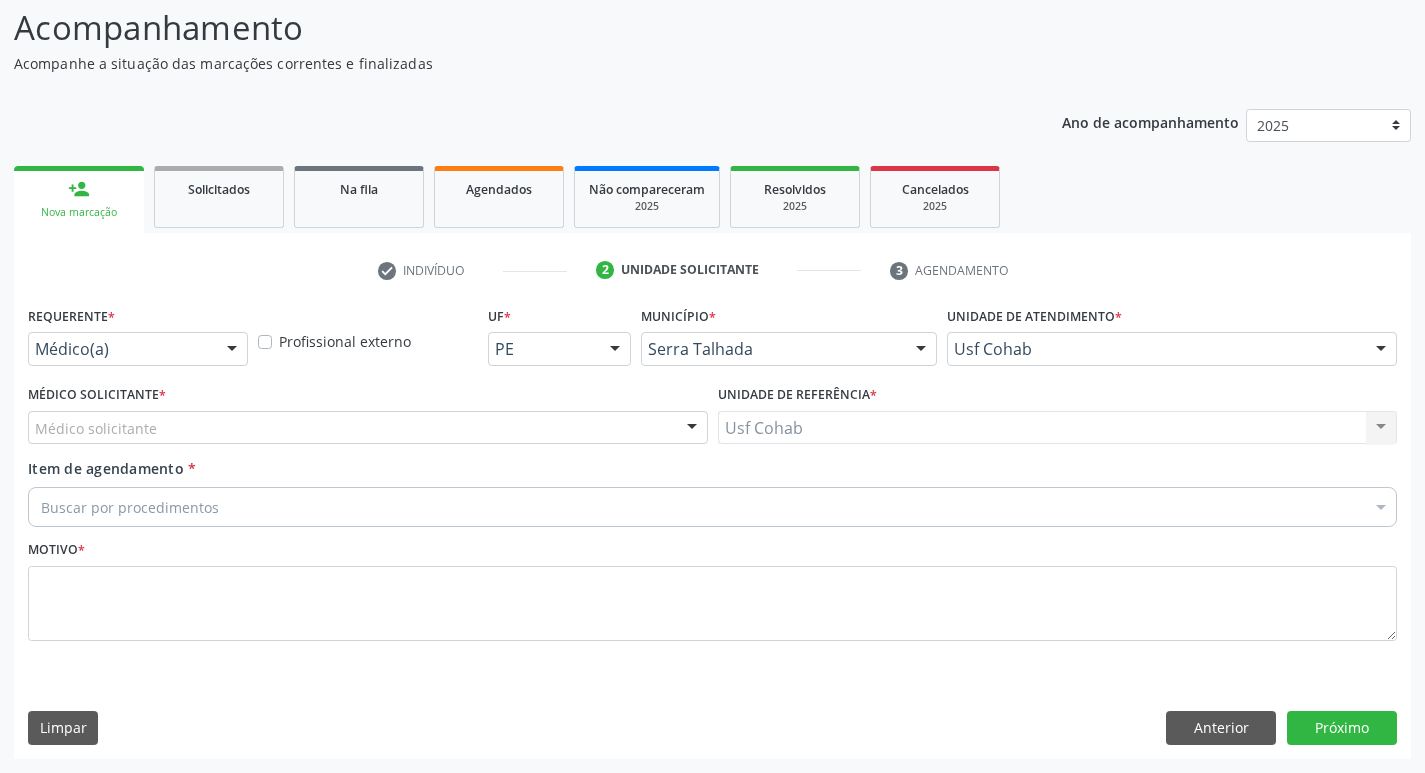 click on "Médico solicitante" at bounding box center [368, 428] 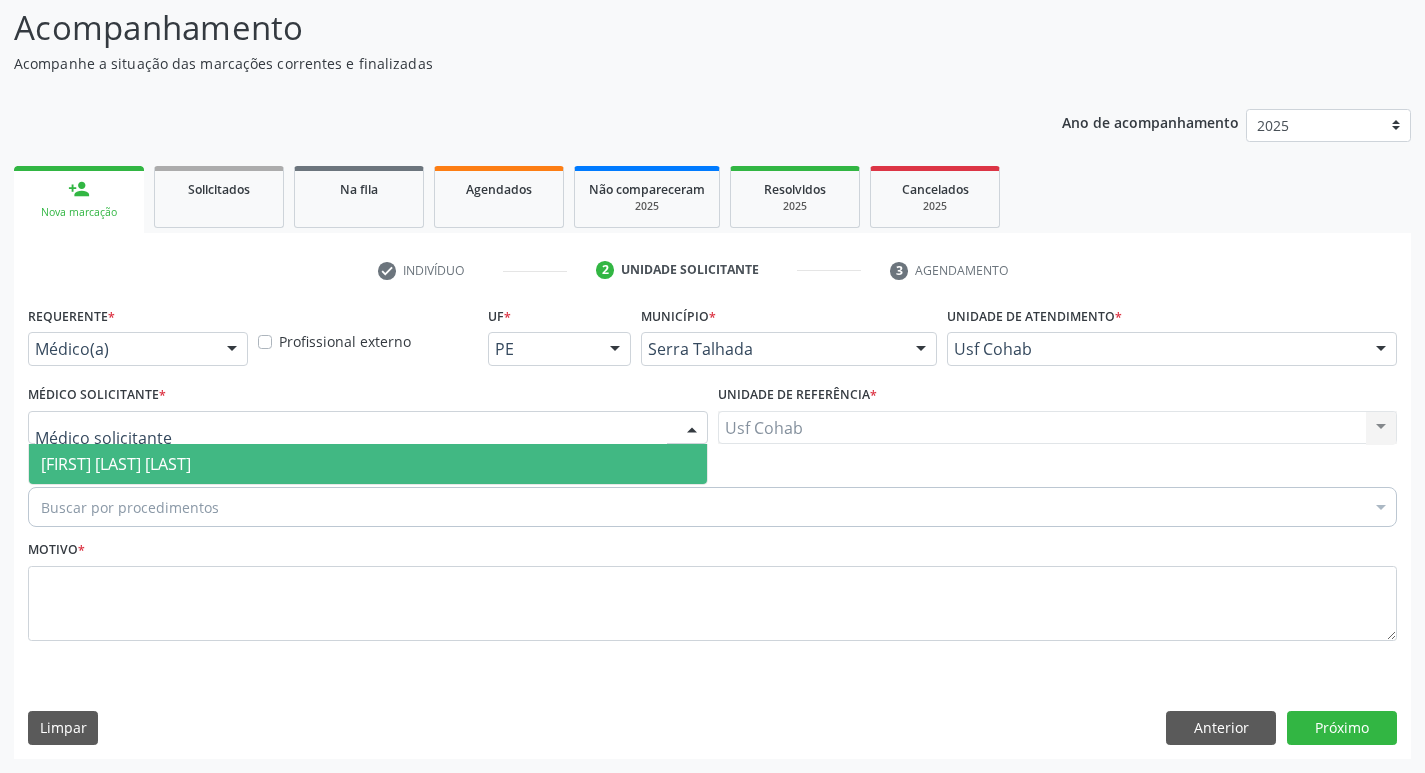 click on "[FIRST] [LAST]" at bounding box center [368, 464] 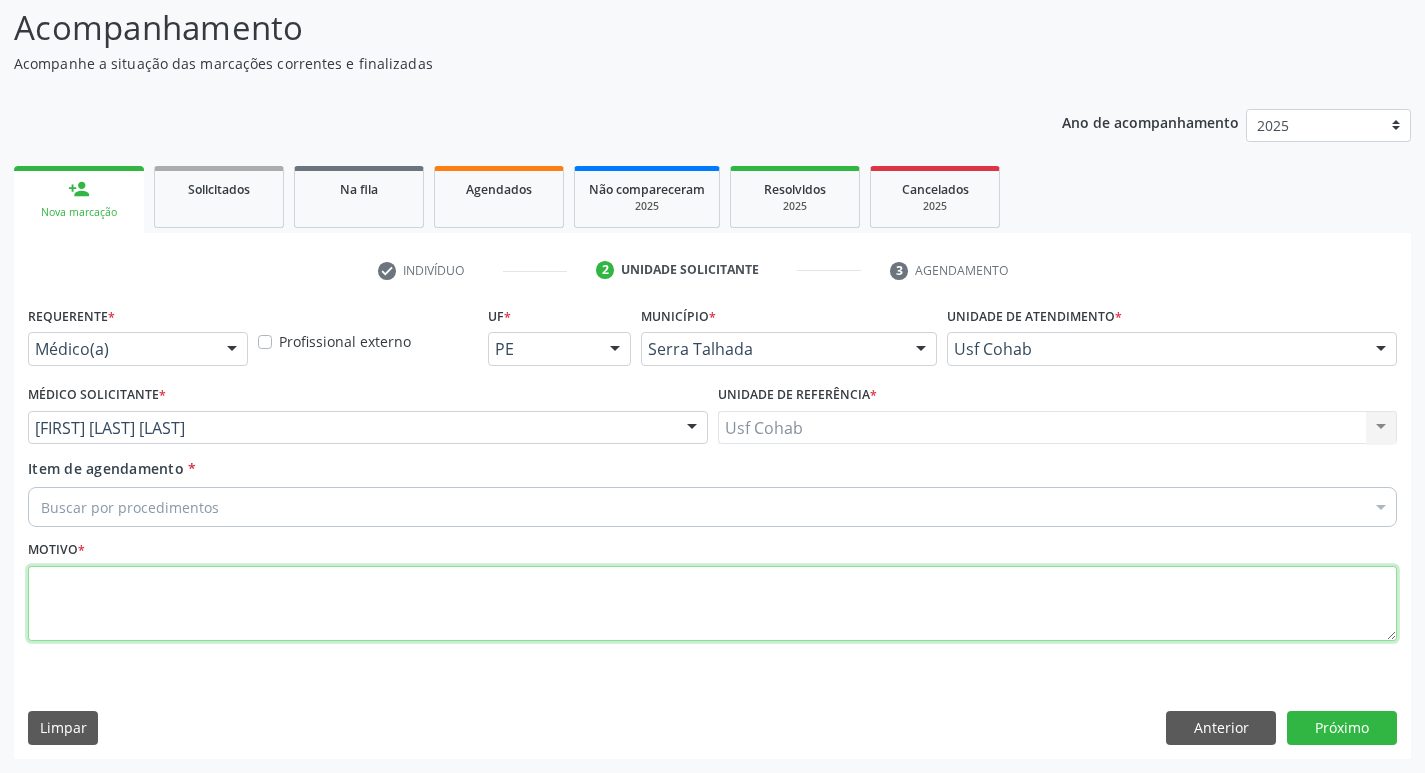click at bounding box center (712, 604) 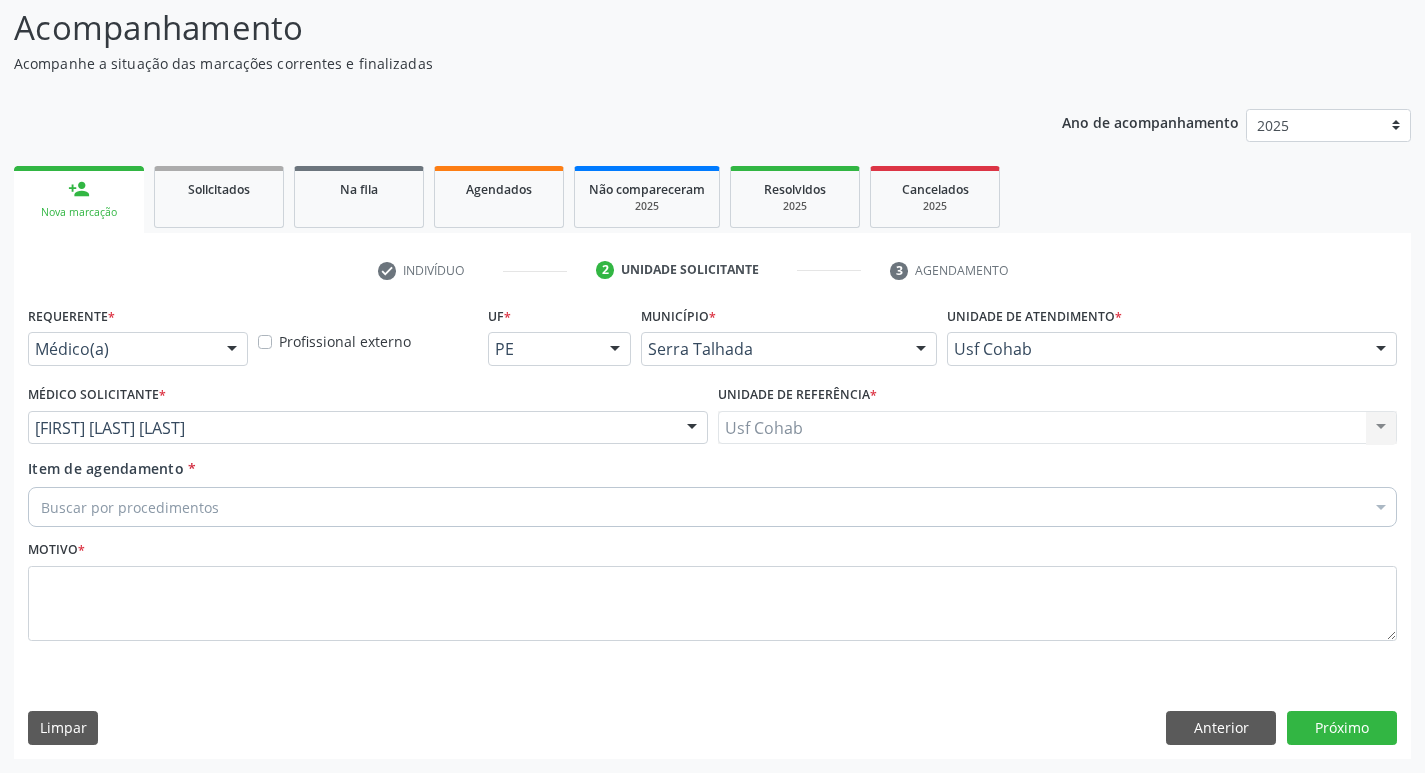 click on "Buscar por procedimentos" at bounding box center [712, 507] 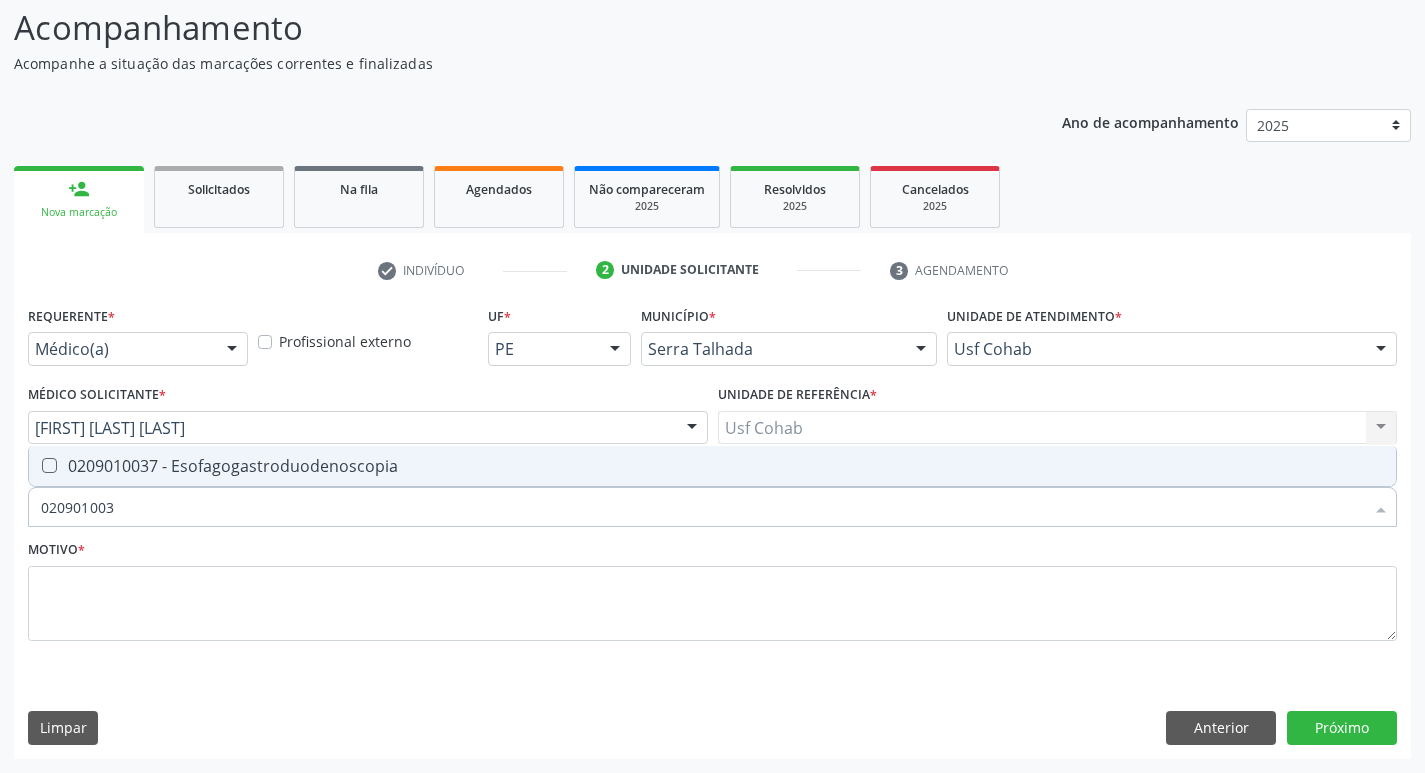 type on "0209010037" 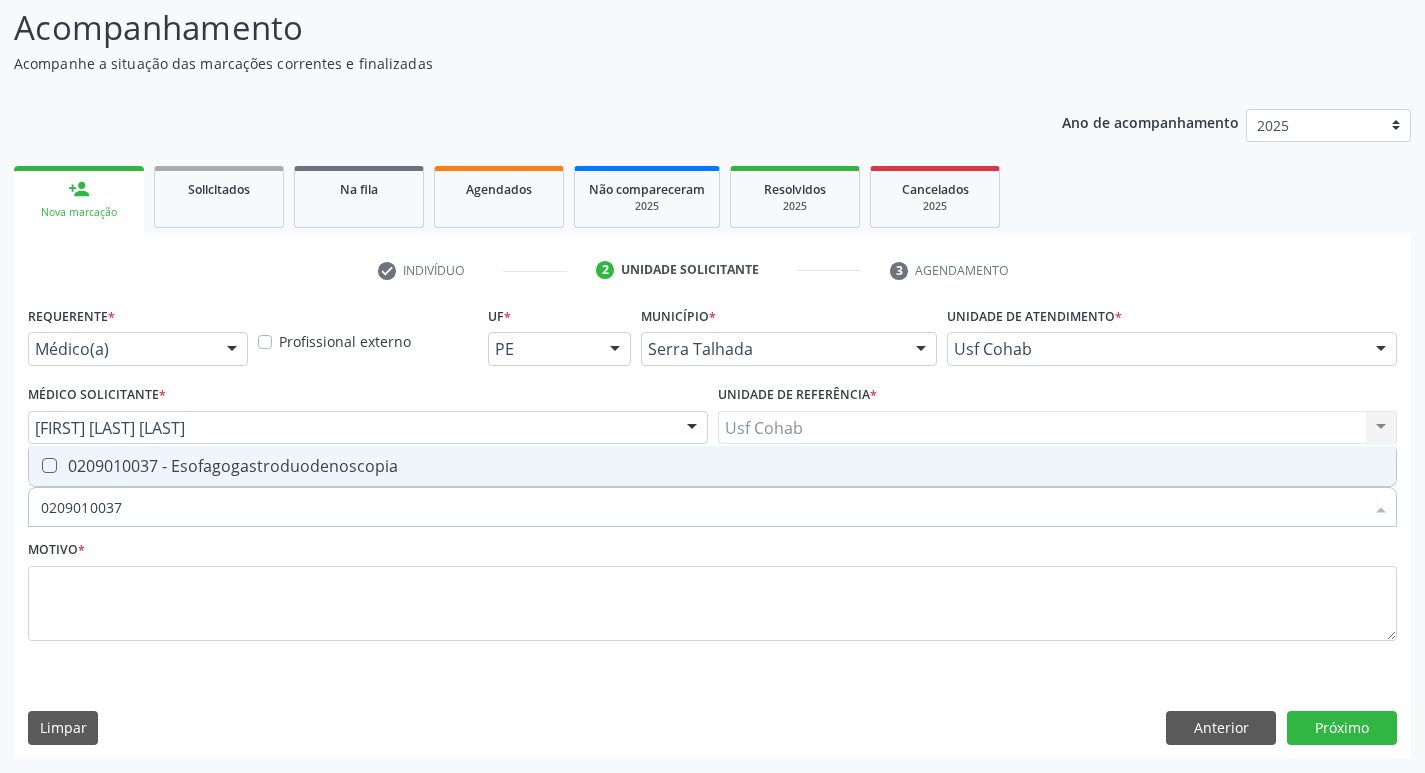 click on "0209010037 - Esofagogastroduodenoscopia" at bounding box center (712, 466) 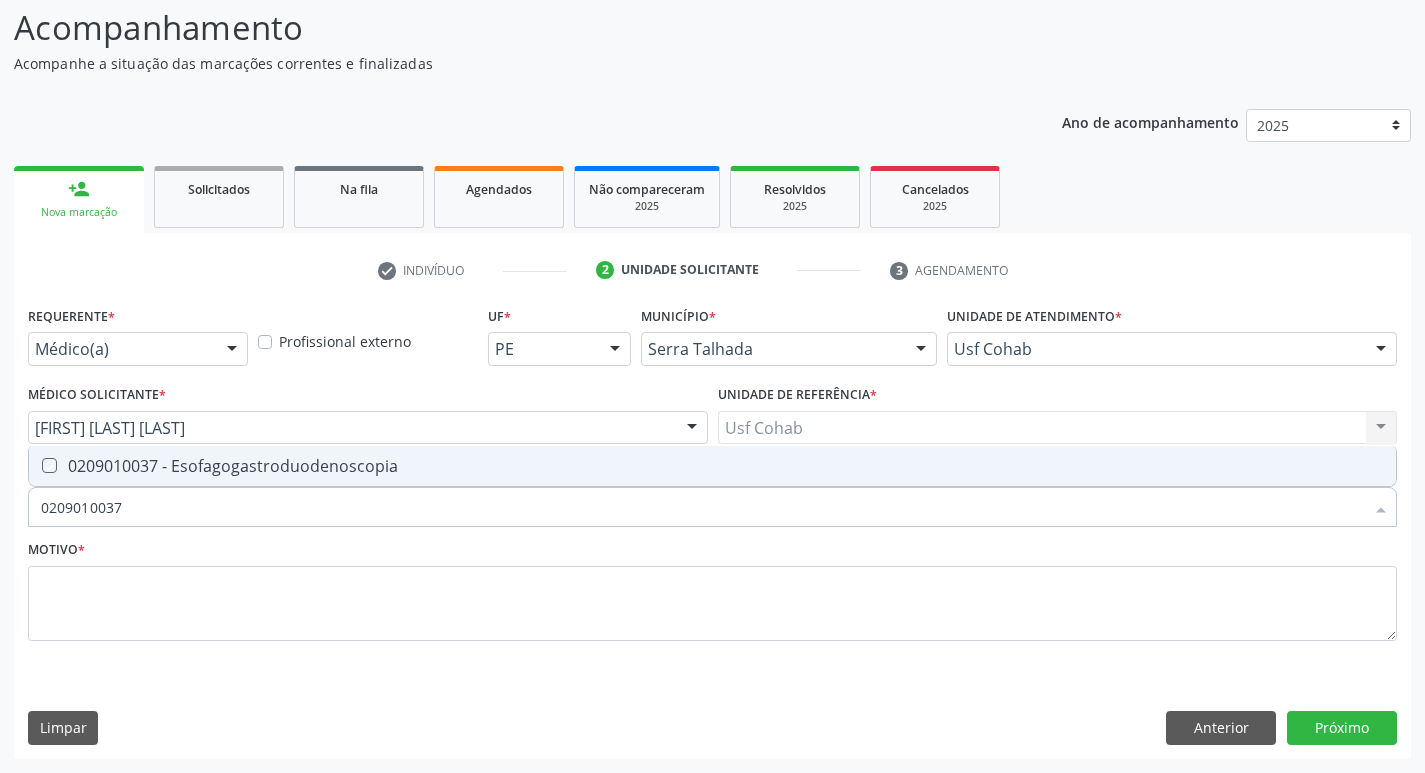 checkbox on "true" 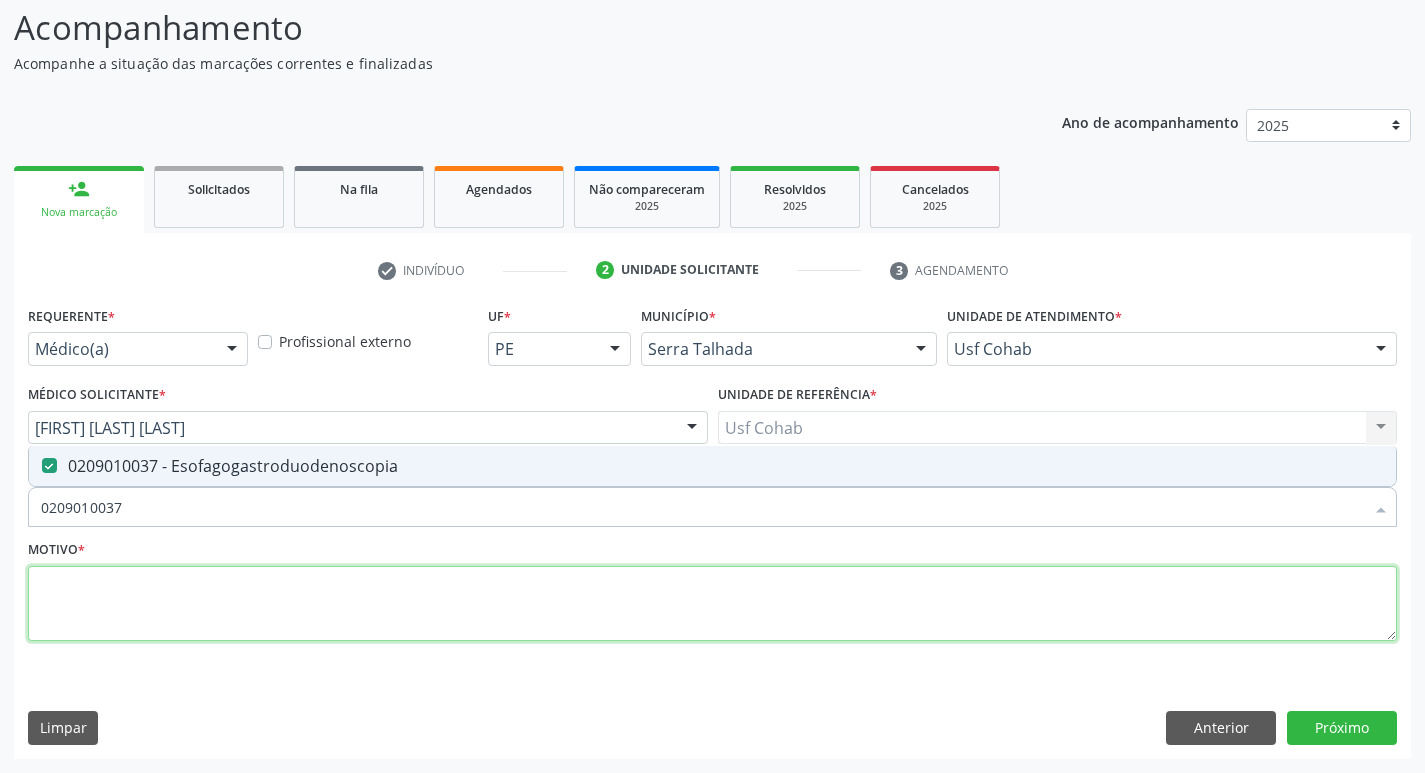 click at bounding box center (712, 604) 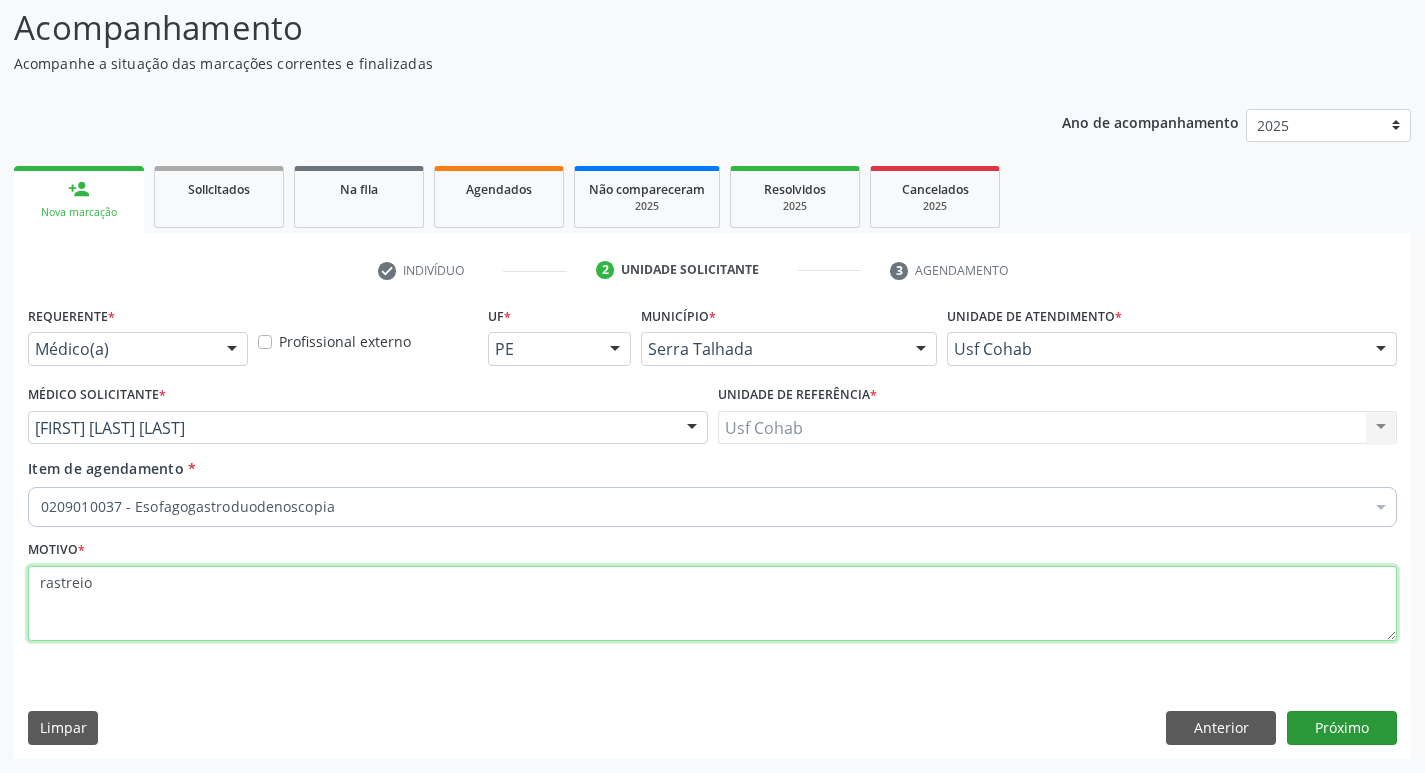 type on "rastreio" 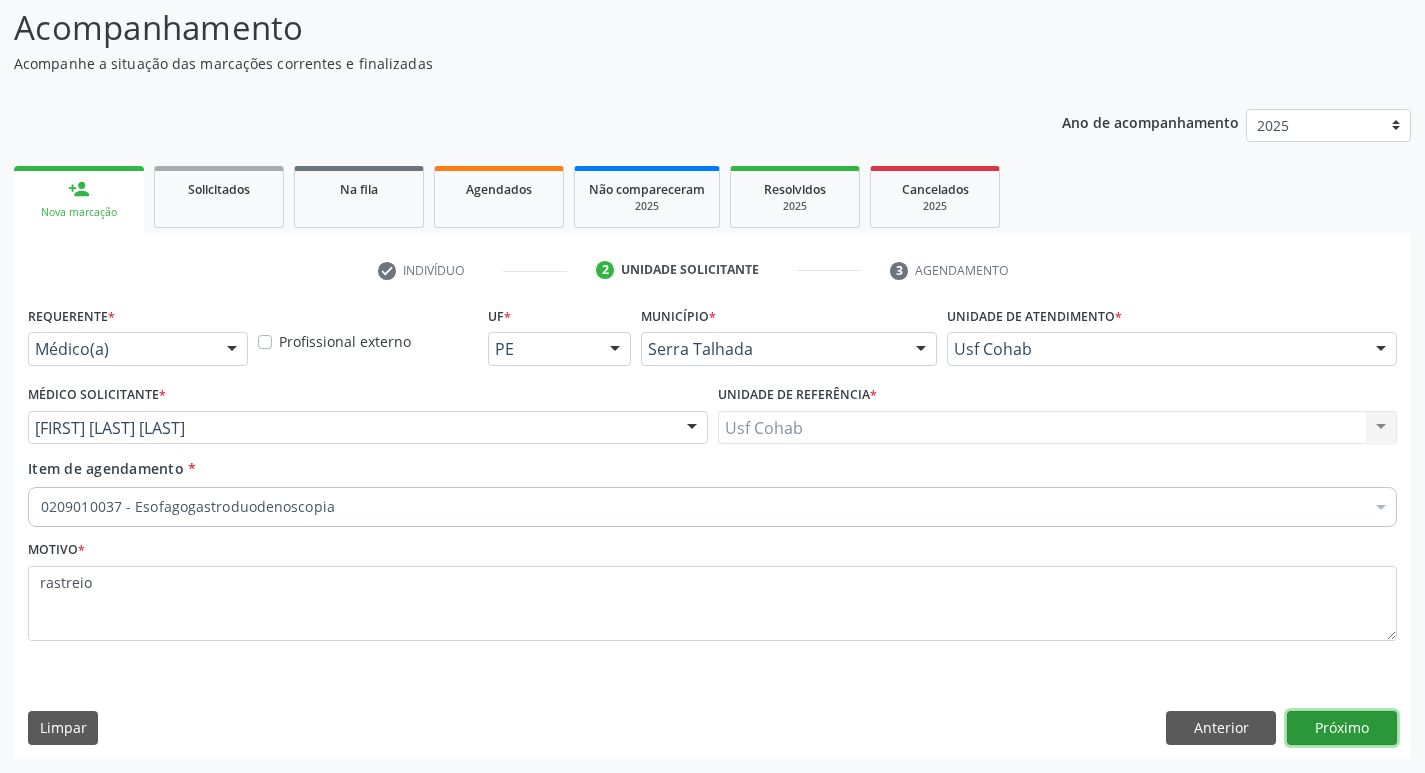 click on "Próximo" at bounding box center [1342, 728] 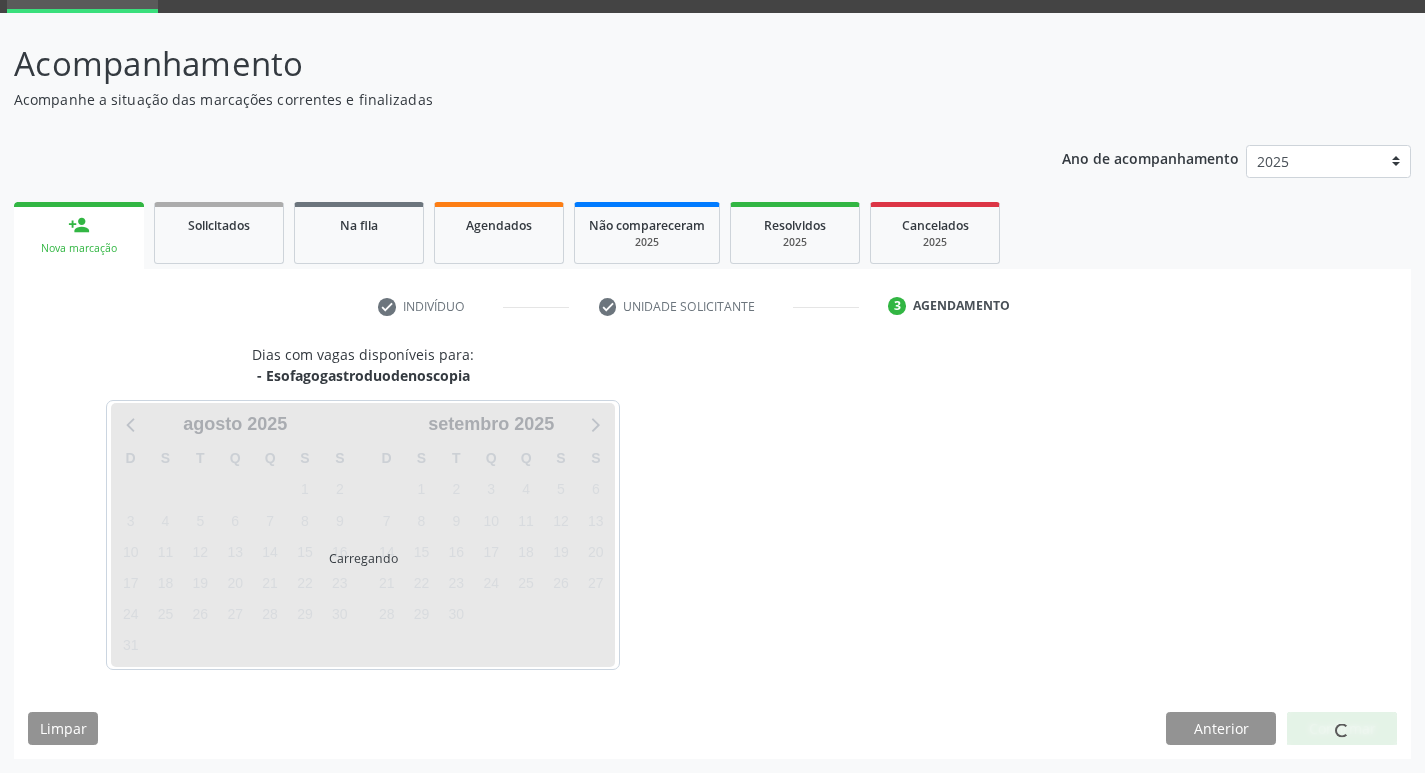 scroll, scrollTop: 133, scrollLeft: 0, axis: vertical 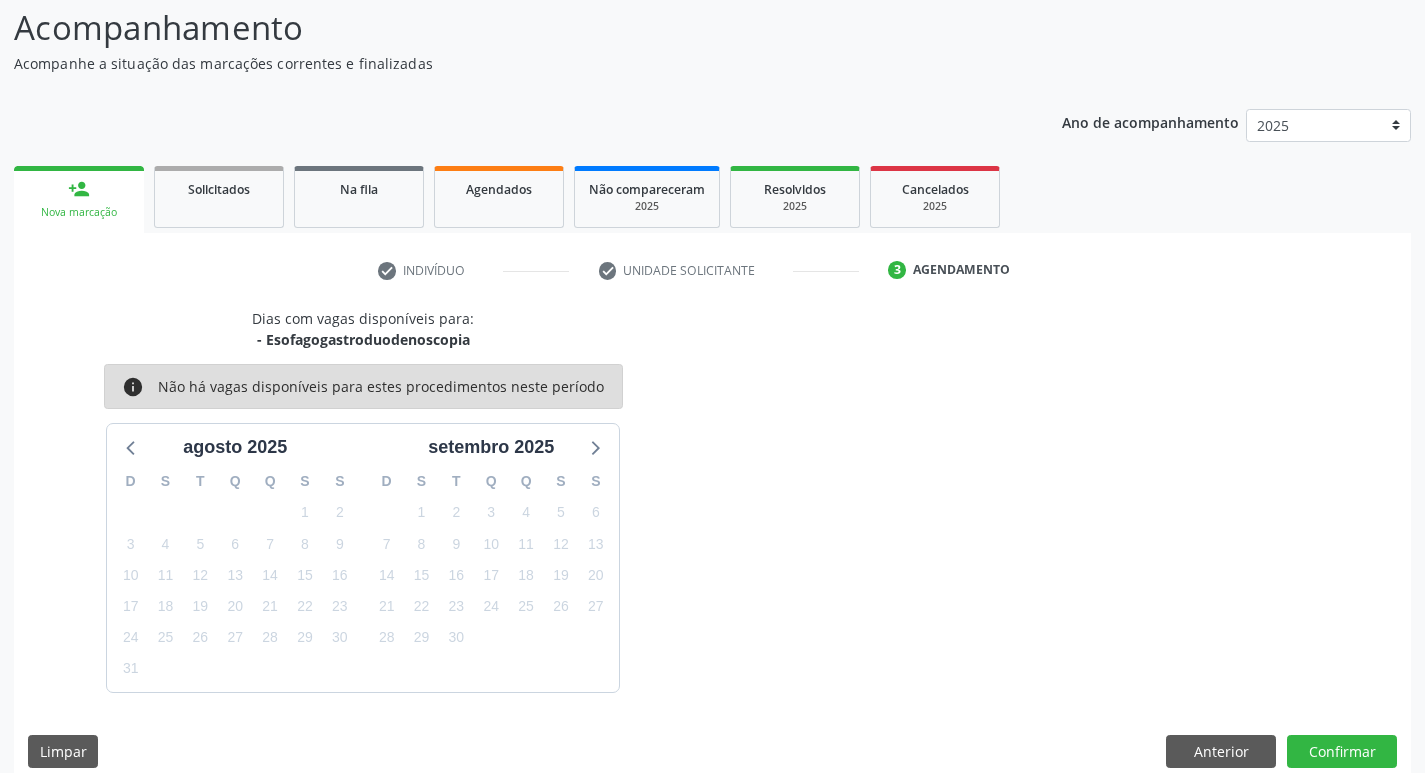 click on "person_add
Nova marcação" at bounding box center (79, 199) 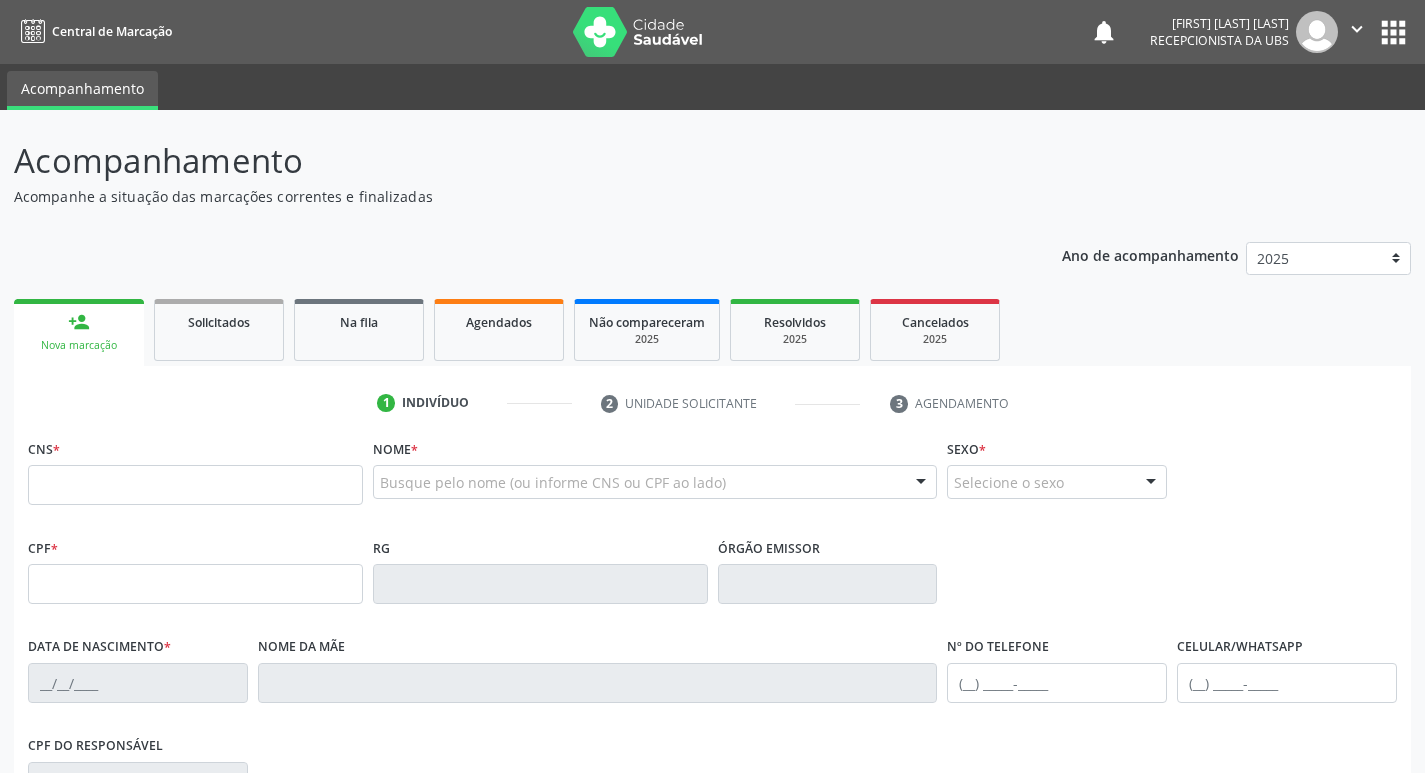 scroll, scrollTop: 133, scrollLeft: 0, axis: vertical 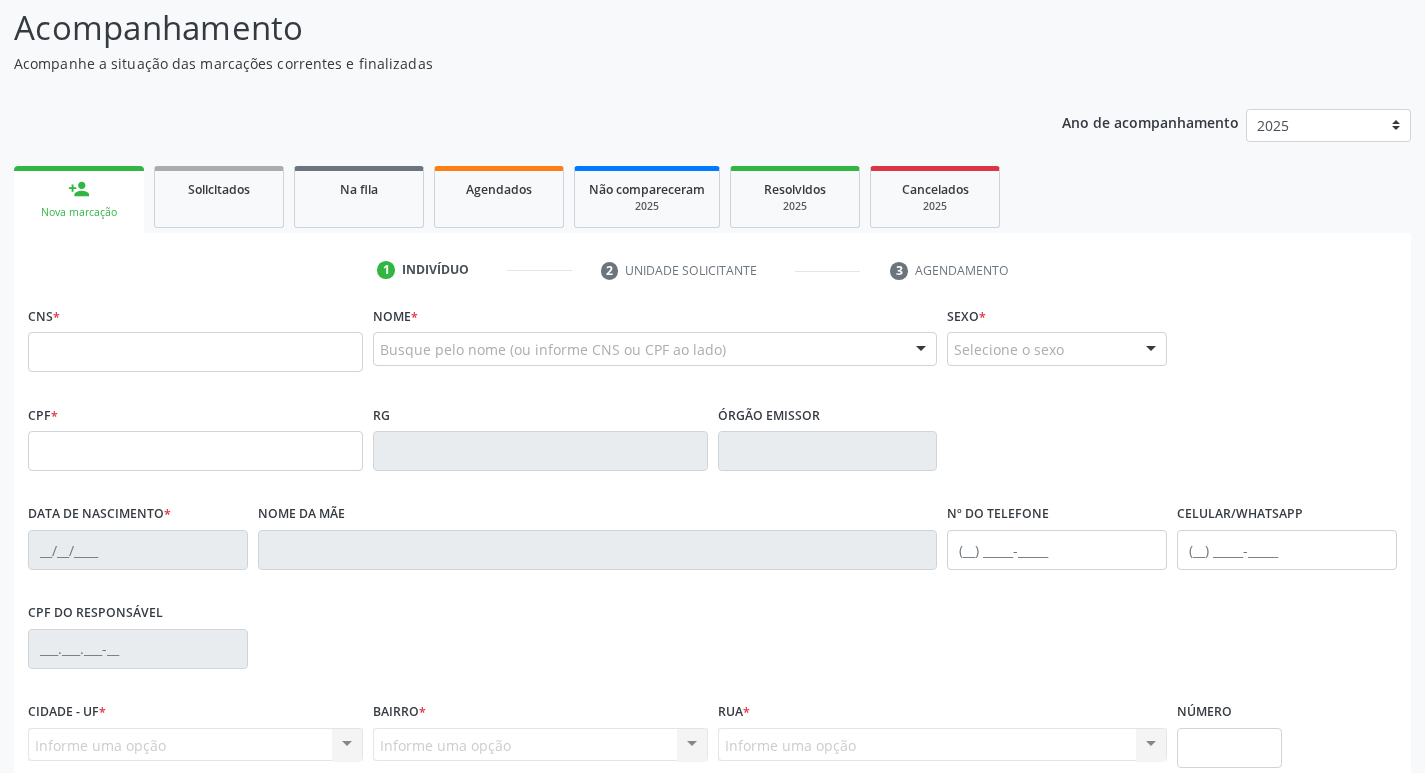 click at bounding box center (195, 352) 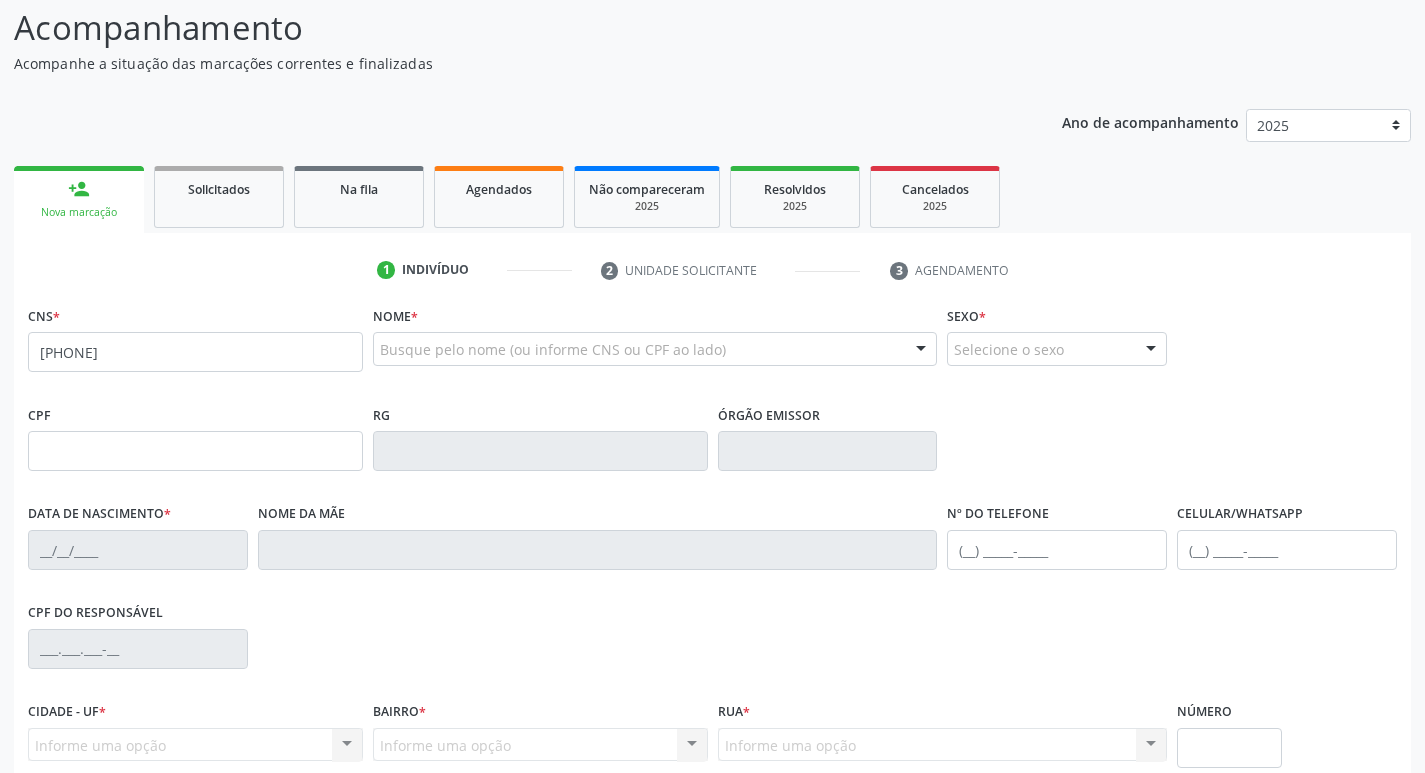 type on "[PHONE]" 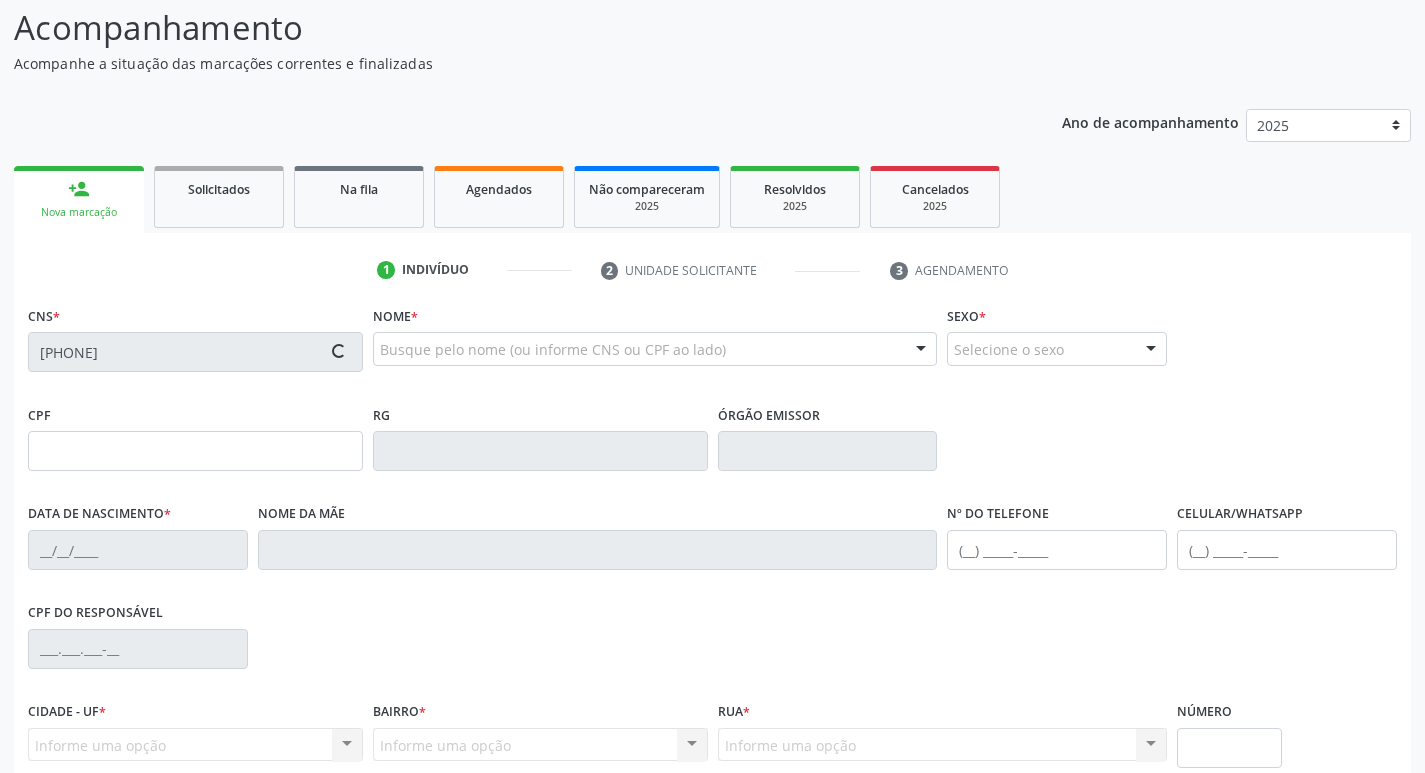 type on "[CPF]" 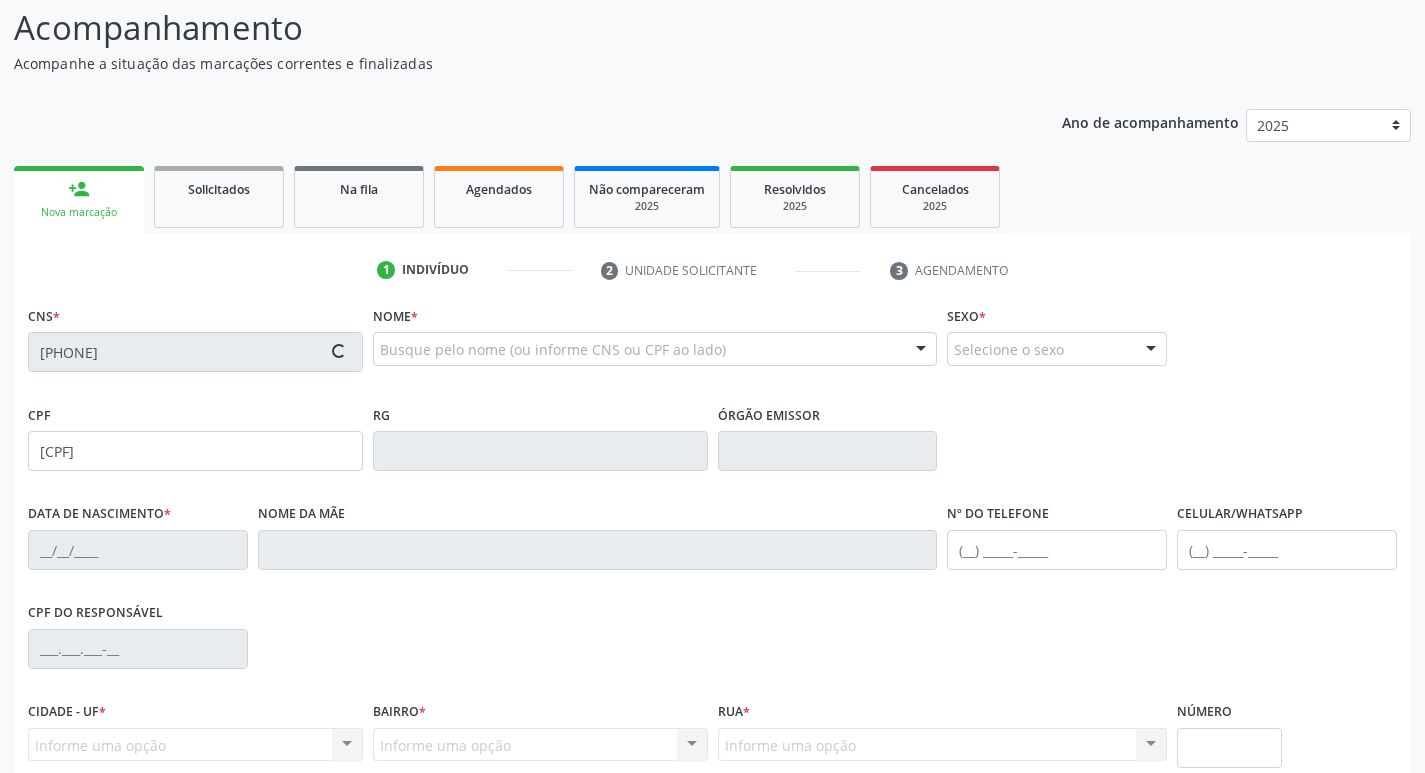 type on "28/02/1979" 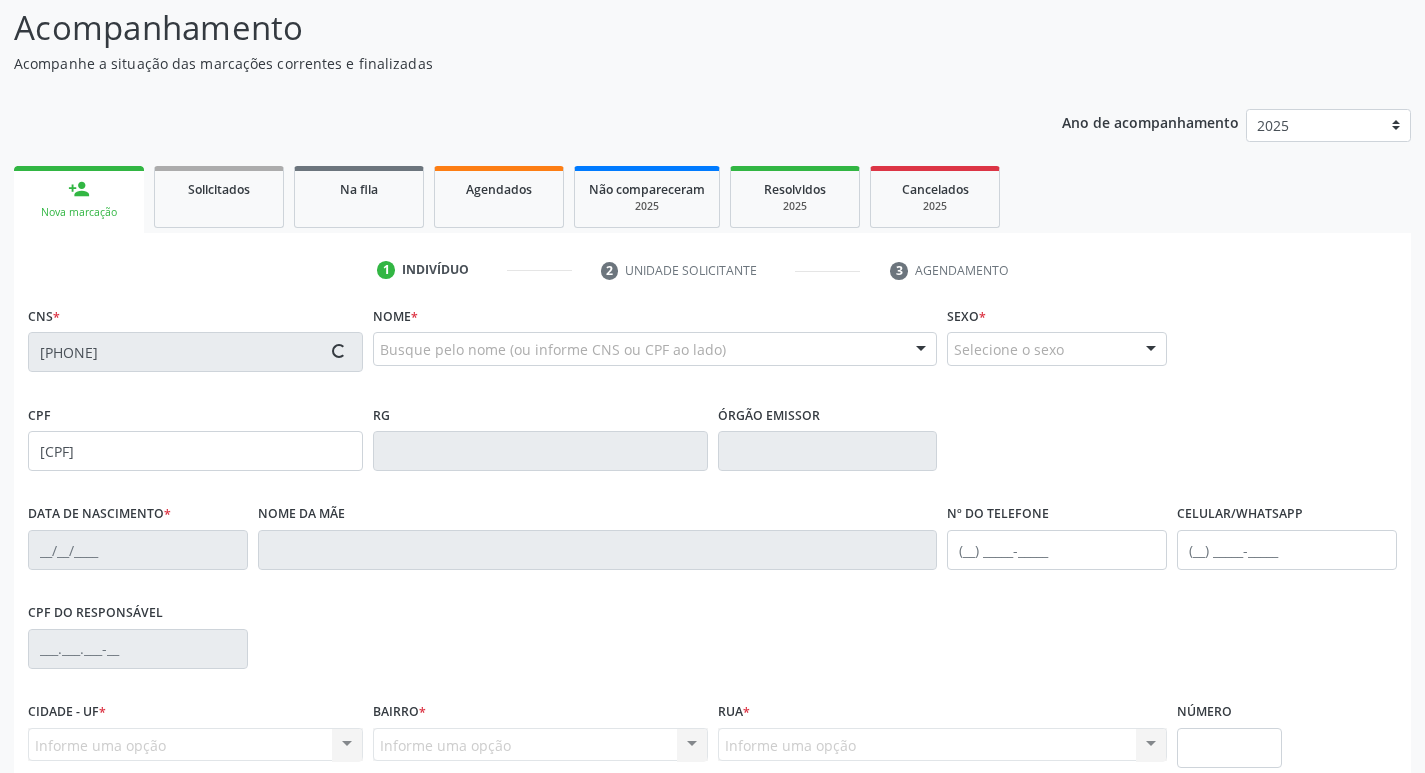 type on "Luisa Rodrigues de Moura" 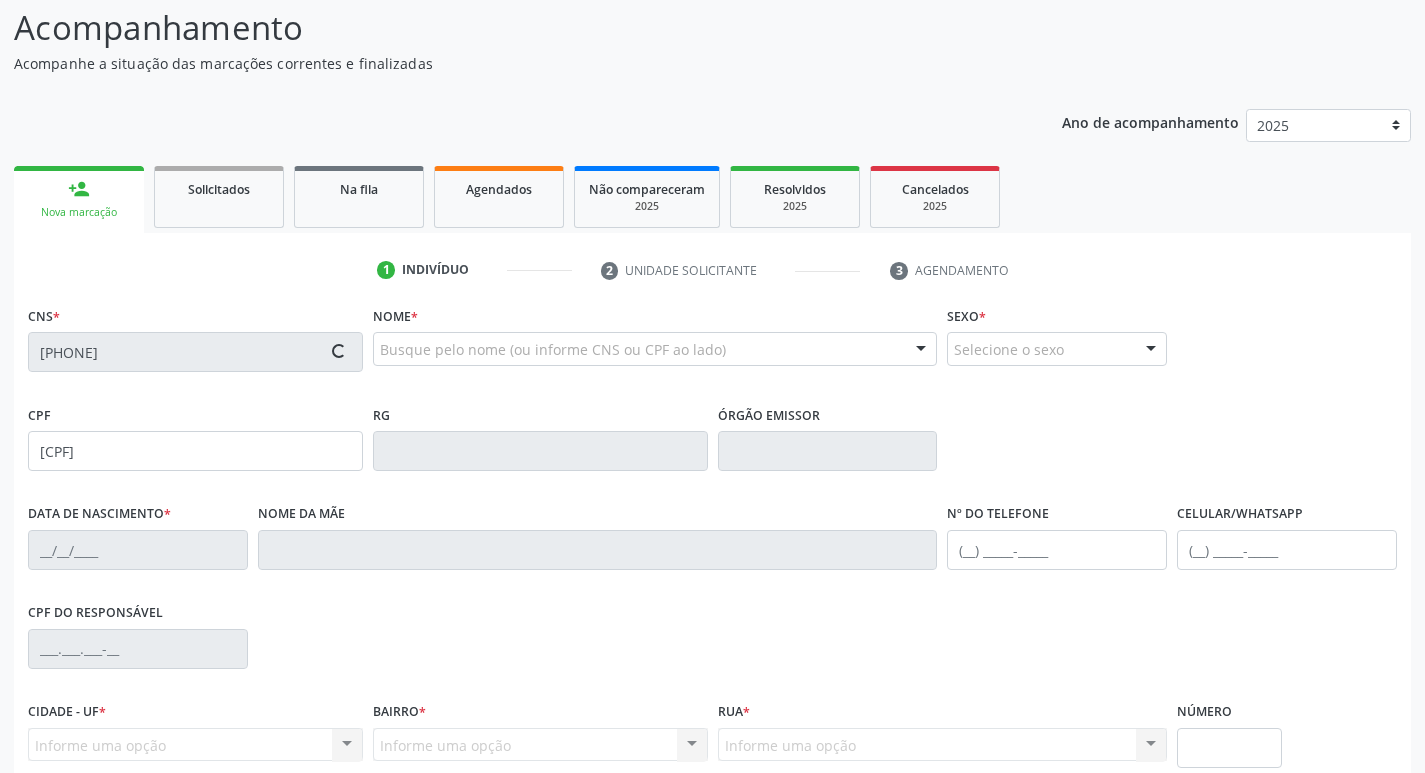 type on "306" 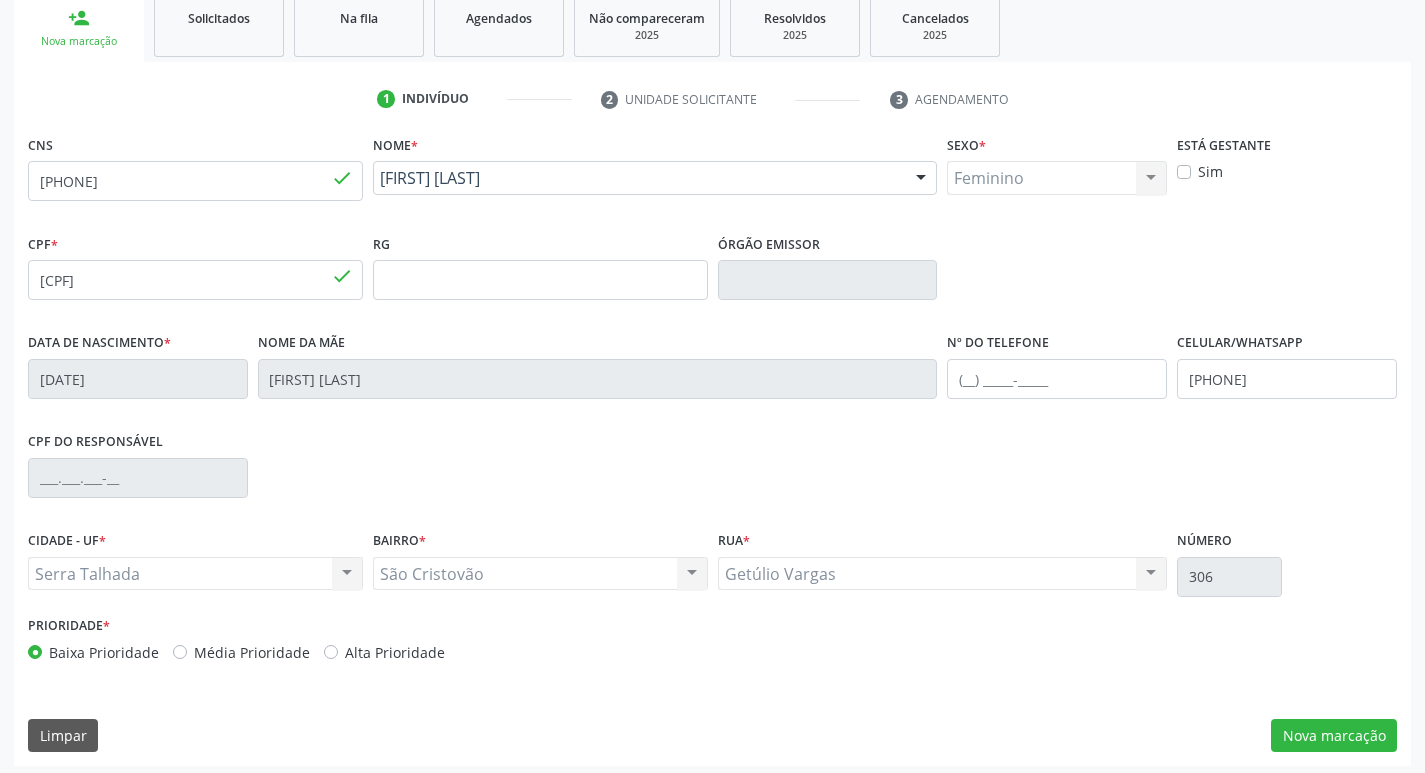 scroll, scrollTop: 311, scrollLeft: 0, axis: vertical 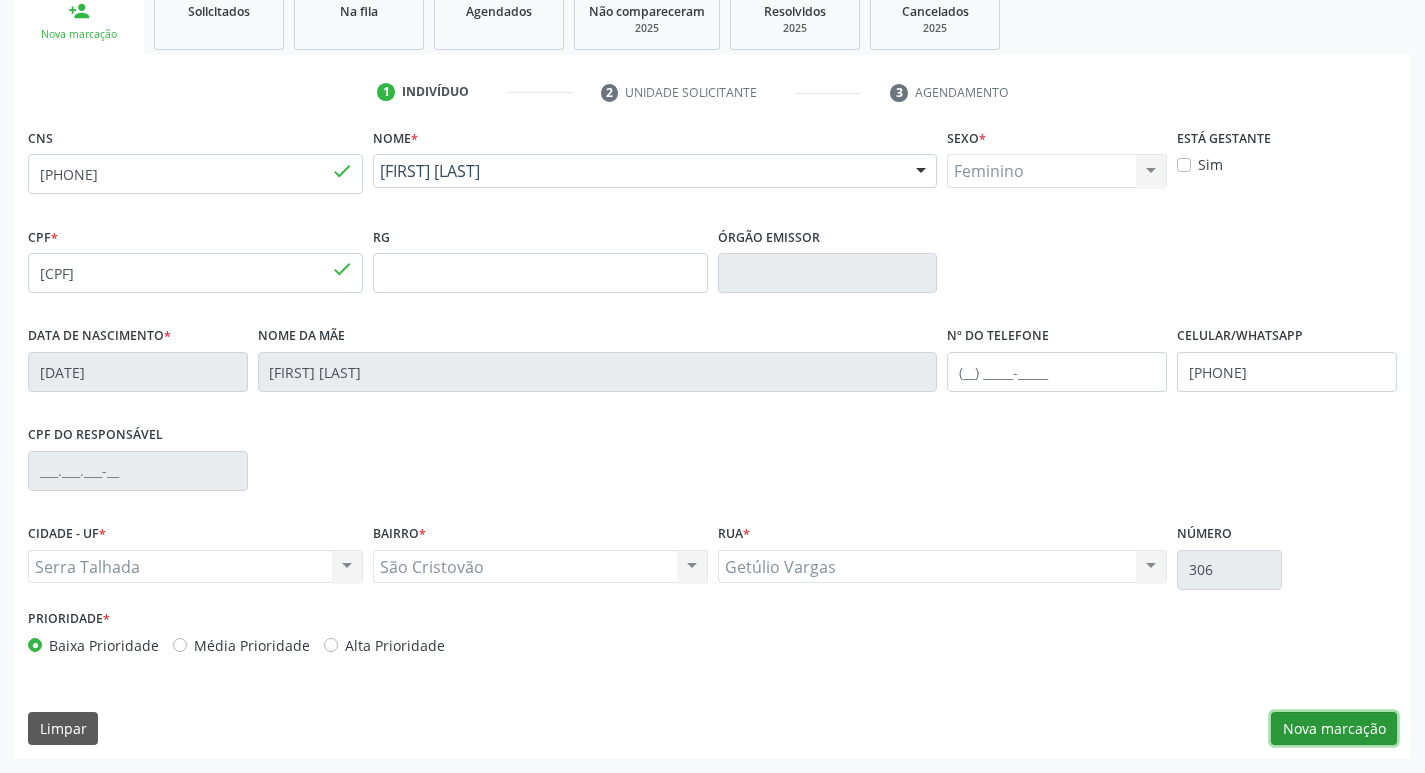 click on "Nova marcação" at bounding box center (1334, 729) 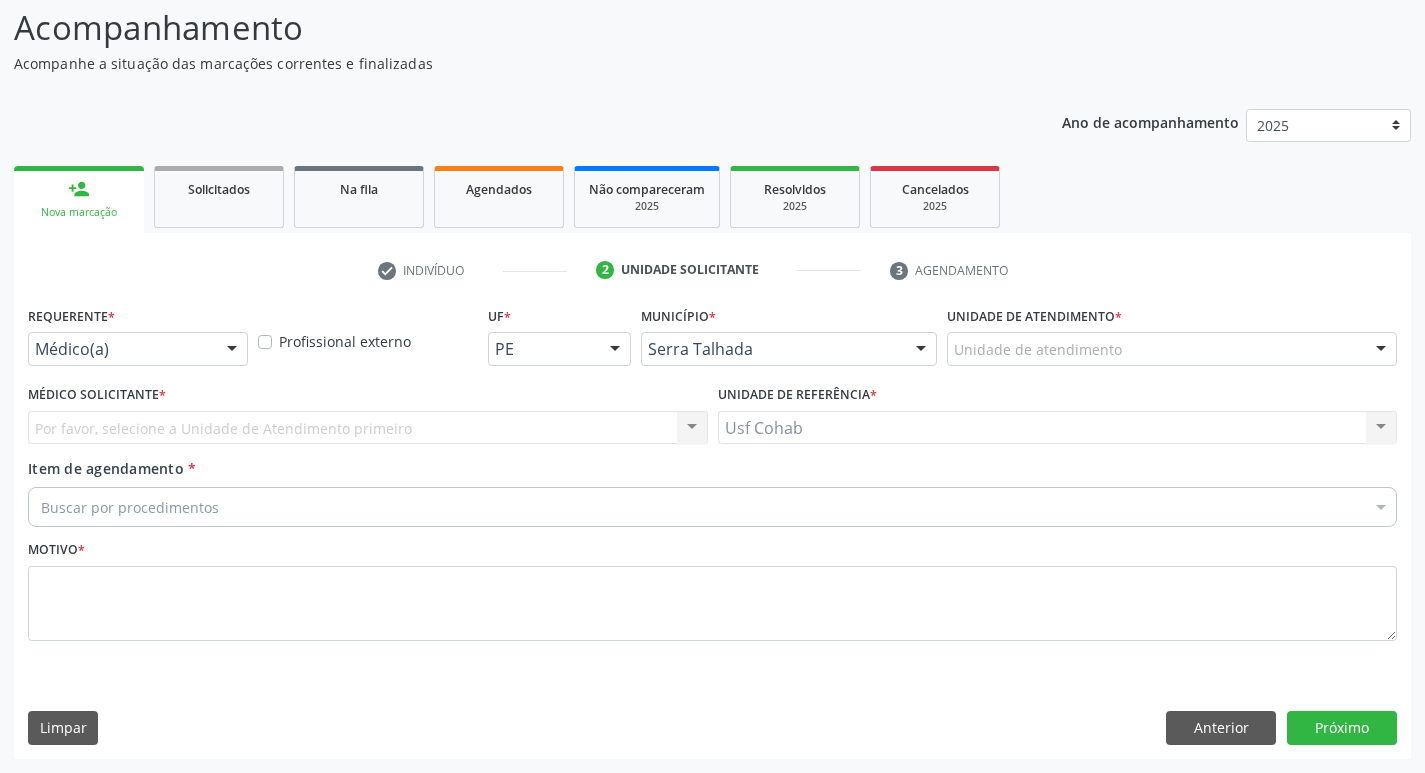 scroll, scrollTop: 133, scrollLeft: 0, axis: vertical 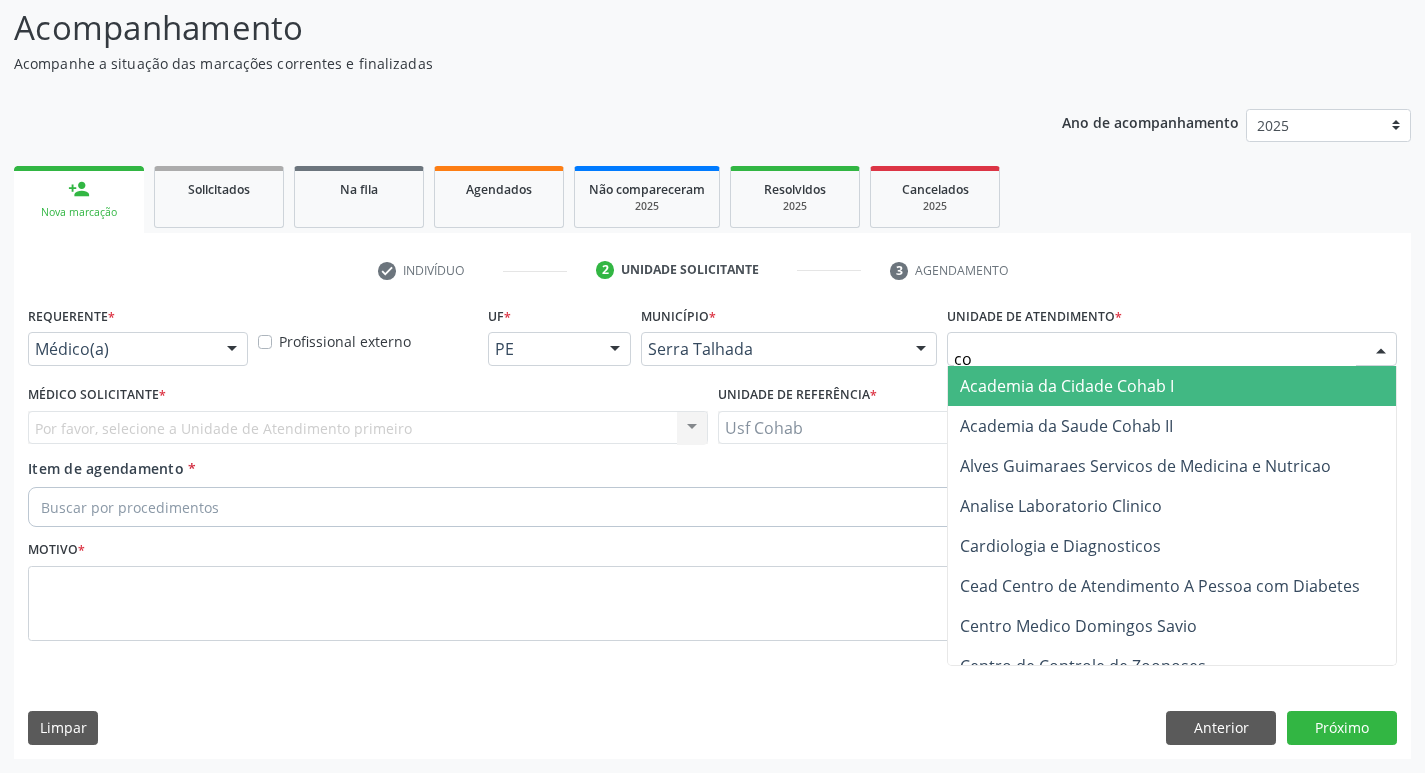 type on "coh" 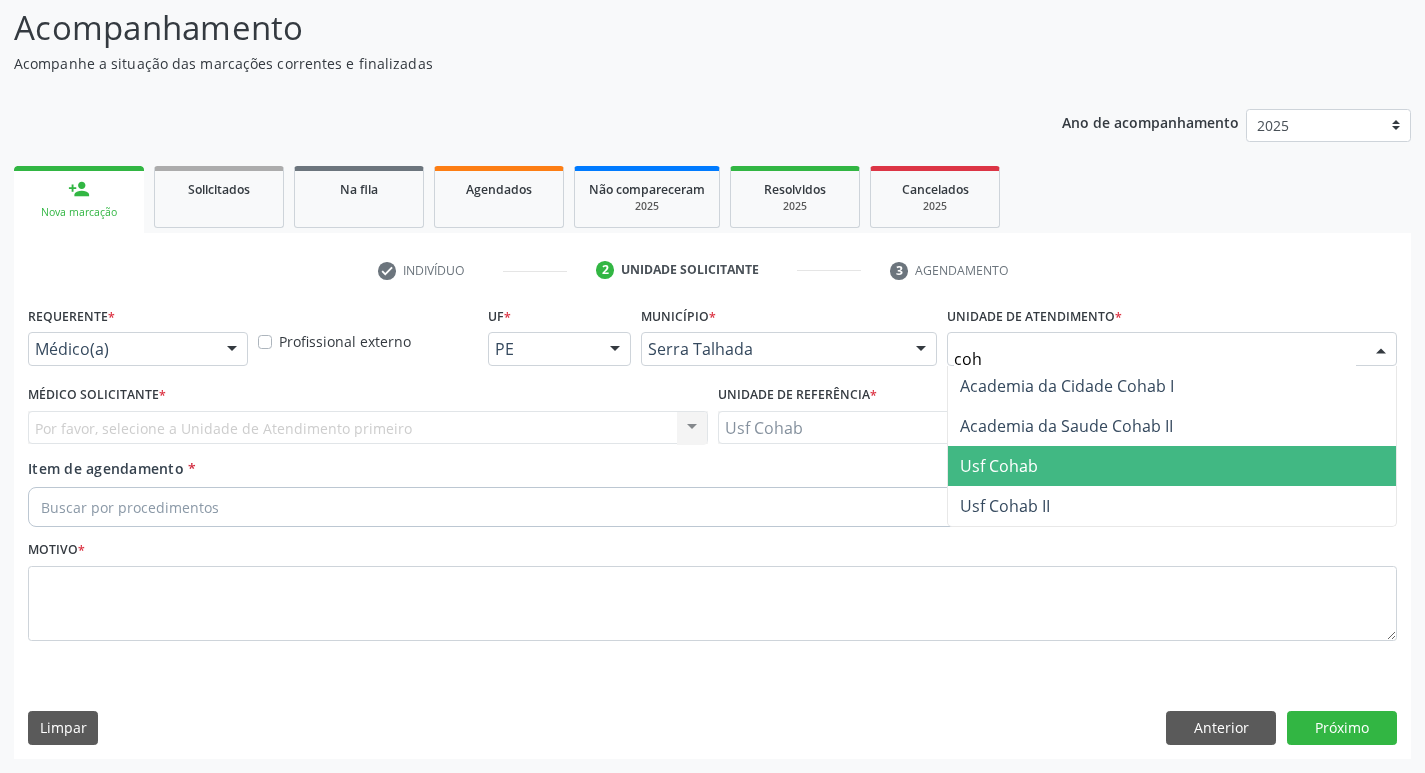 click on "Usf Cohab" at bounding box center (999, 466) 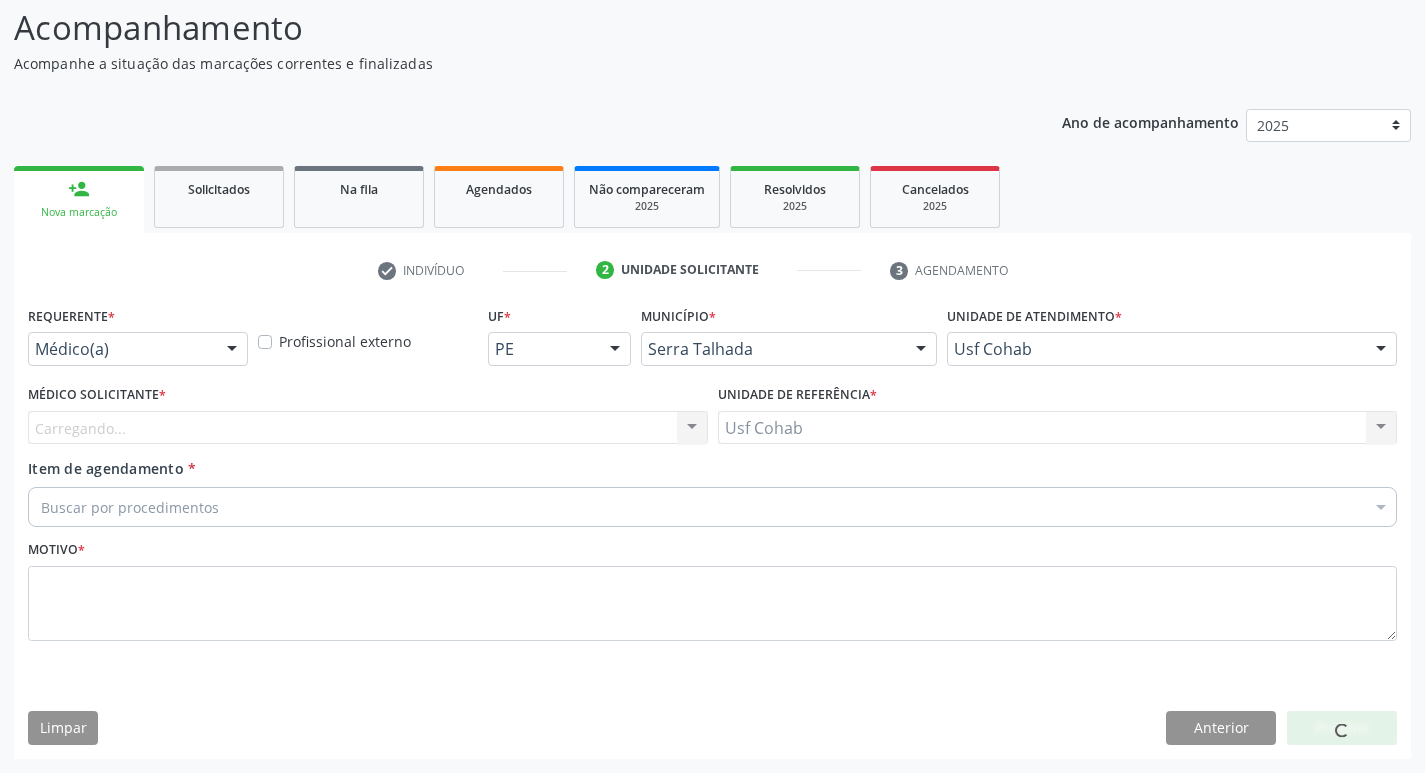 click on "Carregando...
Nenhum resultado encontrado para: "   "
Não há nenhuma opção para ser exibida." at bounding box center [368, 428] 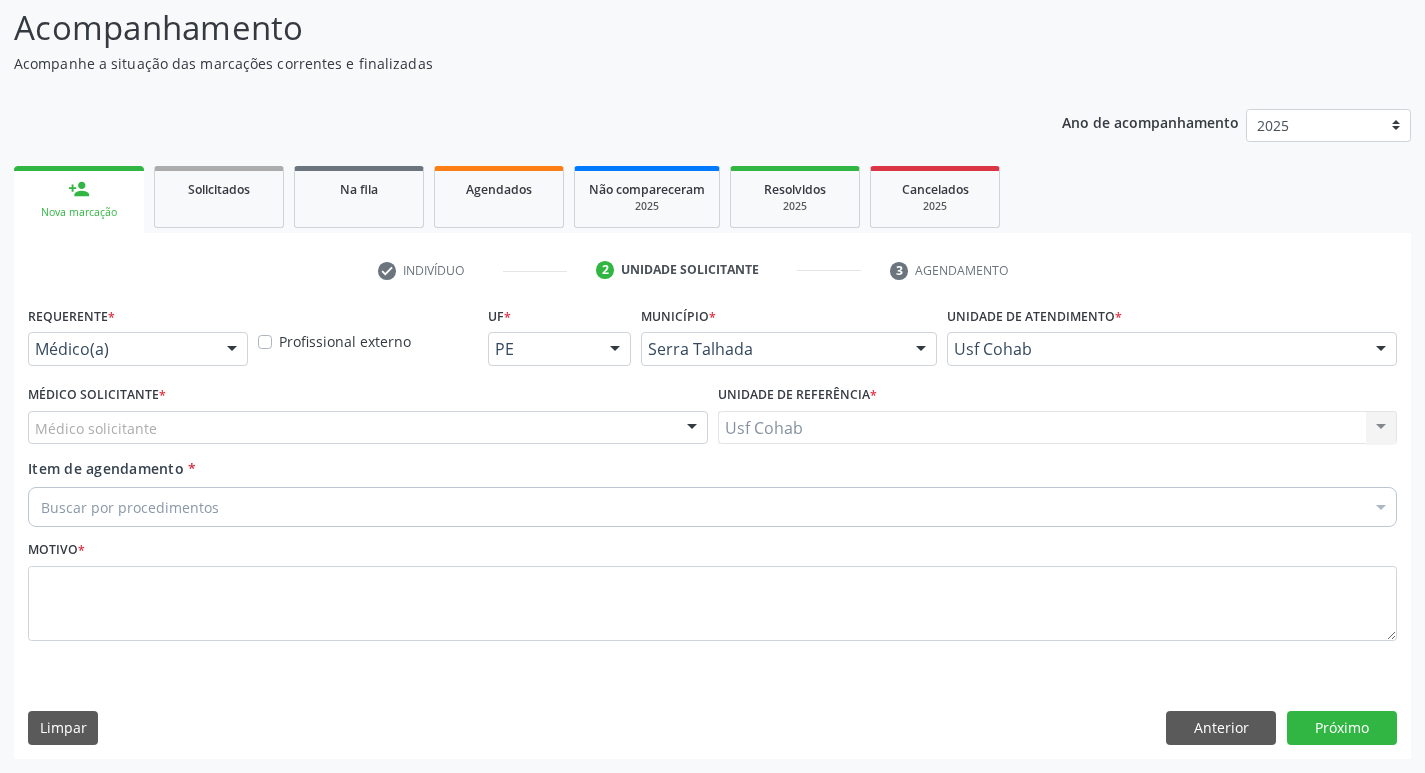 click on "Médico solicitante" at bounding box center (368, 428) 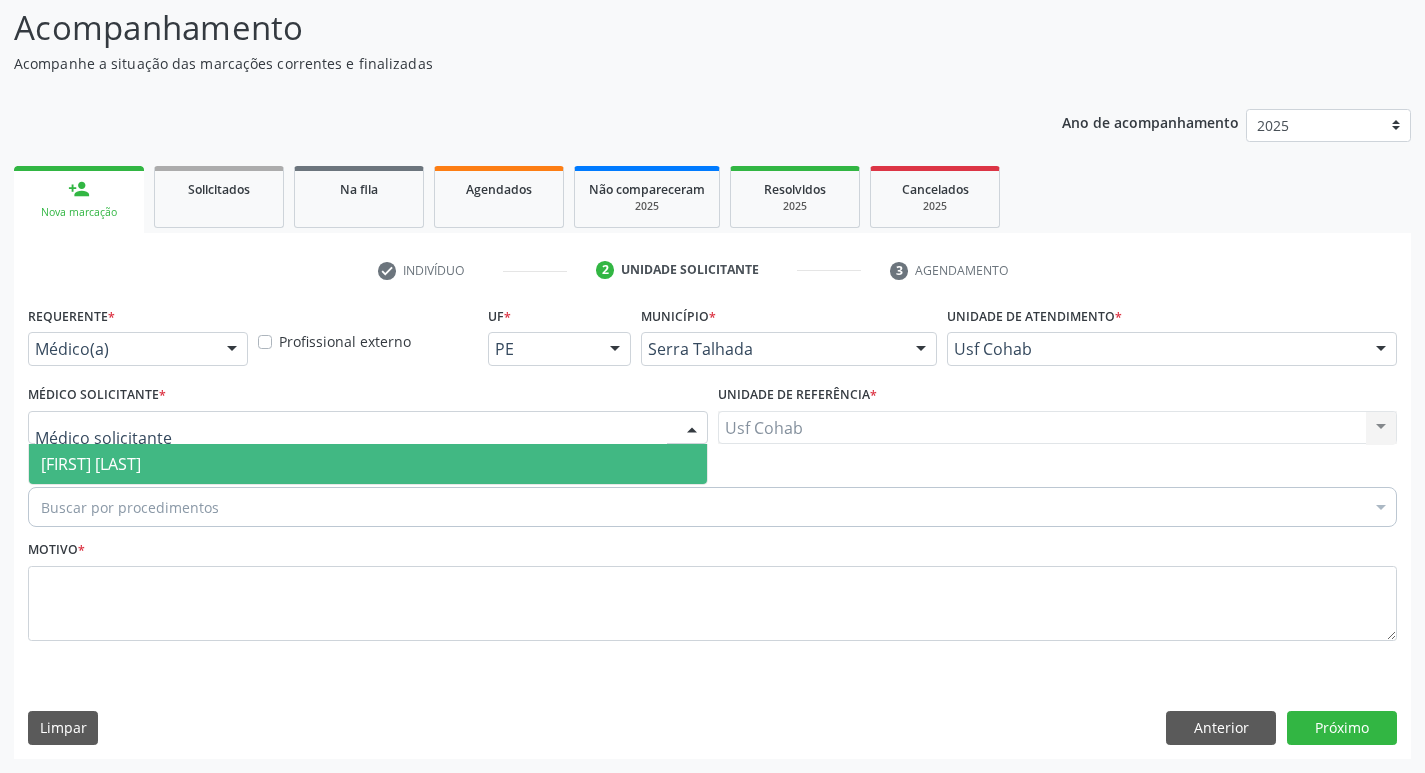 click on "[FIRST] [LAST]" at bounding box center (368, 464) 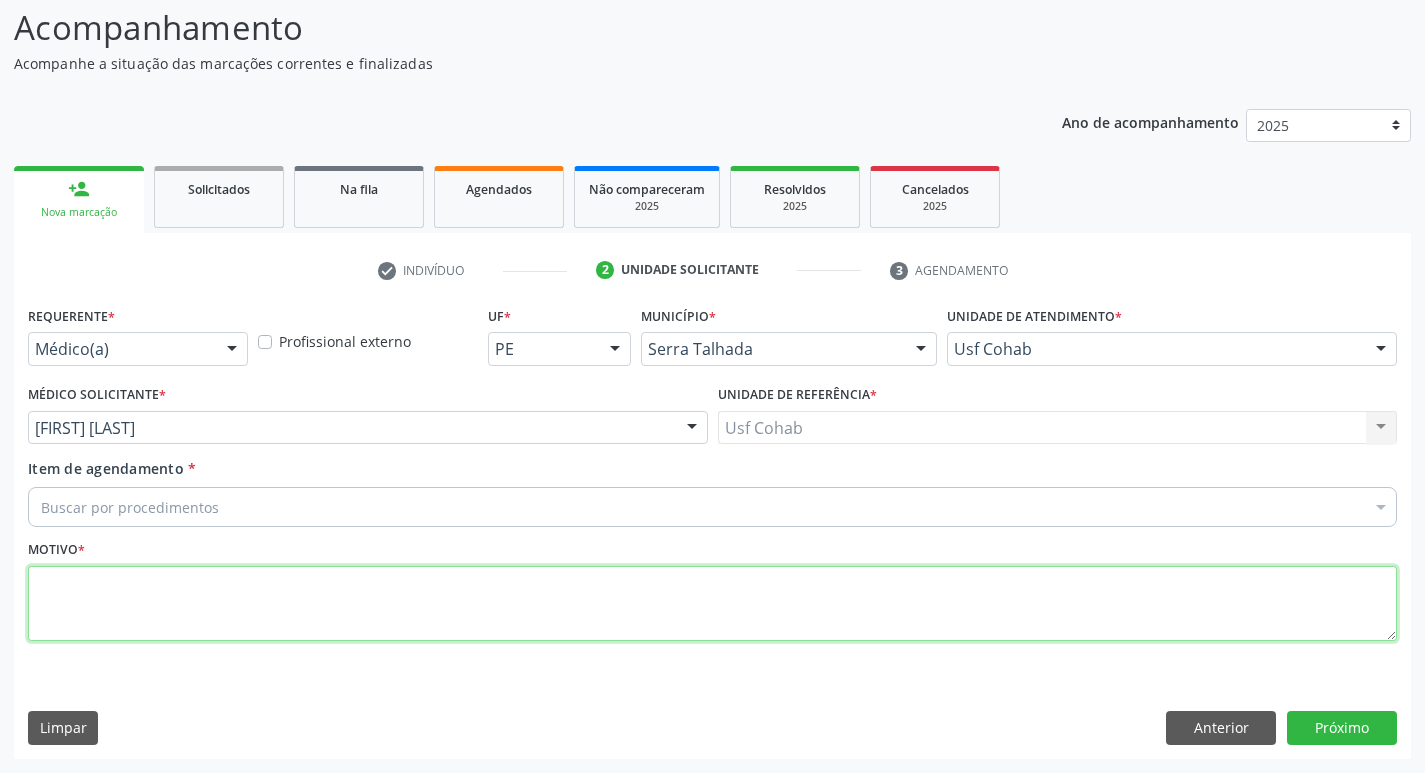 click at bounding box center (712, 604) 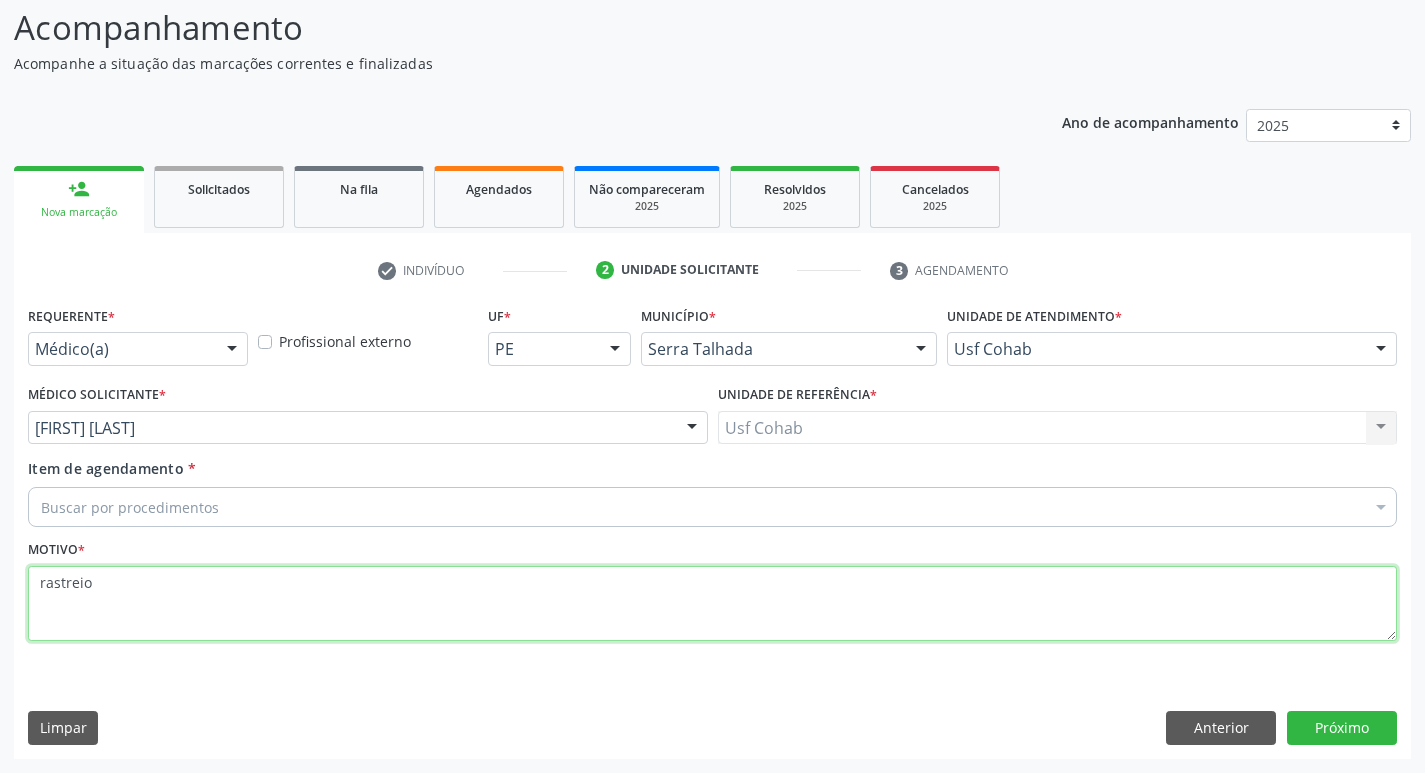 type on "rastreio" 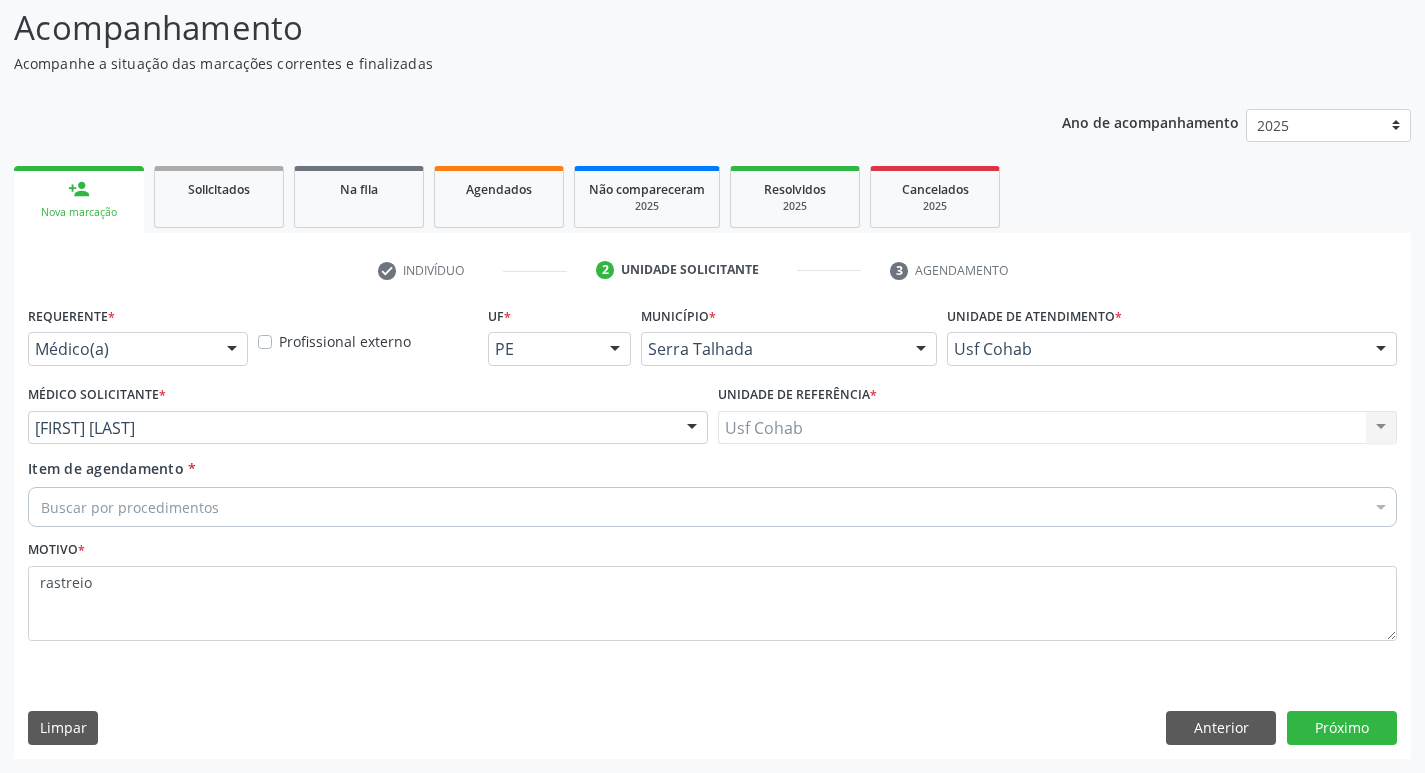 click on "Buscar por procedimentos" at bounding box center [712, 507] 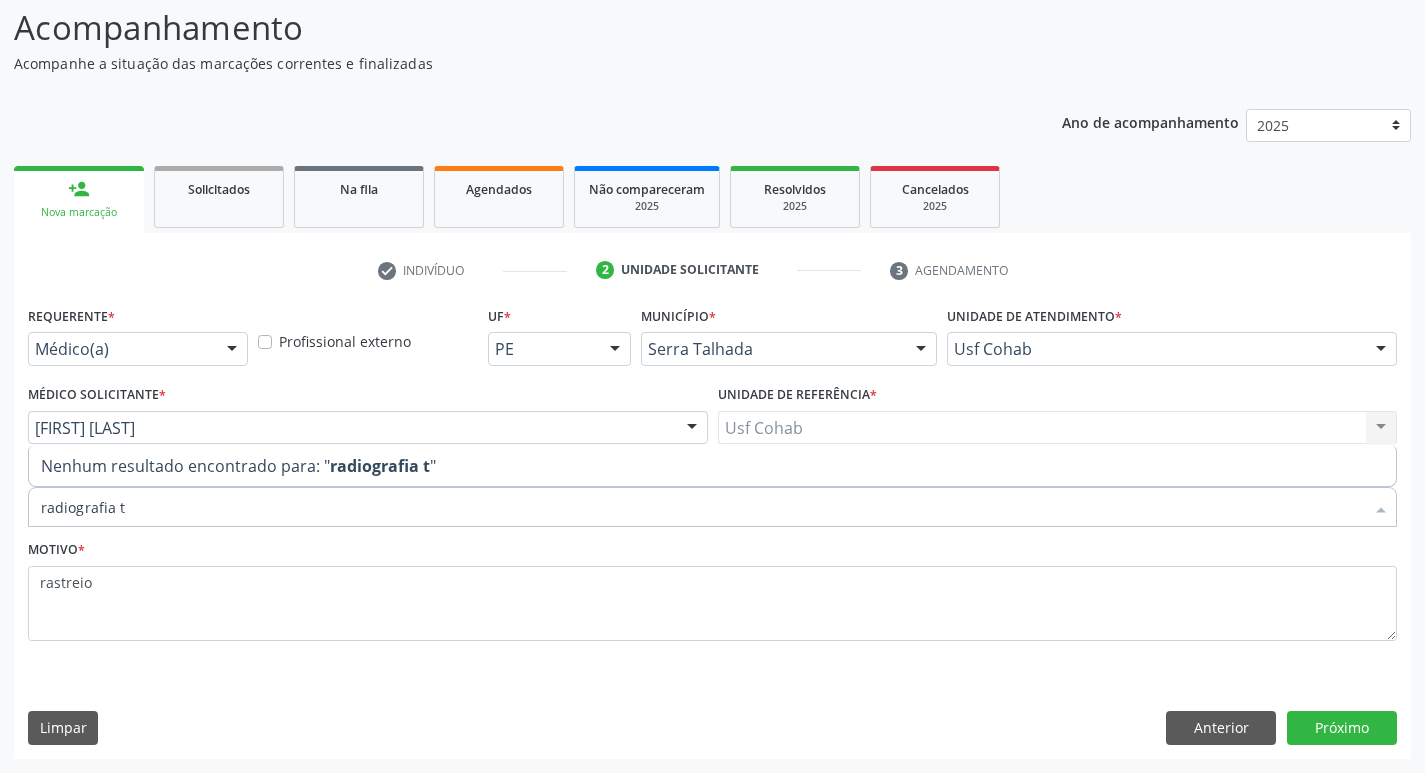 type on "radiografia" 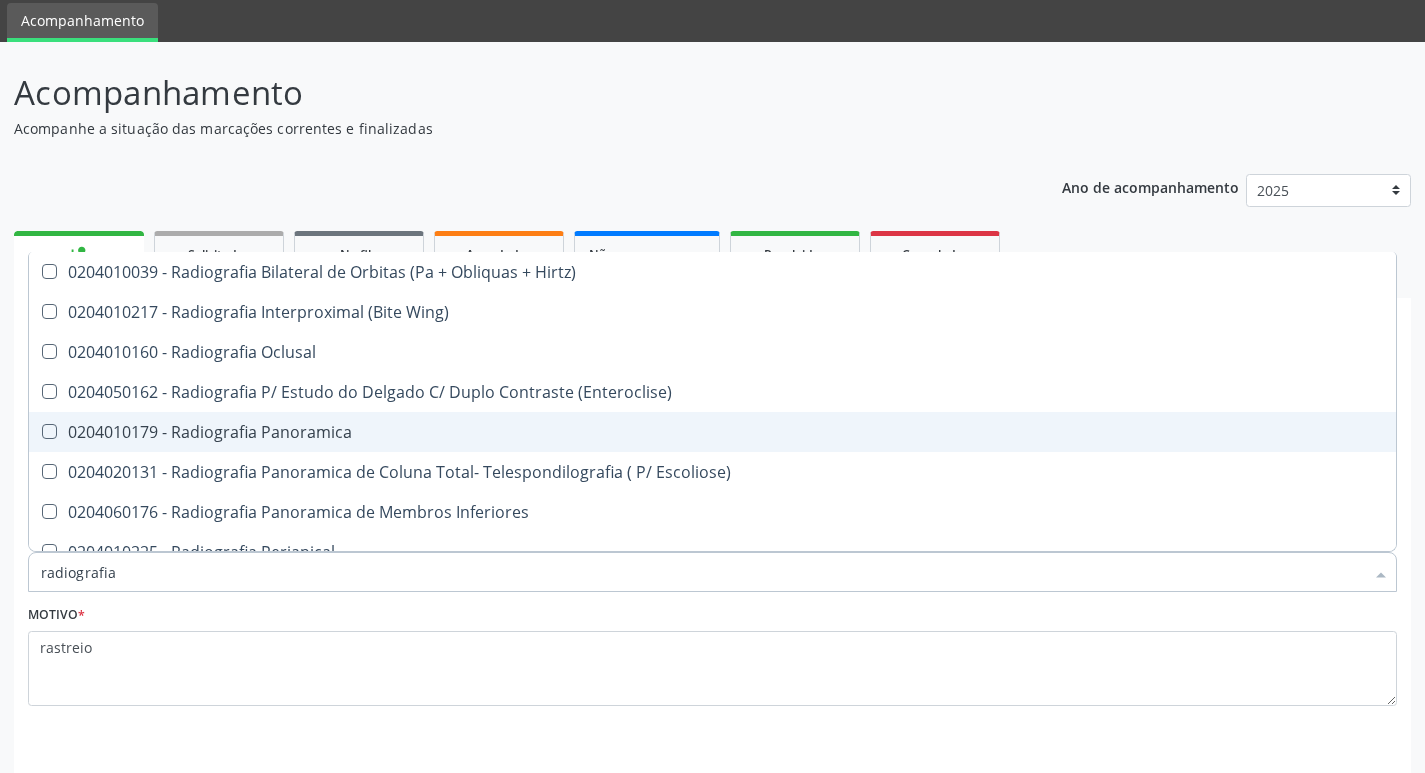 scroll, scrollTop: 0, scrollLeft: 0, axis: both 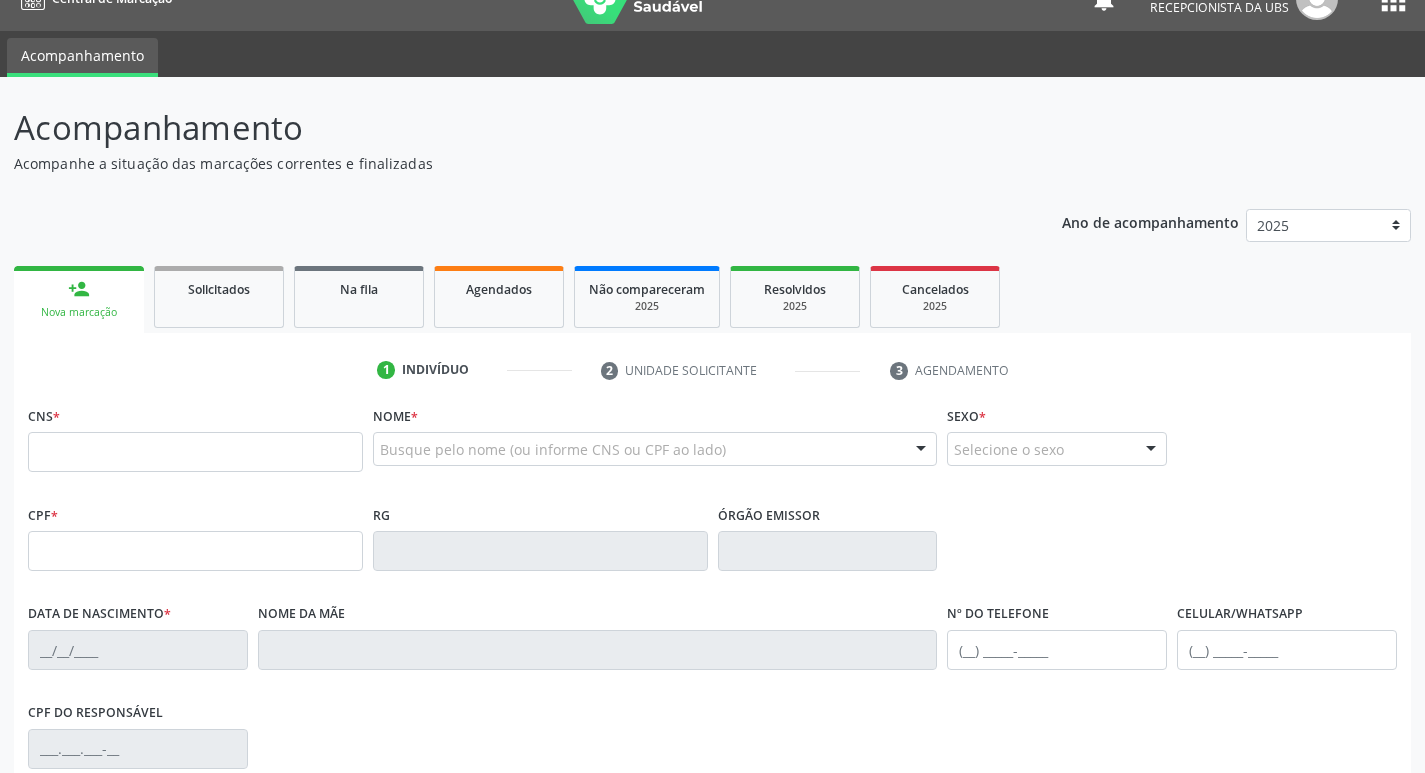 click at bounding box center (195, 452) 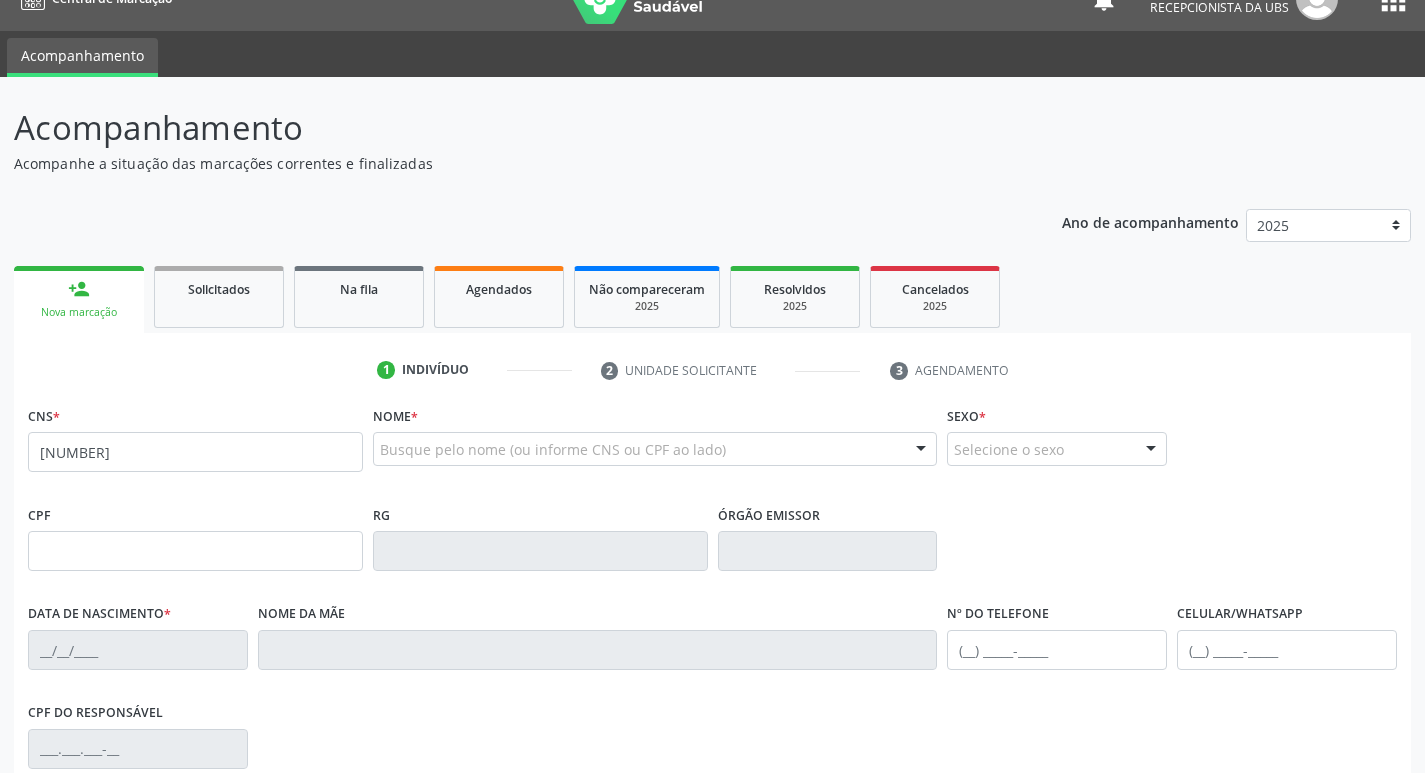 type on "700 0022 7059 1105" 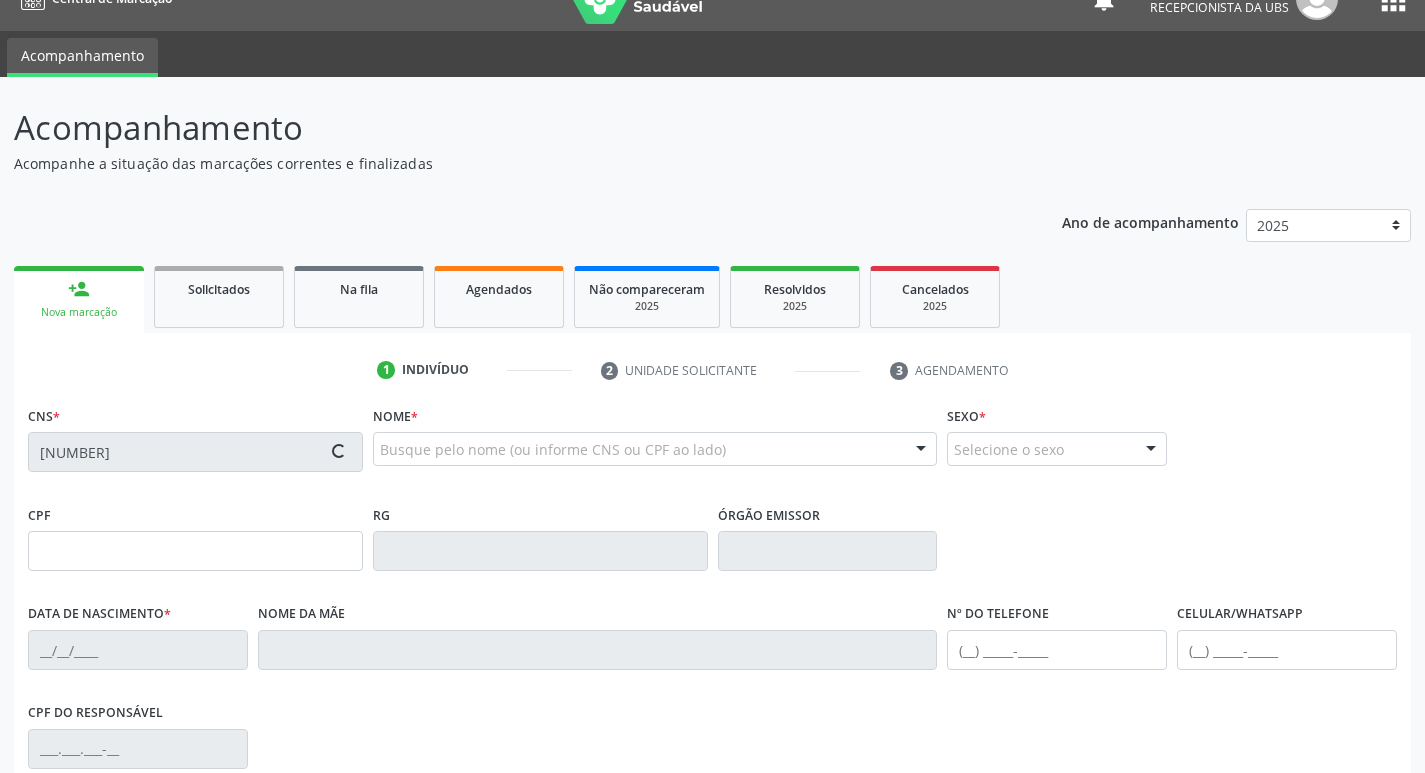 type on "041.351.464-14" 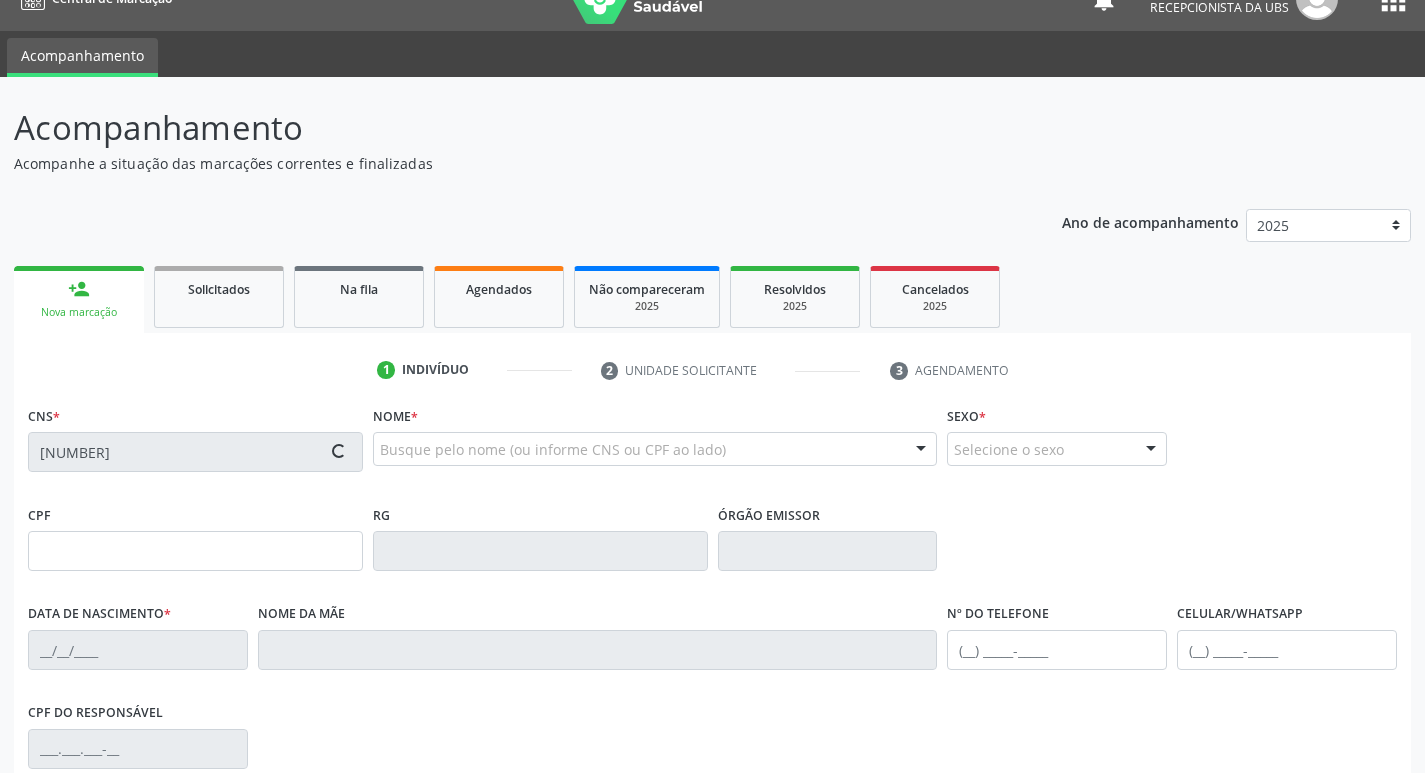 type on "28/02/1979" 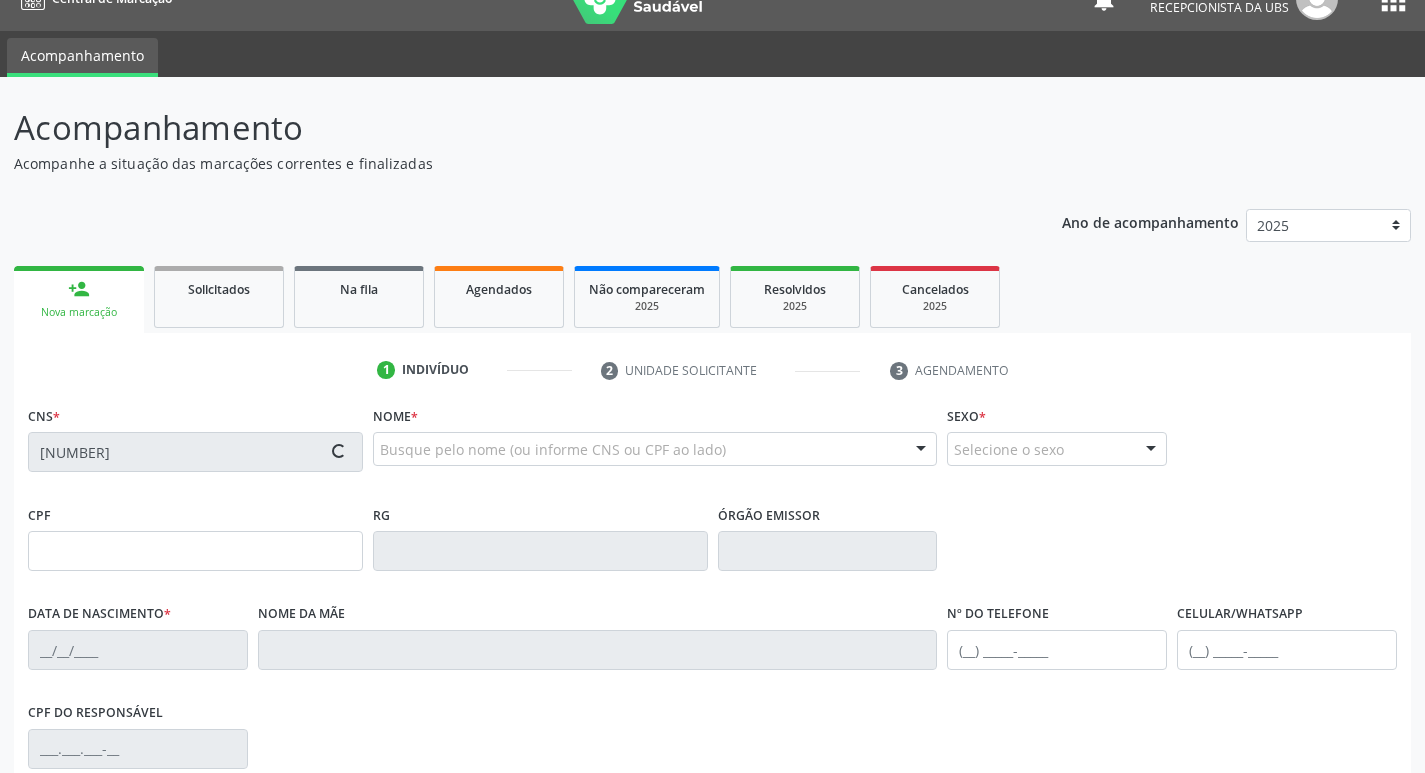 type on "(87) 99917-2821" 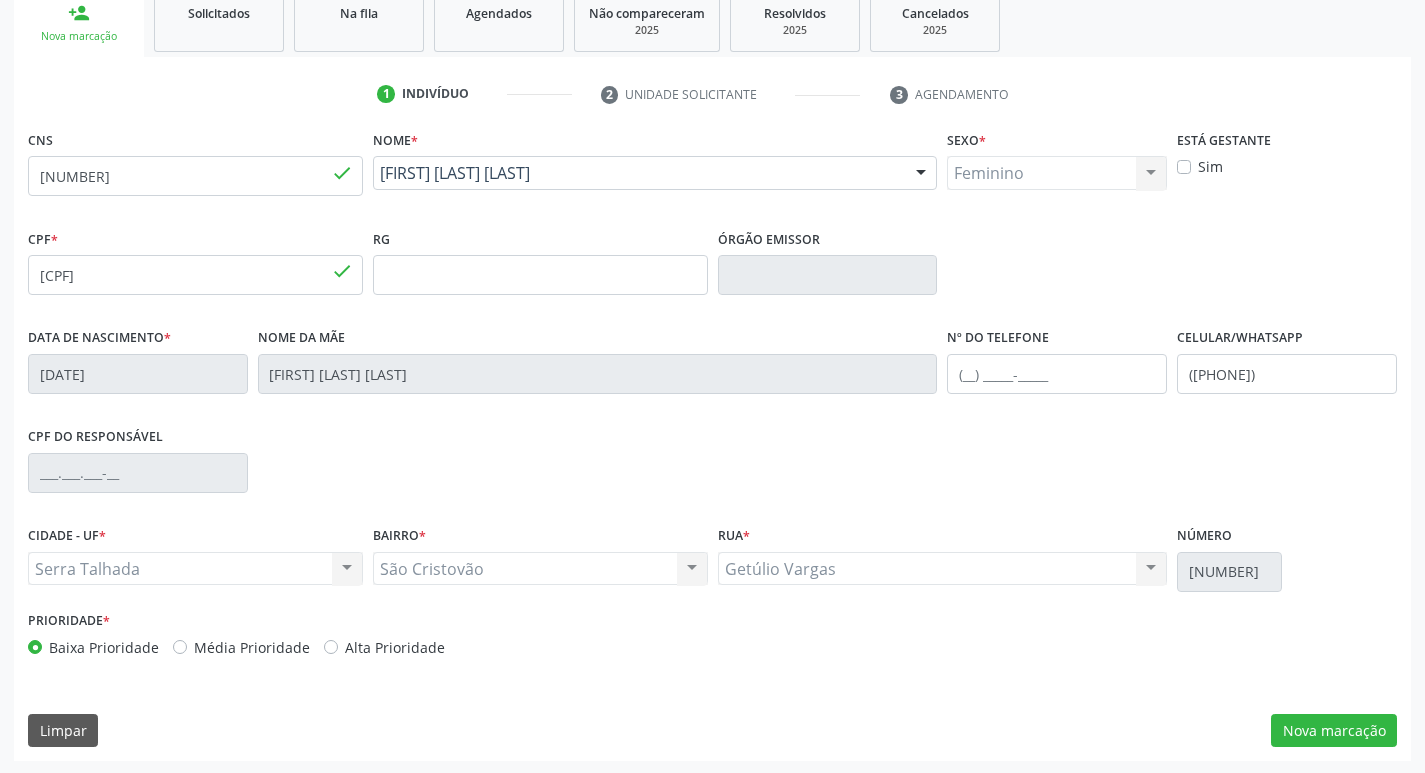scroll, scrollTop: 311, scrollLeft: 0, axis: vertical 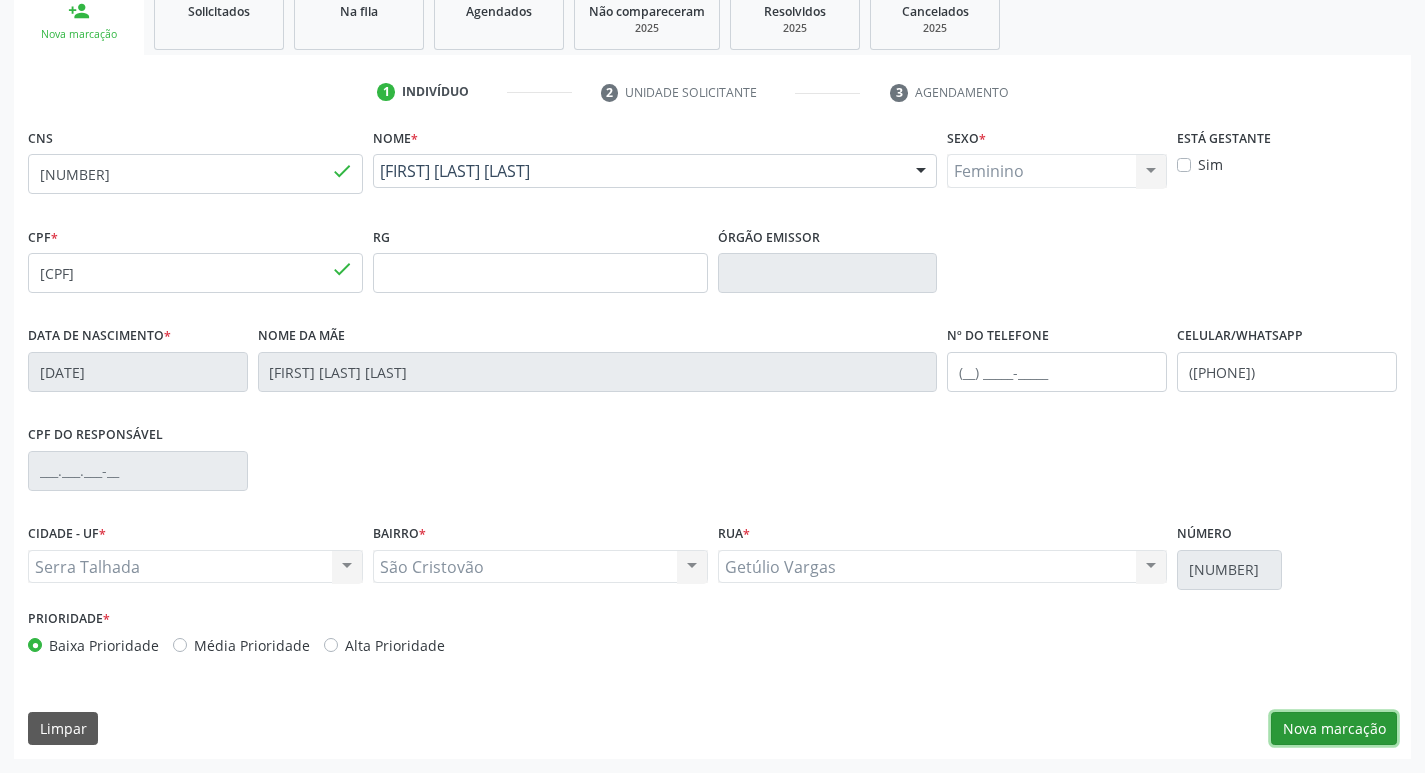 click on "Nova marcação" at bounding box center (1334, 729) 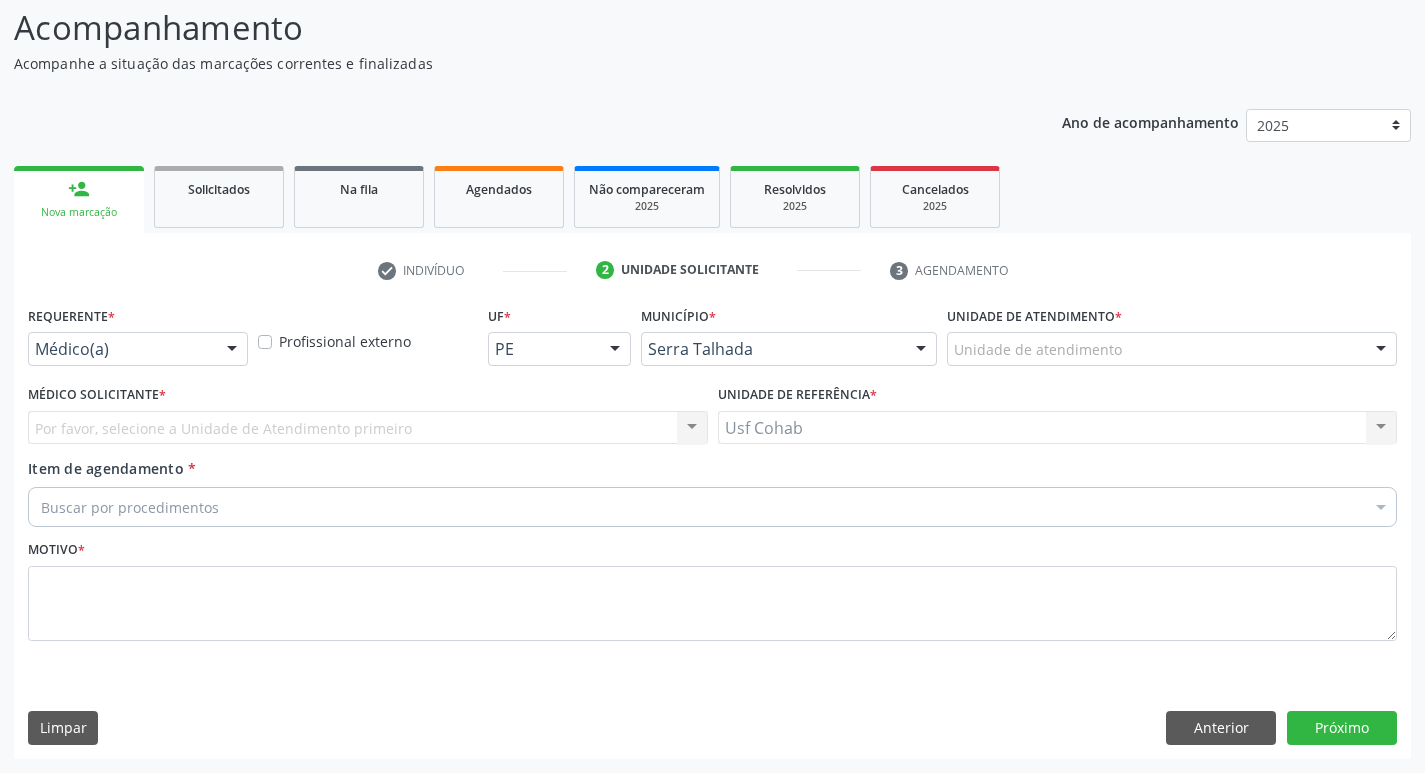scroll, scrollTop: 133, scrollLeft: 0, axis: vertical 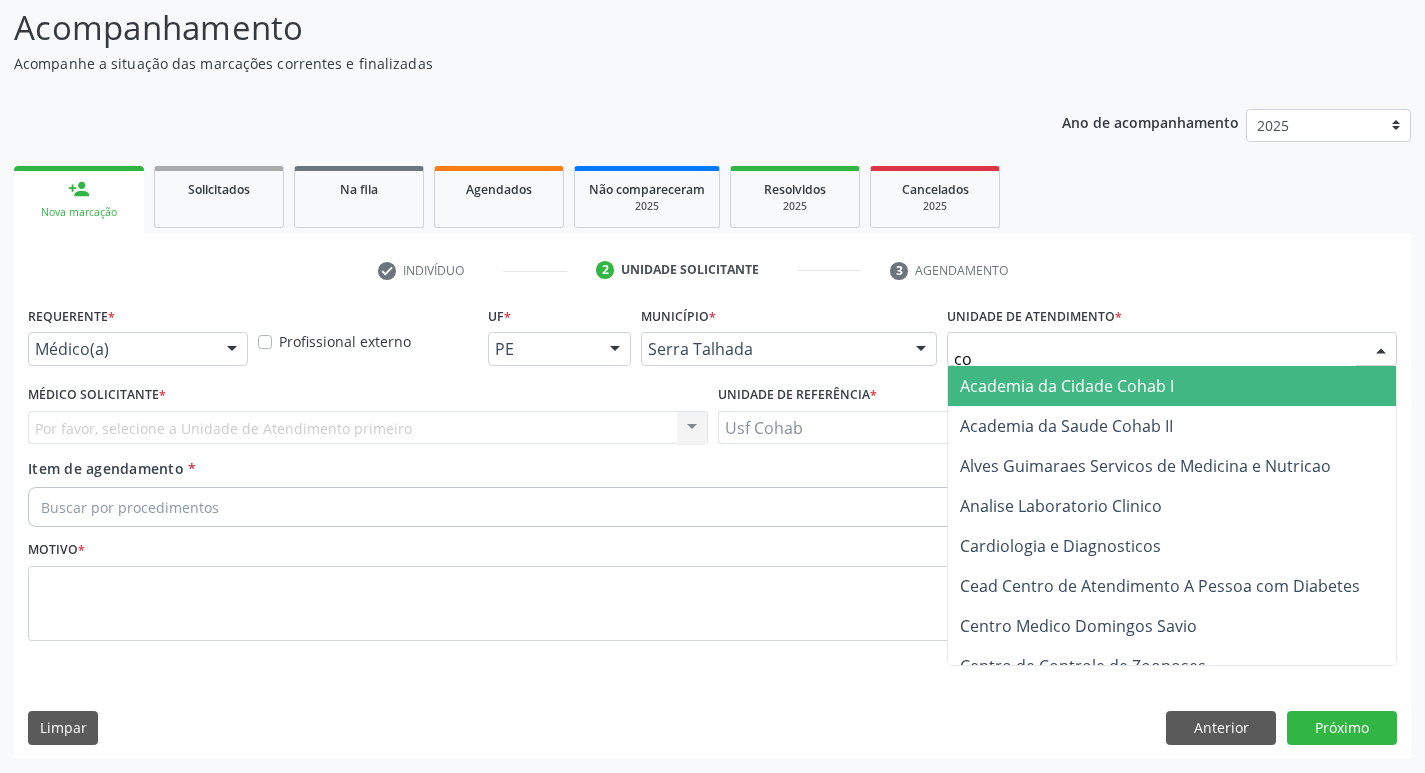 type on "coh" 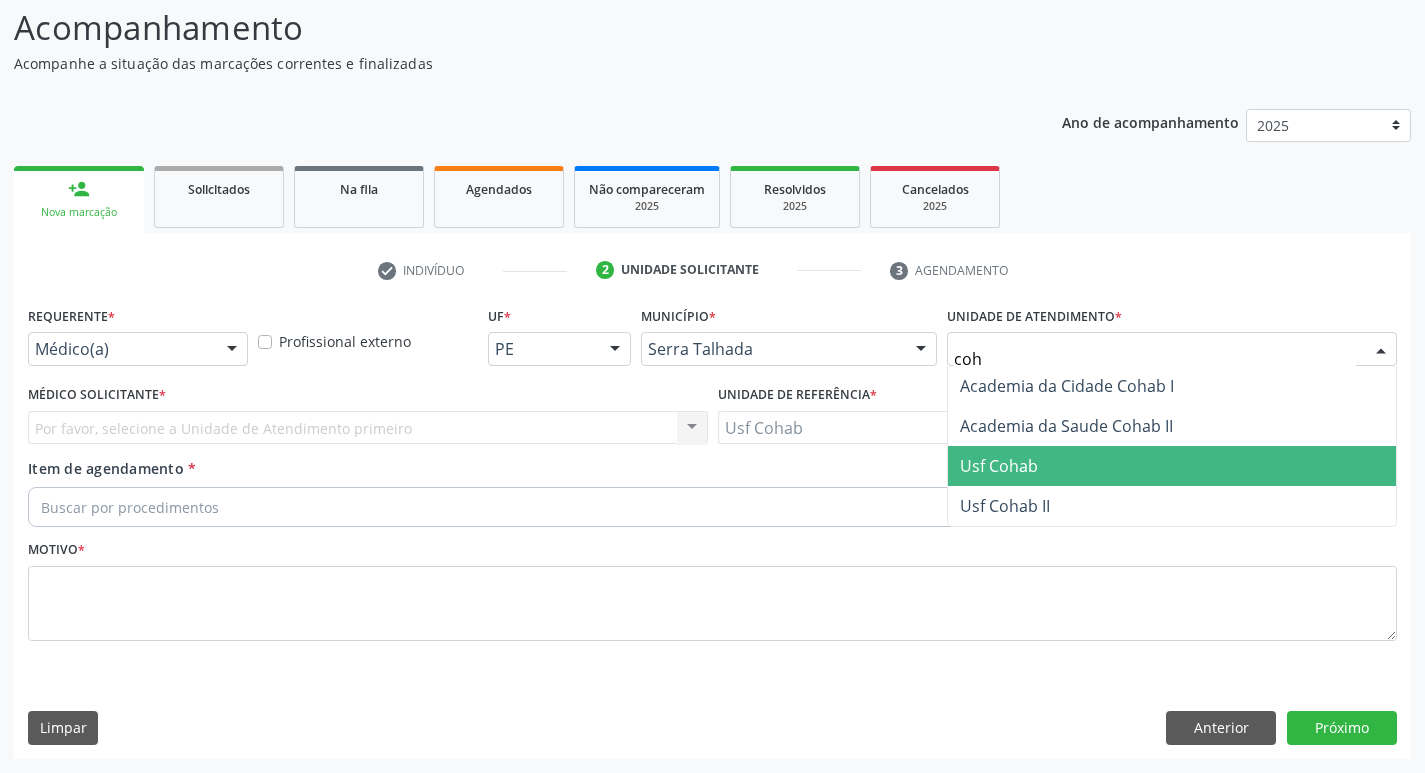 click on "Usf Cohab" at bounding box center (1172, 466) 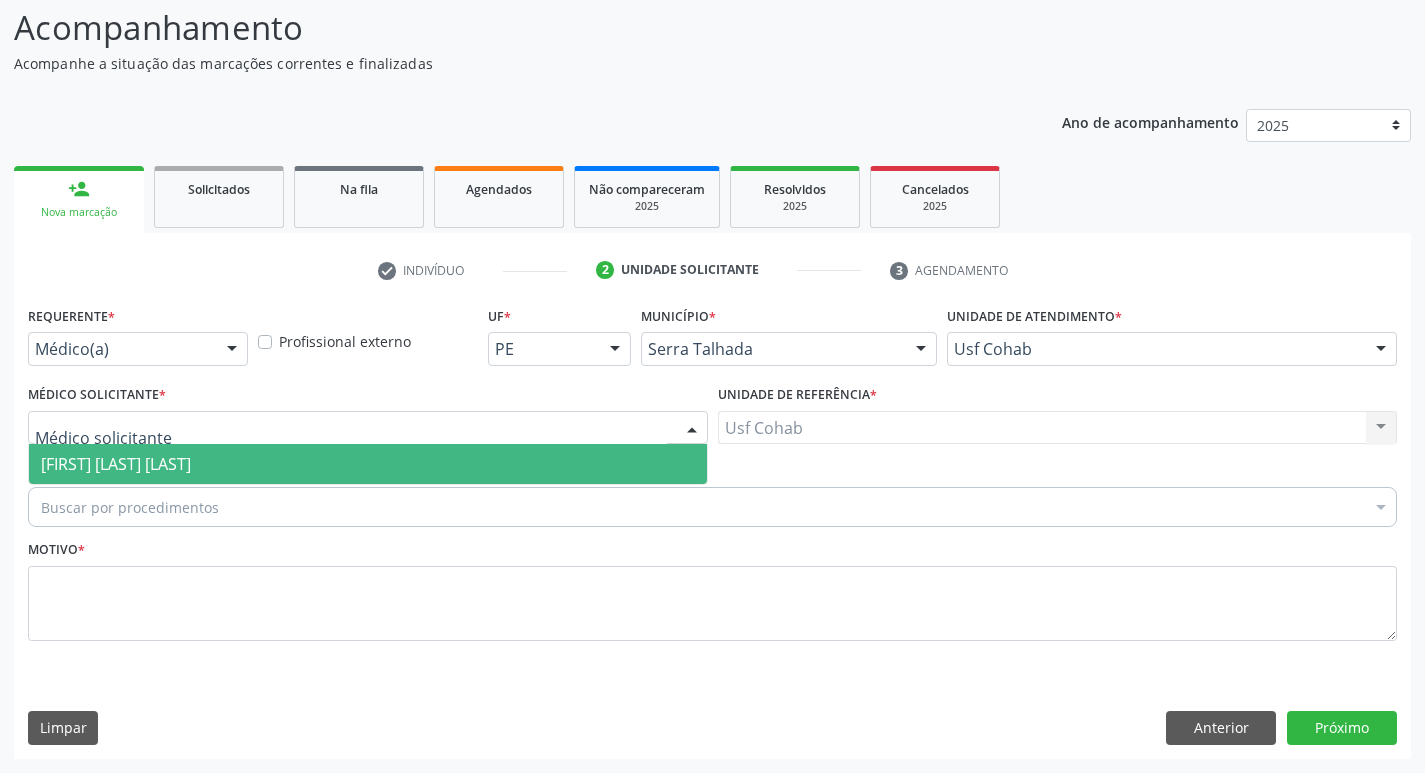 click at bounding box center [368, 428] 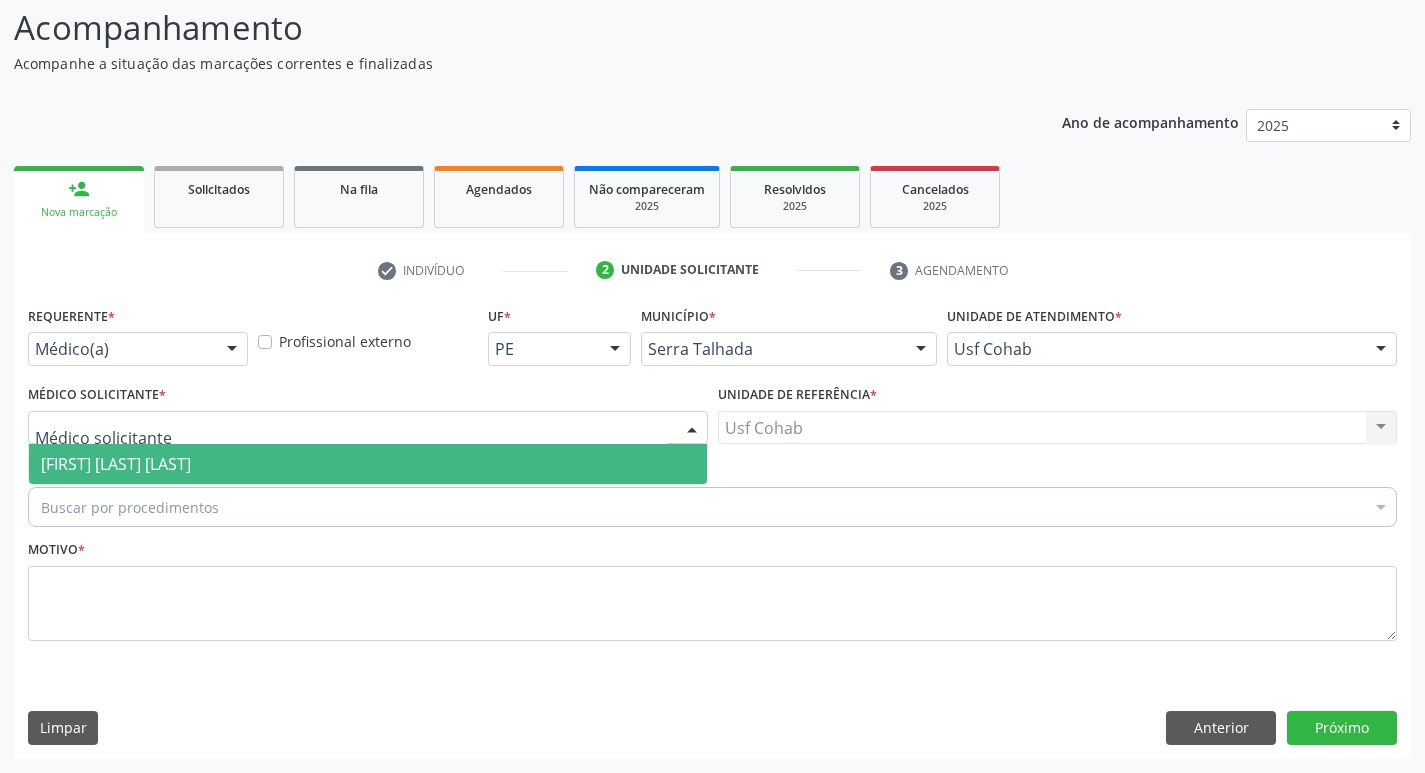 click on "[FIRST] [LAST]" at bounding box center (116, 464) 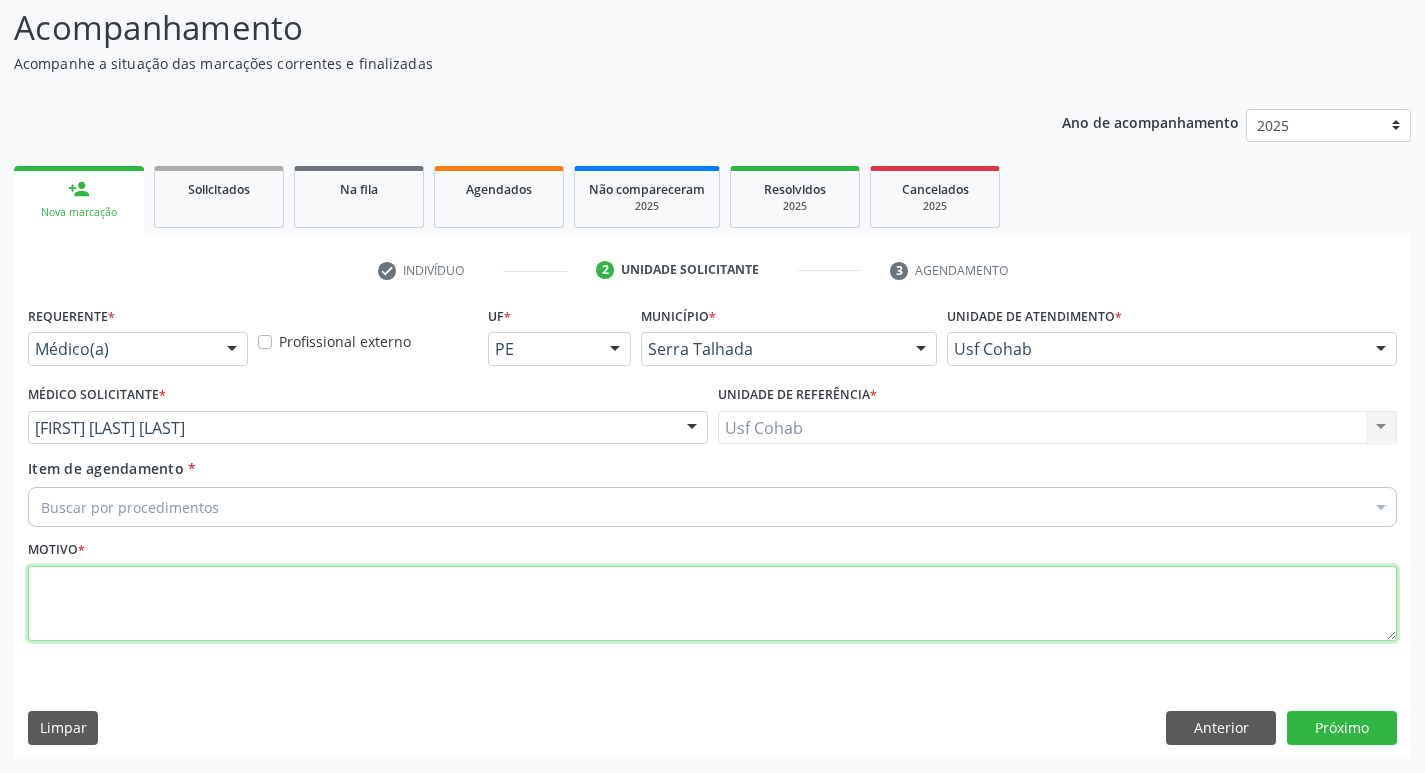 click at bounding box center [712, 604] 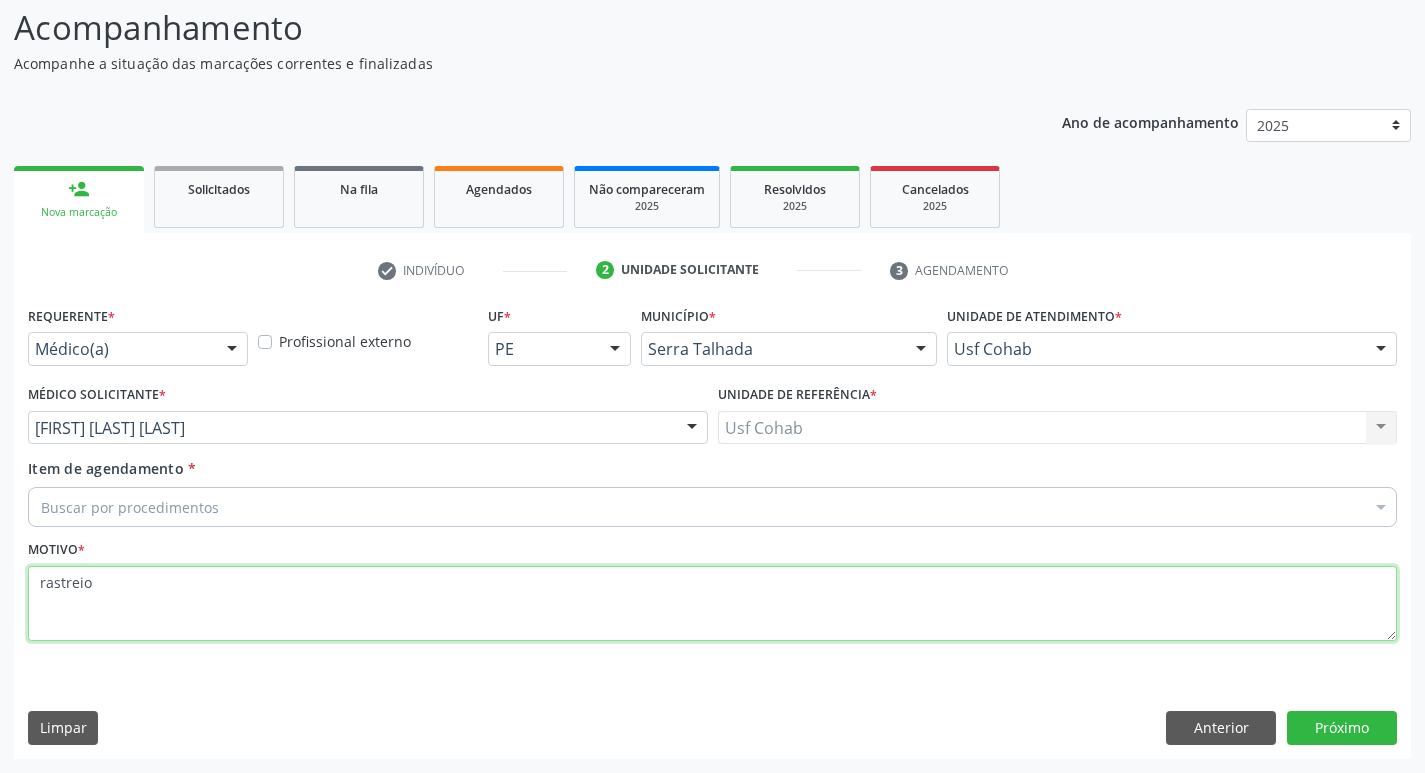 type on "rastreio" 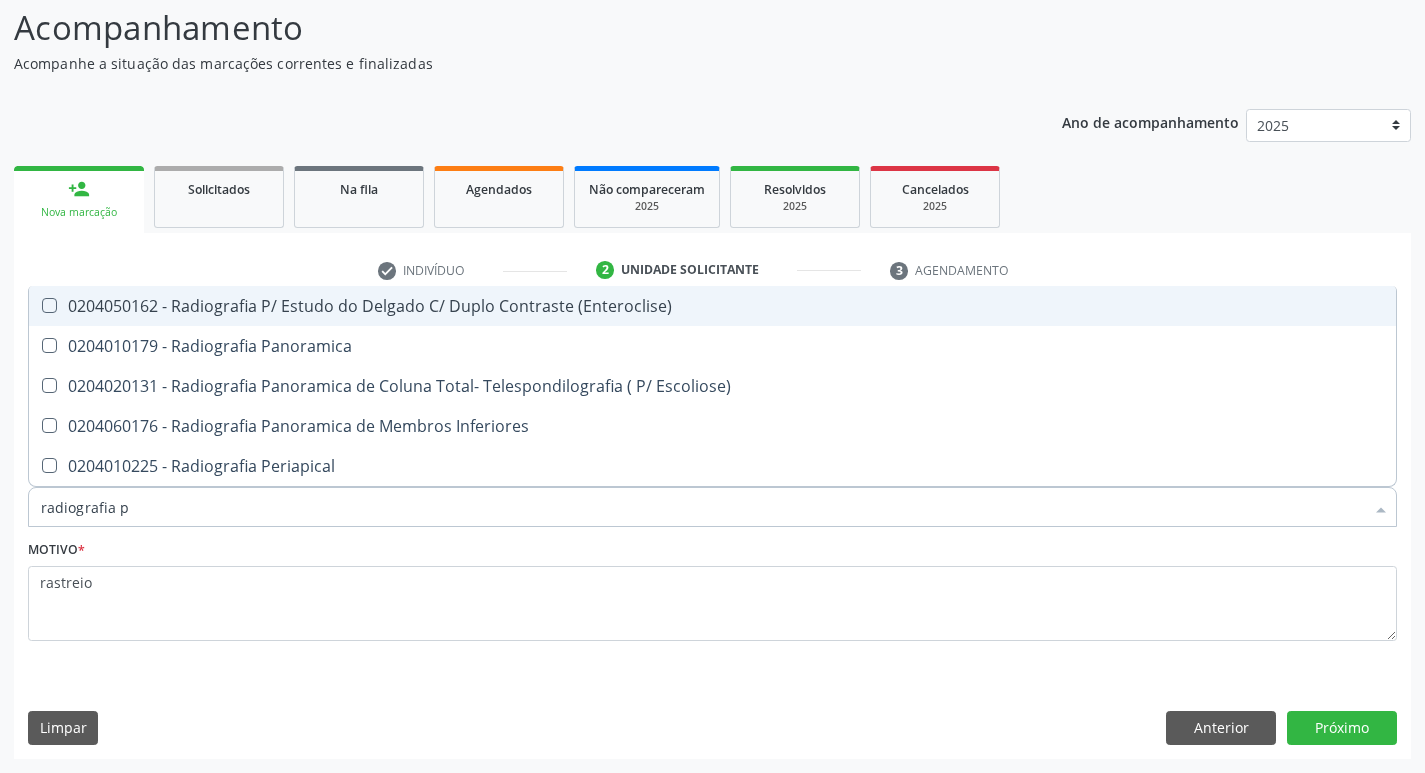 type on "radiografia" 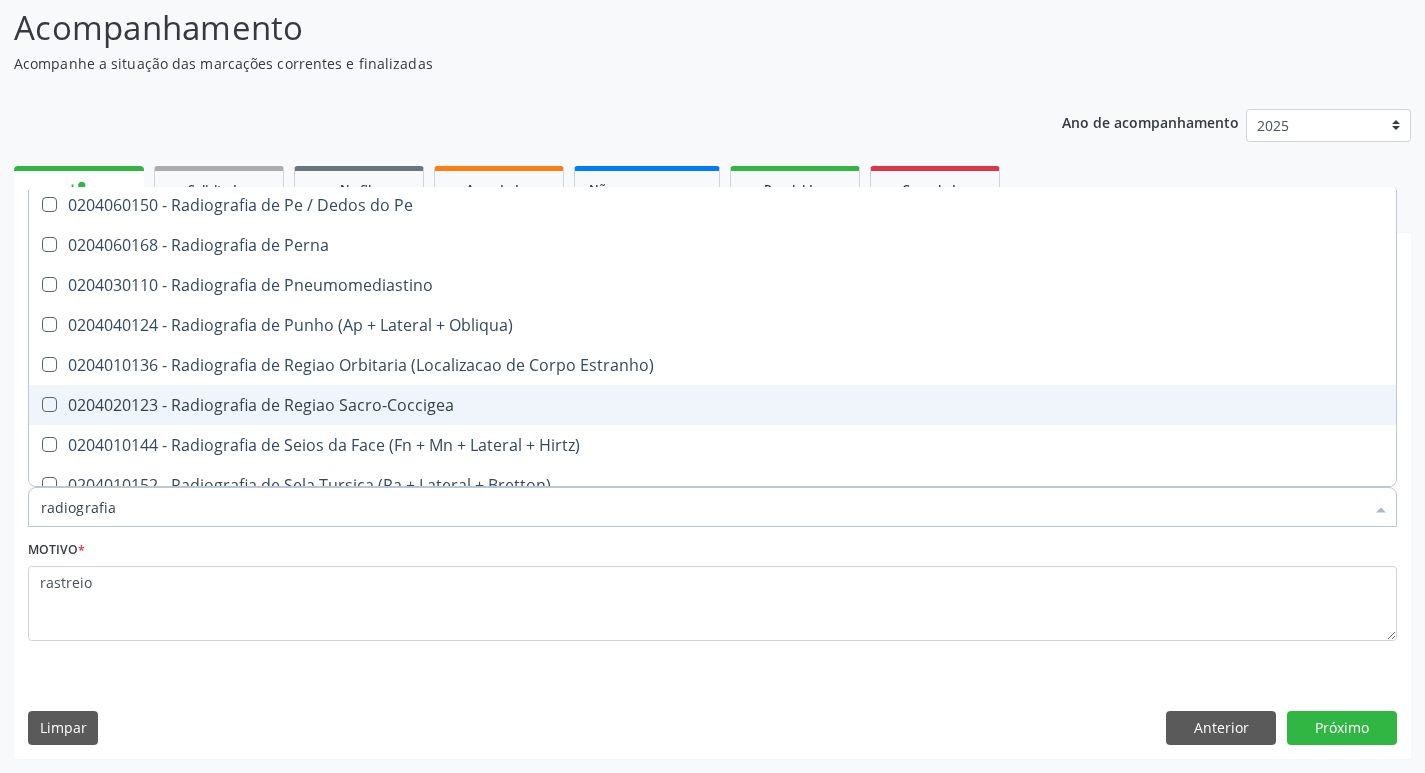 scroll, scrollTop: 2281, scrollLeft: 0, axis: vertical 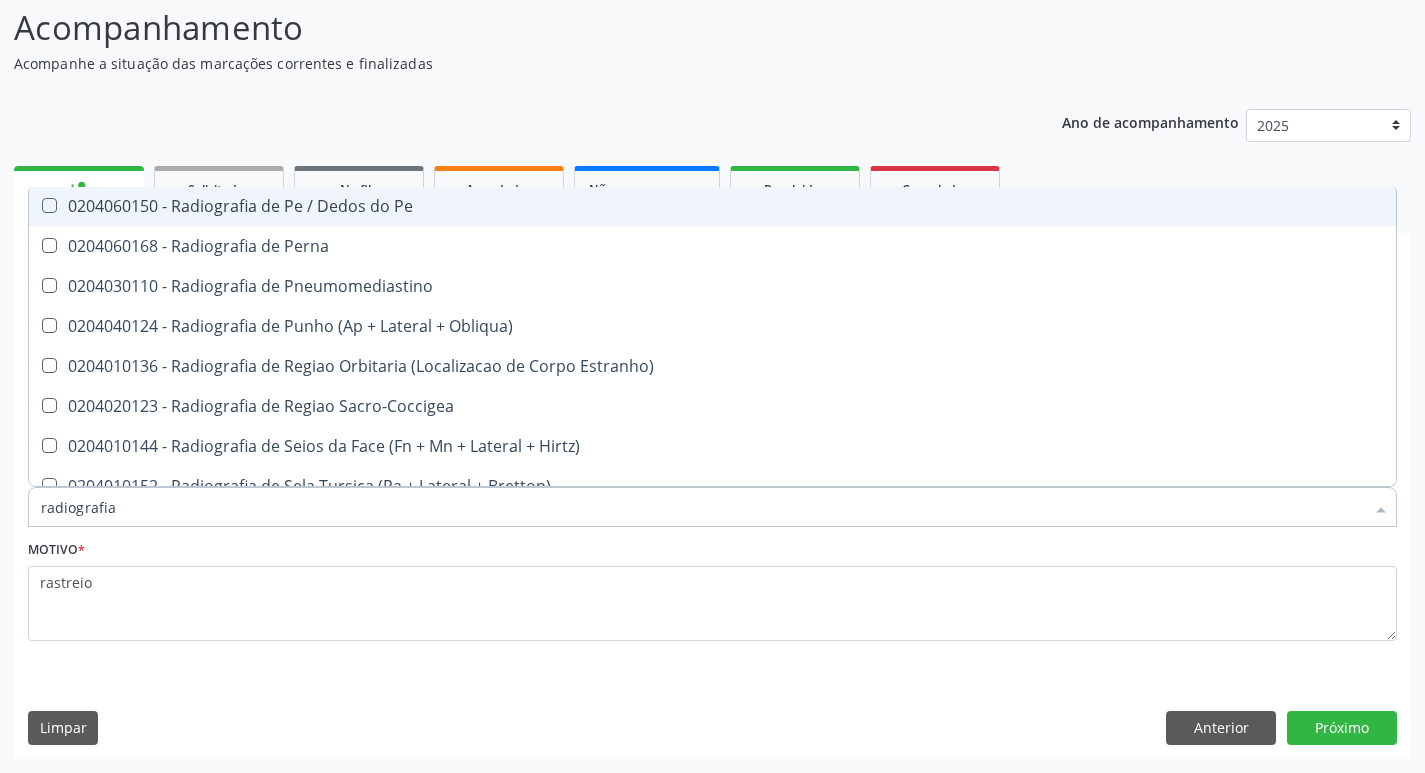 click on "0204060150 - Radiografia de Pe / Dedos do Pe" at bounding box center (712, 206) 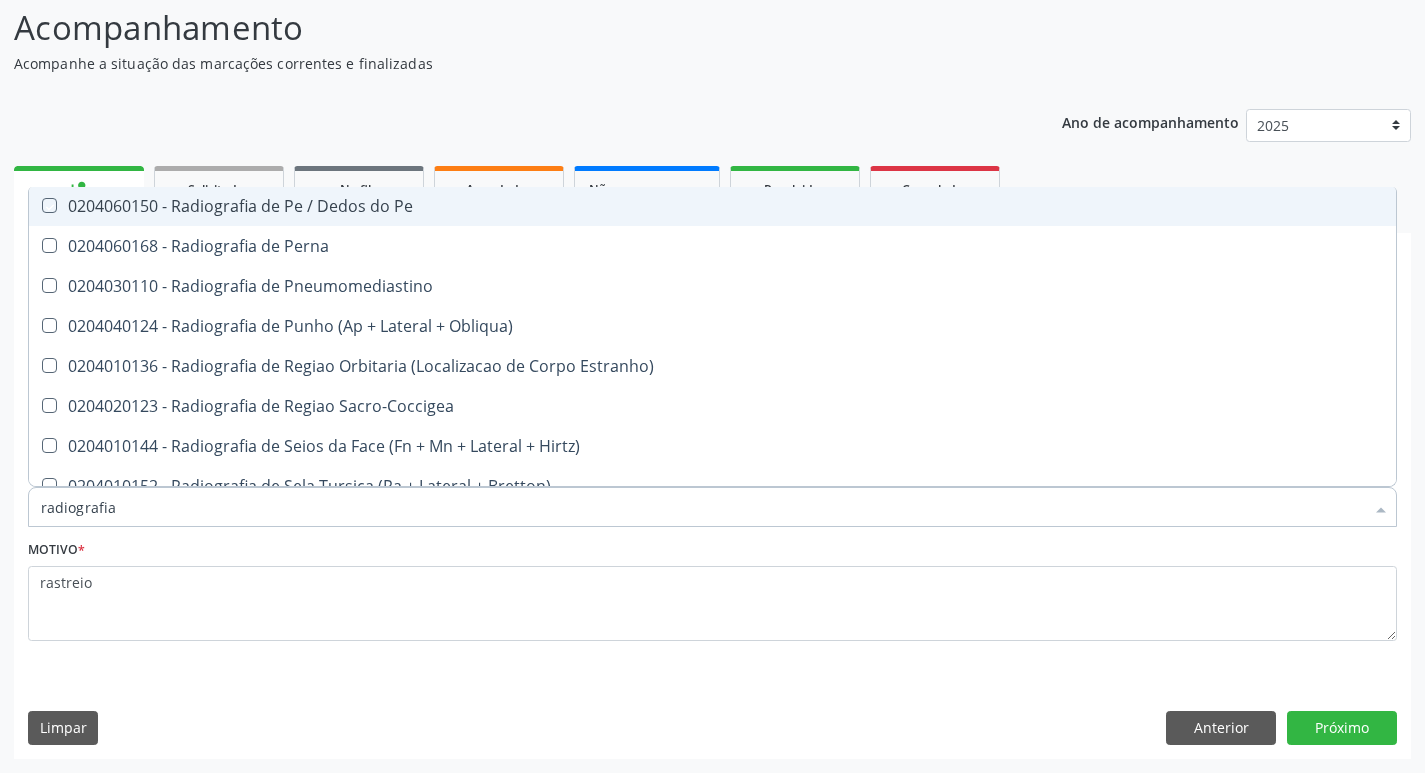 checkbox on "true" 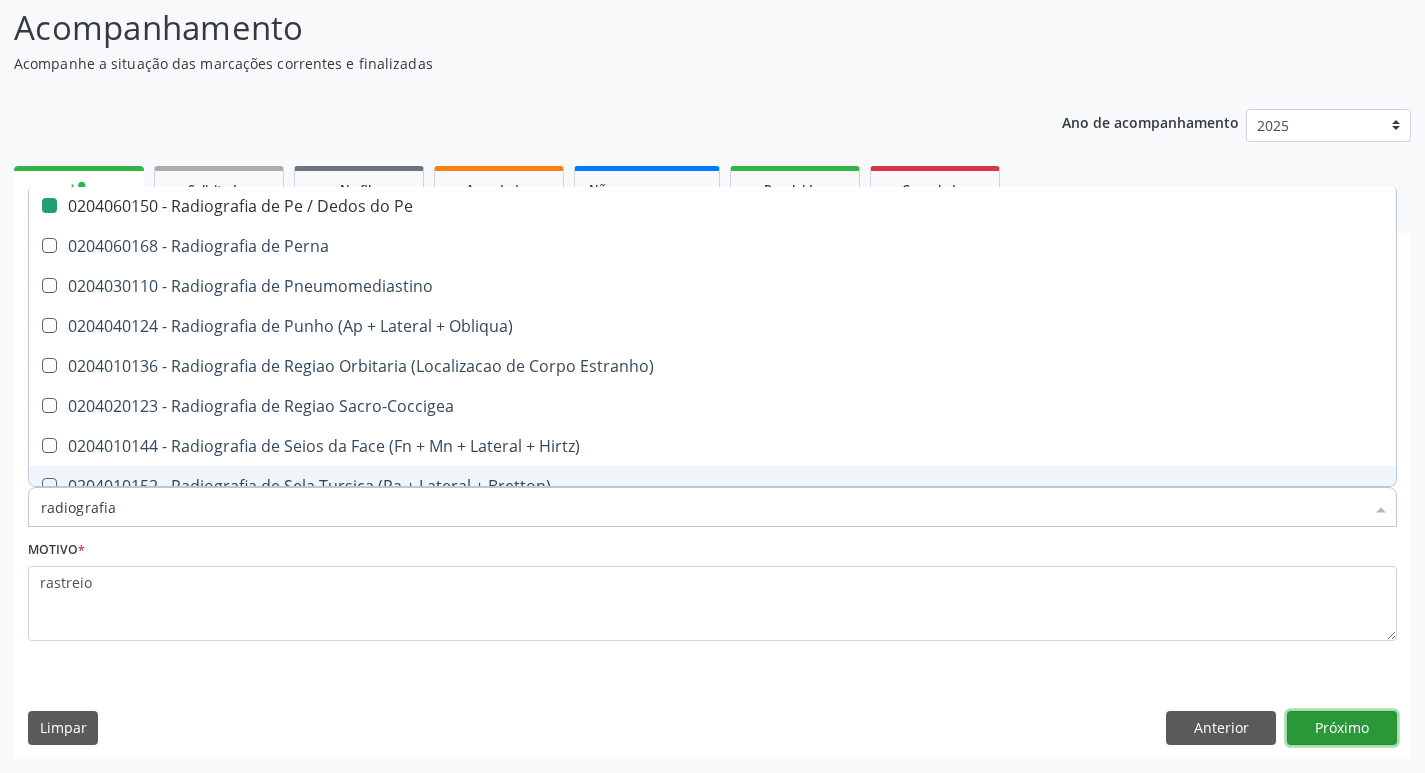 click on "Próximo" at bounding box center (1342, 728) 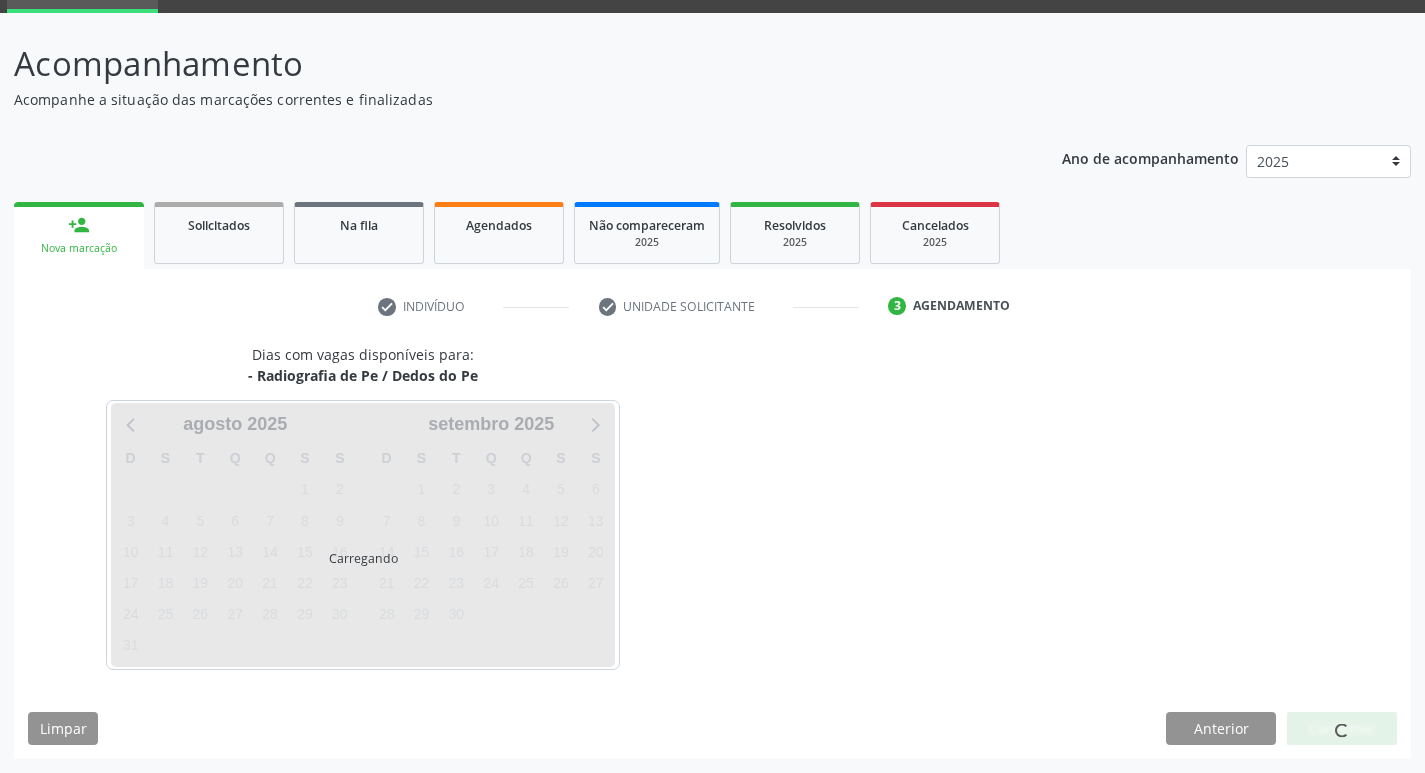 scroll, scrollTop: 97, scrollLeft: 0, axis: vertical 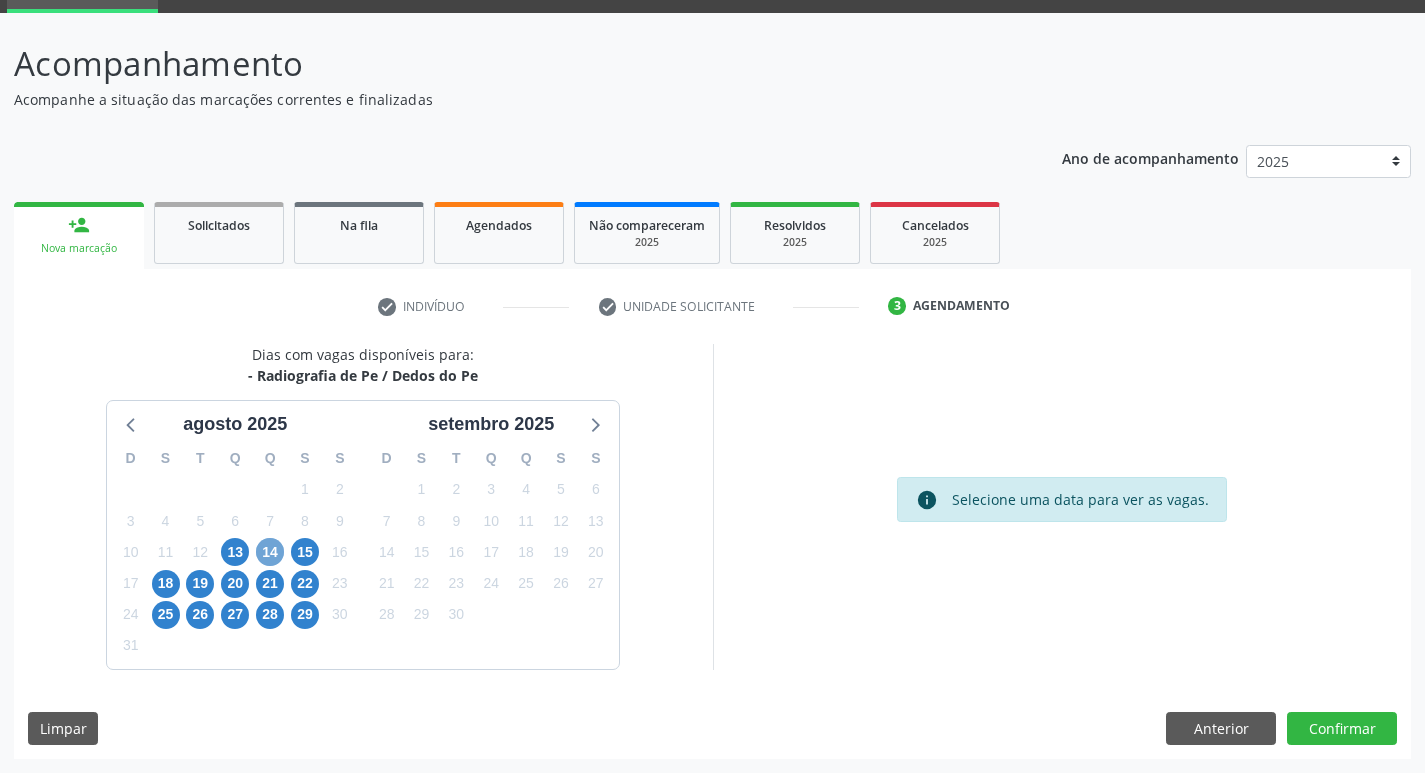 click on "14" at bounding box center (270, 552) 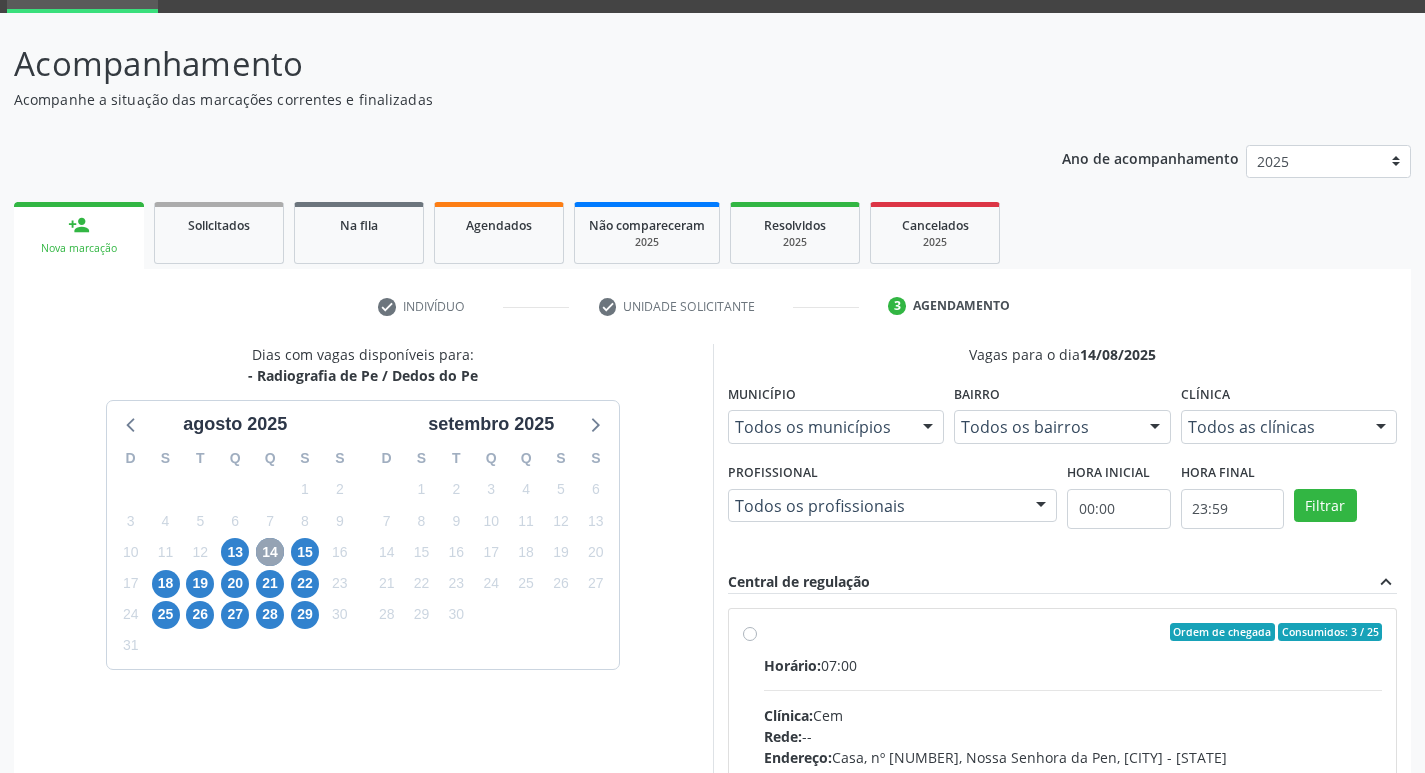 scroll, scrollTop: 197, scrollLeft: 0, axis: vertical 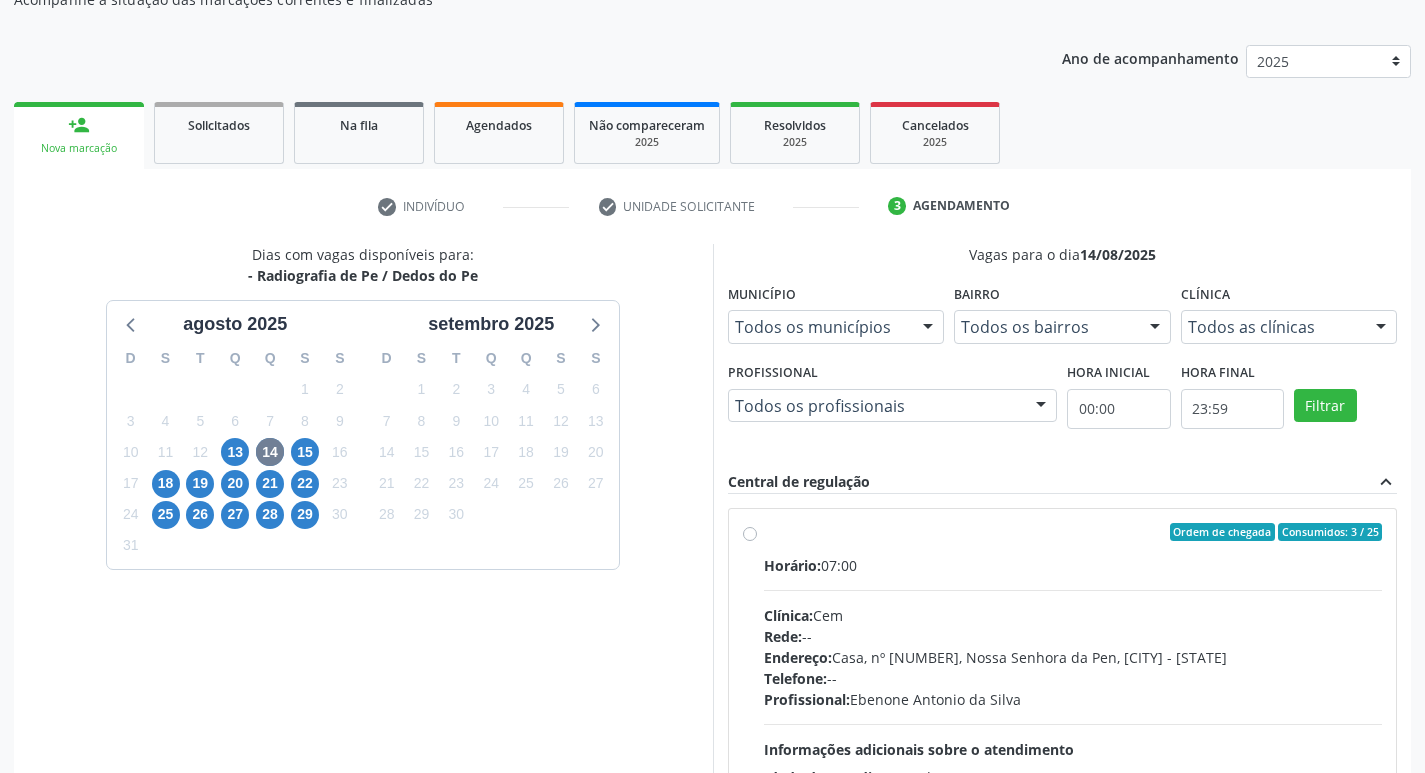 click on "Horário:   07:00" at bounding box center (1073, 565) 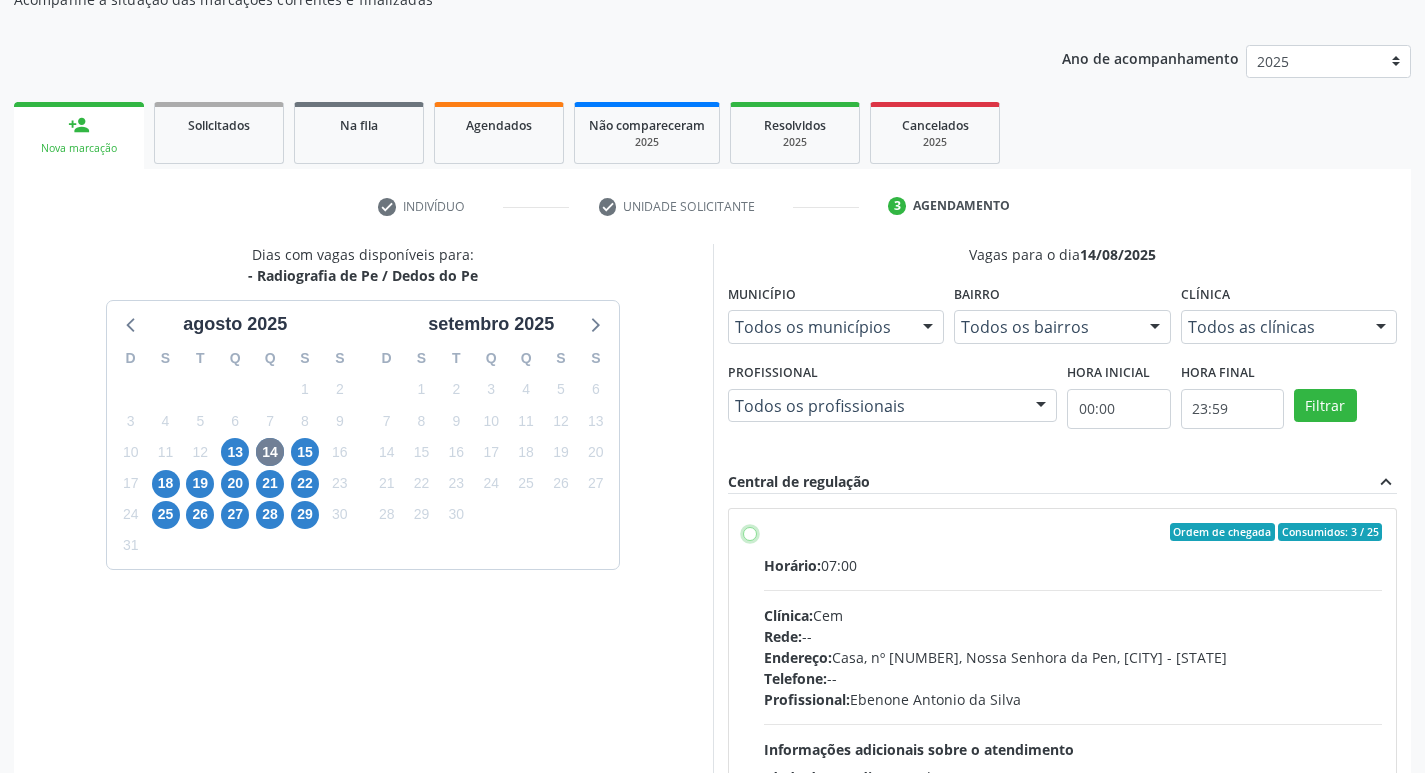 click on "Ordem de chegada
Consumidos: 3 / 25
Horário:   07:00
Clínica:  Cem
Rede:
--
Endereço:   Casa, nº 393, Nossa Senhora da Pen, Serra Talhada - PE
Telefone:   --
Profissional:
Ebenone Antonio da Silva
Informações adicionais sobre o atendimento
Idade de atendimento:
de 0 a 120 anos
Gênero(s) atendido(s):
Masculino e Feminino
Informações adicionais:
--" at bounding box center [750, 532] 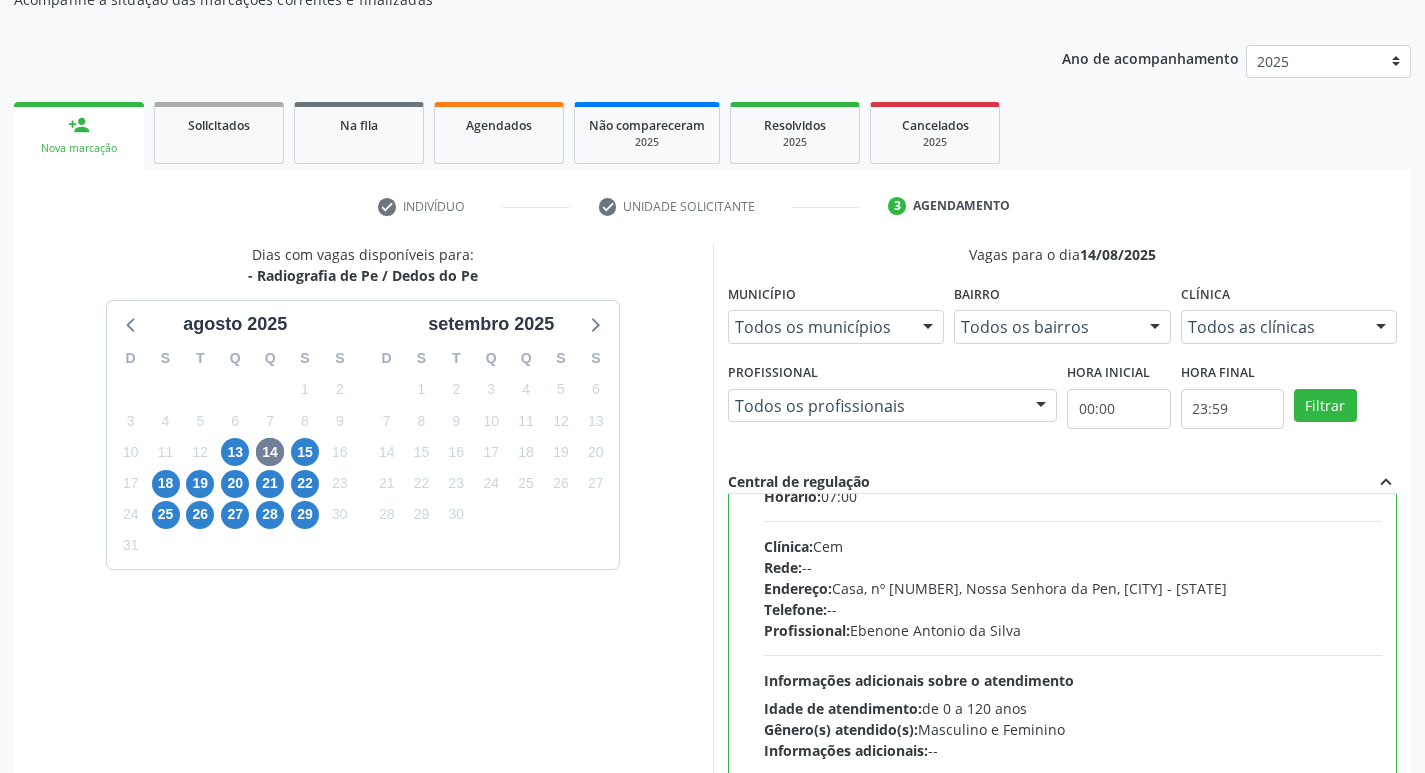 scroll, scrollTop: 99, scrollLeft: 0, axis: vertical 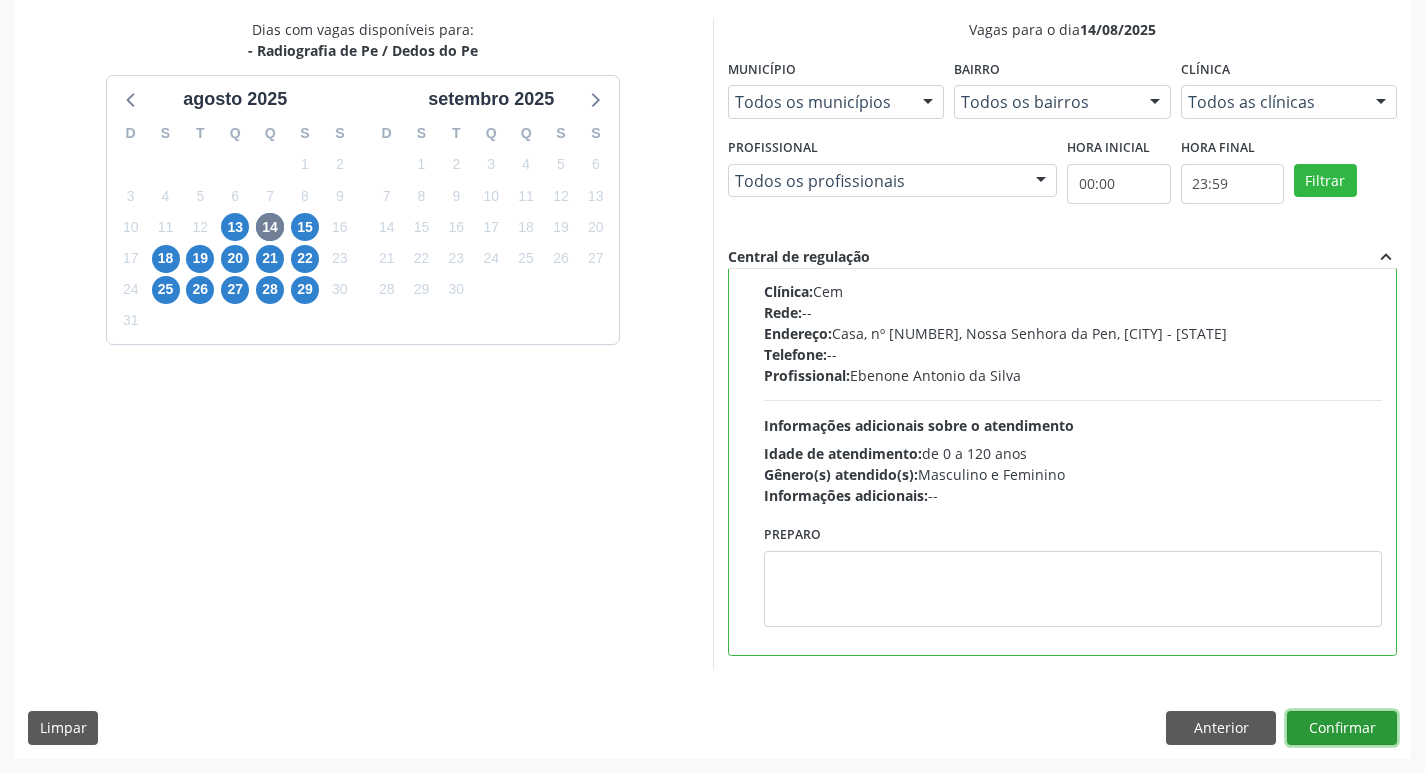 click on "Confirmar" at bounding box center [1342, 728] 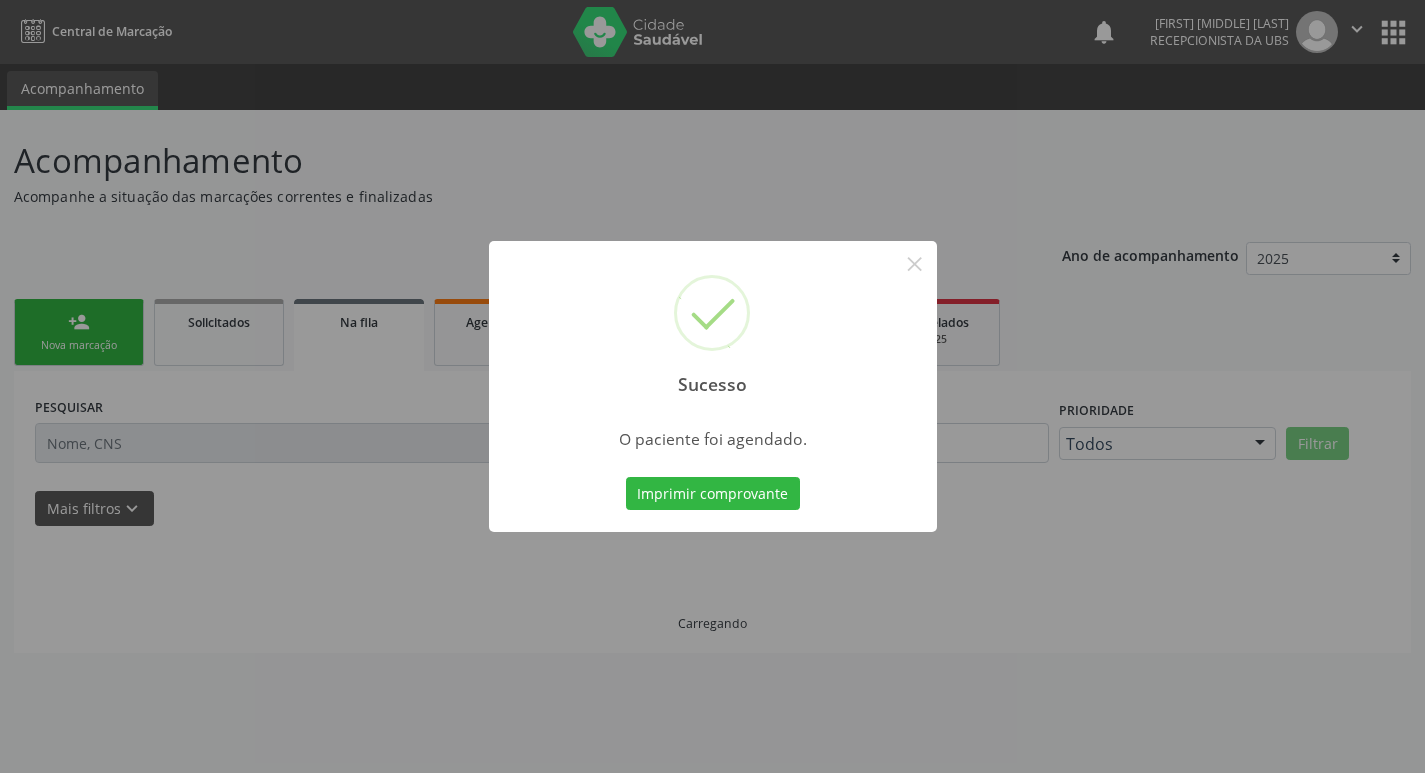 scroll, scrollTop: 0, scrollLeft: 0, axis: both 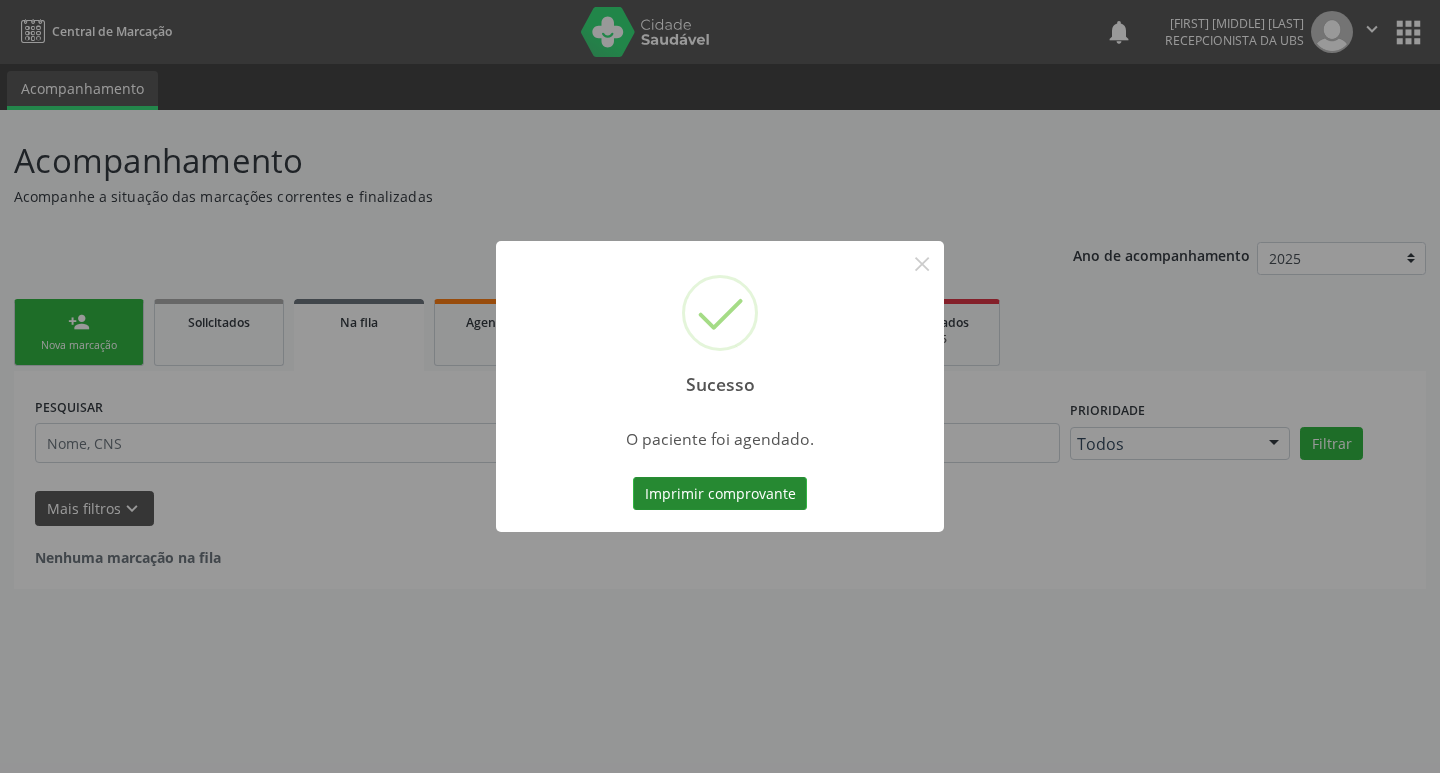 click on "Imprimir comprovante" at bounding box center (720, 494) 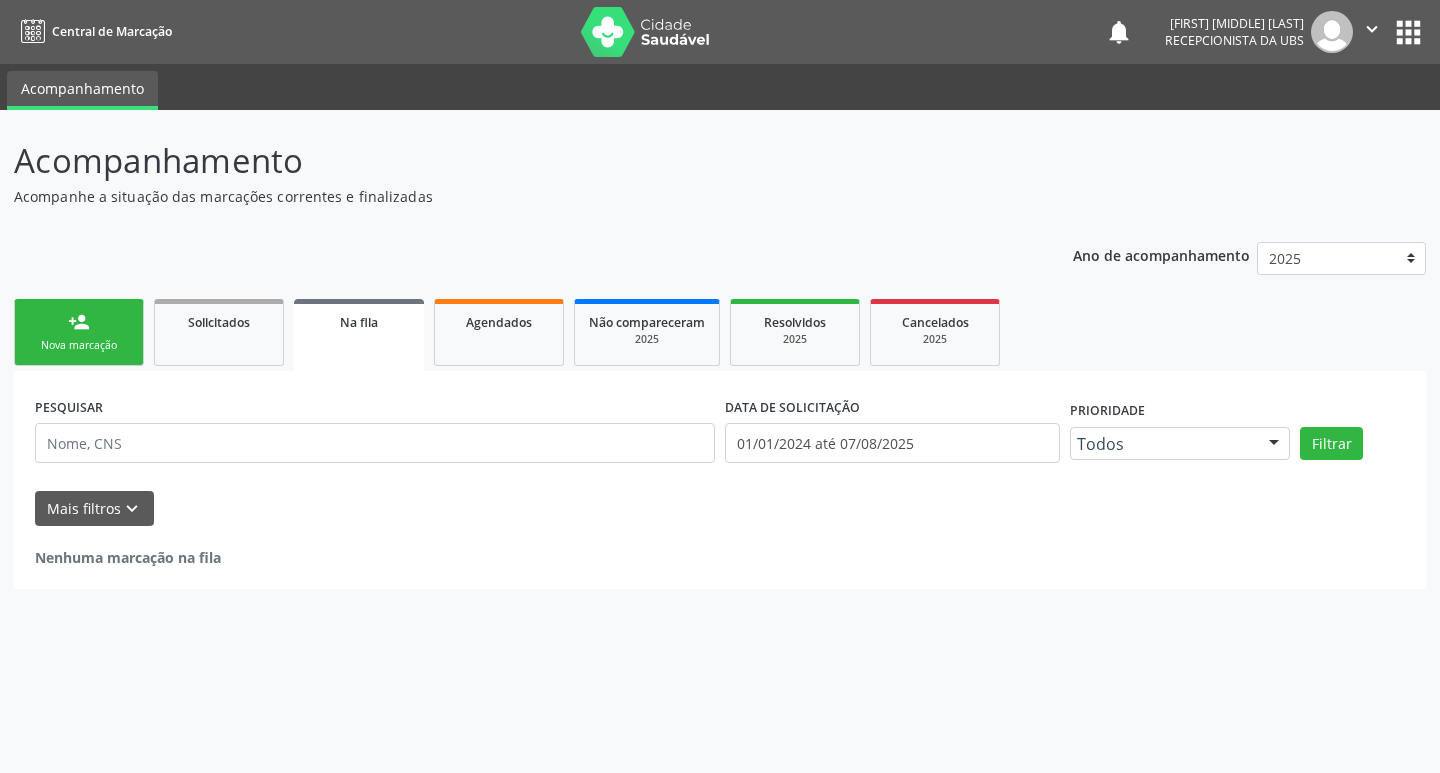 click on "person_add" at bounding box center [79, 322] 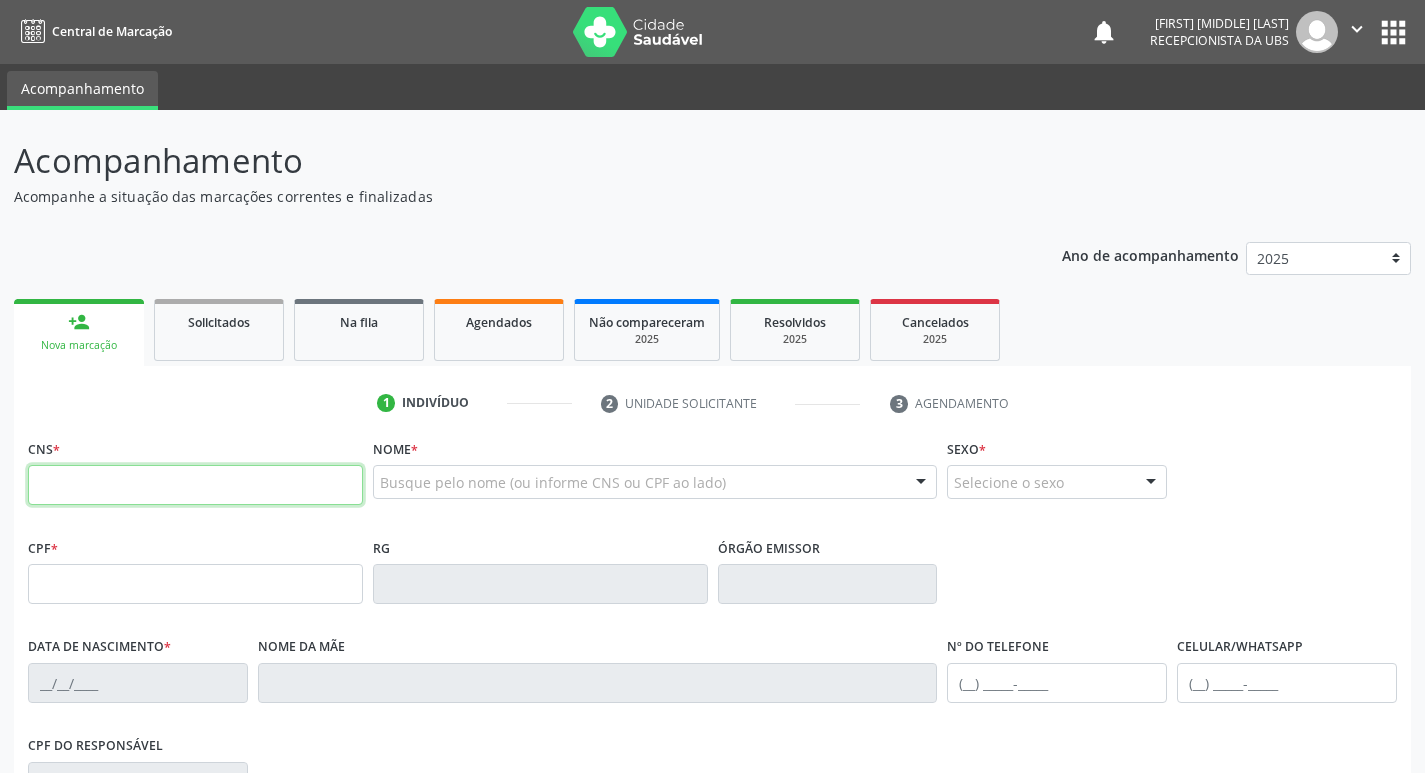 click at bounding box center (195, 485) 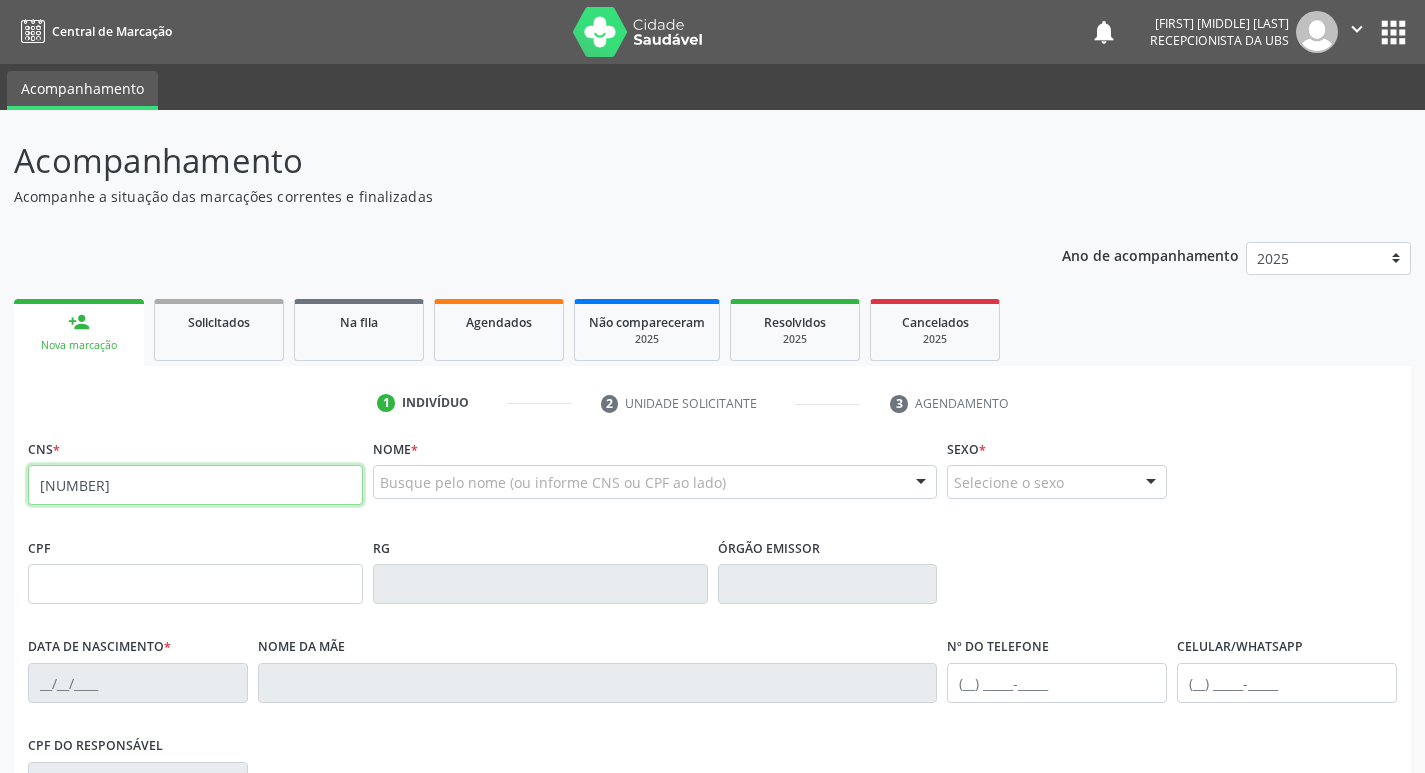 type on "700 5065 6978 5656" 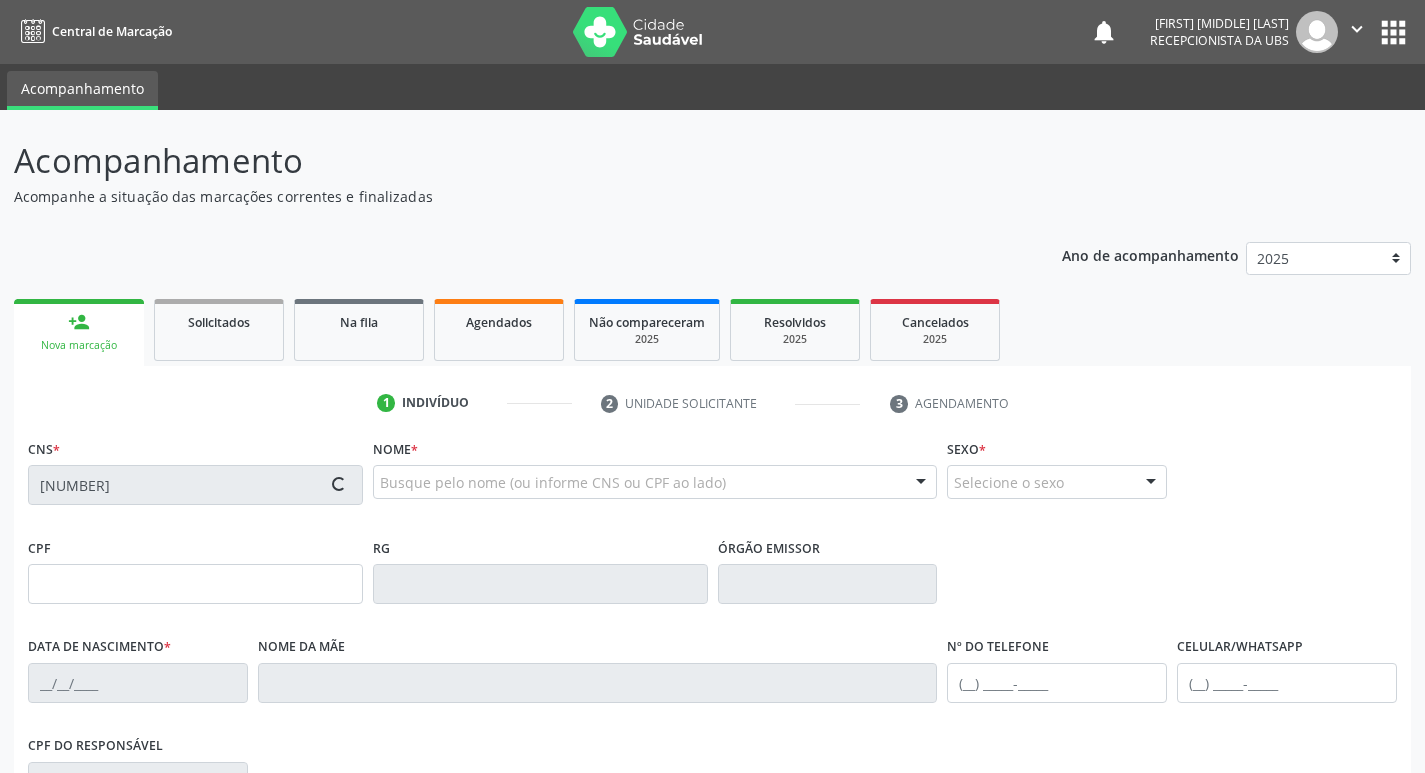 type on "044.348.134-20" 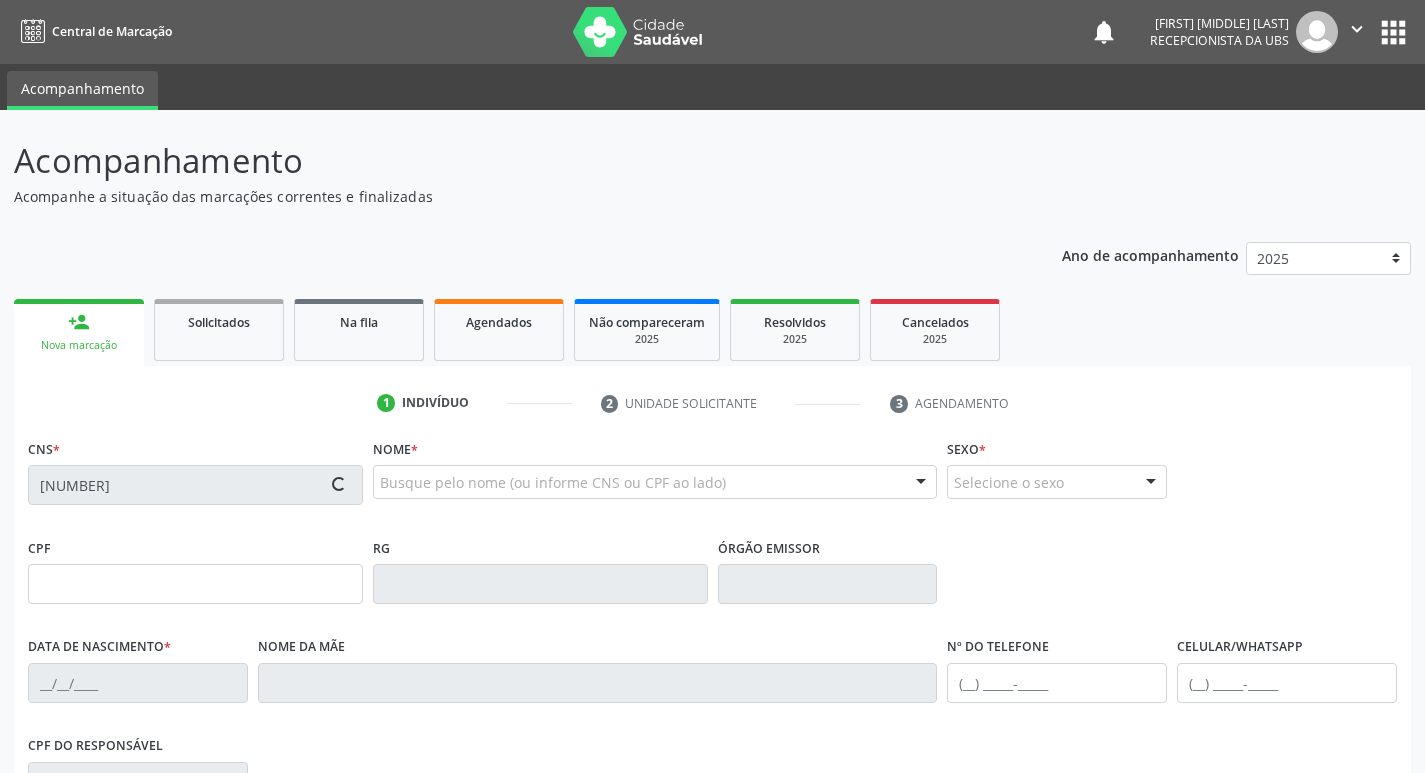 type on "23/01/1979" 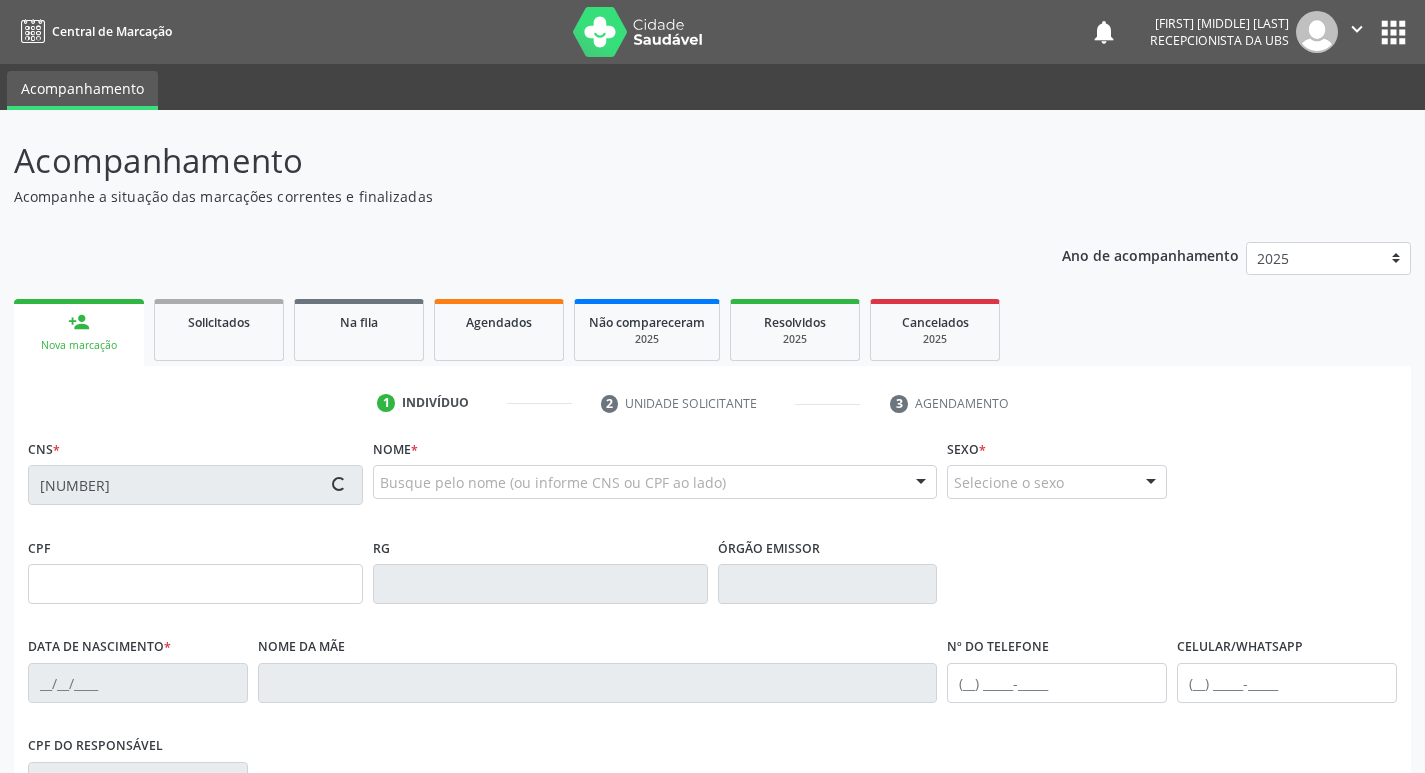 type on "Maria Rosa de Lima" 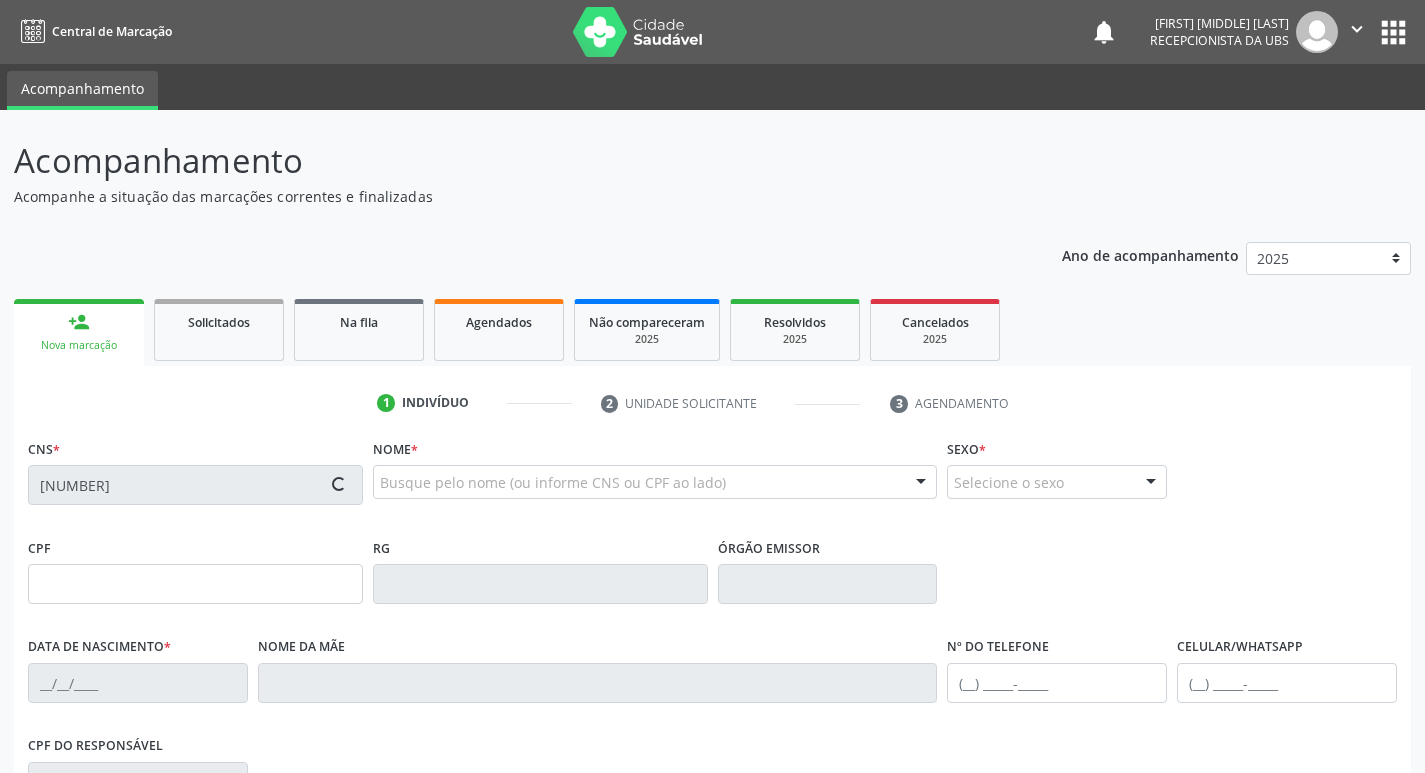 type on "(87) 99922-4510" 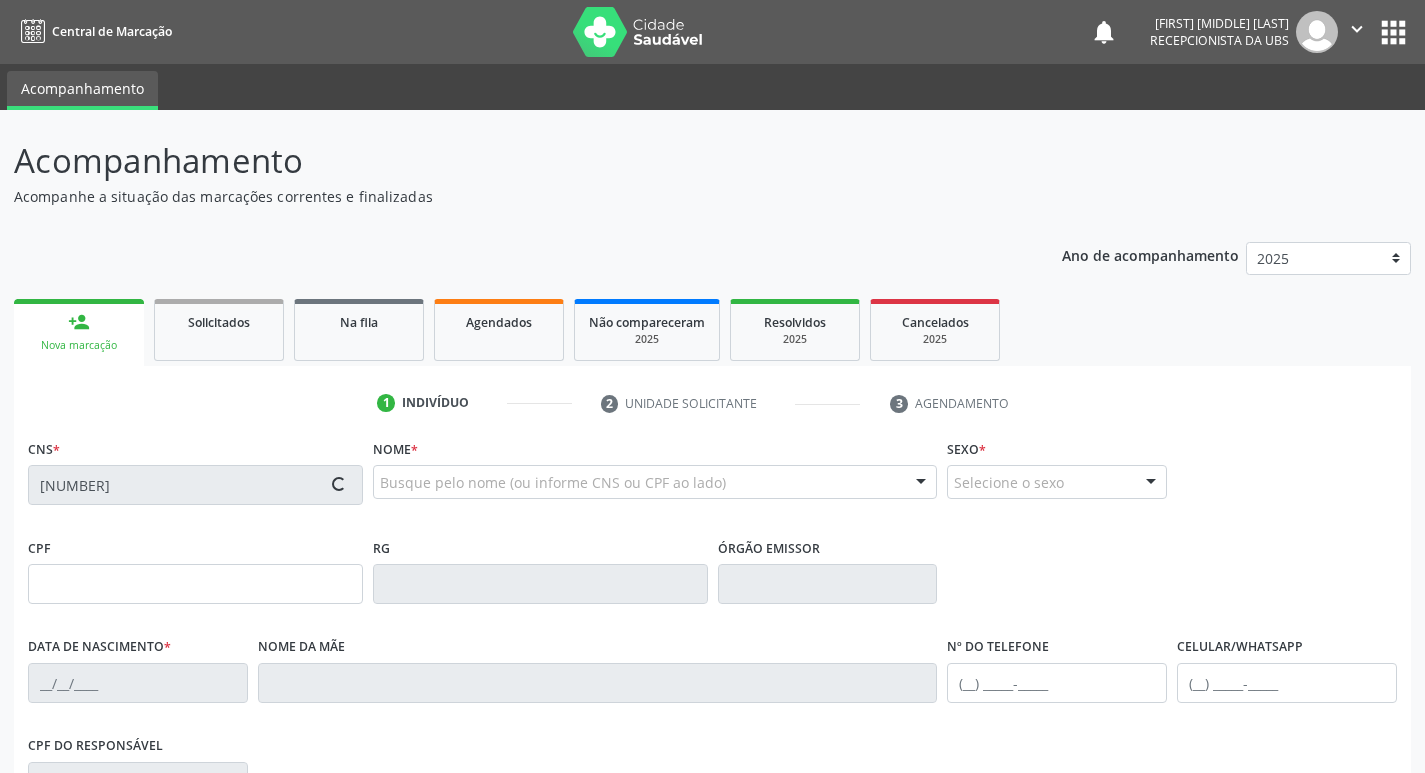 type on "102.025.934-52" 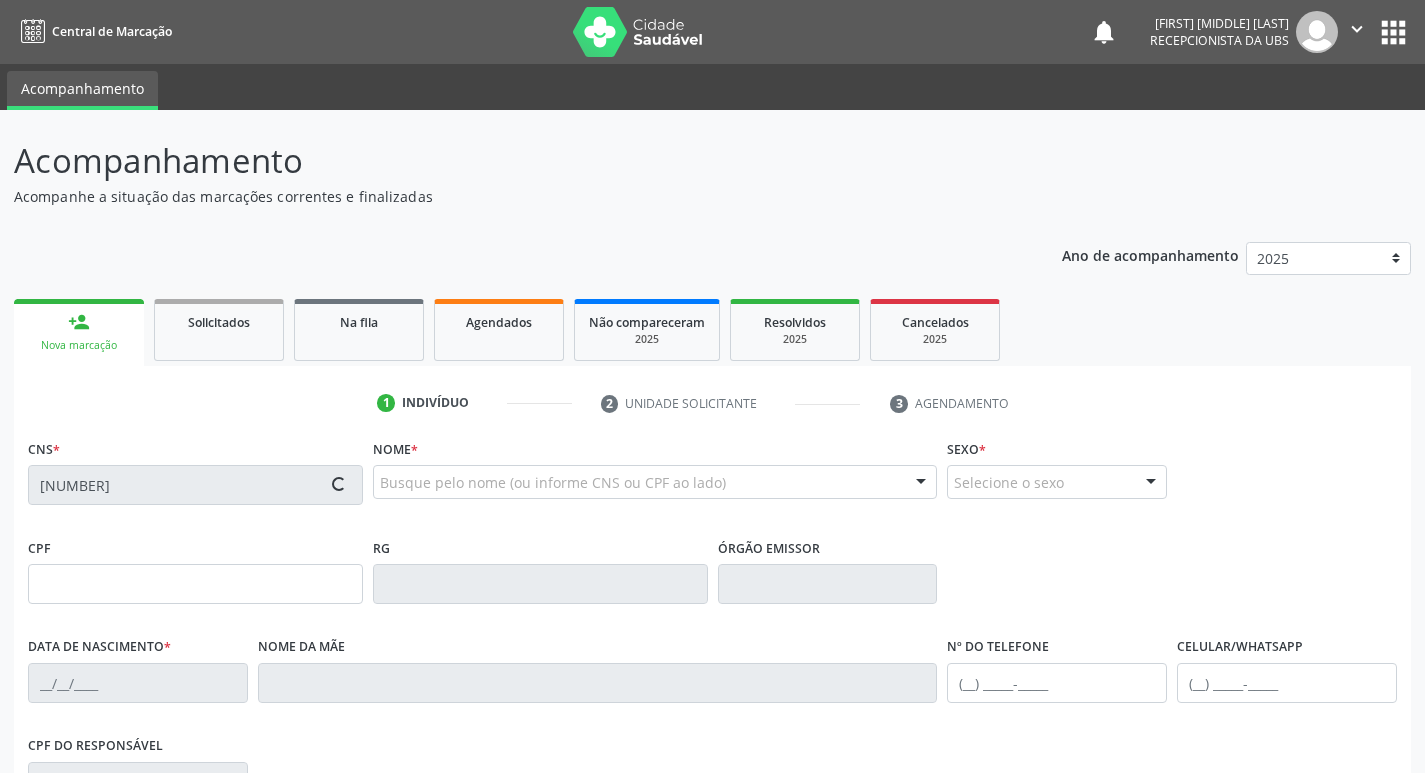 type on "537" 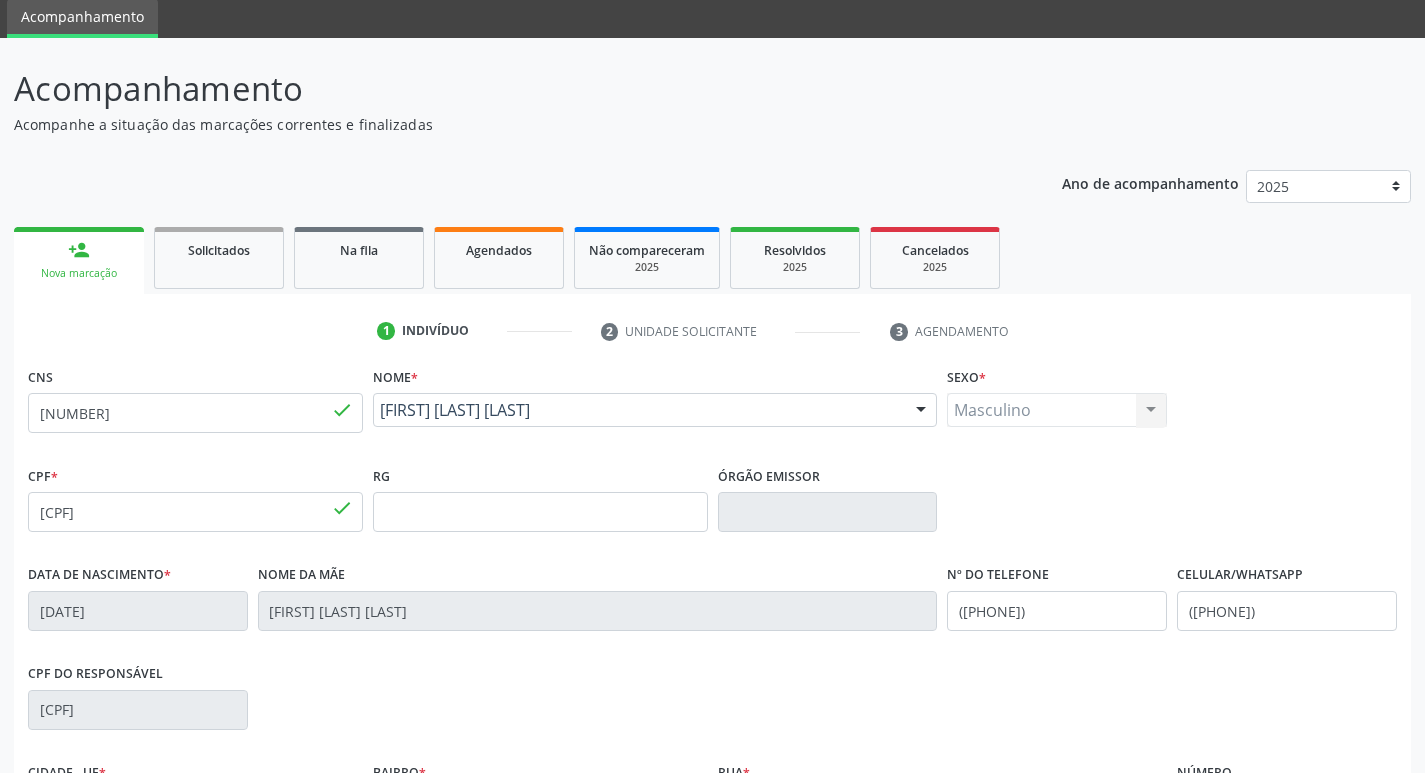 scroll, scrollTop: 300, scrollLeft: 0, axis: vertical 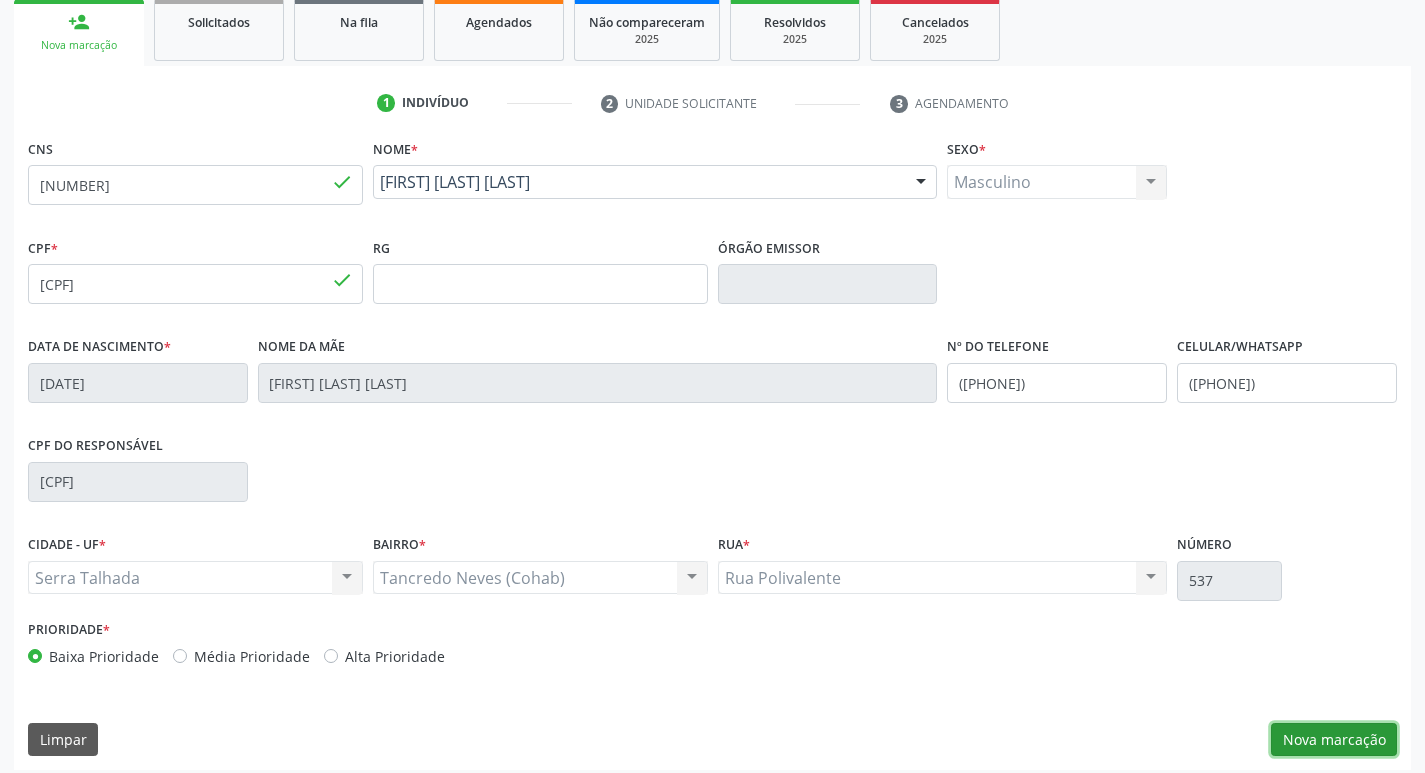 click on "Nova marcação" at bounding box center (1334, 740) 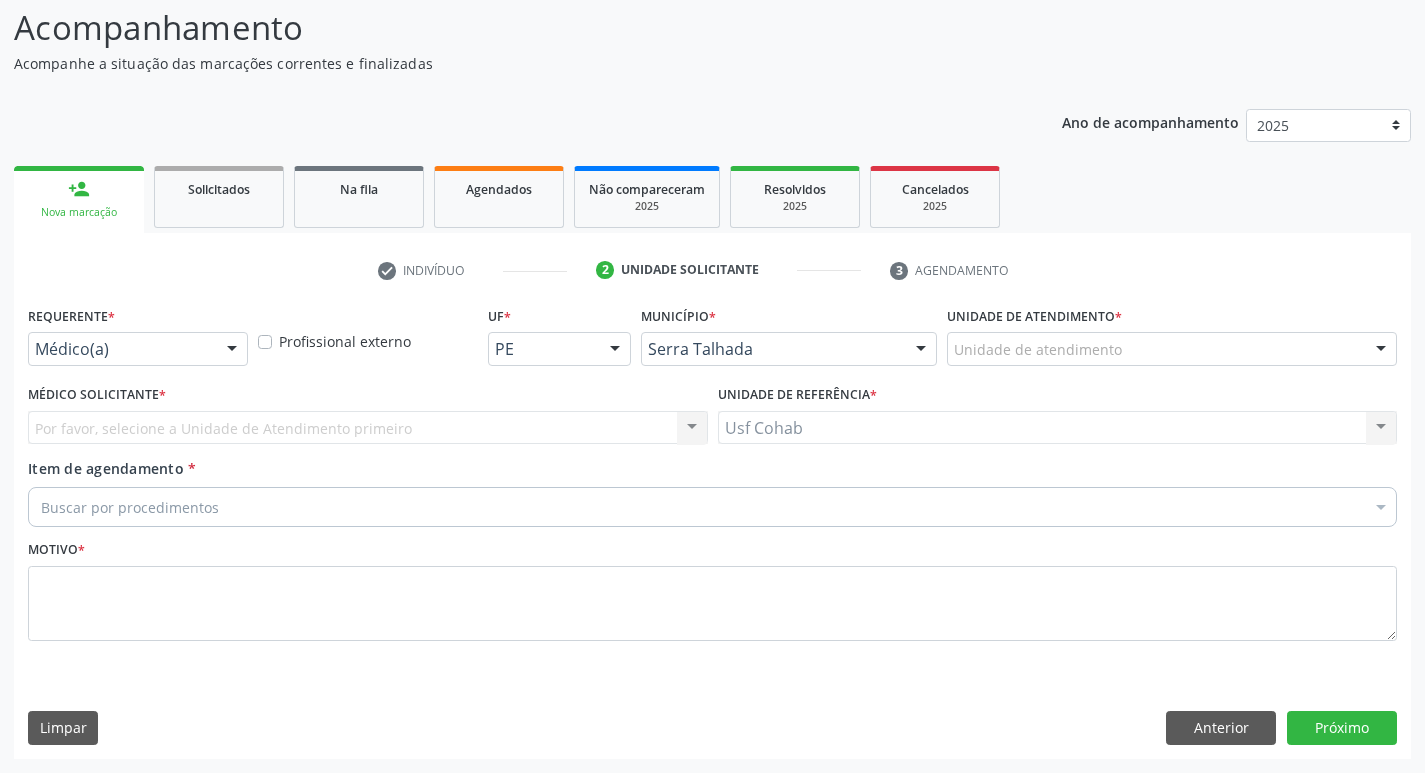 scroll, scrollTop: 133, scrollLeft: 0, axis: vertical 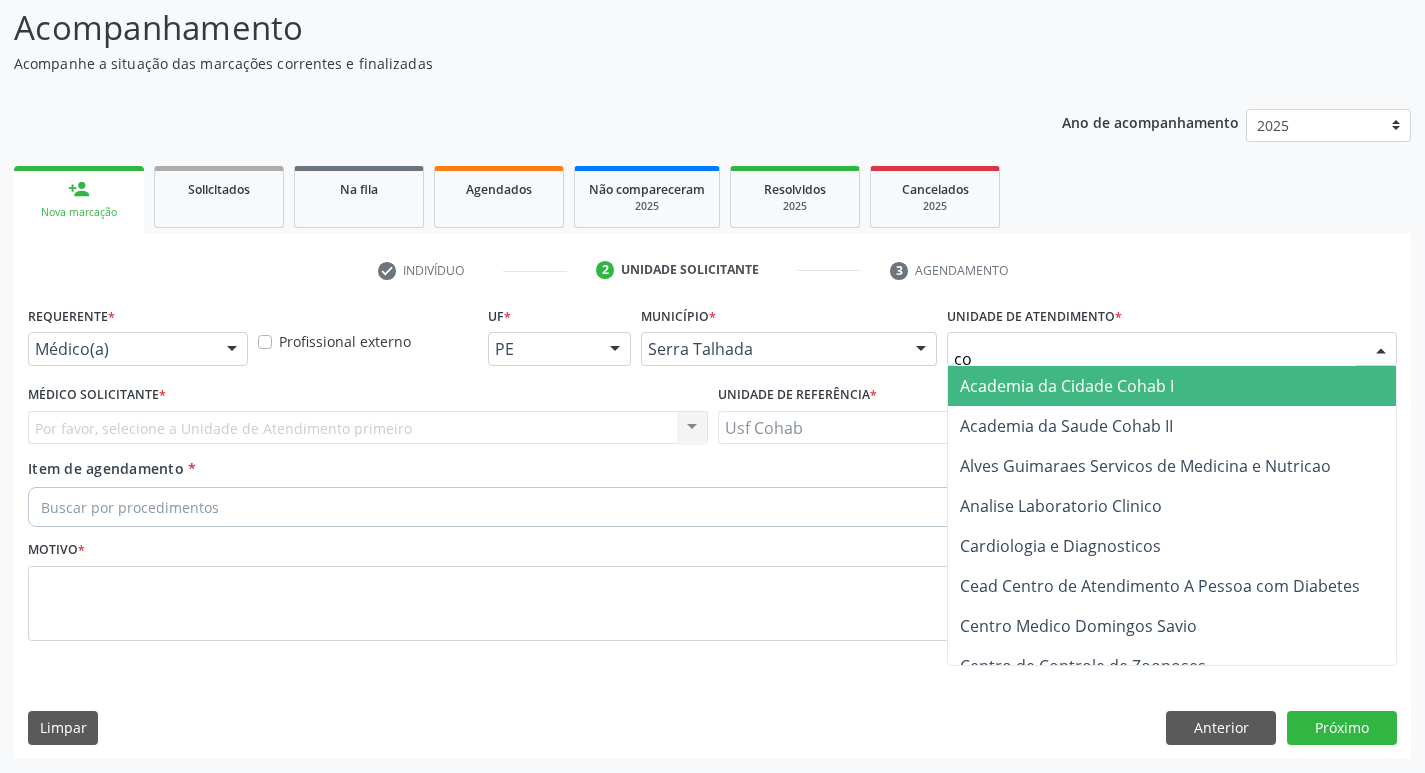 type on "coh" 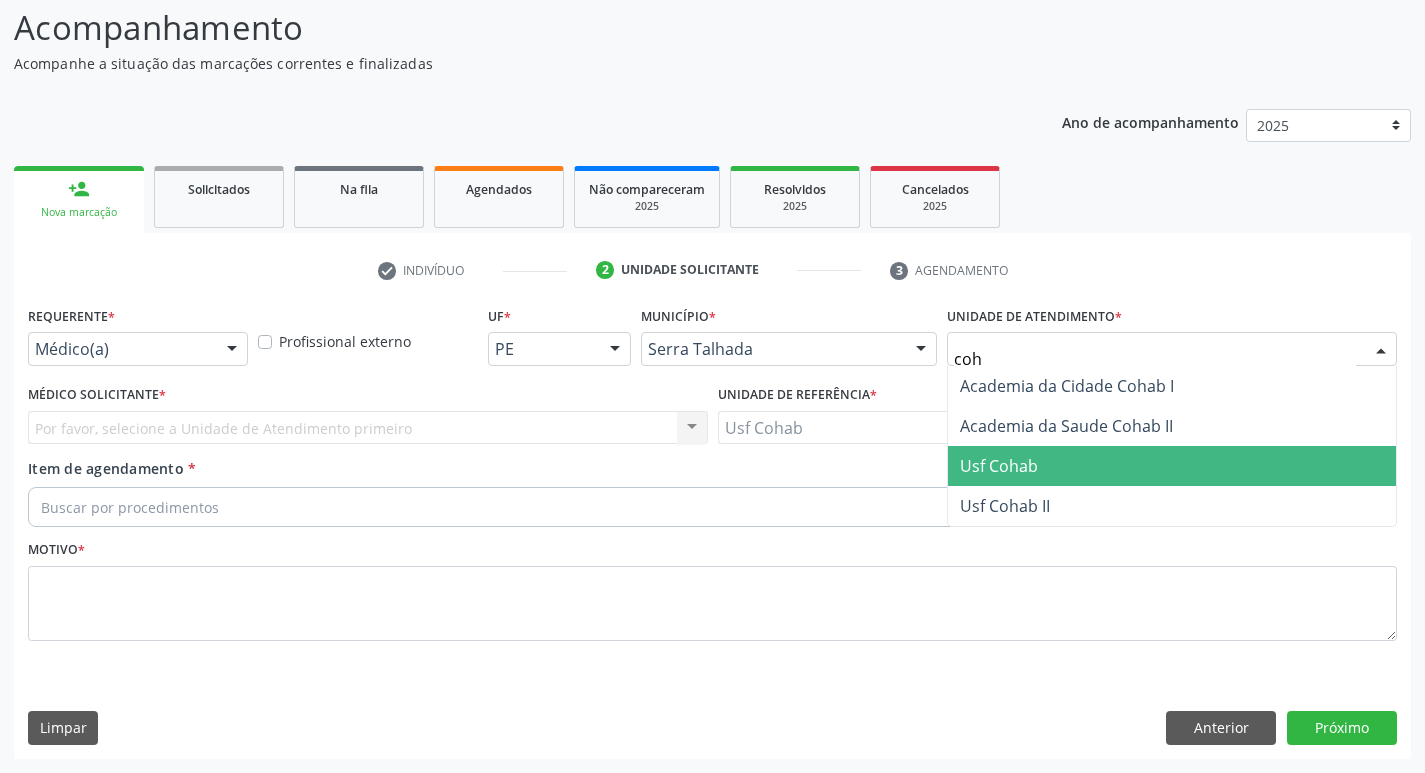 click on "Usf Cohab" at bounding box center [1172, 466] 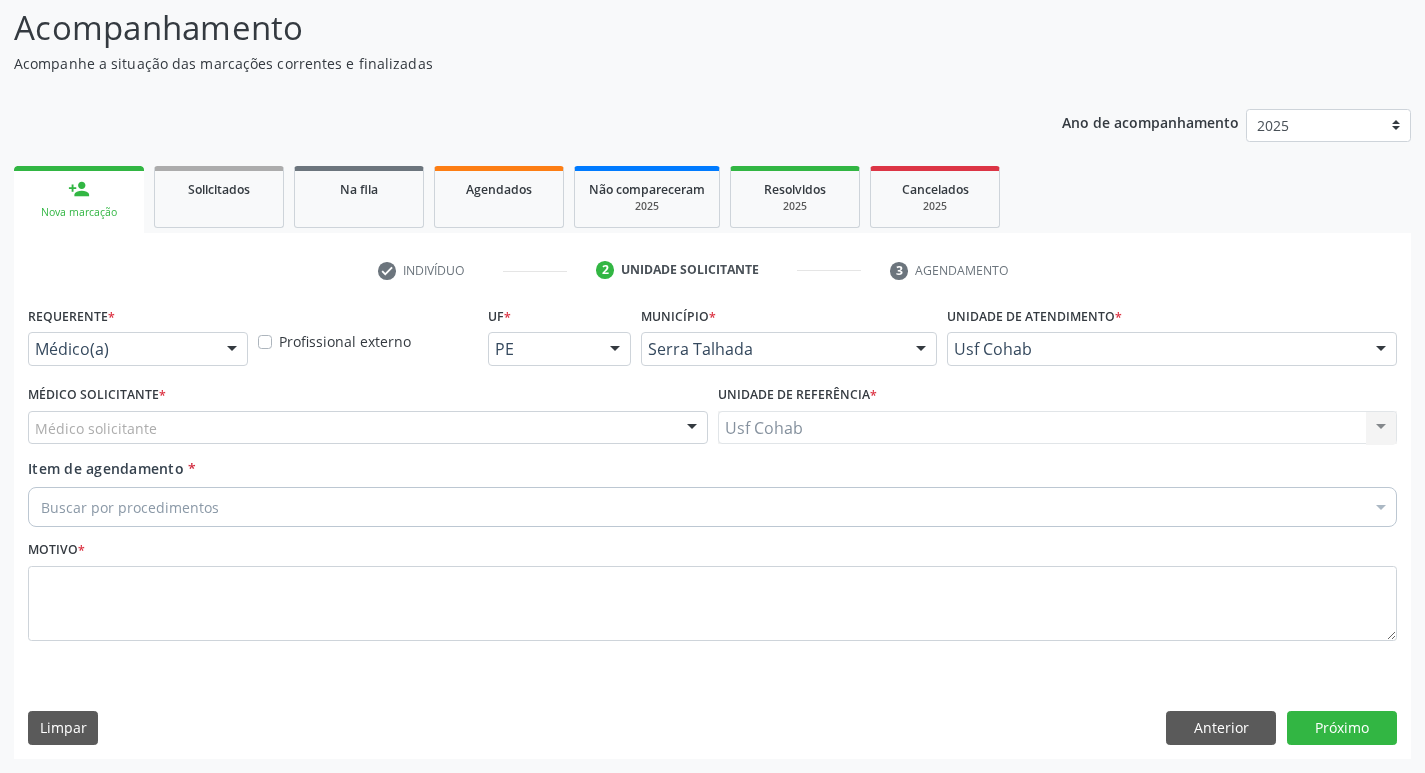 click on "Médico solicitante" at bounding box center (368, 428) 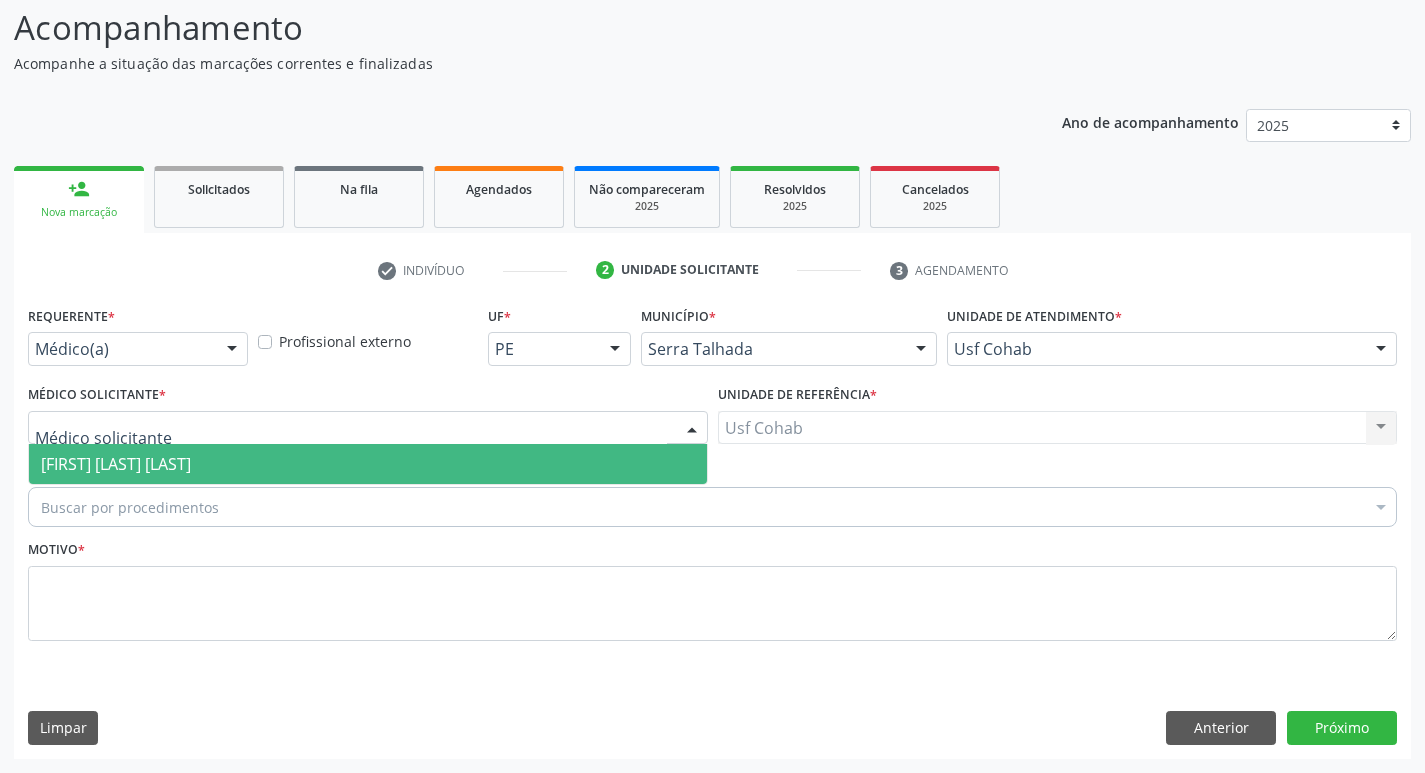 click on "[FIRST] [LAST]" at bounding box center (368, 464) 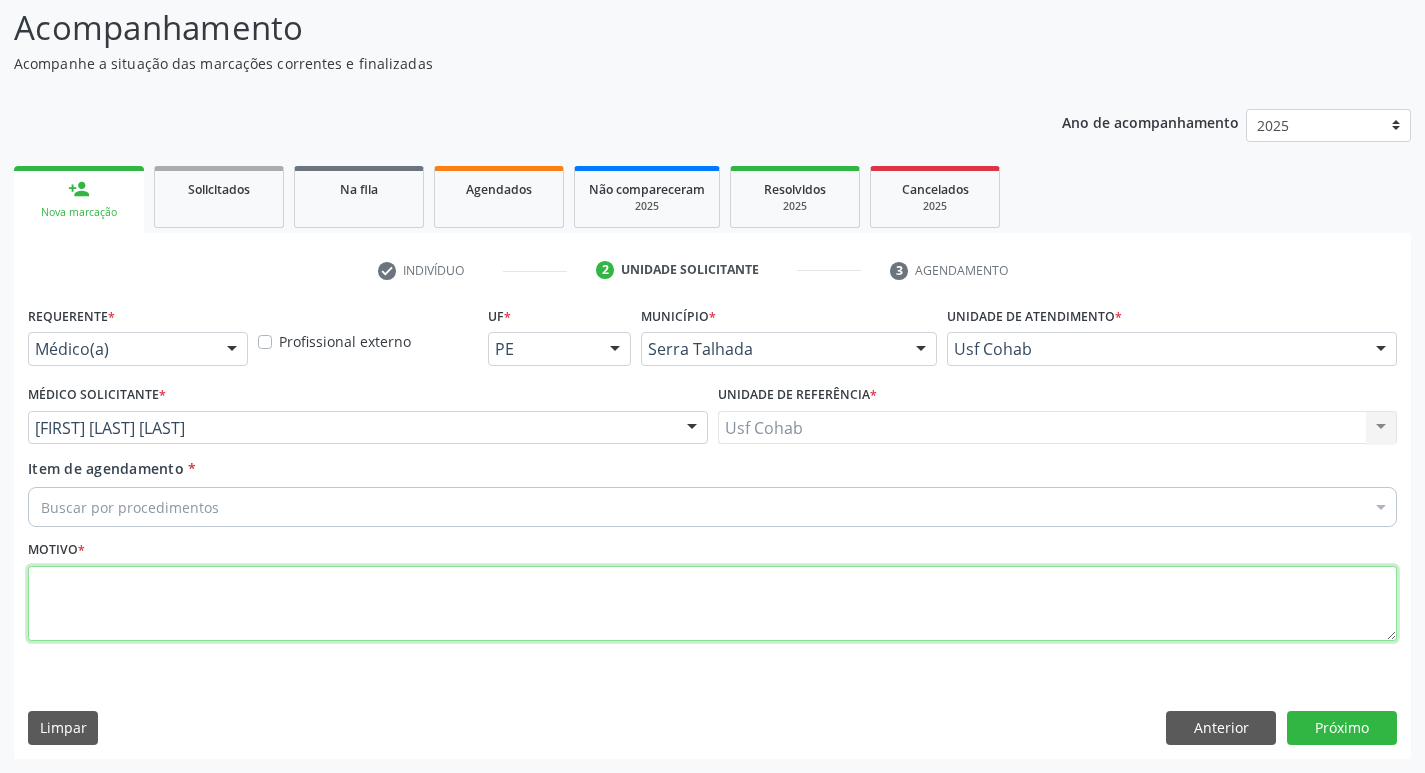 click at bounding box center (712, 604) 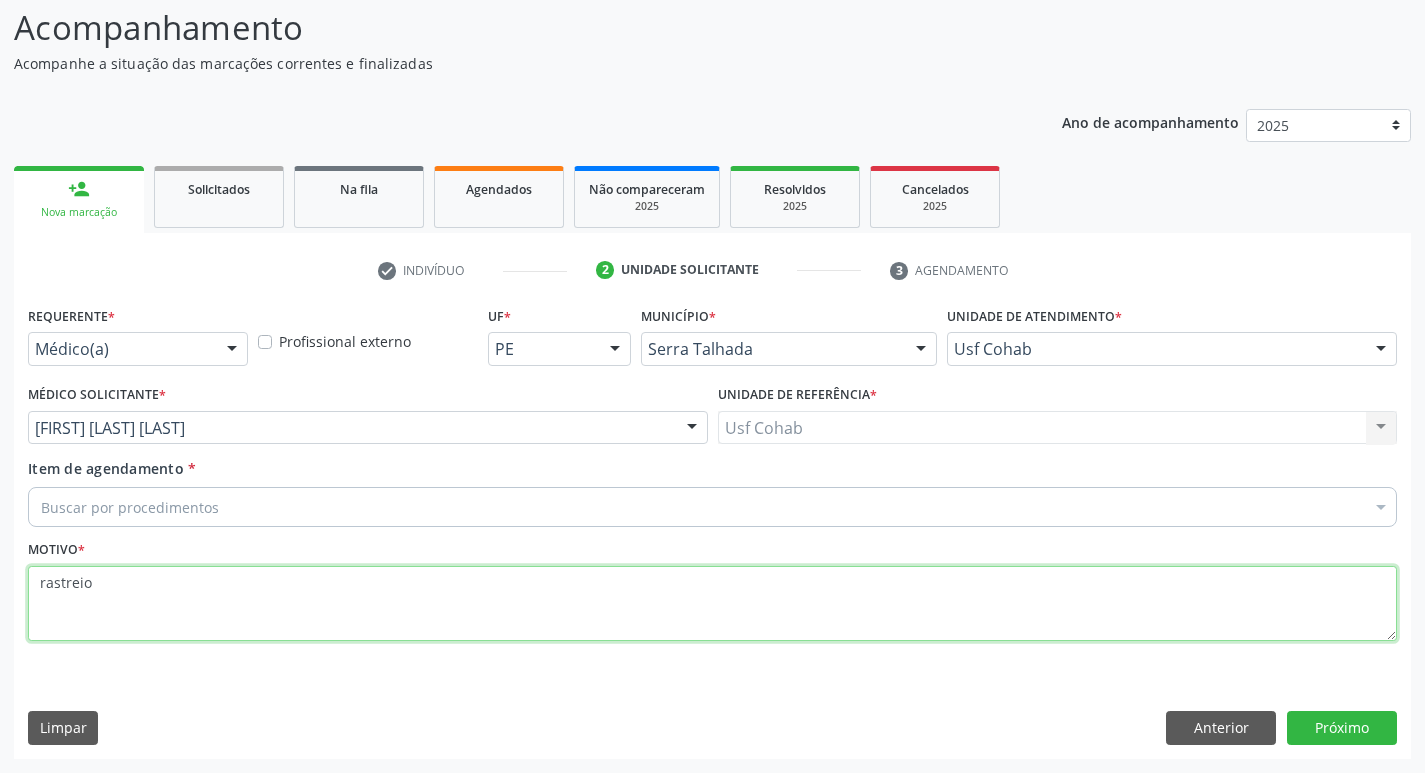 type on "rastreio" 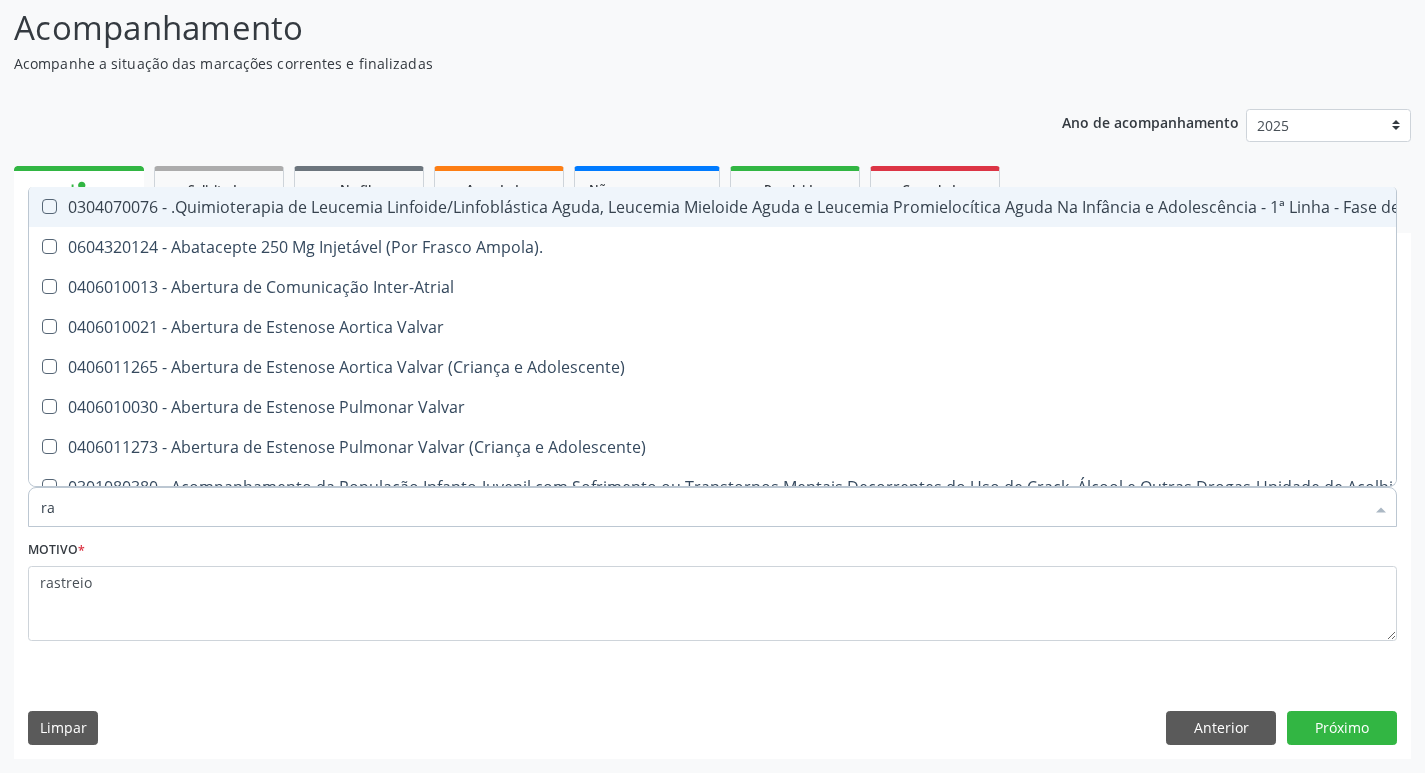 type on "radiografia" 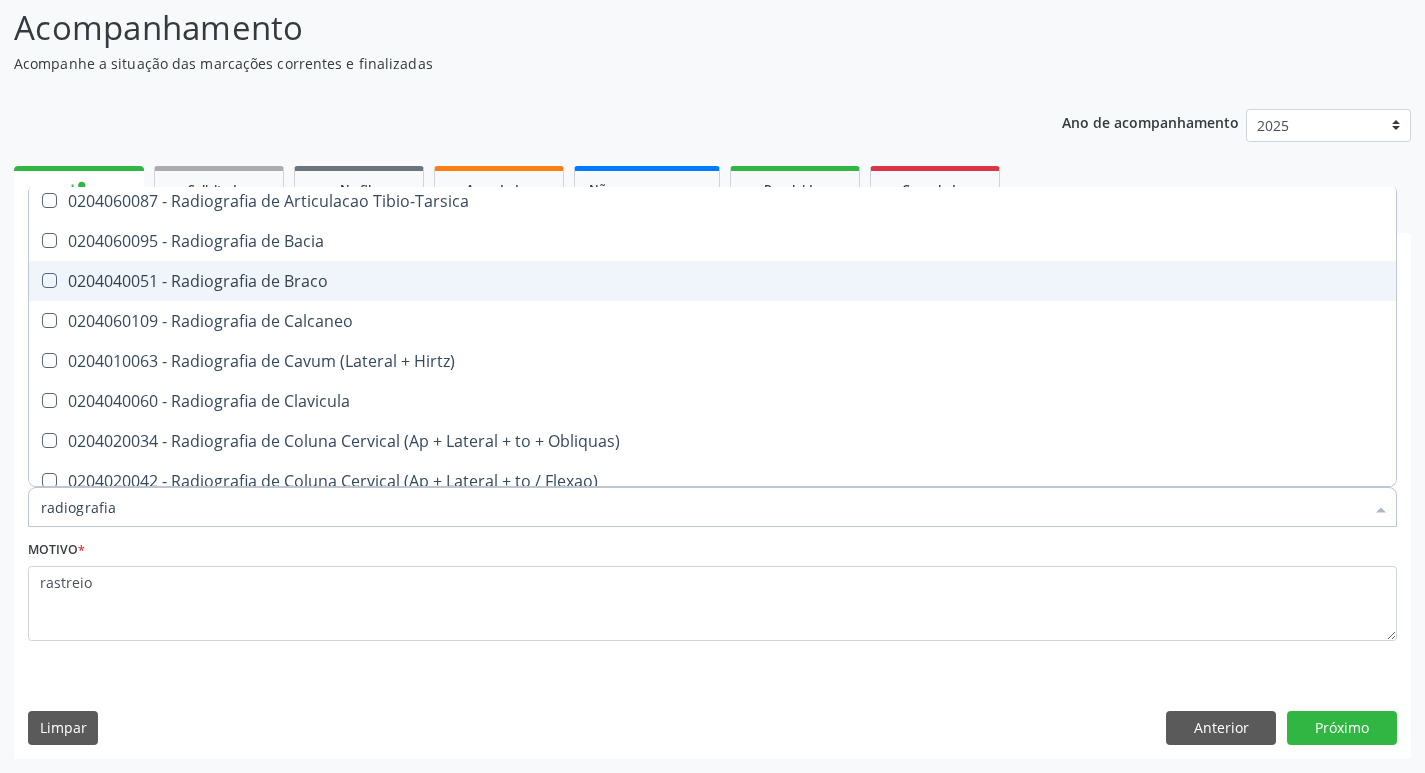 scroll, scrollTop: 800, scrollLeft: 0, axis: vertical 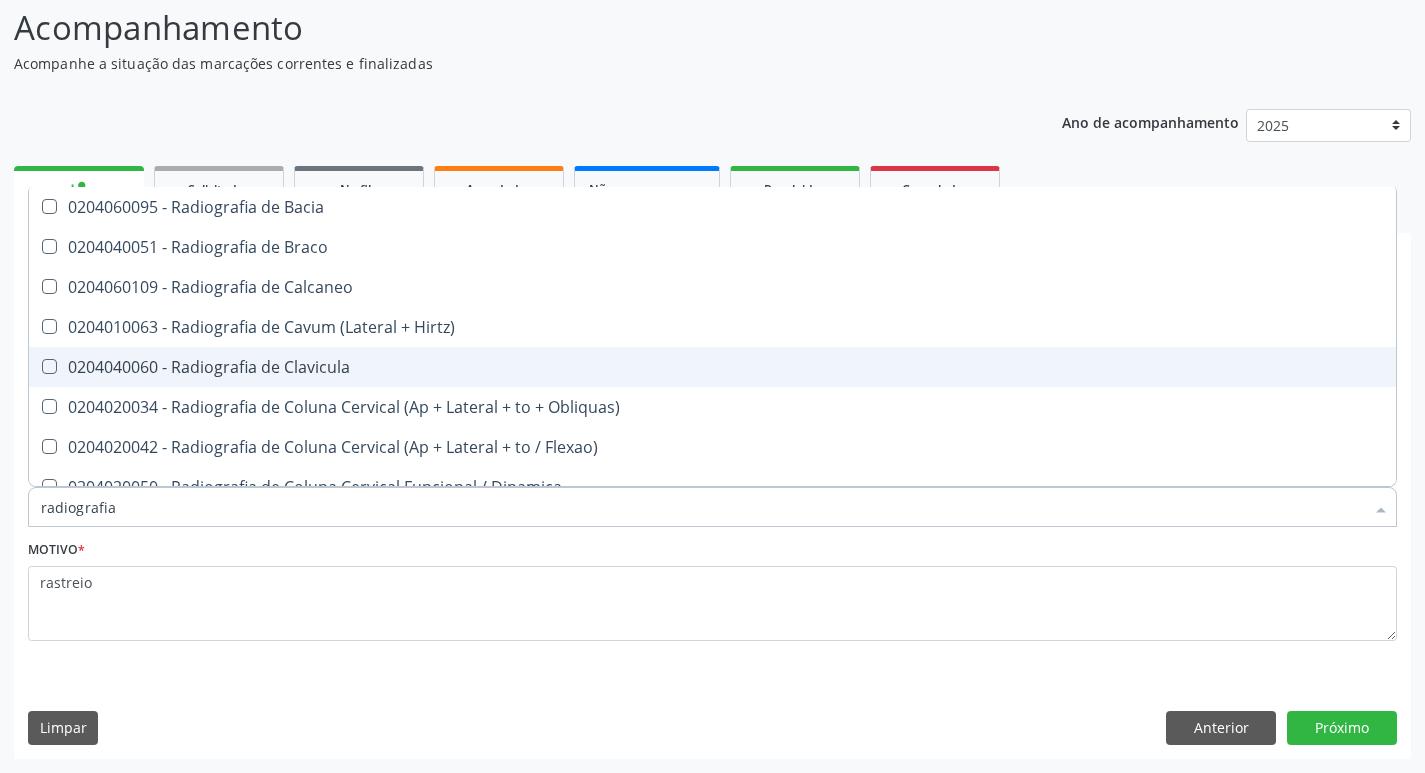 click on "0204040060 - Radiografia de Clavicula" at bounding box center [712, 367] 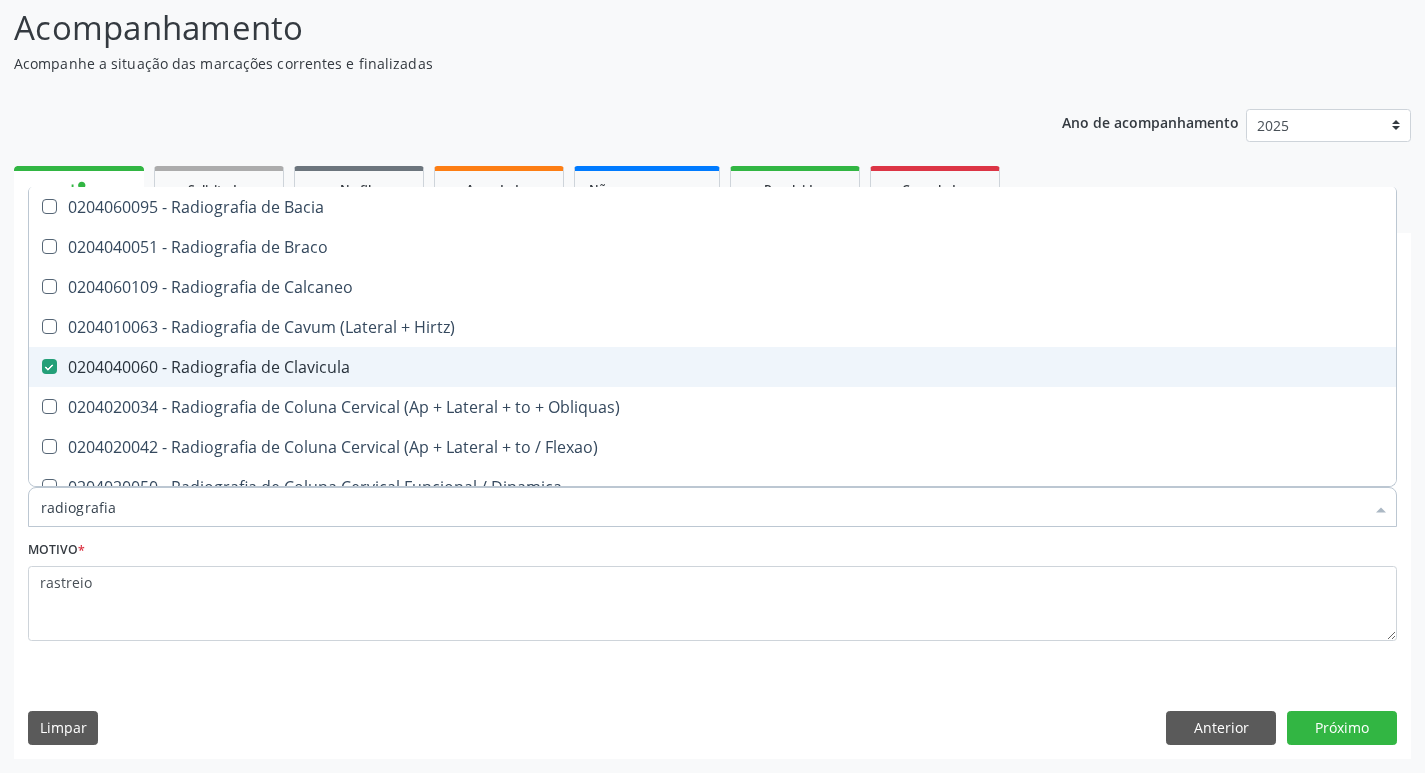 click on "0204040060 - Radiografia de Clavicula" at bounding box center (712, 367) 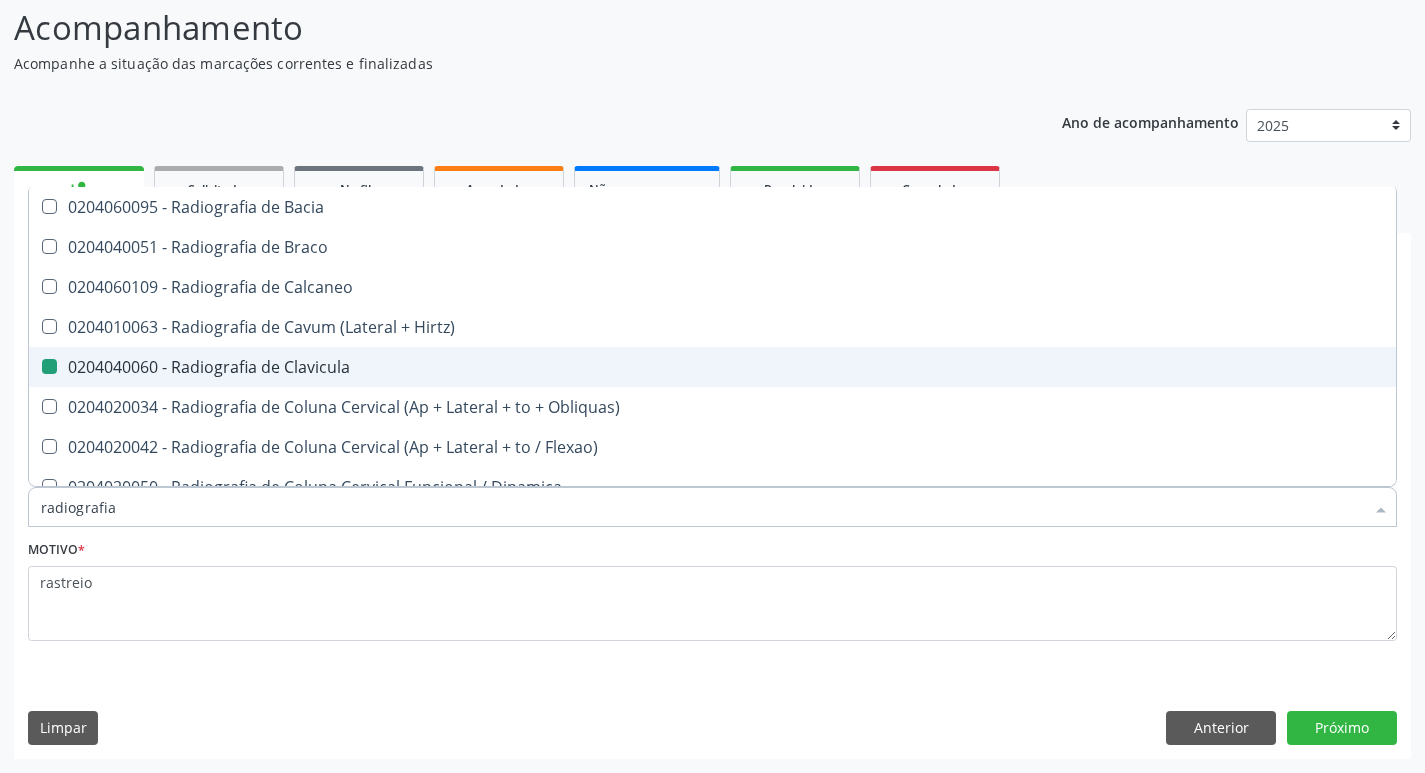 checkbox on "false" 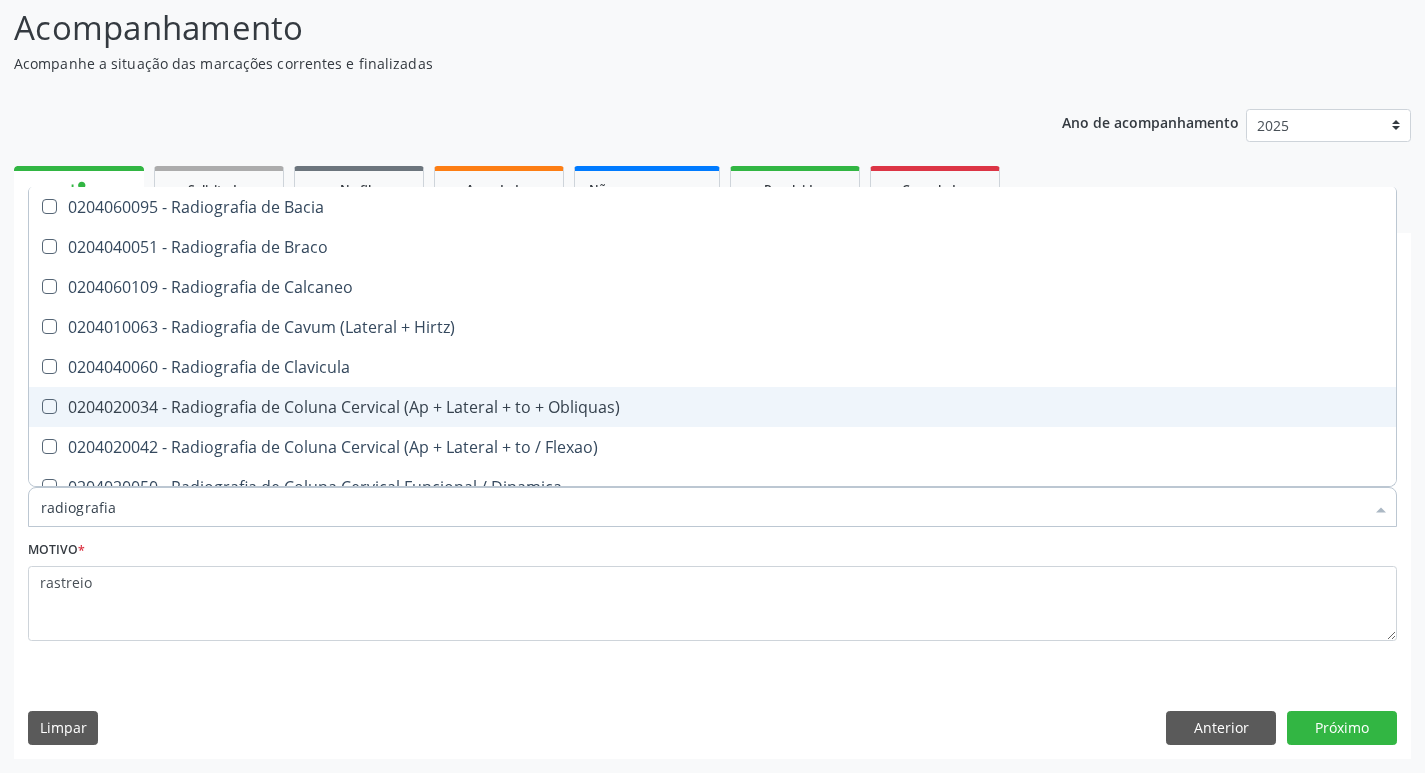click on "0204020034 - Radiografia de Coluna Cervical (Ap + Lateral + to + Obliquas)" at bounding box center (712, 407) 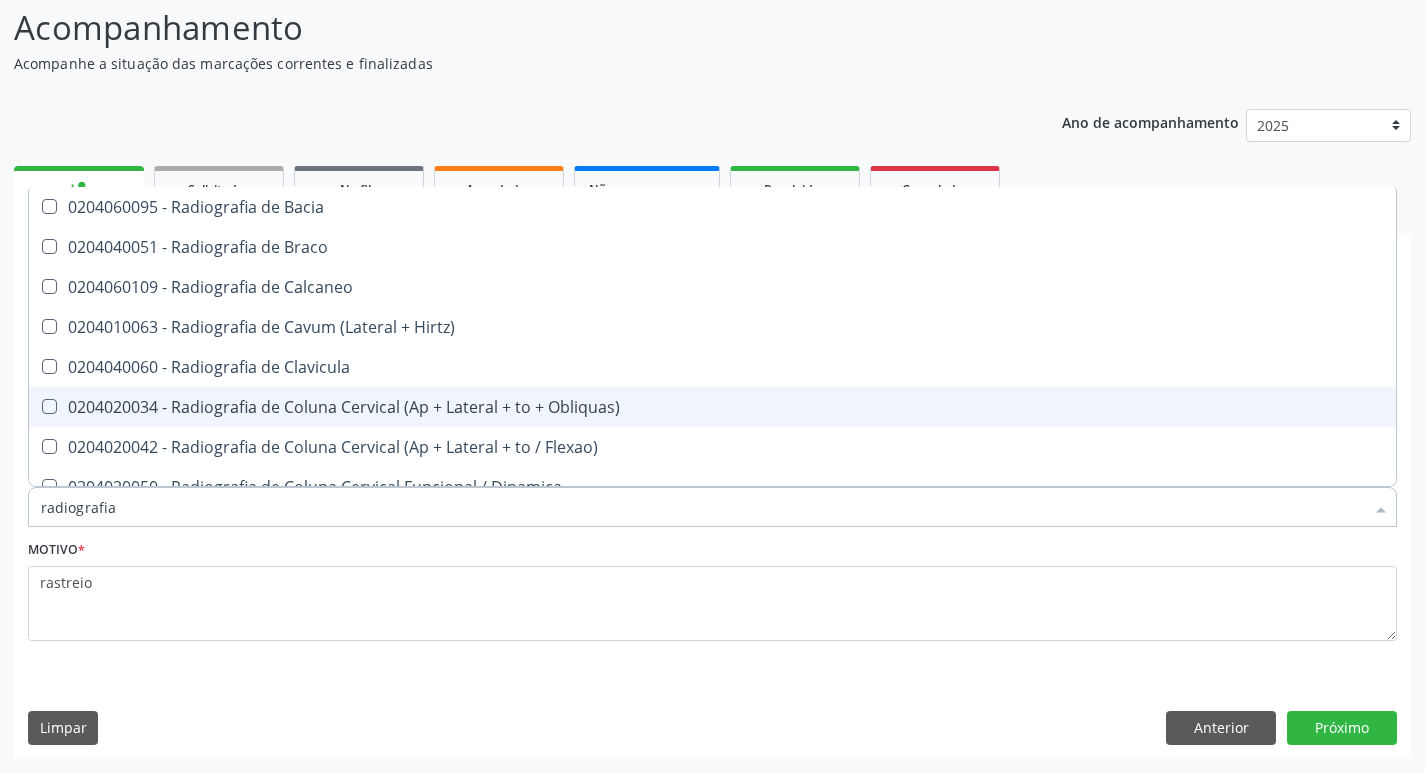 checkbox on "true" 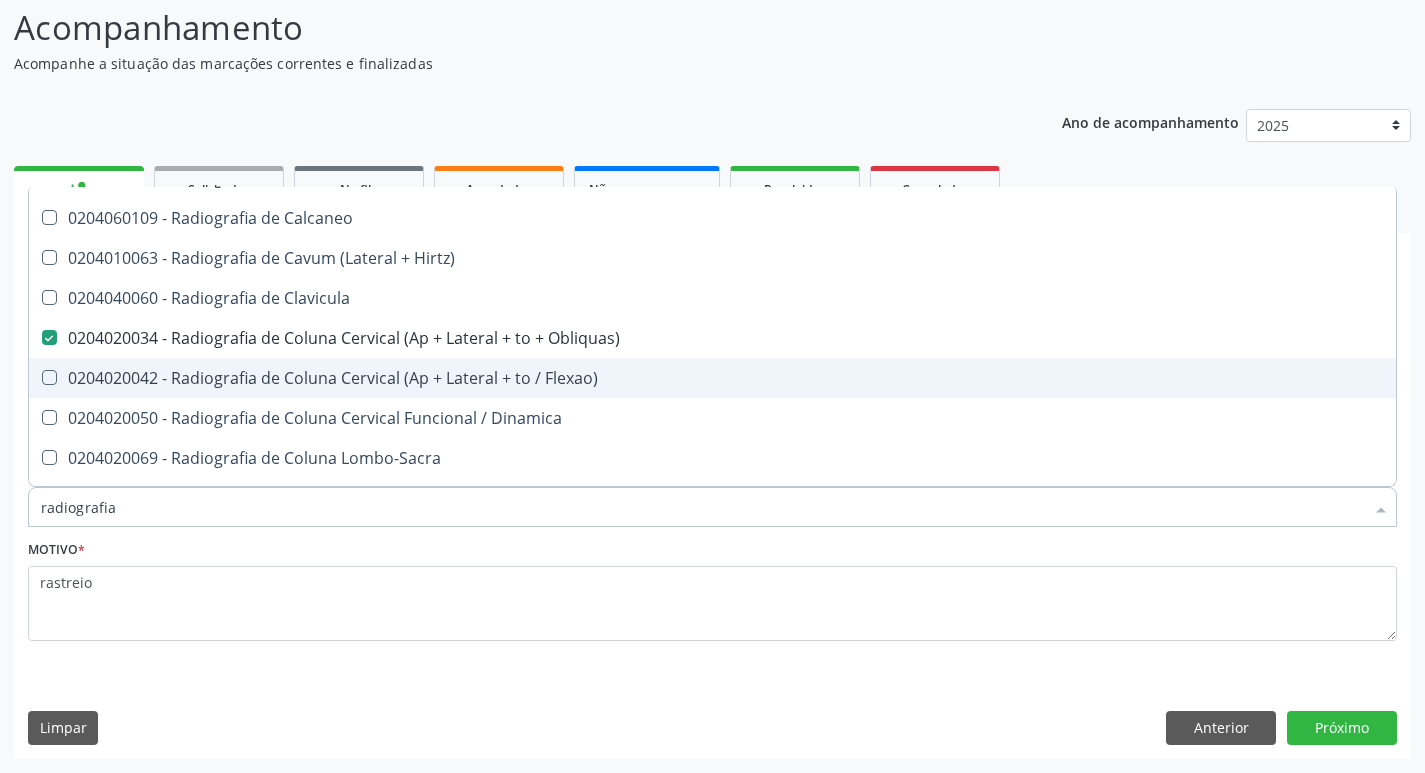 scroll, scrollTop: 900, scrollLeft: 0, axis: vertical 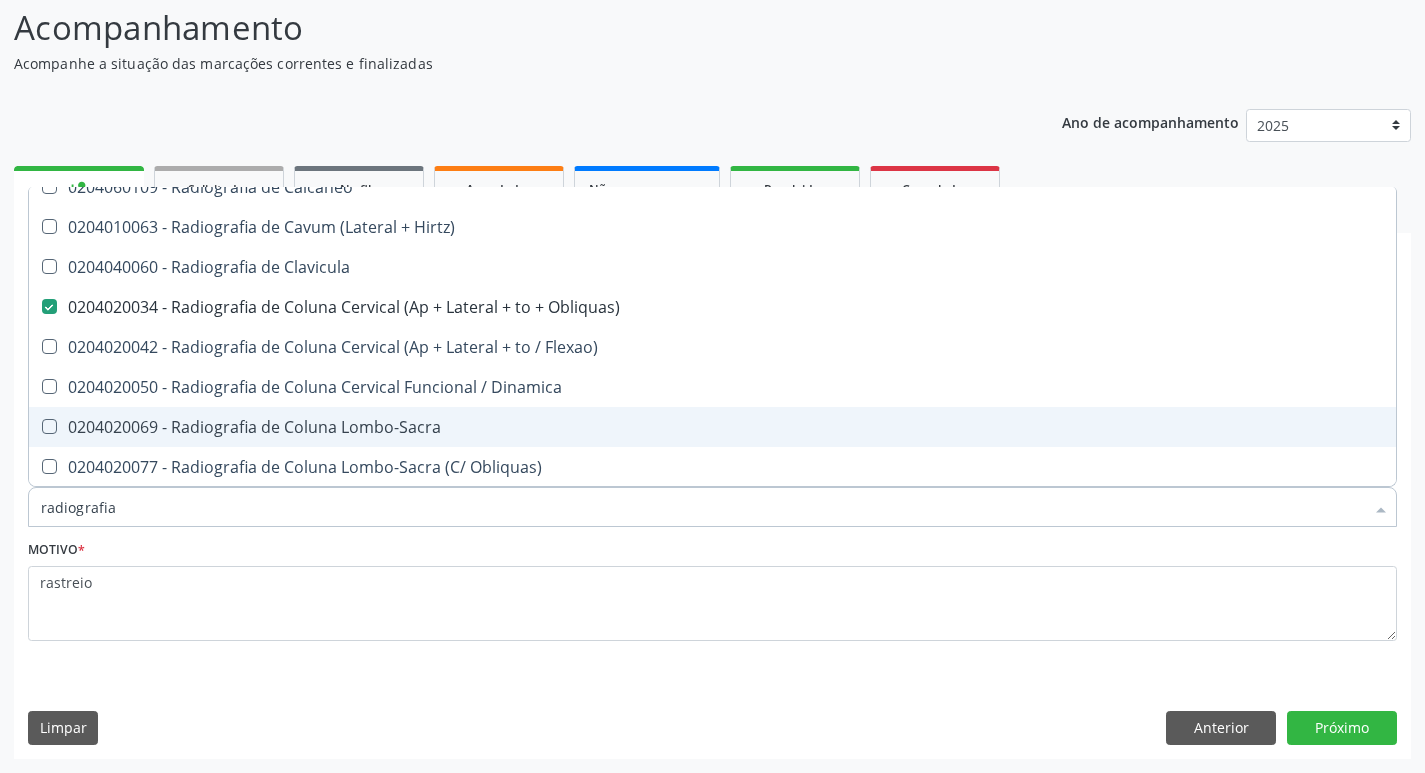 click on "0204020069 - Radiografia de Coluna Lombo-Sacra" at bounding box center [712, 427] 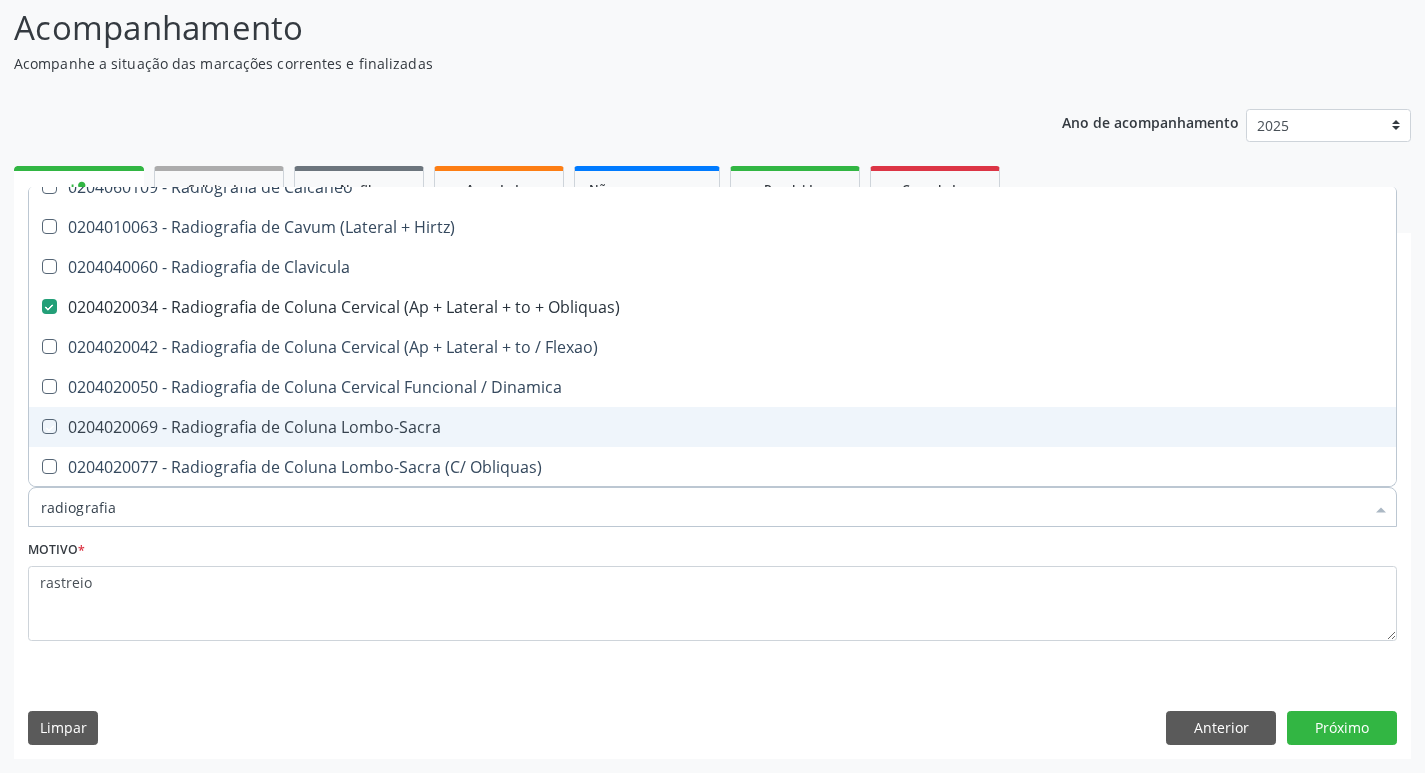 checkbox on "true" 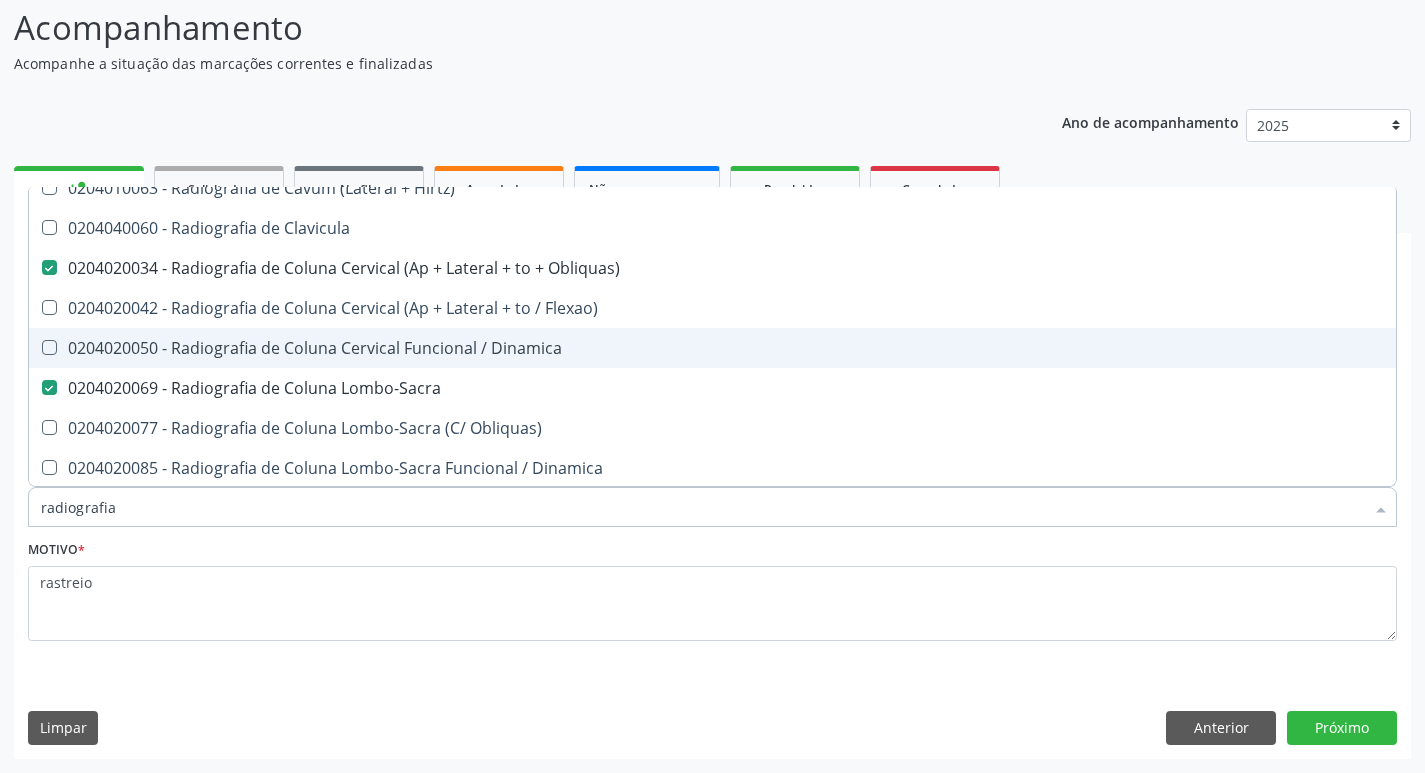 scroll, scrollTop: 1000, scrollLeft: 0, axis: vertical 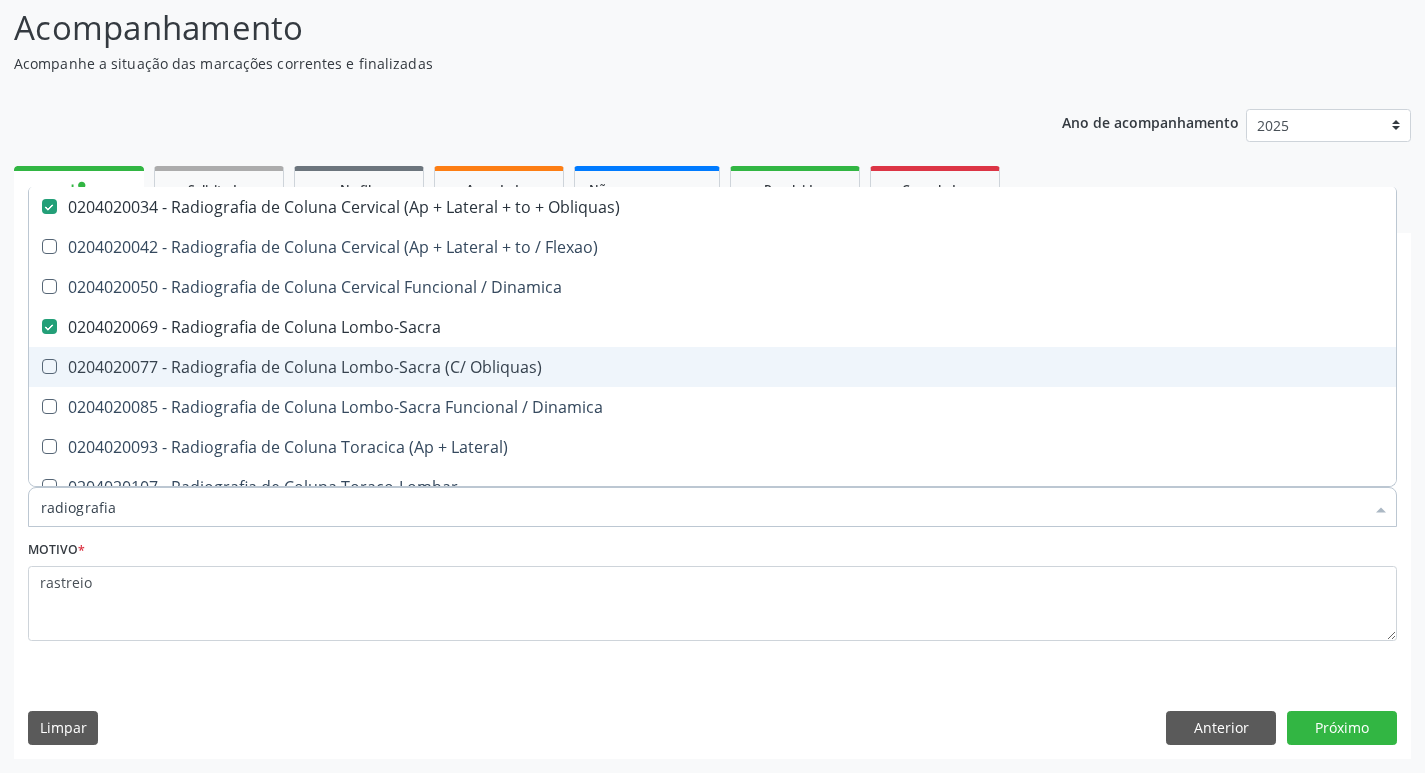click on "0204020077 - Radiografia de Coluna Lombo-Sacra (C/ Obliquas)" at bounding box center (712, 367) 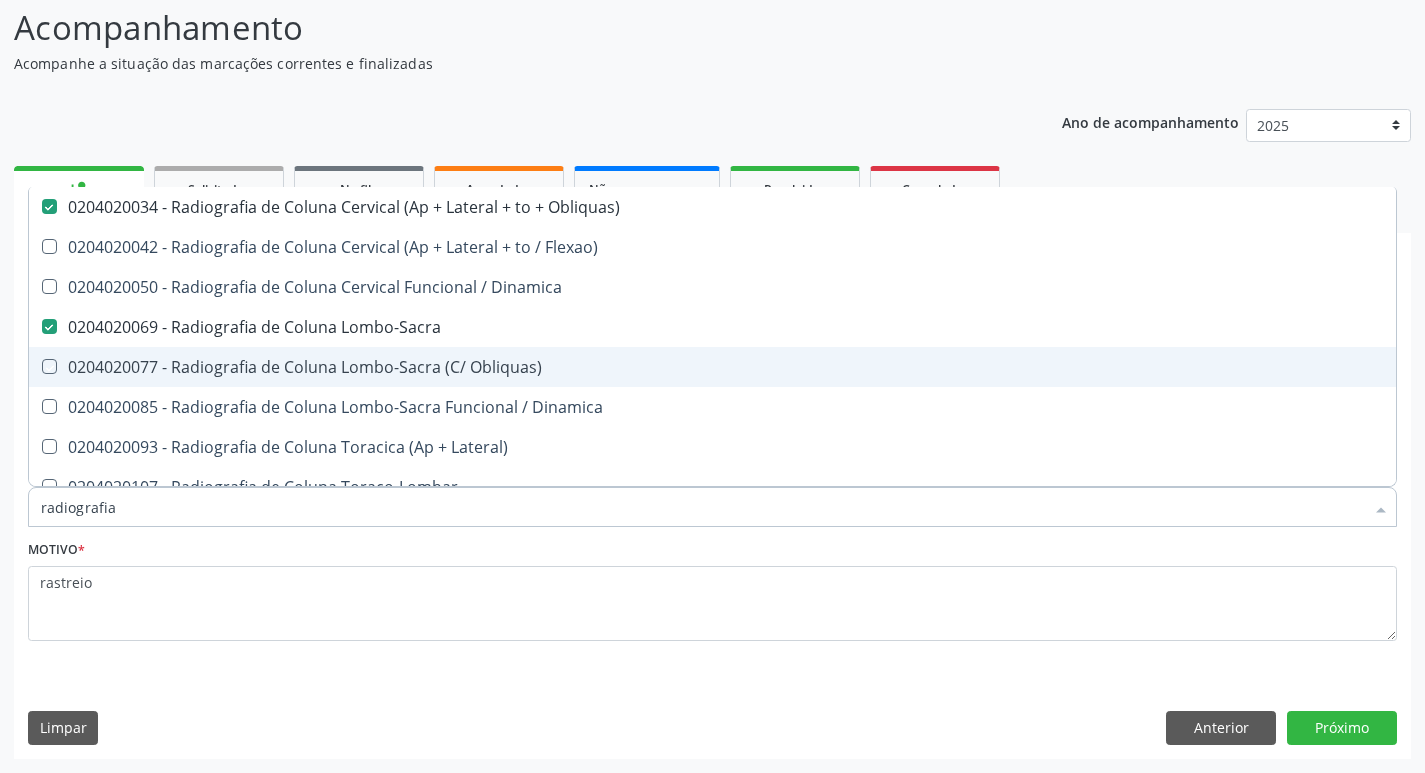 checkbox on "true" 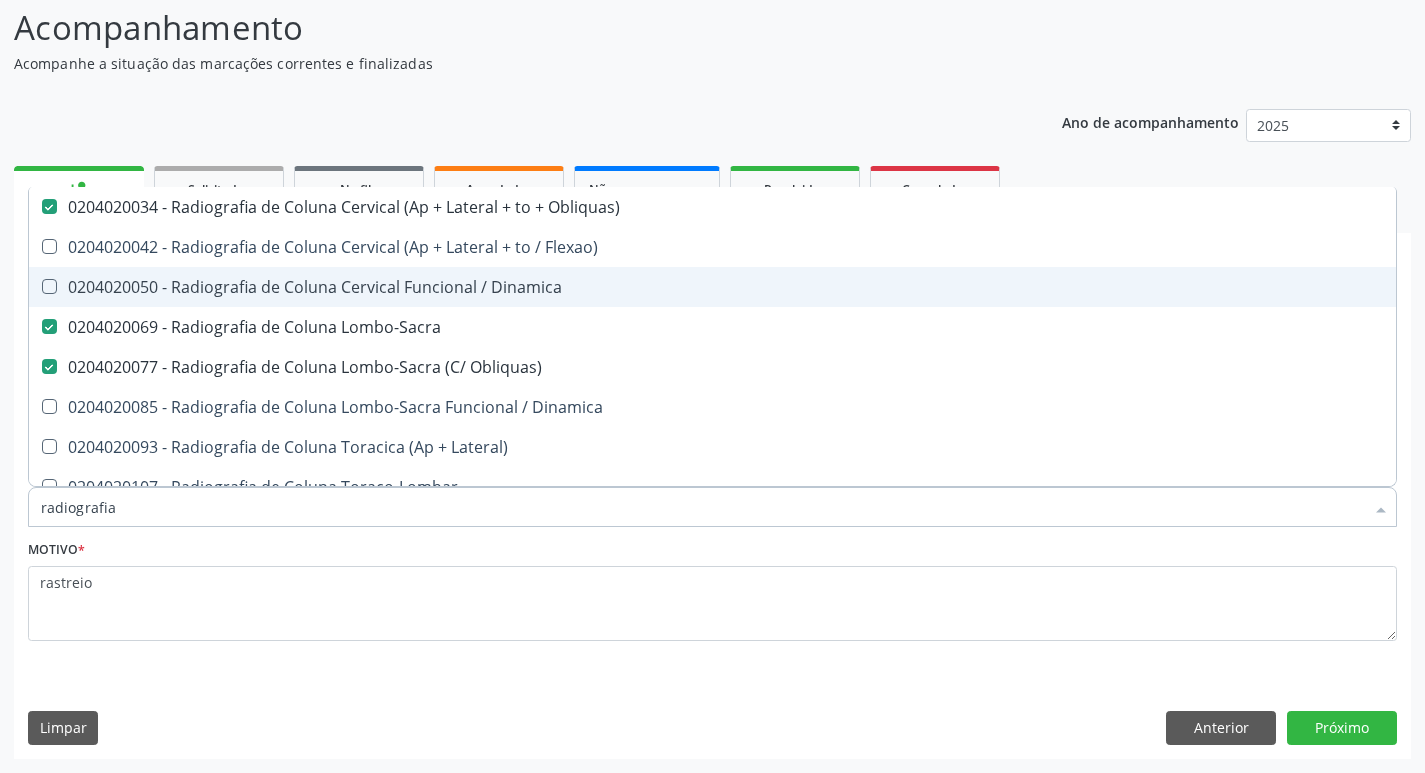 click on "0204020050 - Radiografia de Coluna Cervical Funcional / Dinamica" at bounding box center [712, 287] 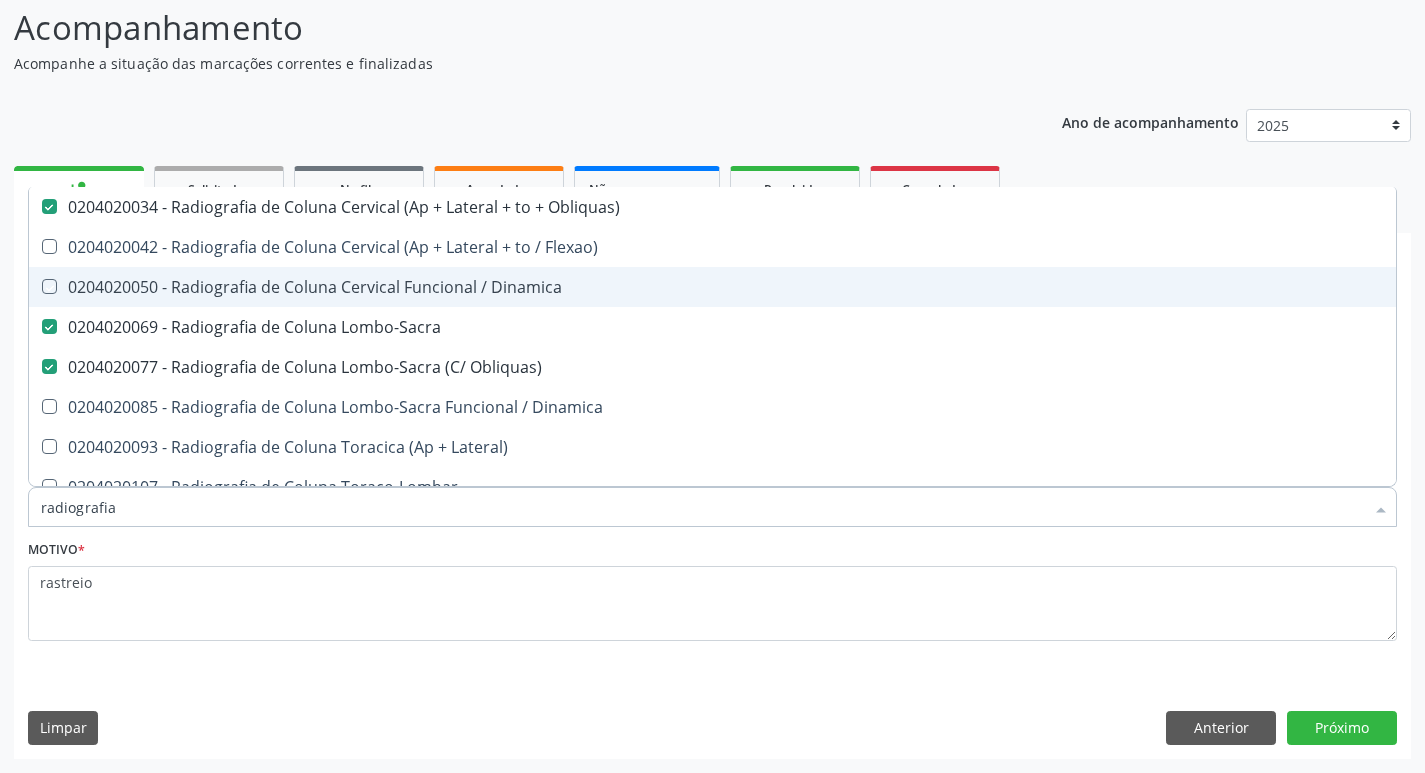 checkbox on "true" 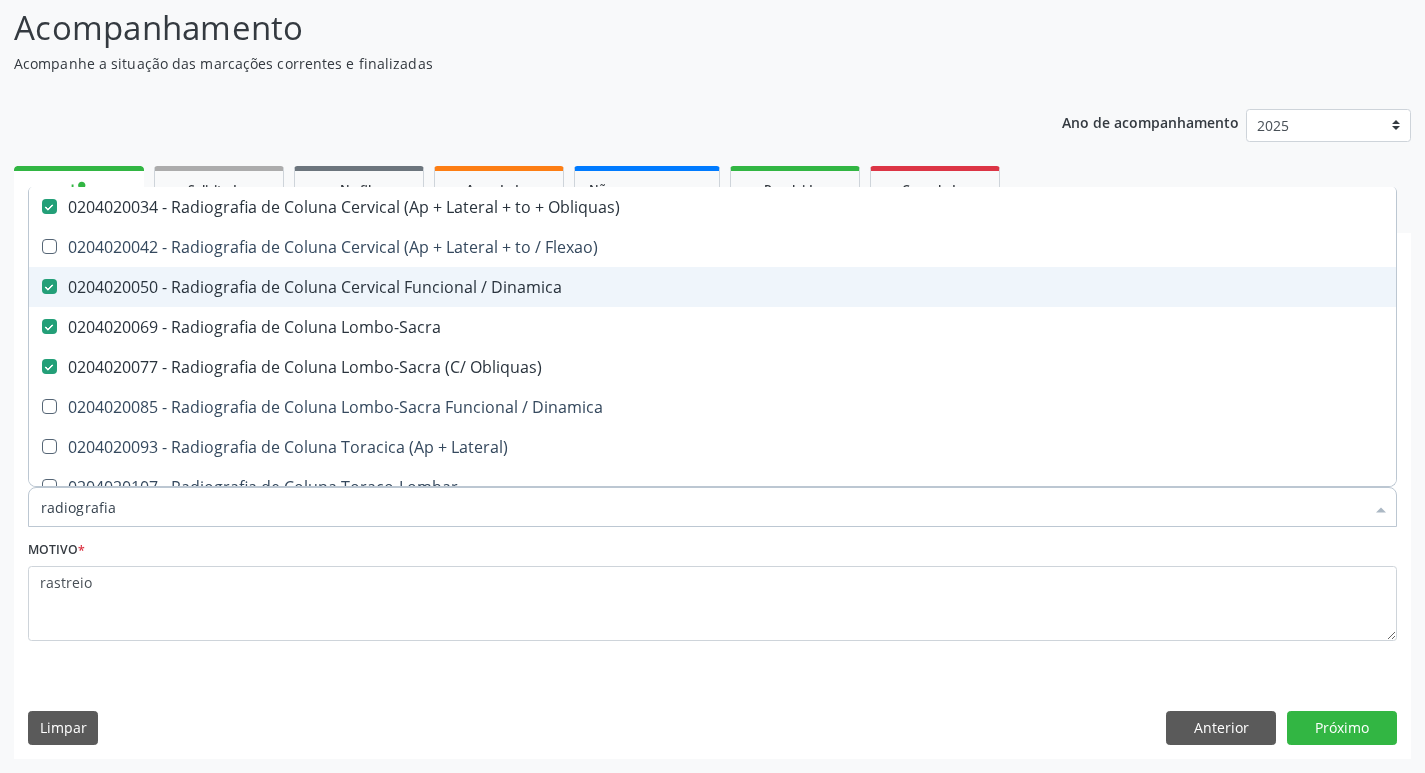 scroll, scrollTop: 900, scrollLeft: 0, axis: vertical 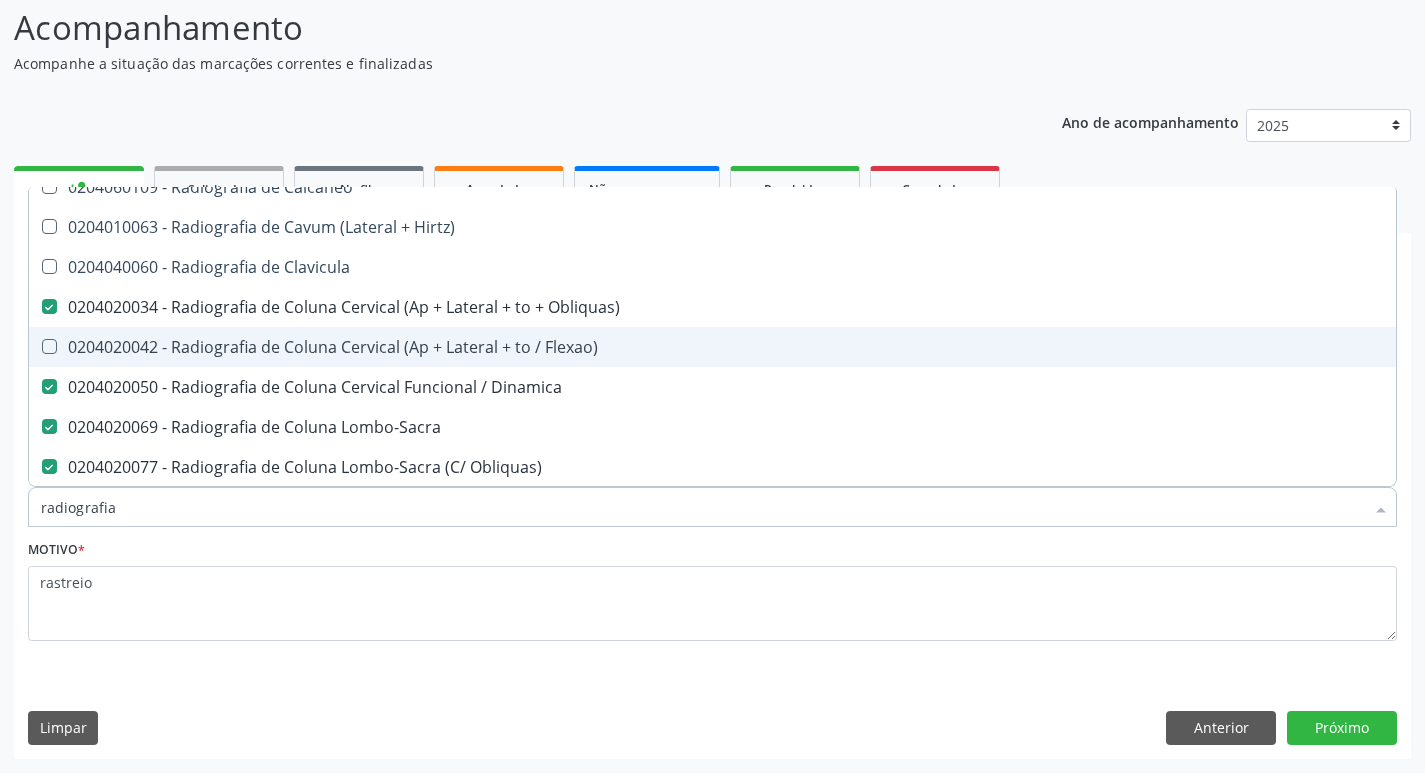 click on "0204020042 - Radiografia de Coluna Cervical (Ap + Lateral + to / Flexao)" at bounding box center [712, 347] 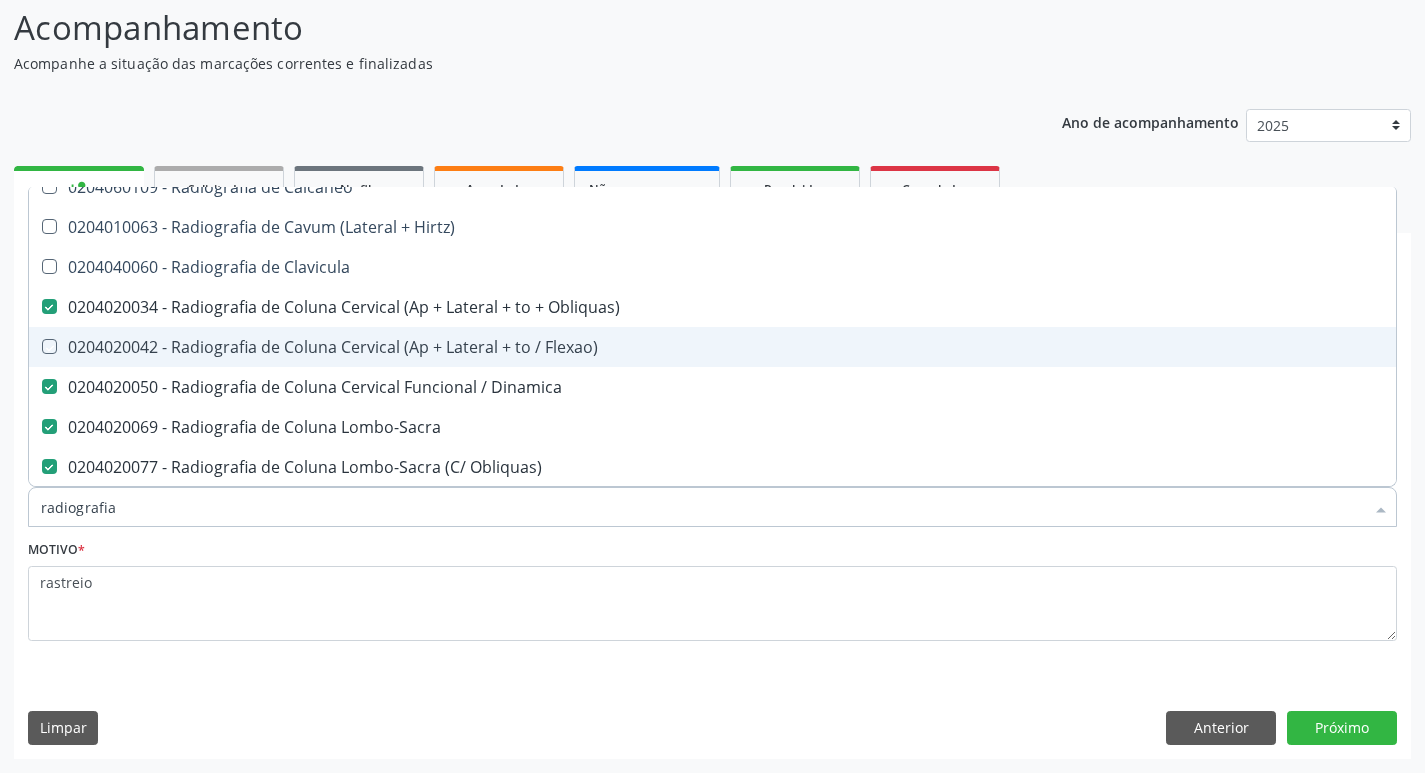 checkbox on "true" 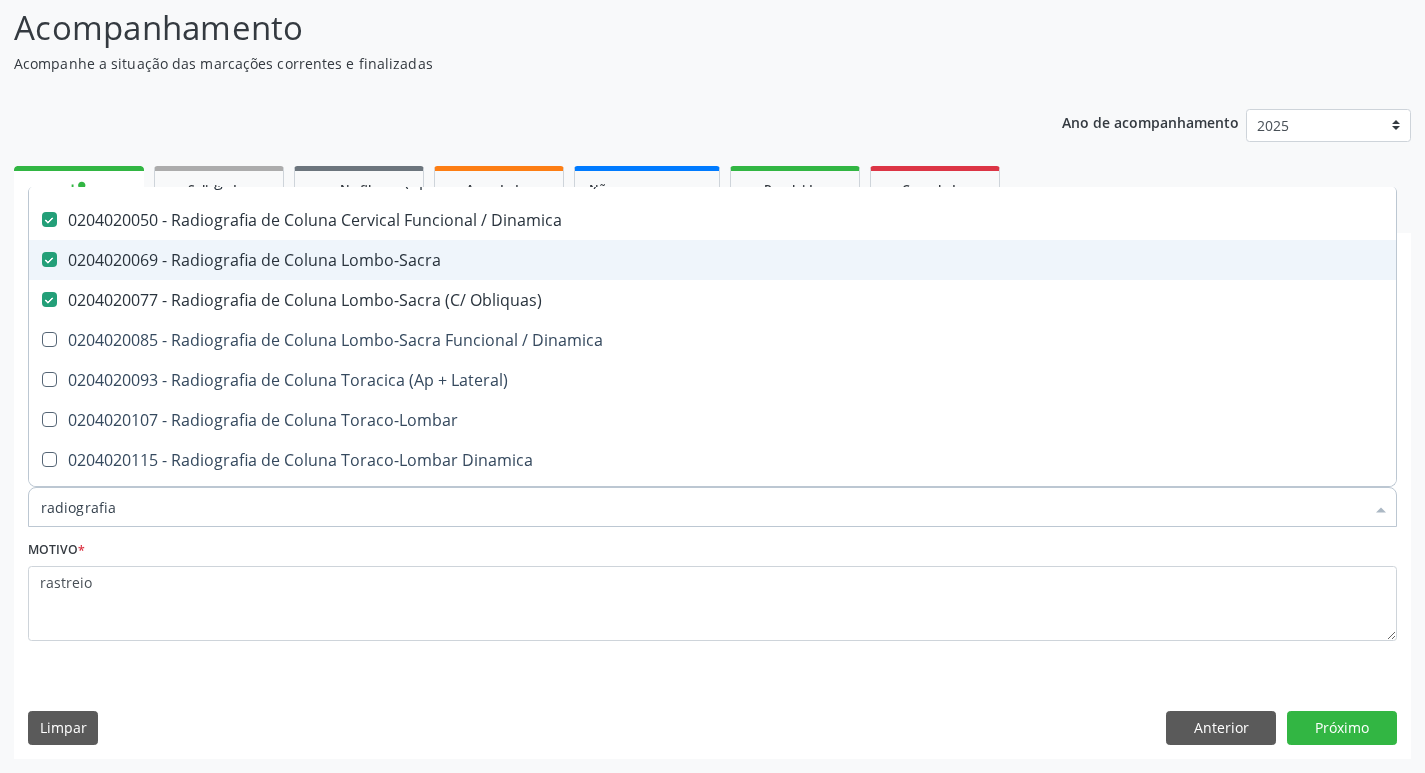 scroll, scrollTop: 1100, scrollLeft: 0, axis: vertical 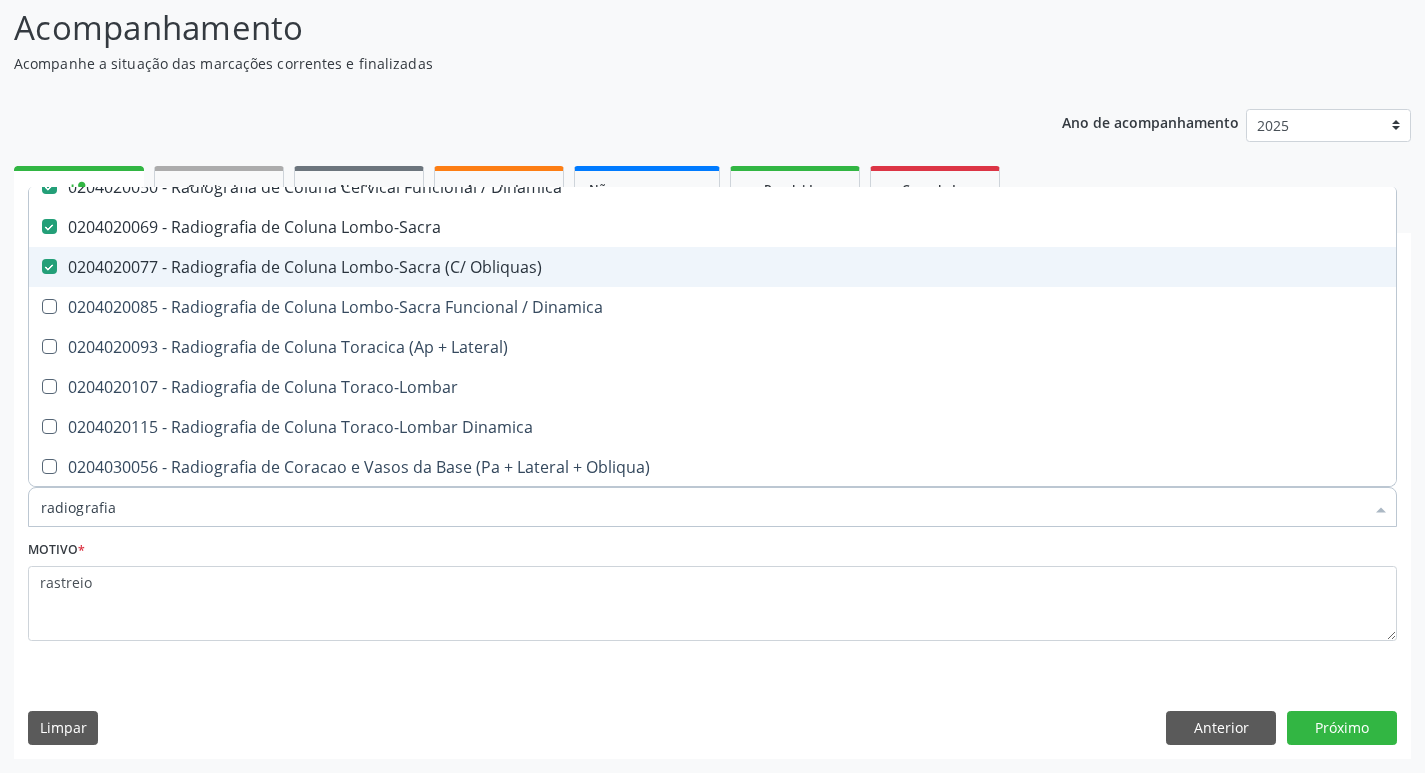 click on "0204020077 - Radiografia de Coluna Lombo-Sacra (C/ Obliquas)" at bounding box center [712, 267] 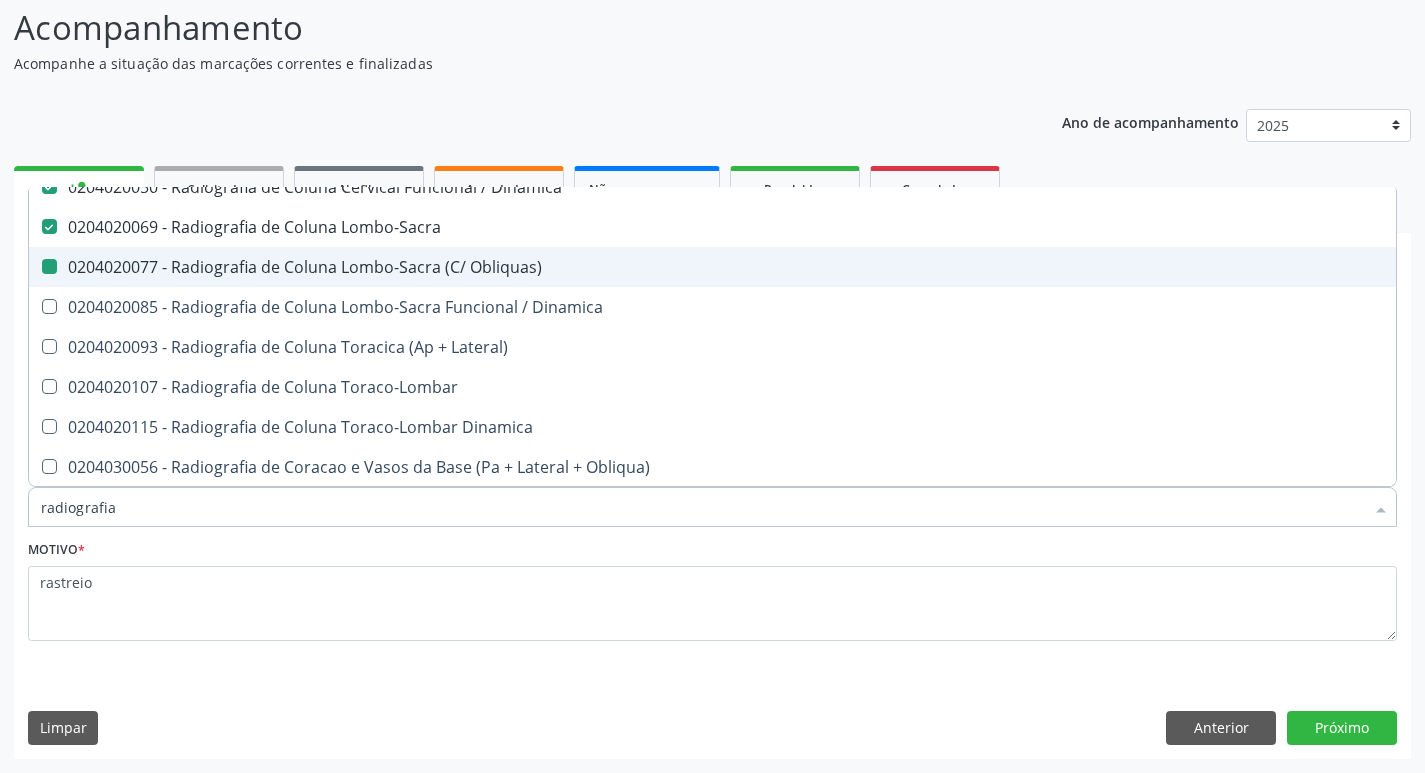 checkbox on "false" 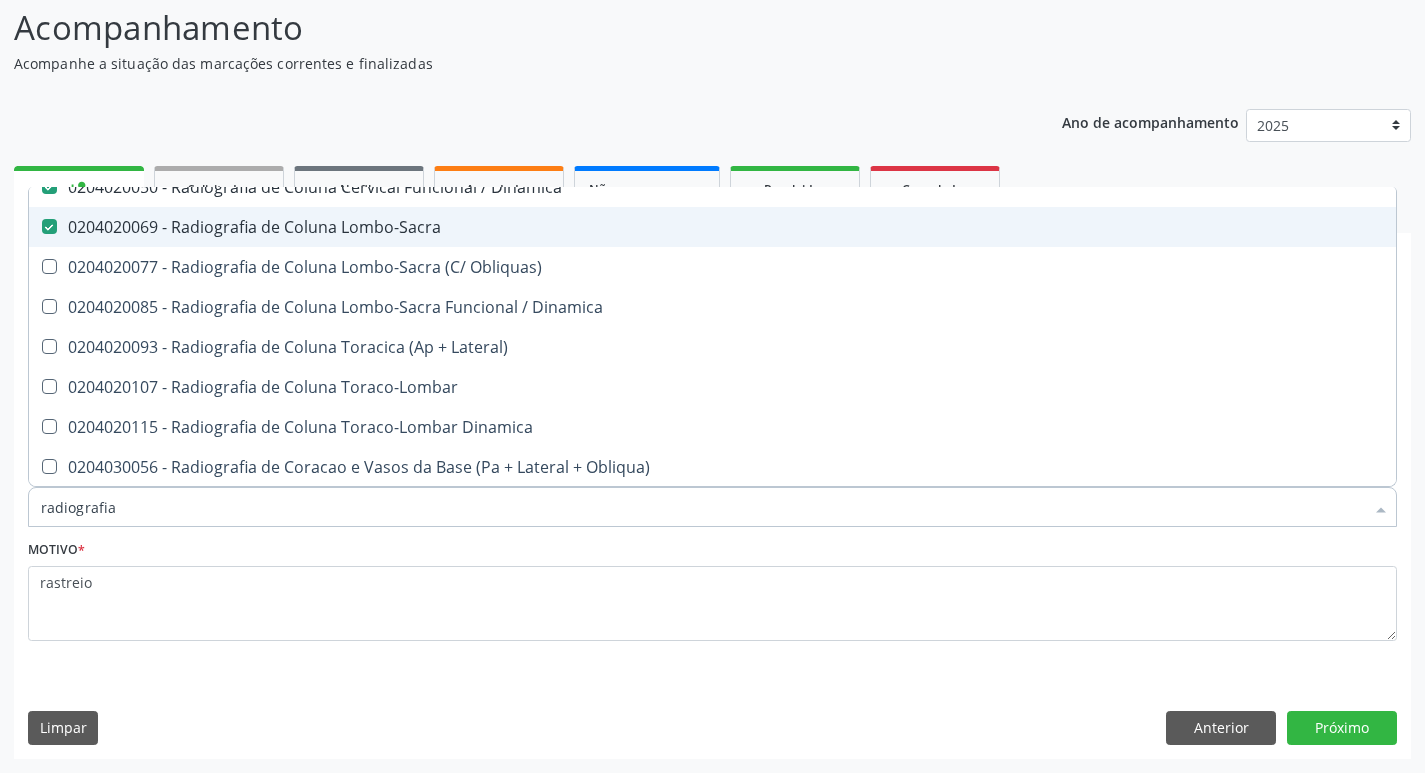 click on "0204020069 - Radiografia de Coluna Lombo-Sacra" at bounding box center (712, 227) 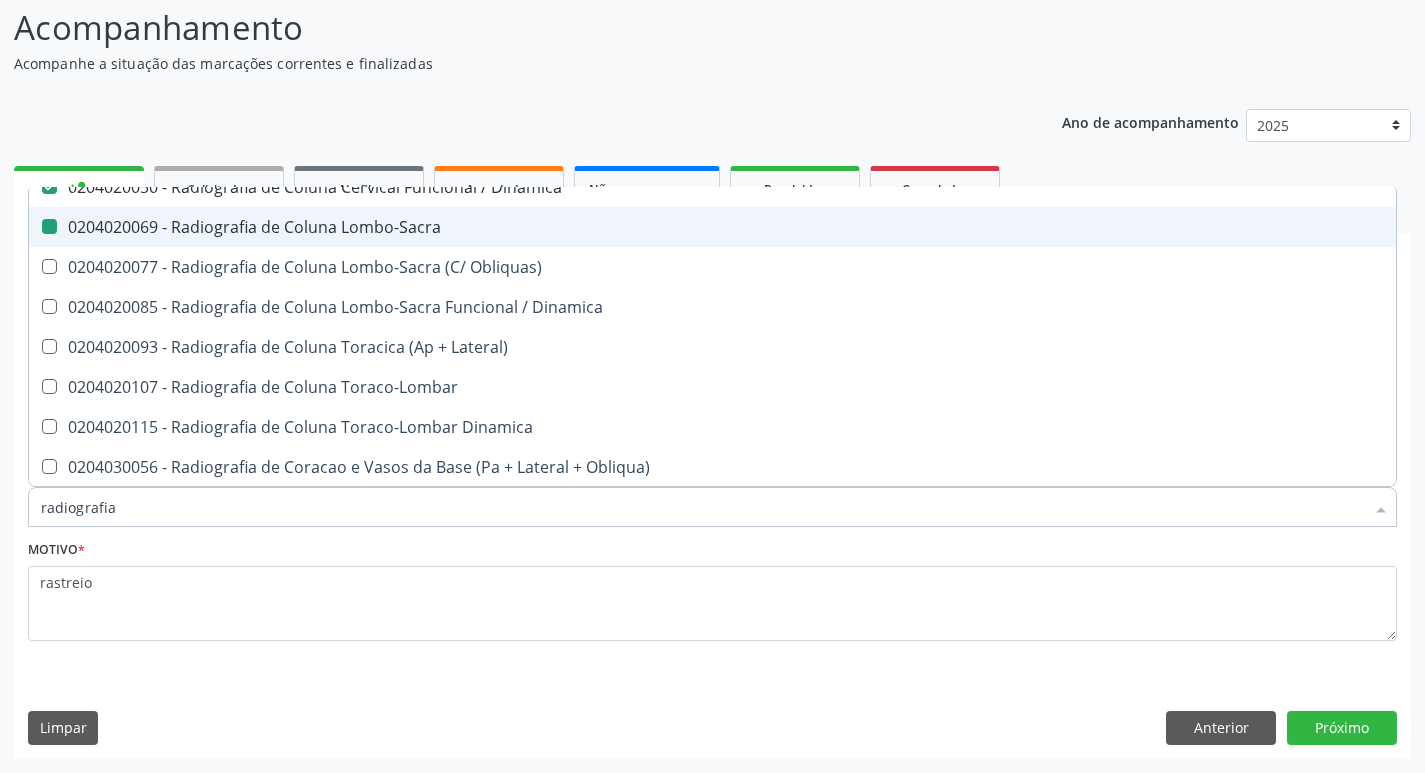 checkbox on "false" 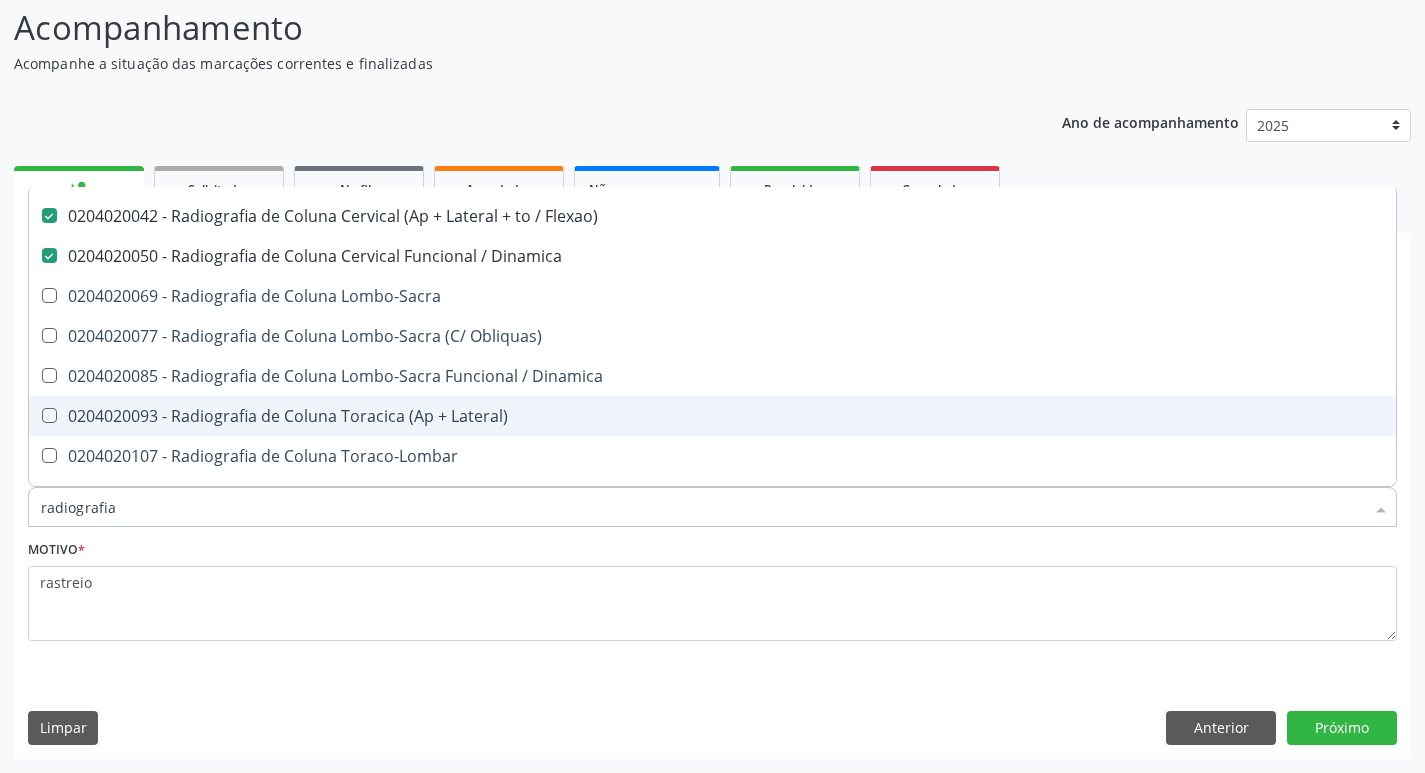 scroll, scrollTop: 1000, scrollLeft: 0, axis: vertical 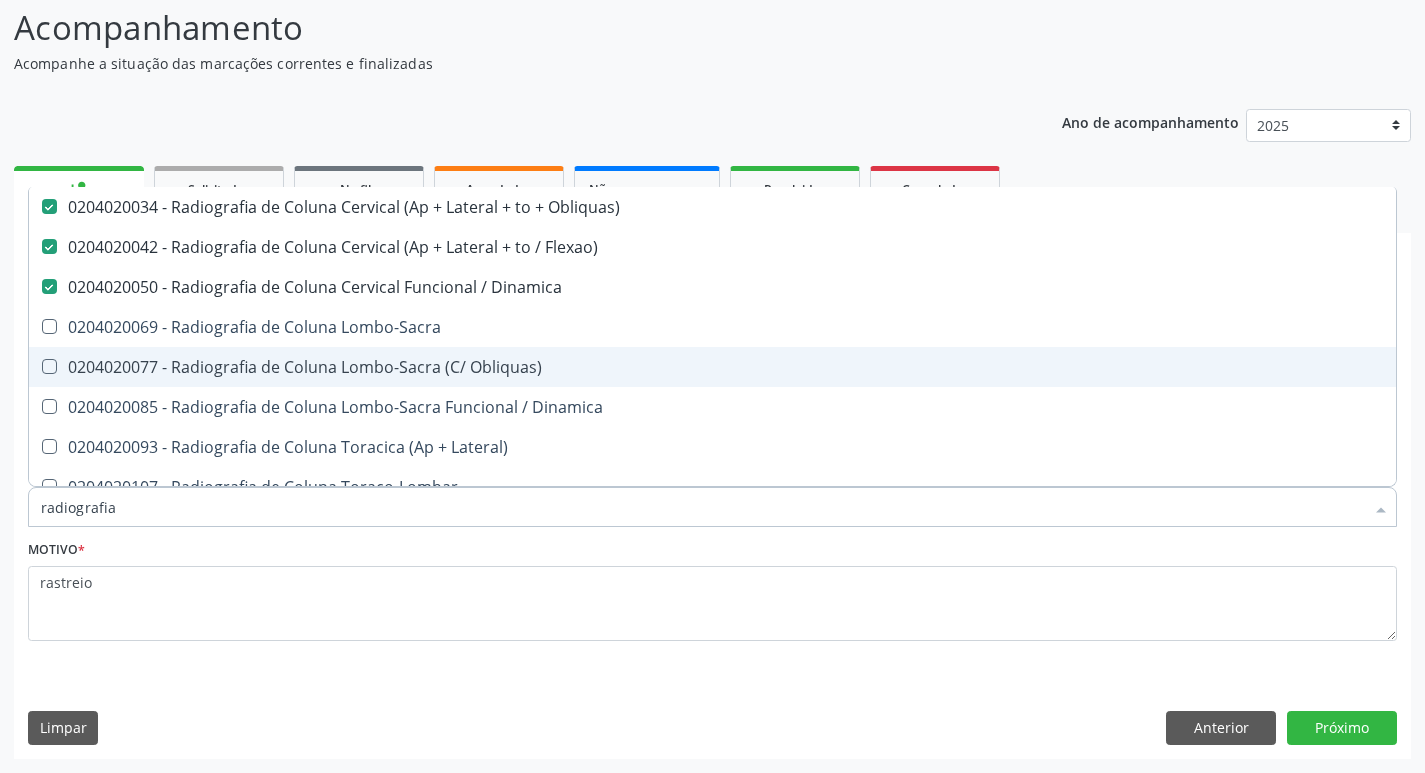 click on "0204020077 - Radiografia de Coluna Lombo-Sacra (C/ Obliquas)" at bounding box center (712, 367) 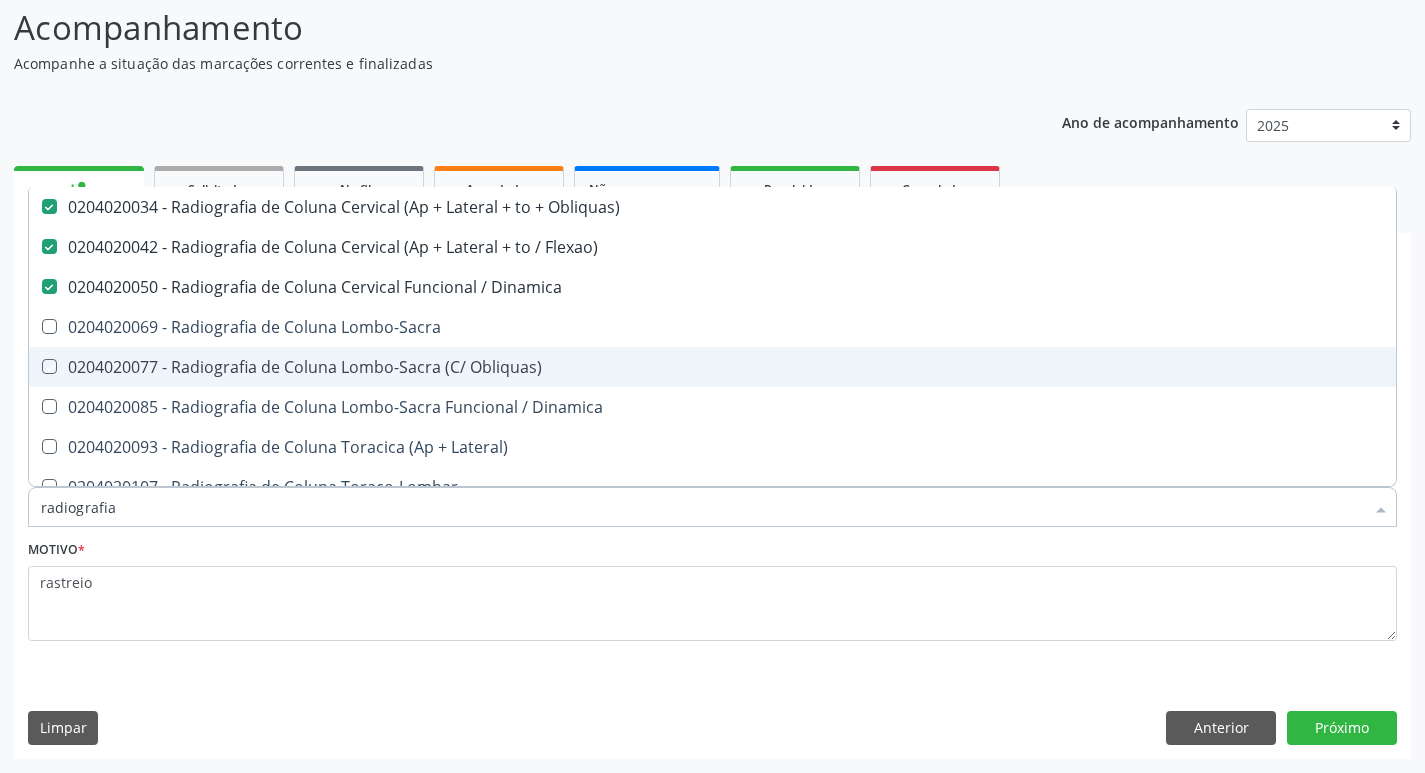 checkbox on "true" 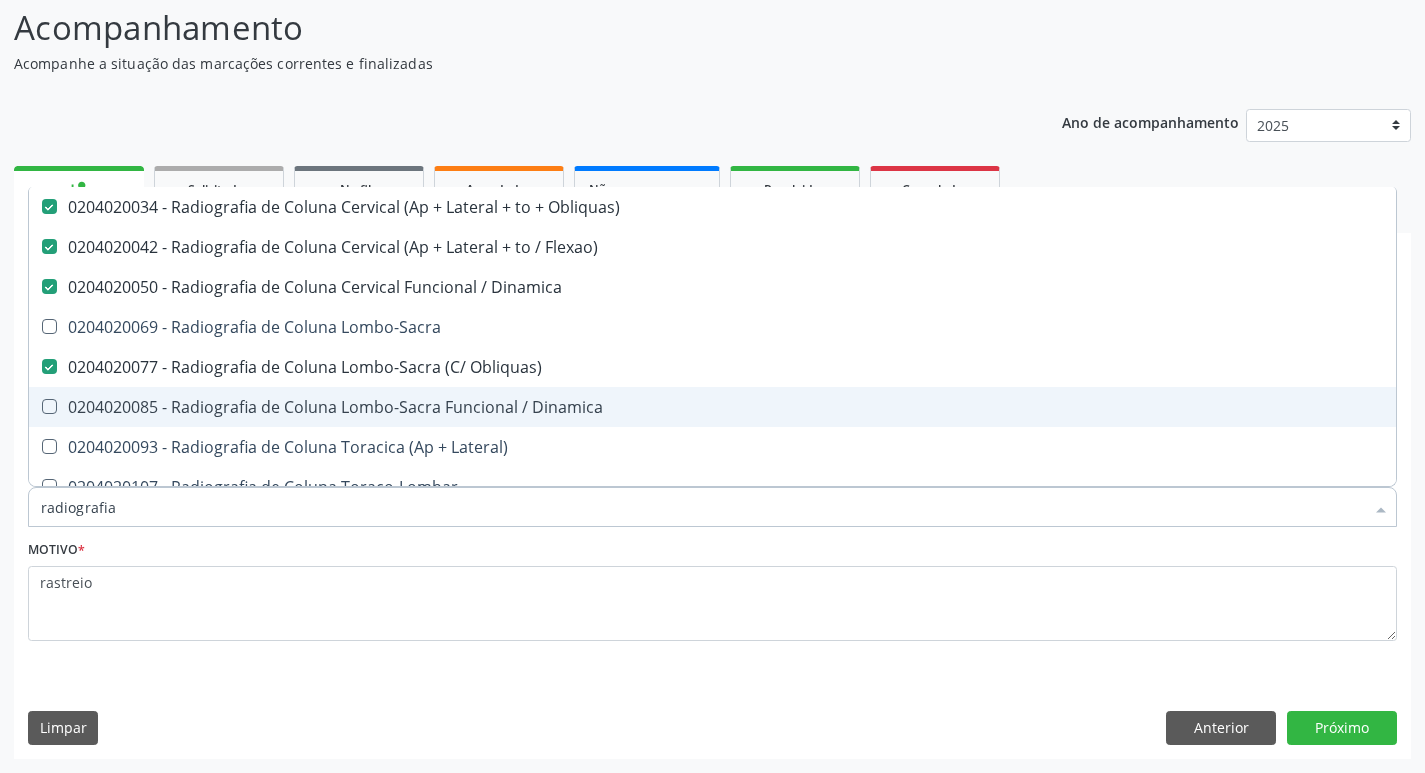 click on "0204020085 - Radiografia de Coluna Lombo-Sacra Funcional / Dinamica" at bounding box center (712, 407) 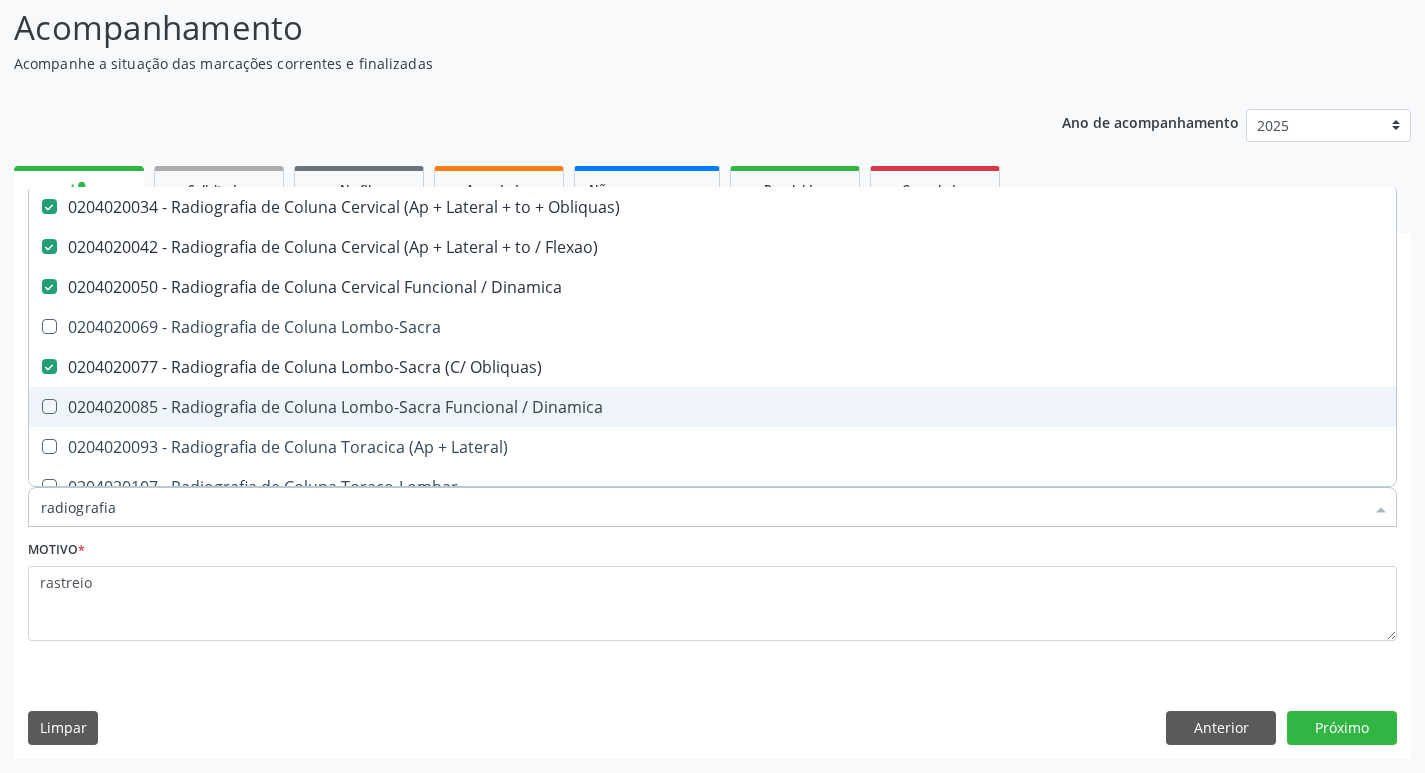 checkbox on "true" 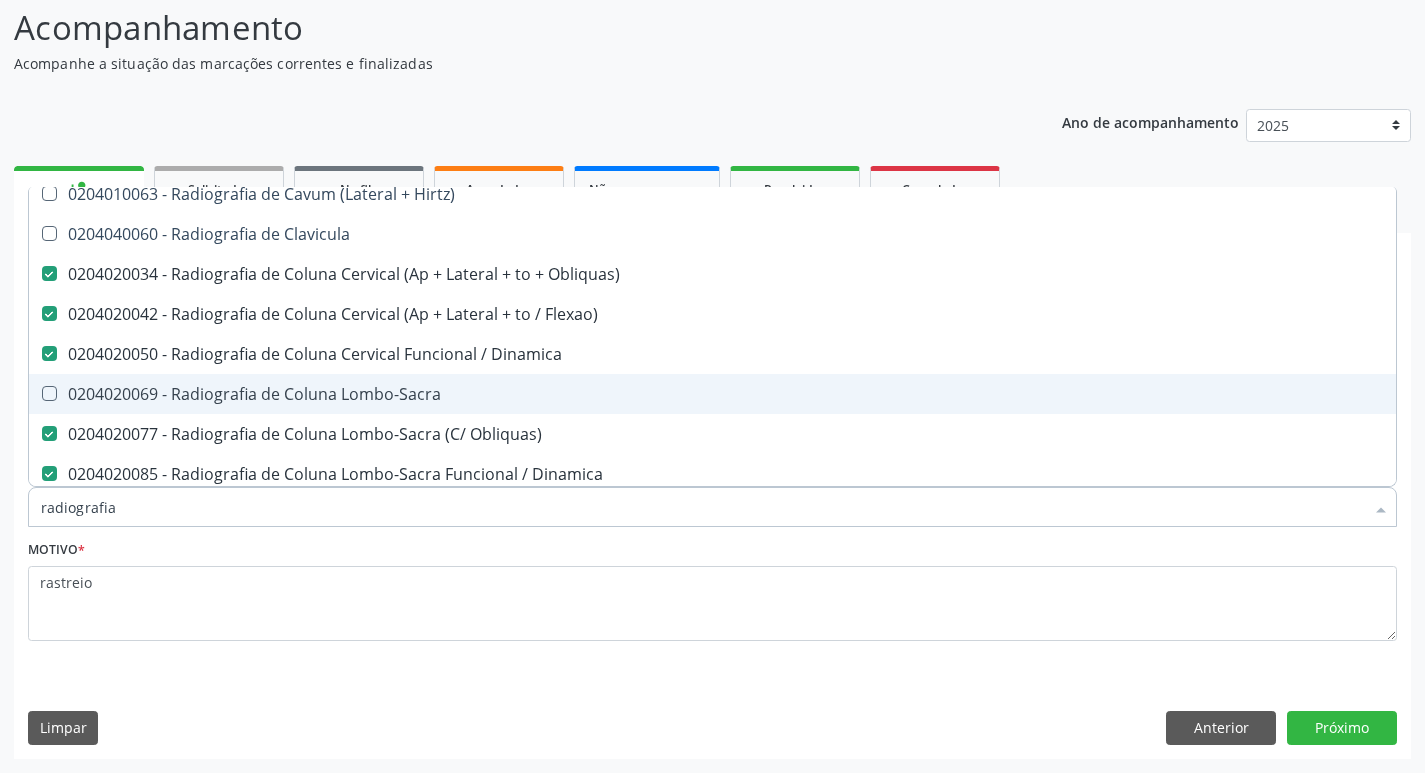 scroll, scrollTop: 900, scrollLeft: 0, axis: vertical 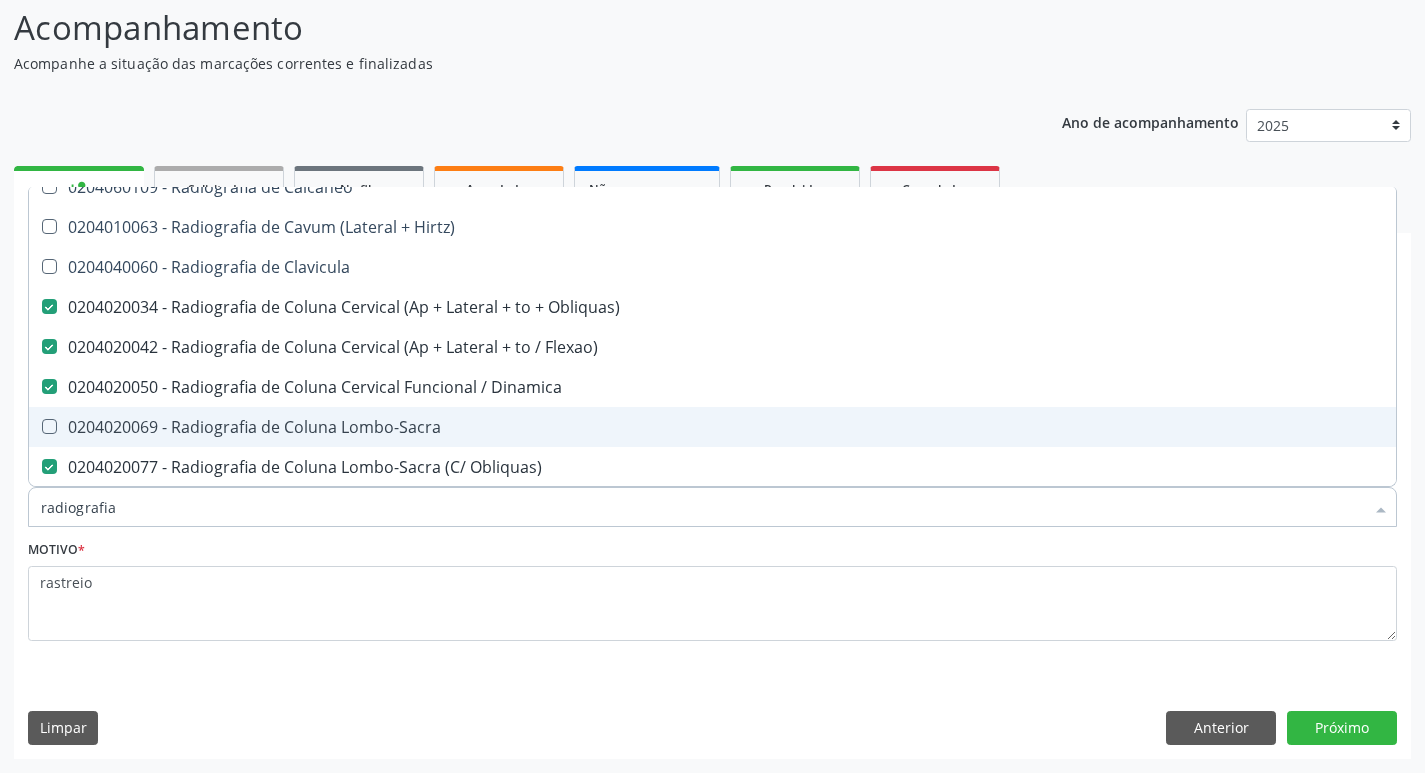 click on "0204020069 - Radiografia de Coluna Lombo-Sacra" at bounding box center (712, 427) 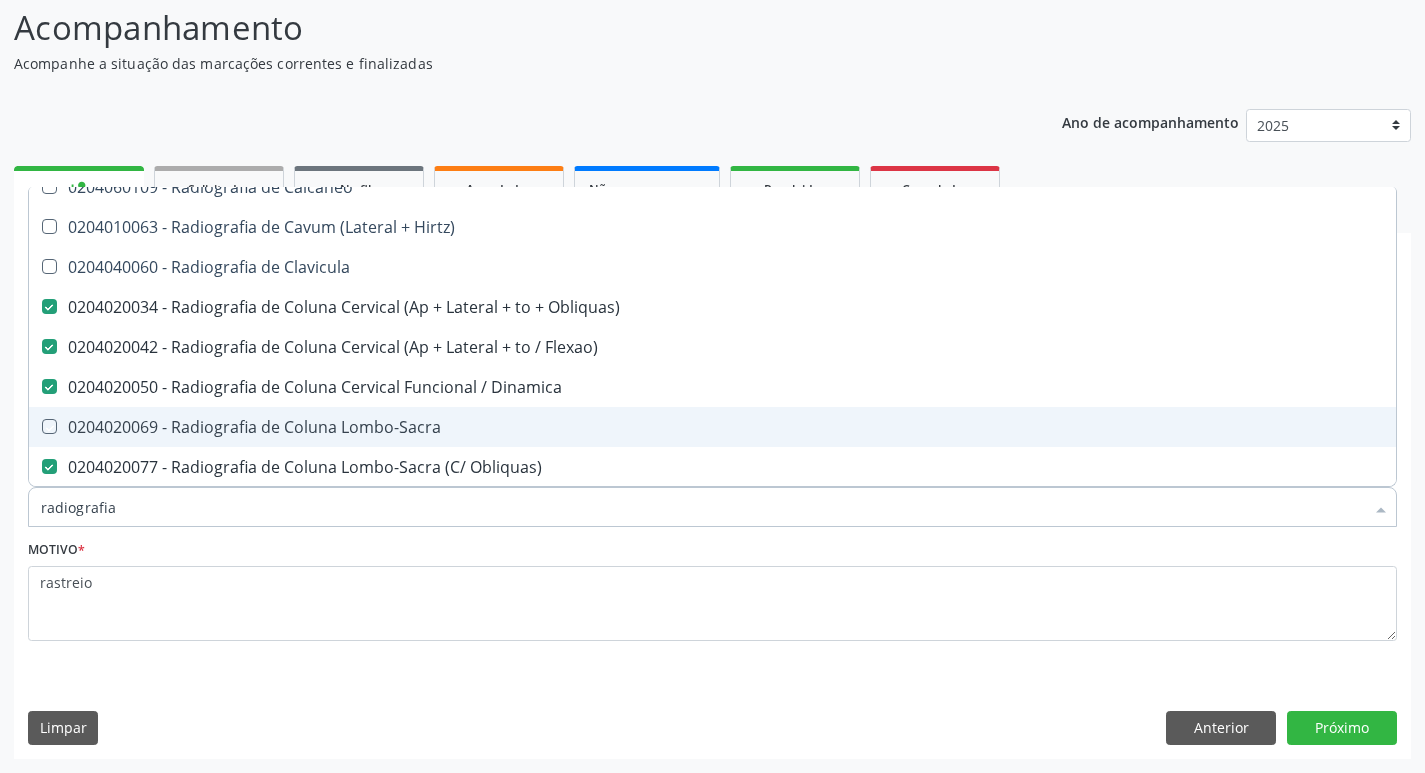 checkbox on "true" 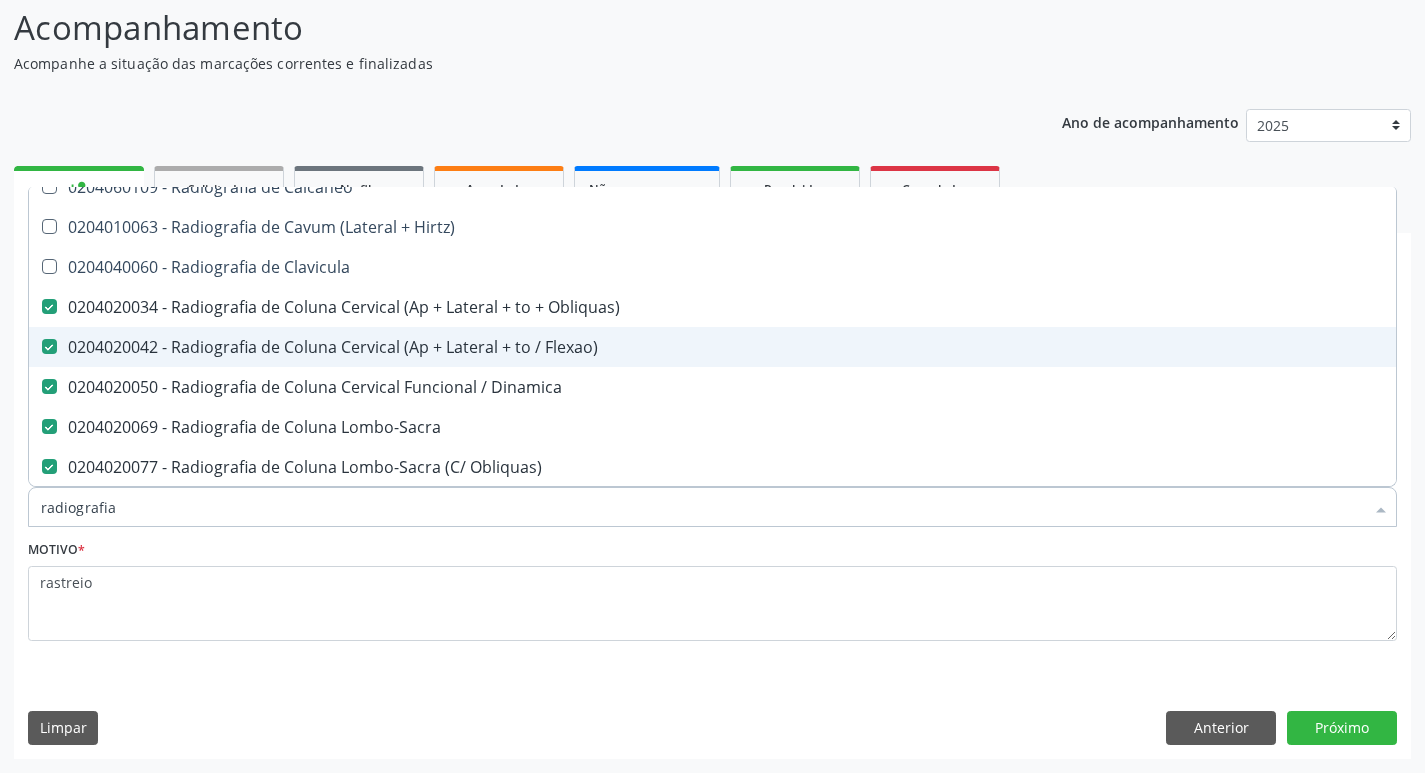click on "0204020042 - Radiografia de Coluna Cervical (Ap + Lateral + to / Flexao)" at bounding box center [712, 347] 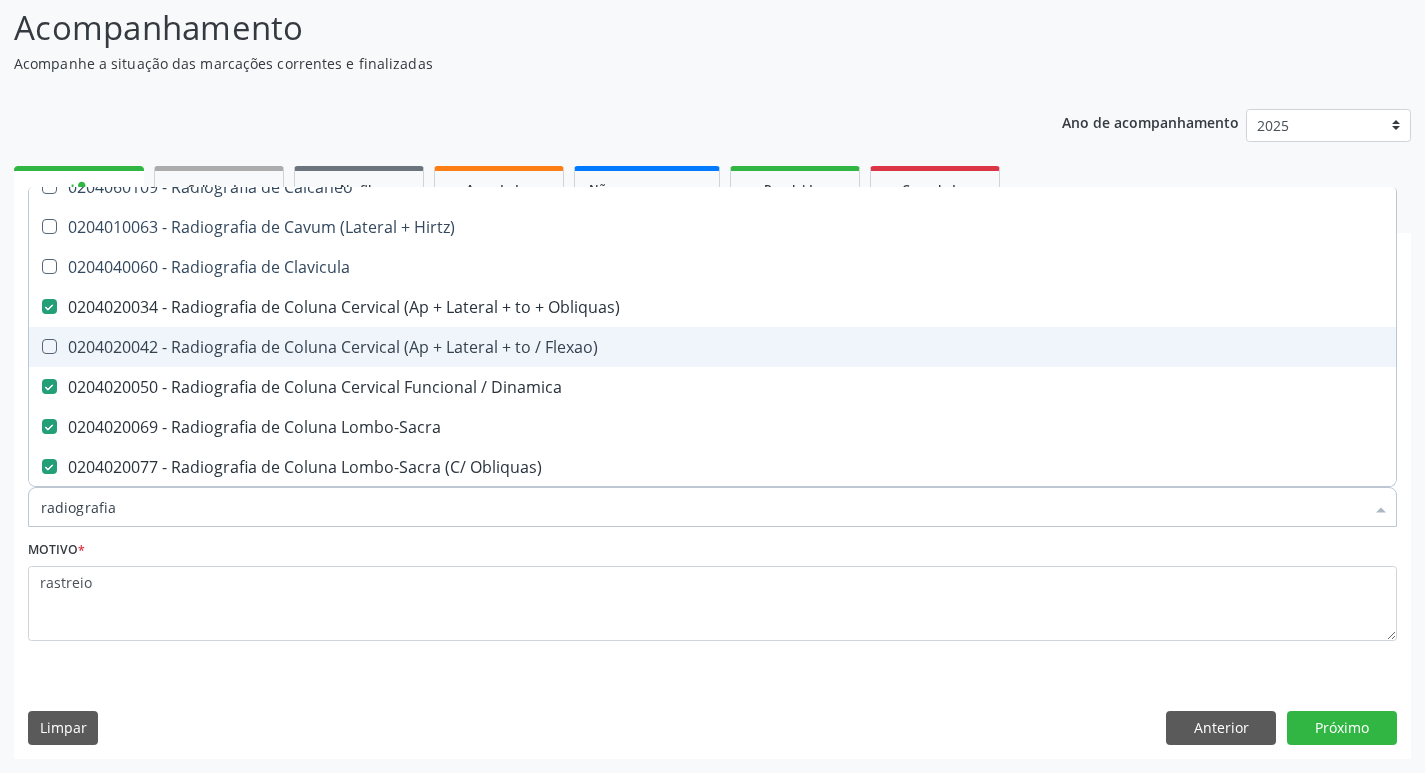 click on "0204020042 - Radiografia de Coluna Cervical (Ap + Lateral + to / Flexao)" at bounding box center [712, 347] 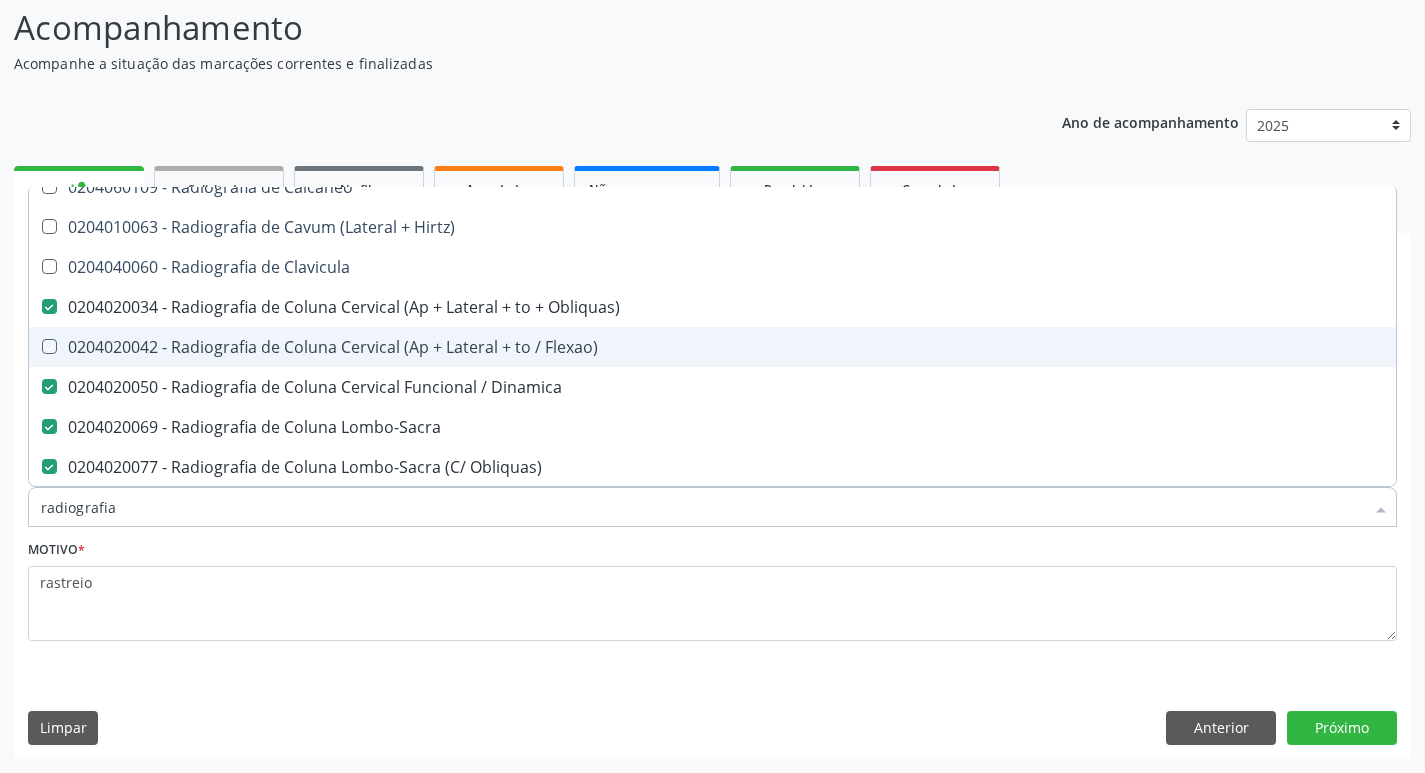 checkbox on "true" 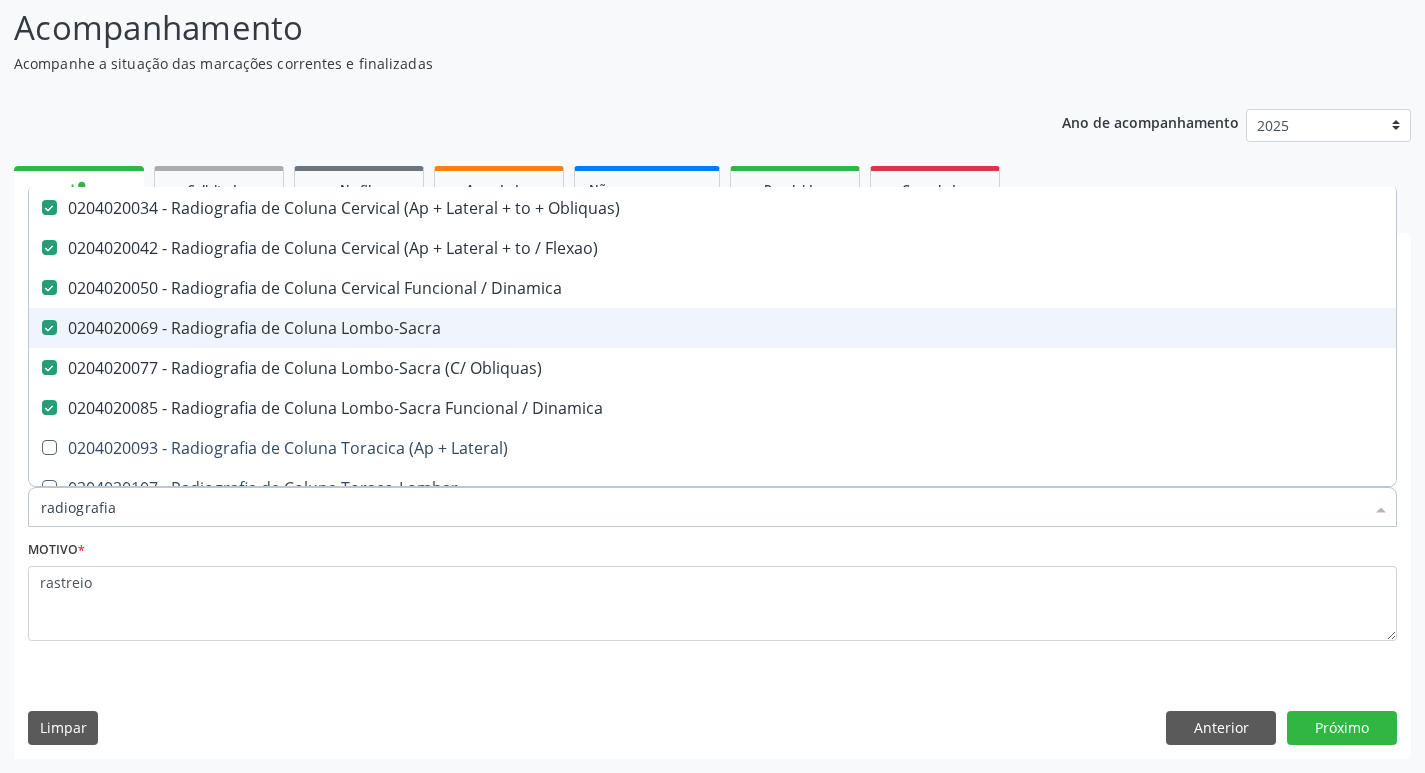 scroll, scrollTop: 1000, scrollLeft: 0, axis: vertical 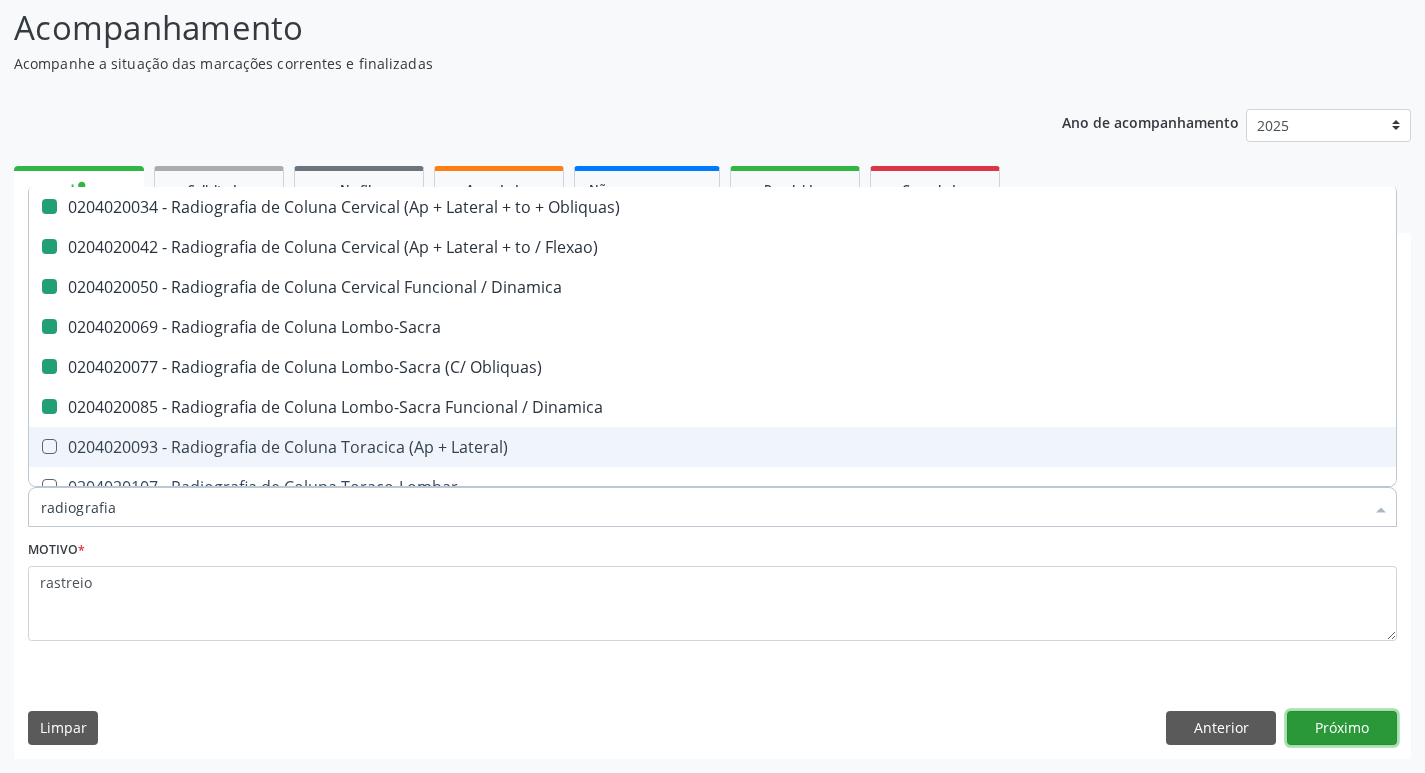 click on "Próximo" at bounding box center [1342, 728] 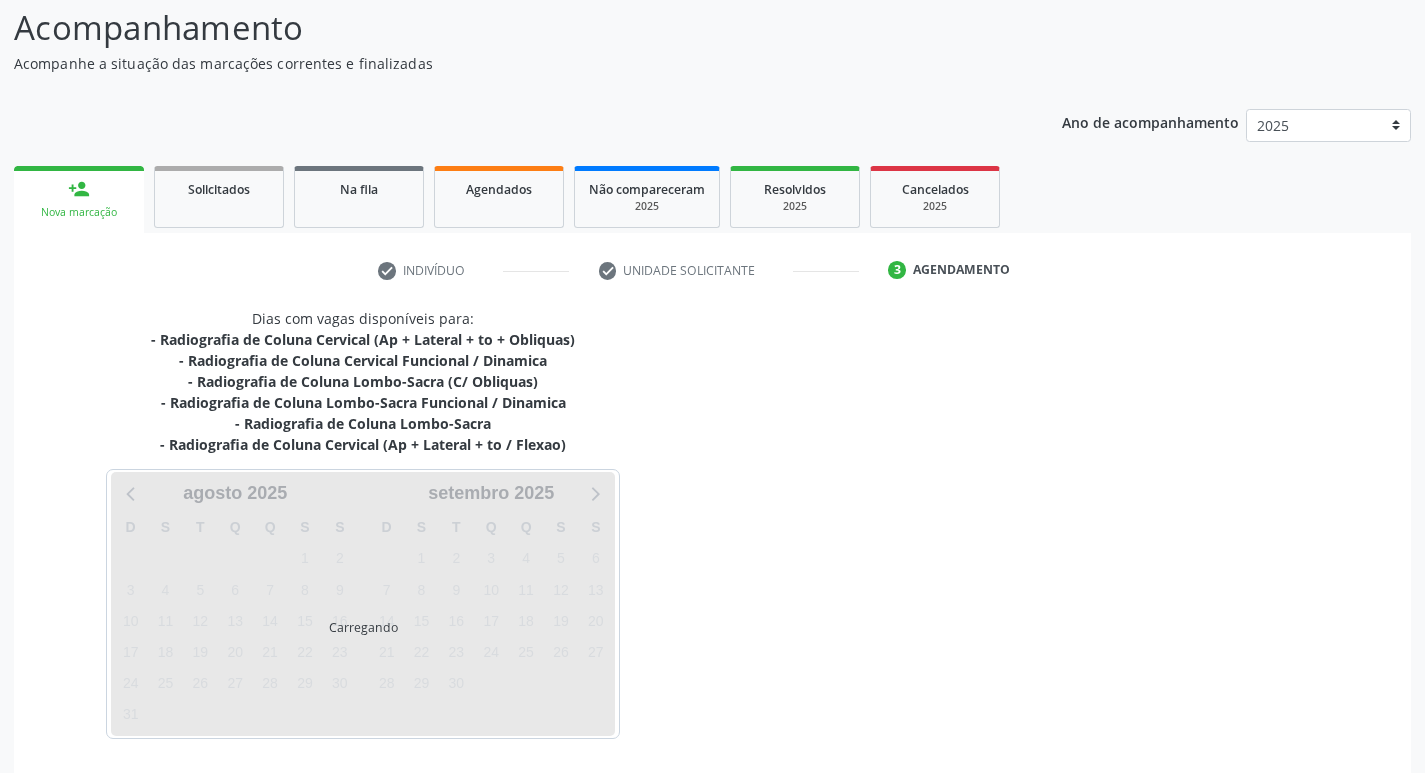 scroll, scrollTop: 0, scrollLeft: 0, axis: both 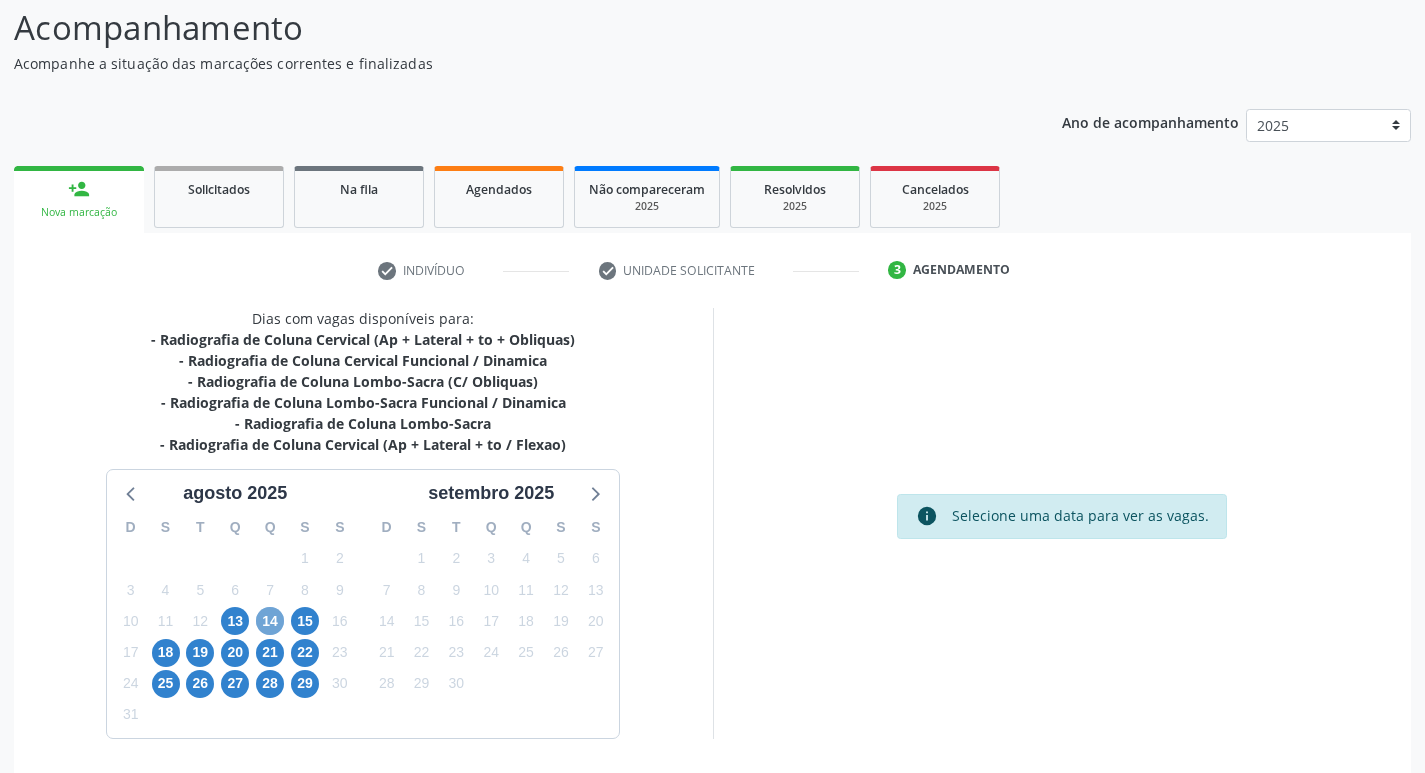 click on "14" at bounding box center (270, 621) 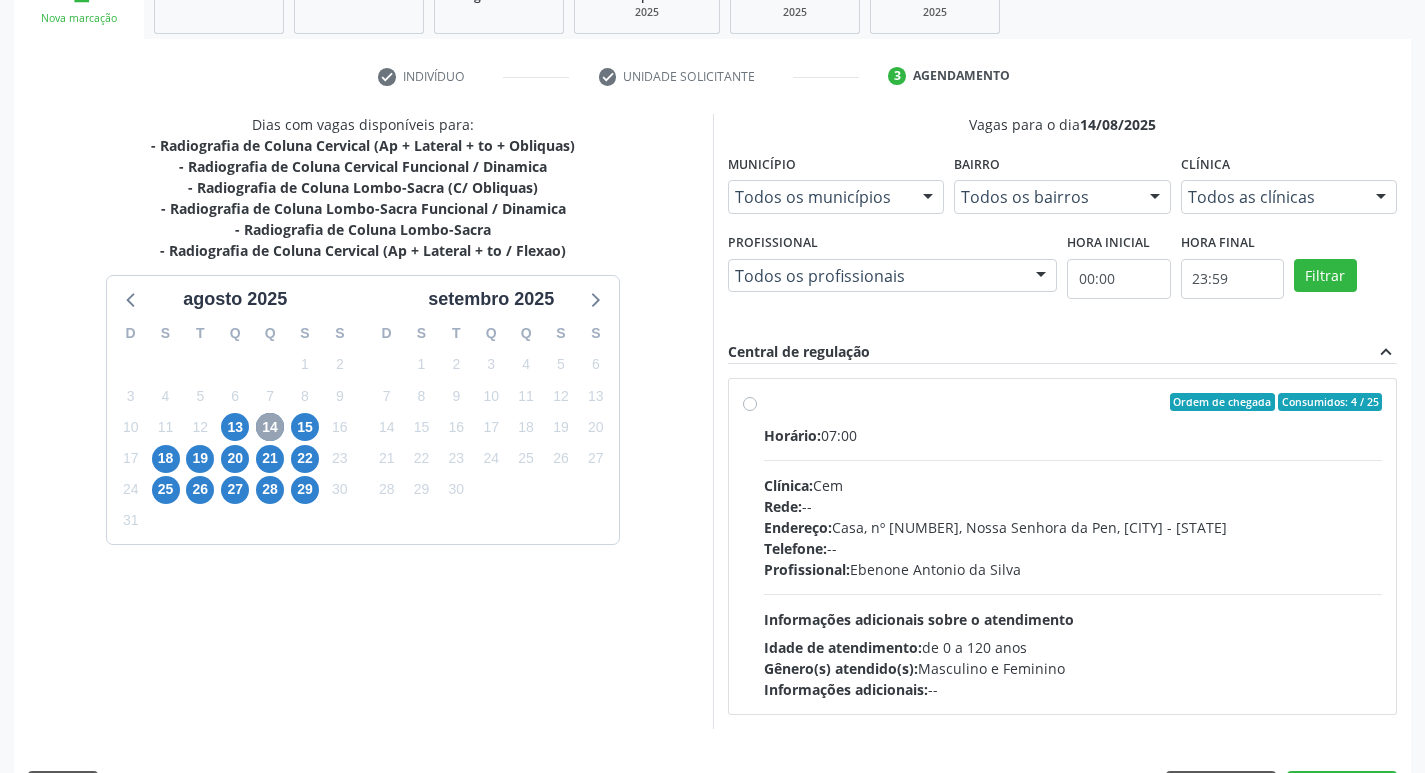 scroll, scrollTop: 333, scrollLeft: 0, axis: vertical 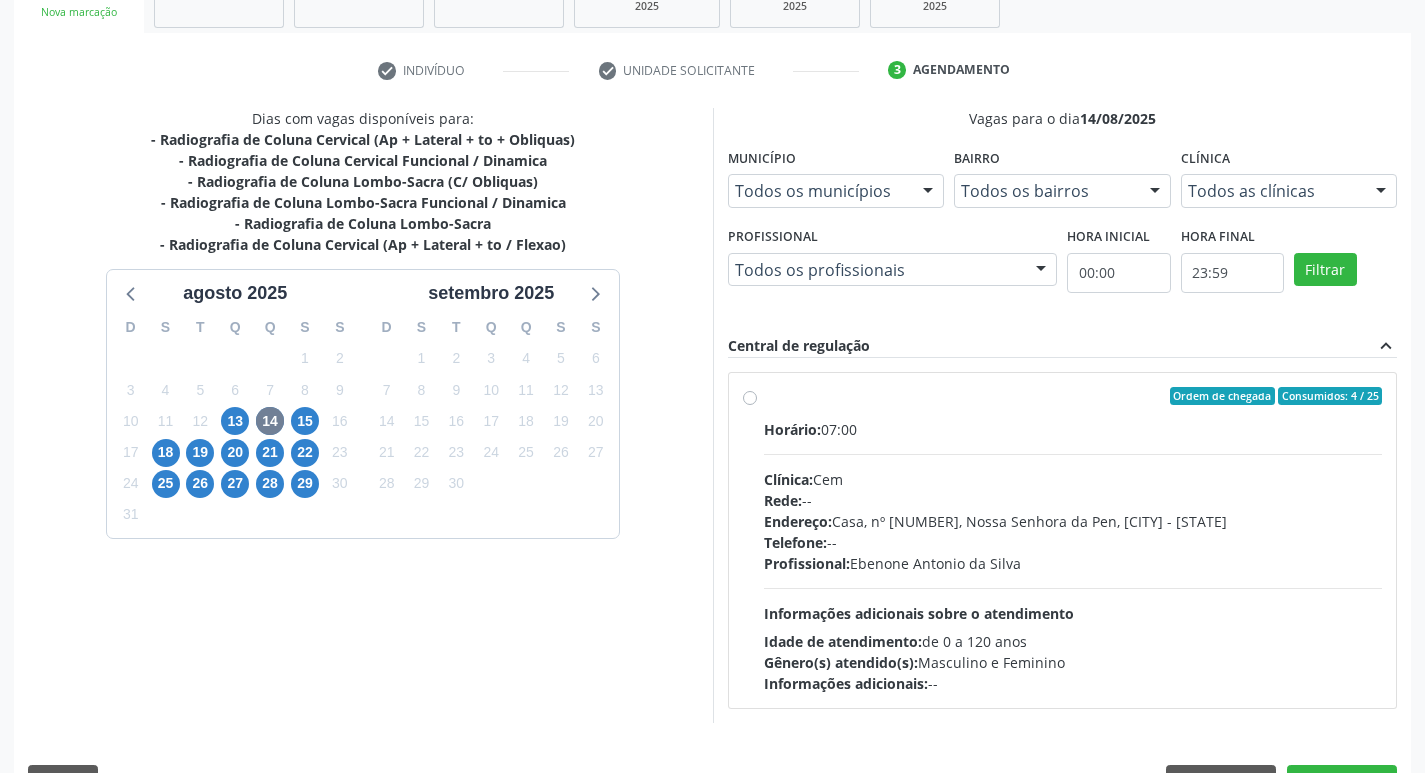 click on "Horário:   07:00" at bounding box center [1073, 429] 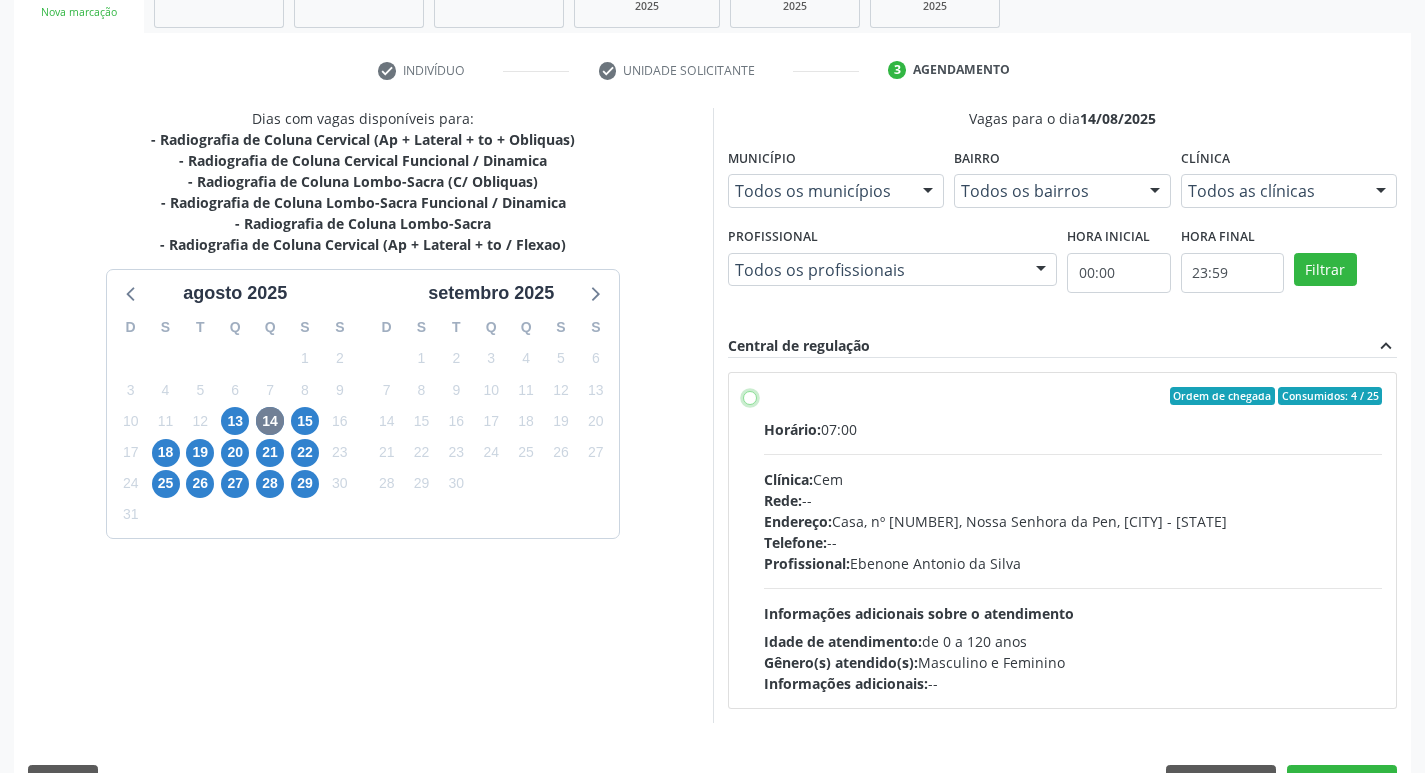 click on "Ordem de chegada
Consumidos: 4 / 25
Horário:   07:00
Clínica:  Cem
Rede:
--
Endereço:   Casa, nº 393, Nossa Senhora da Pen, Serra Talhada - PE
Telefone:   --
Profissional:
Ebenone Antonio da Silva
Informações adicionais sobre o atendimento
Idade de atendimento:
de 0 a 120 anos
Gênero(s) atendido(s):
Masculino e Feminino
Informações adicionais:
--" at bounding box center (750, 396) 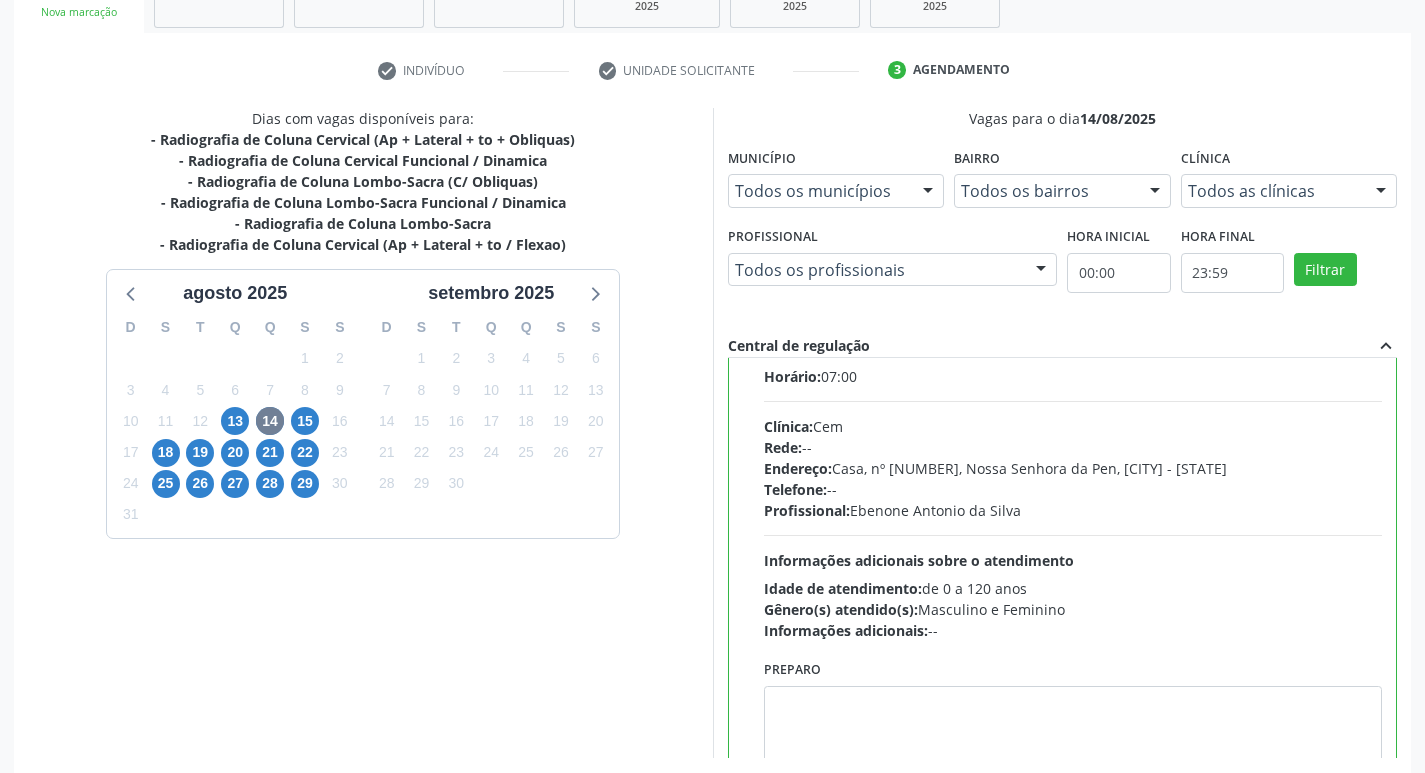 scroll, scrollTop: 99, scrollLeft: 0, axis: vertical 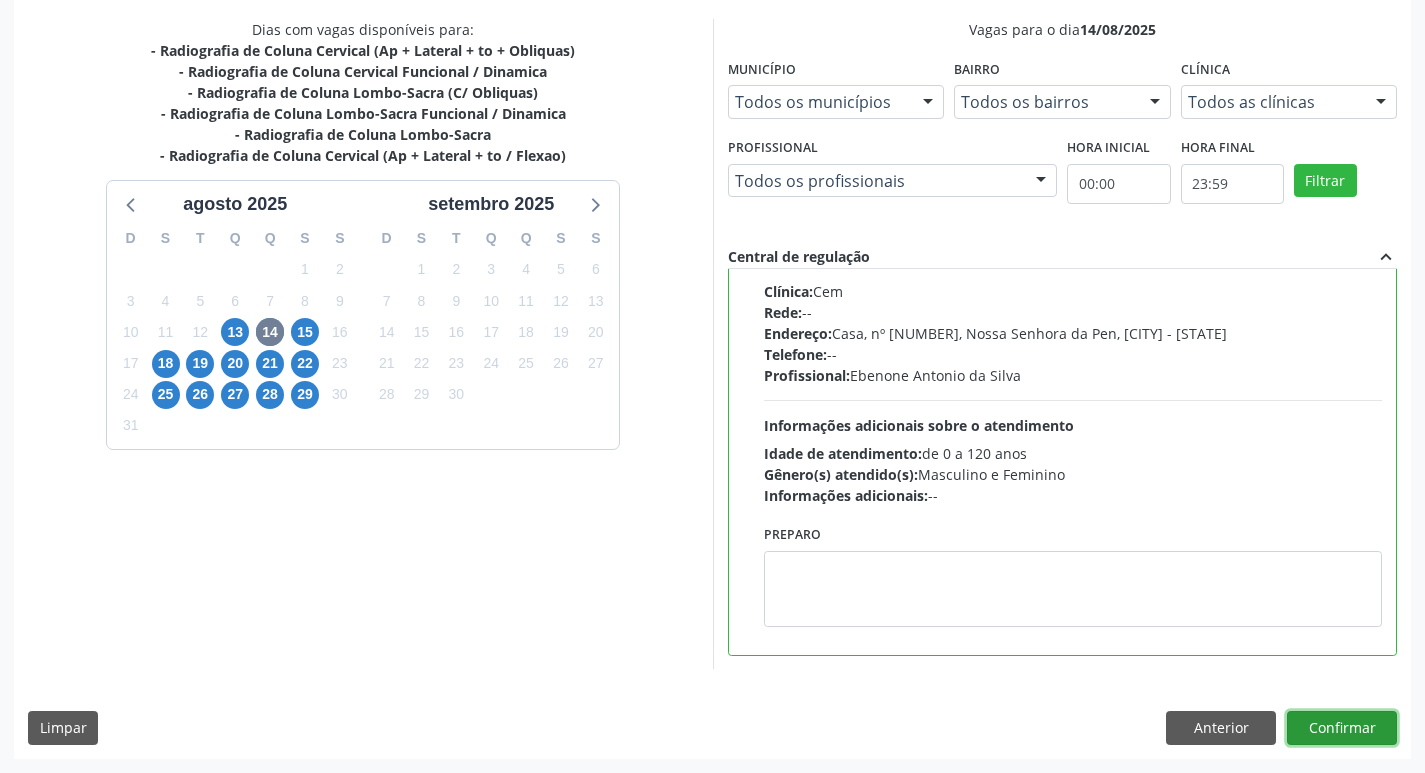 click on "Confirmar" at bounding box center [1342, 728] 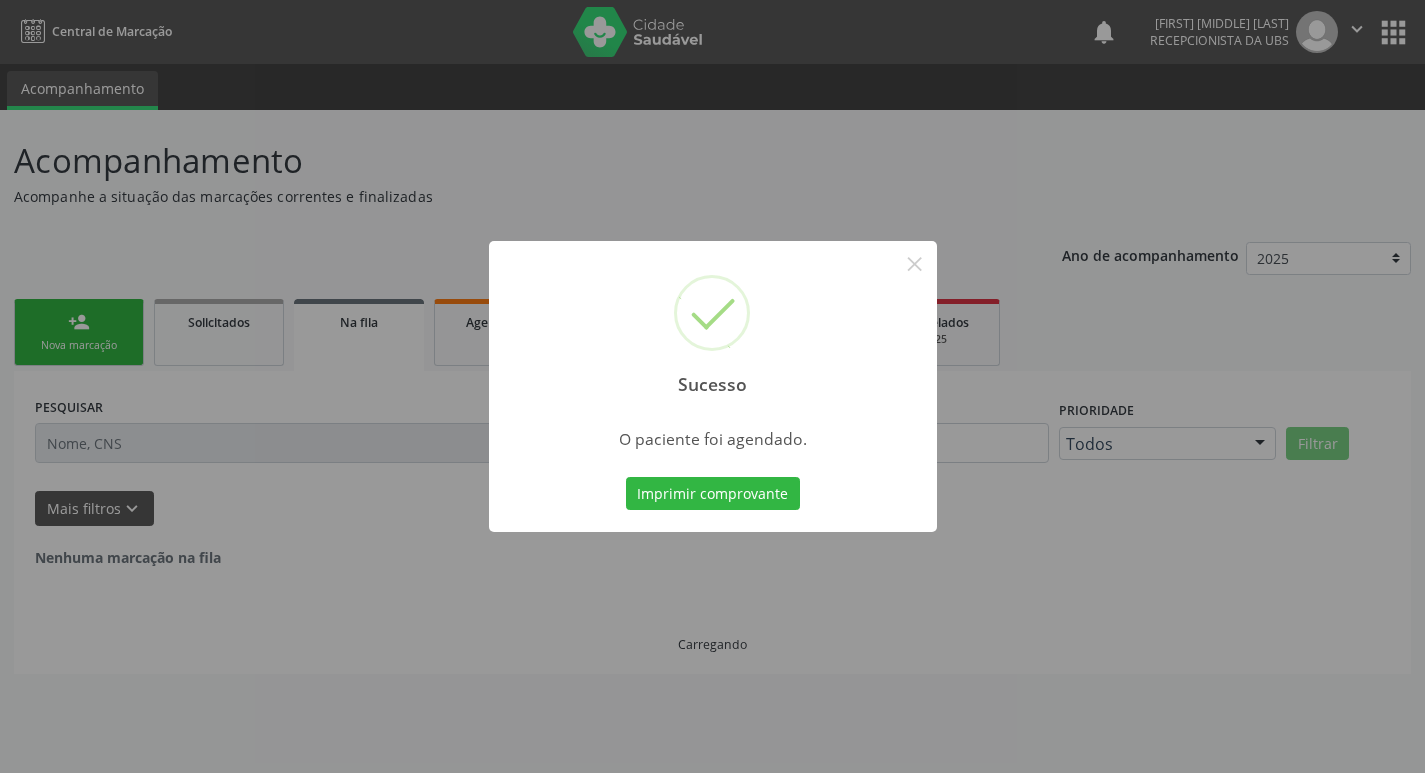 scroll, scrollTop: 0, scrollLeft: 0, axis: both 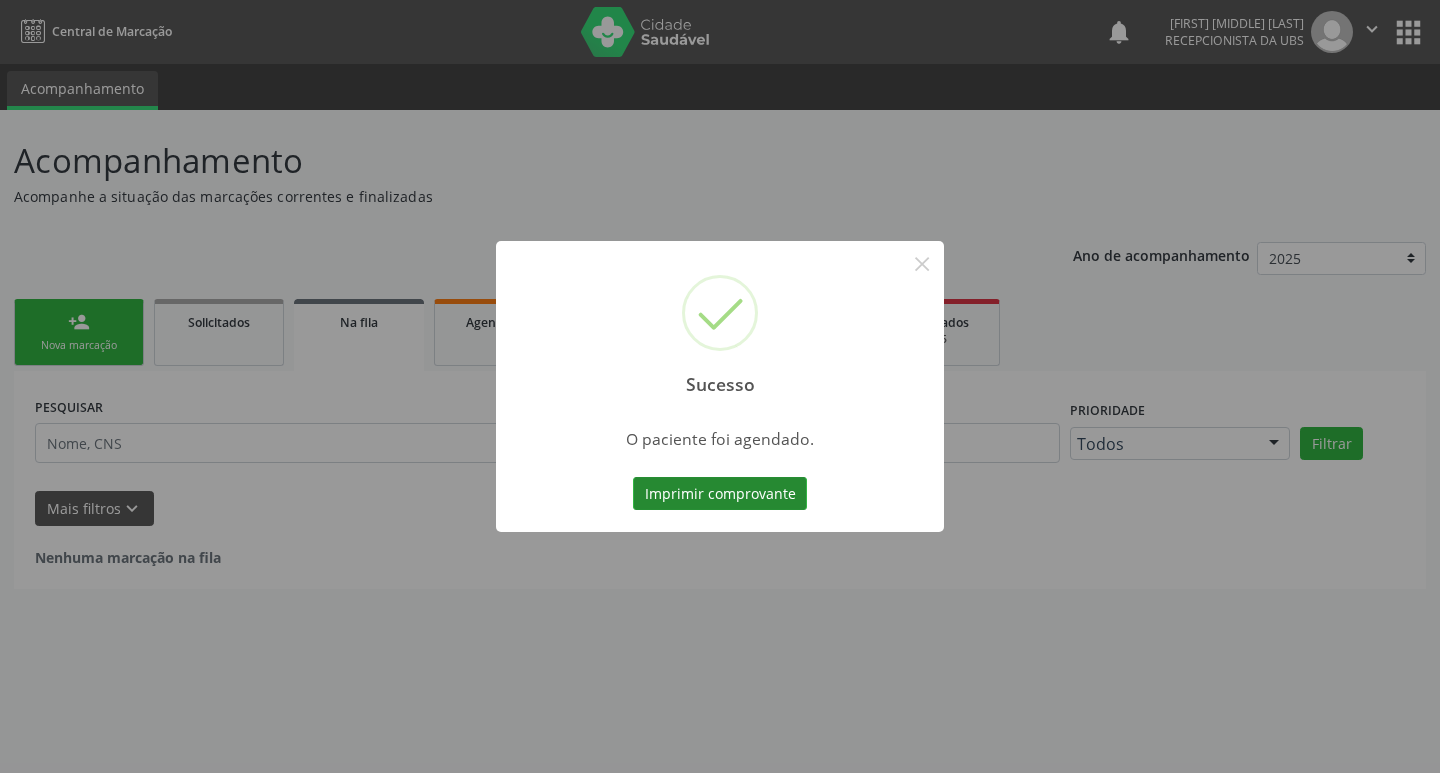 click on "Imprimir comprovante" at bounding box center (720, 494) 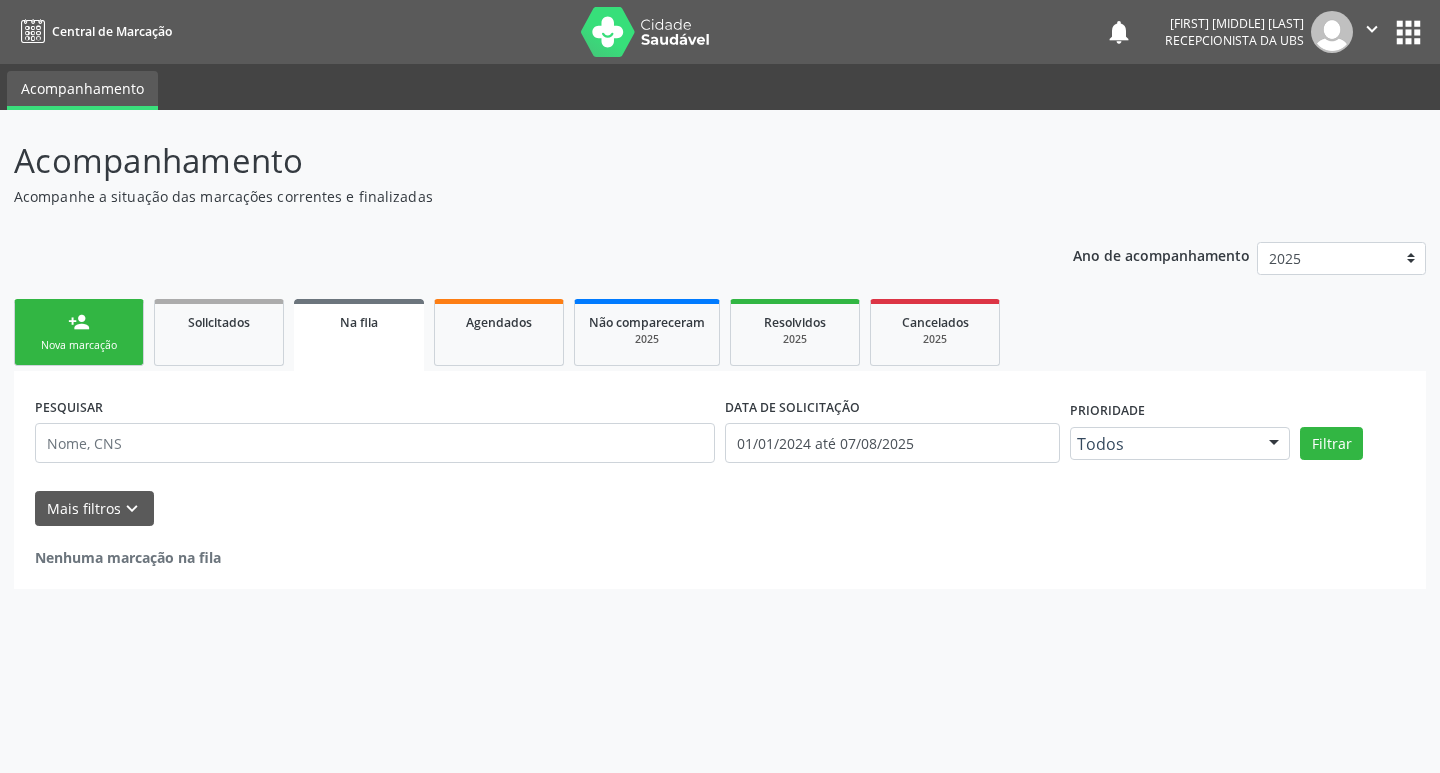 click on "Nova marcação" at bounding box center [79, 345] 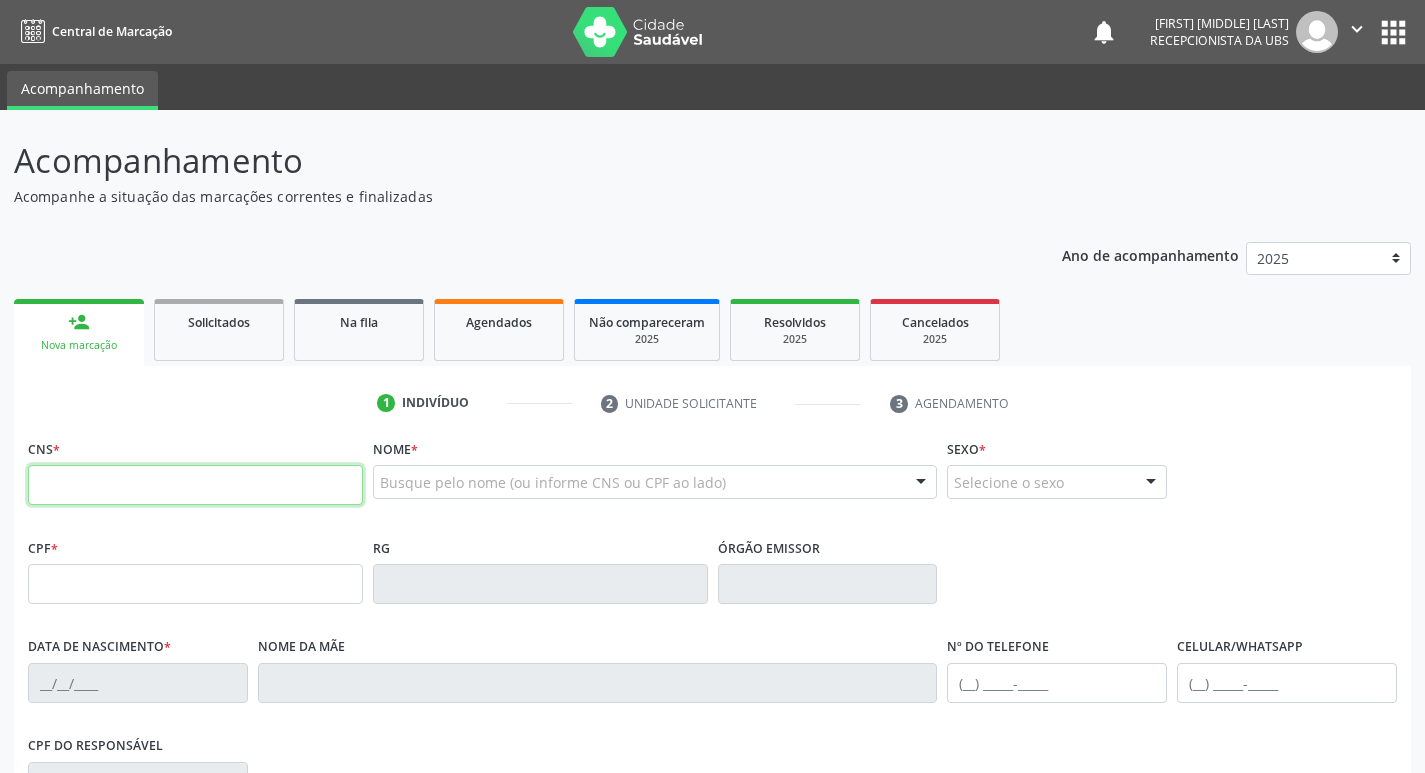 click at bounding box center (195, 485) 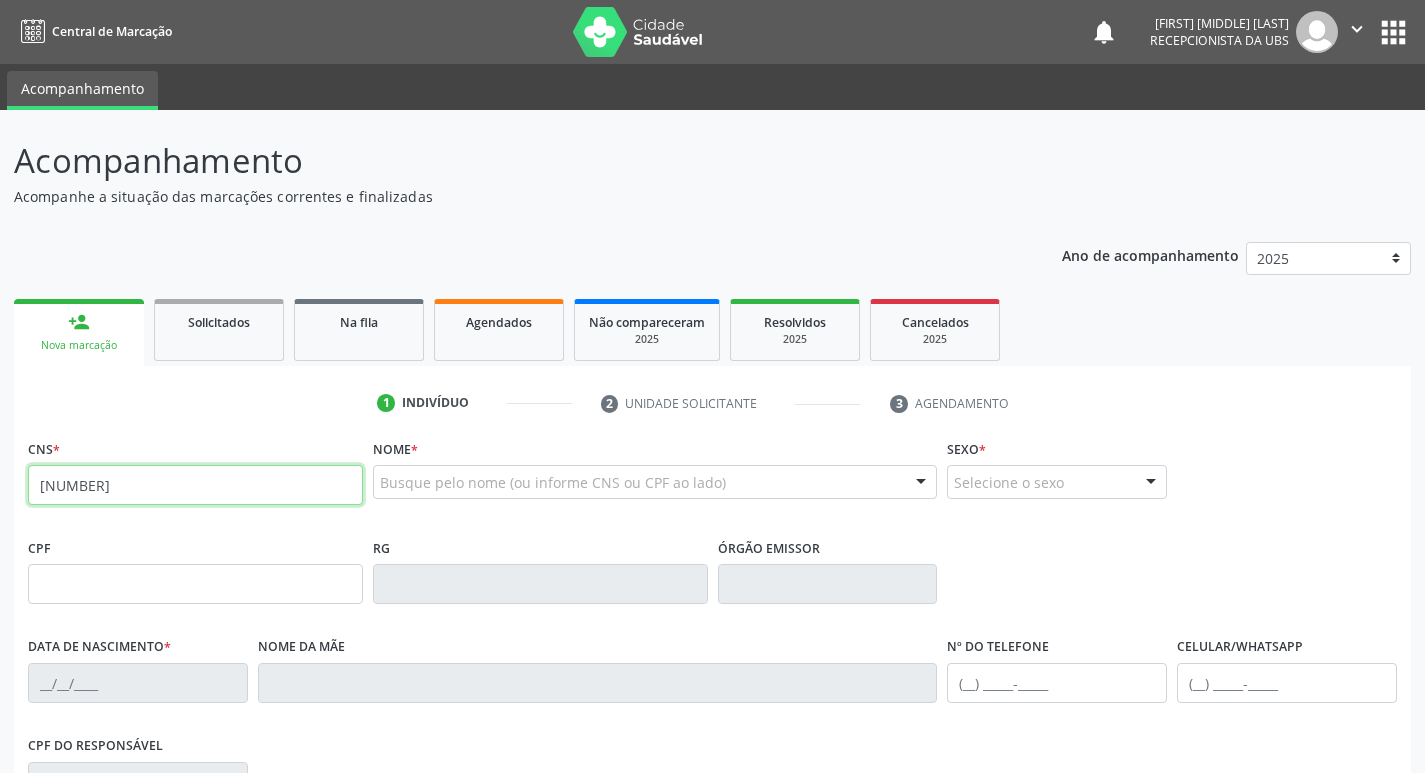 type on "702 0043 1999 1681" 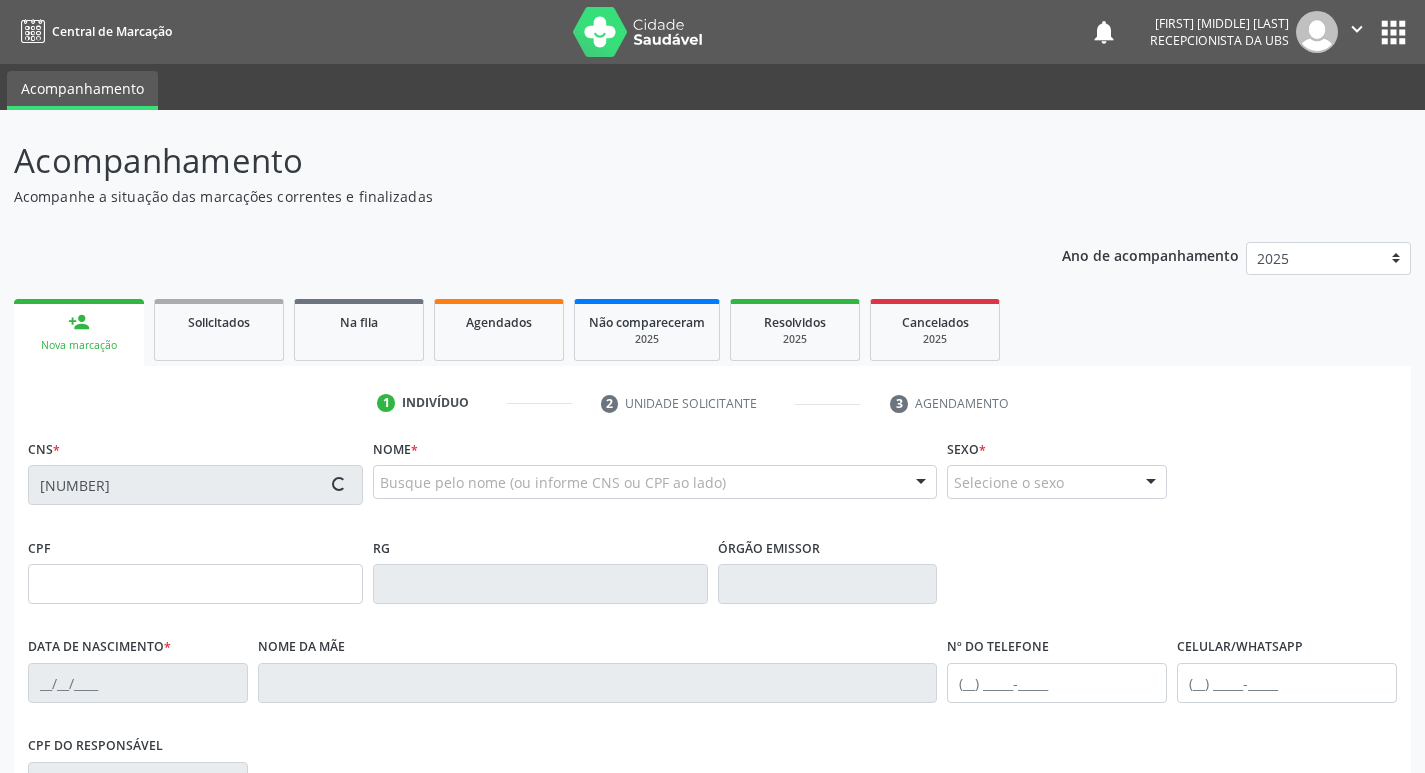 type on "035.469.014-01" 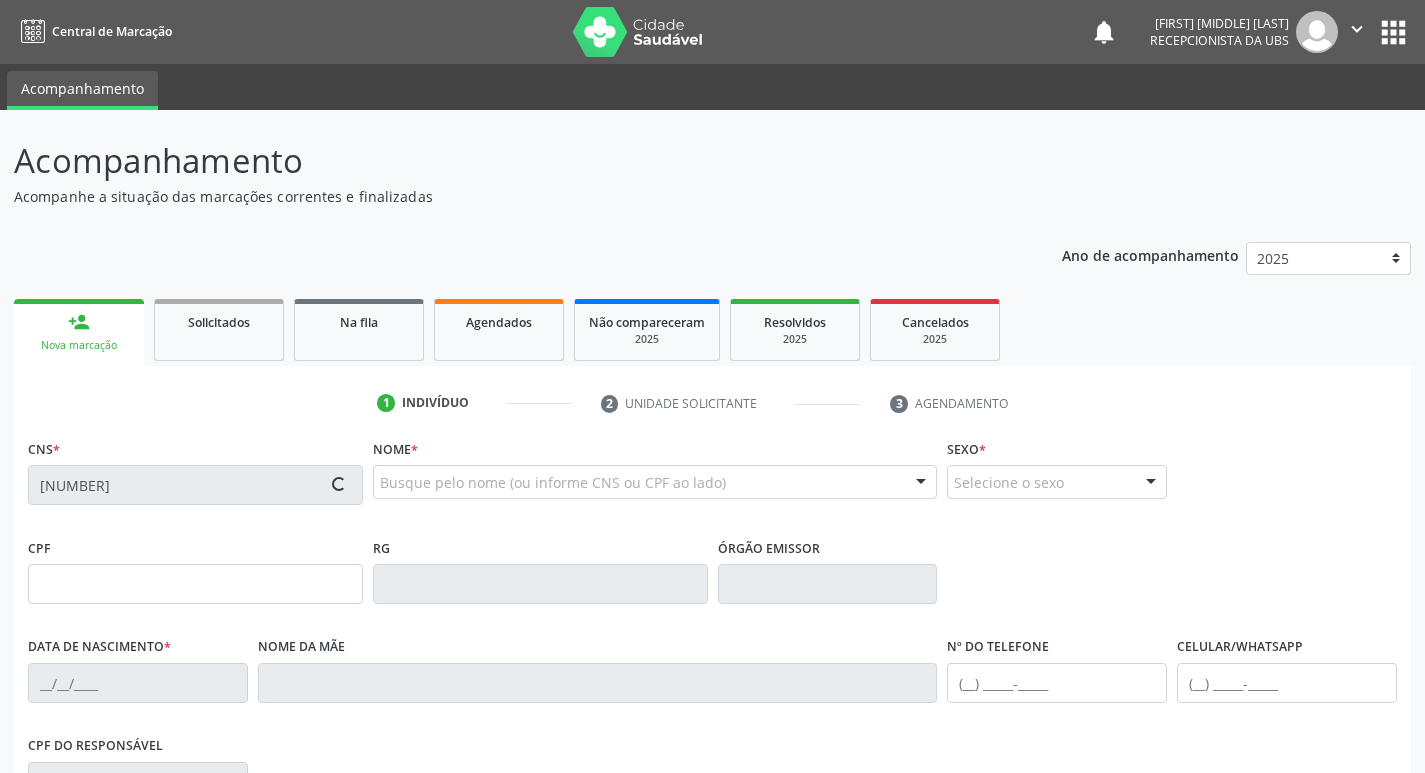 type on "03/02/1969" 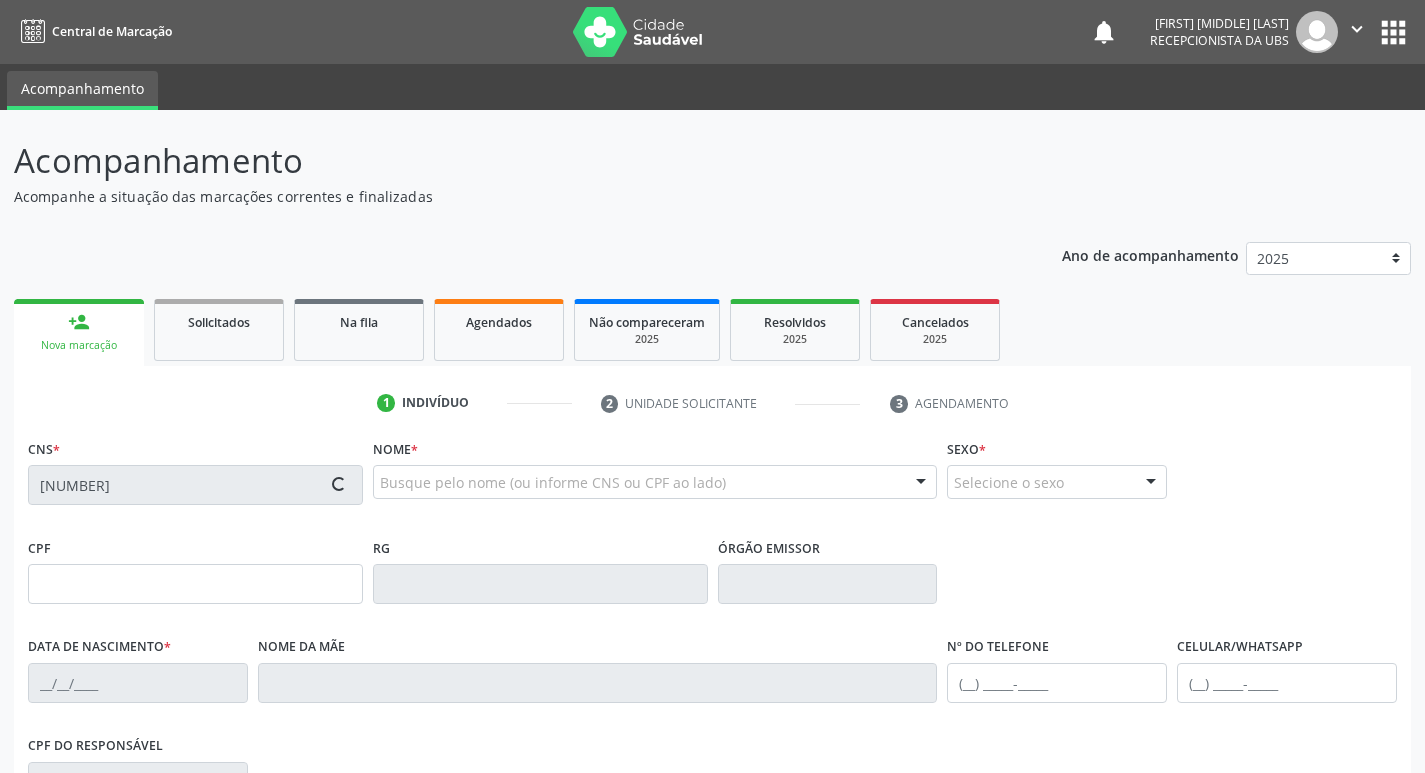 type on "Carmelina Cordeiro de Magalhães" 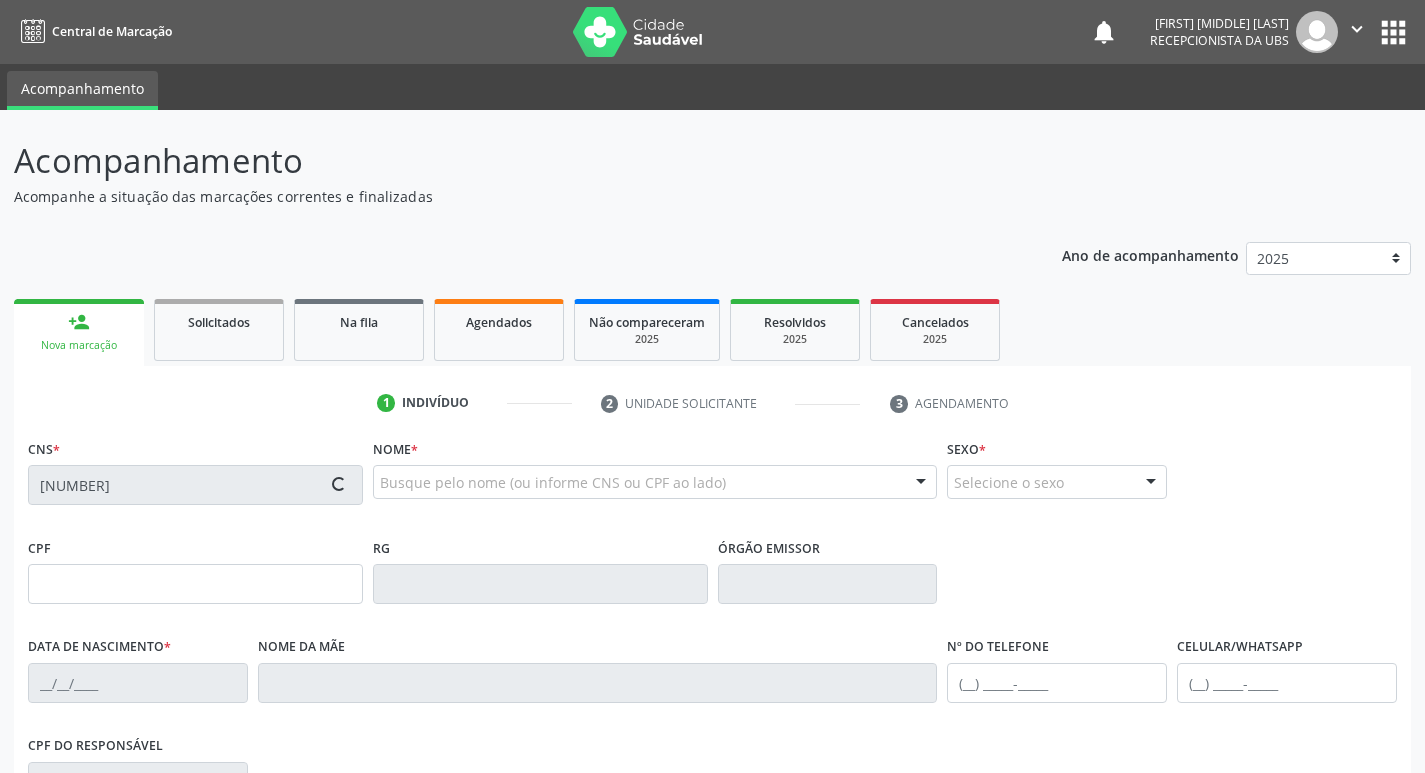 type on "(87) 98122-9666" 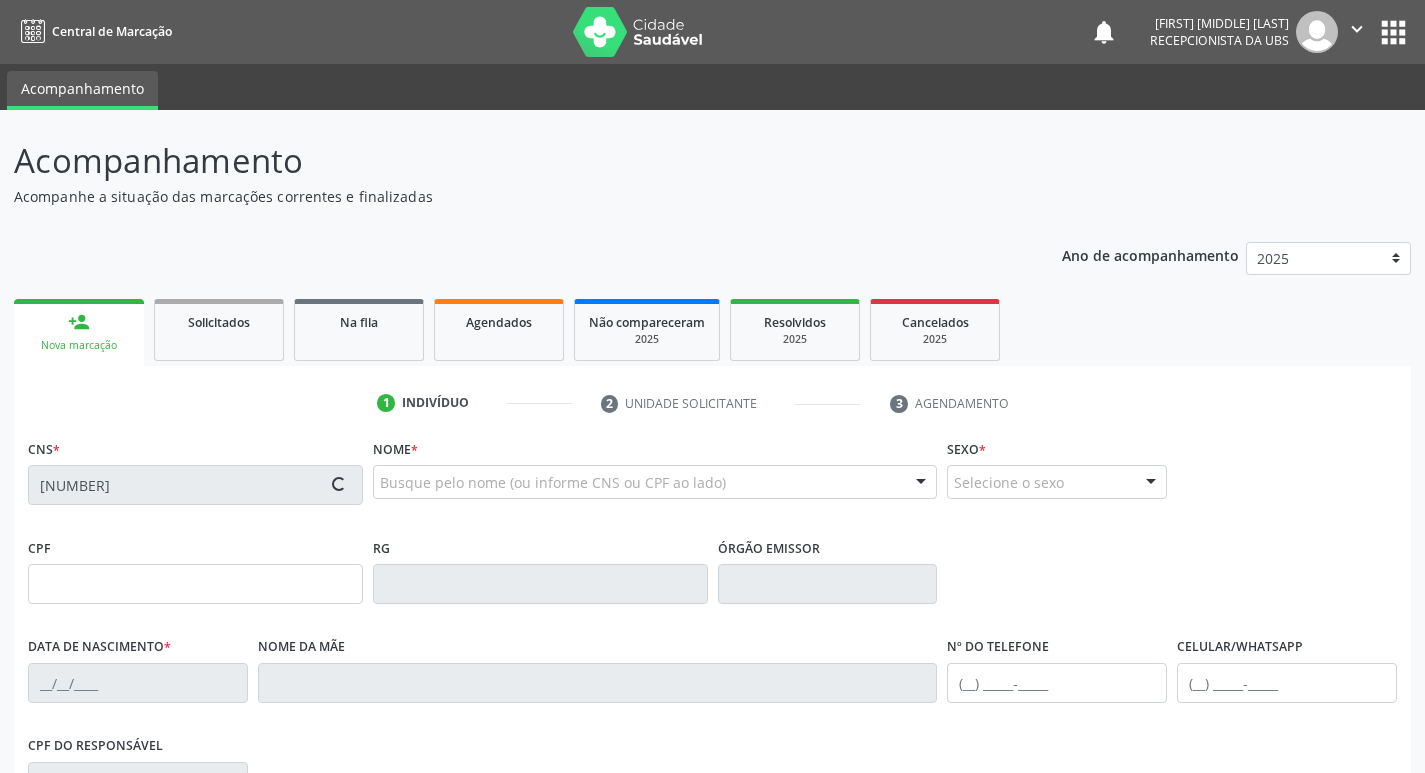 type on "96" 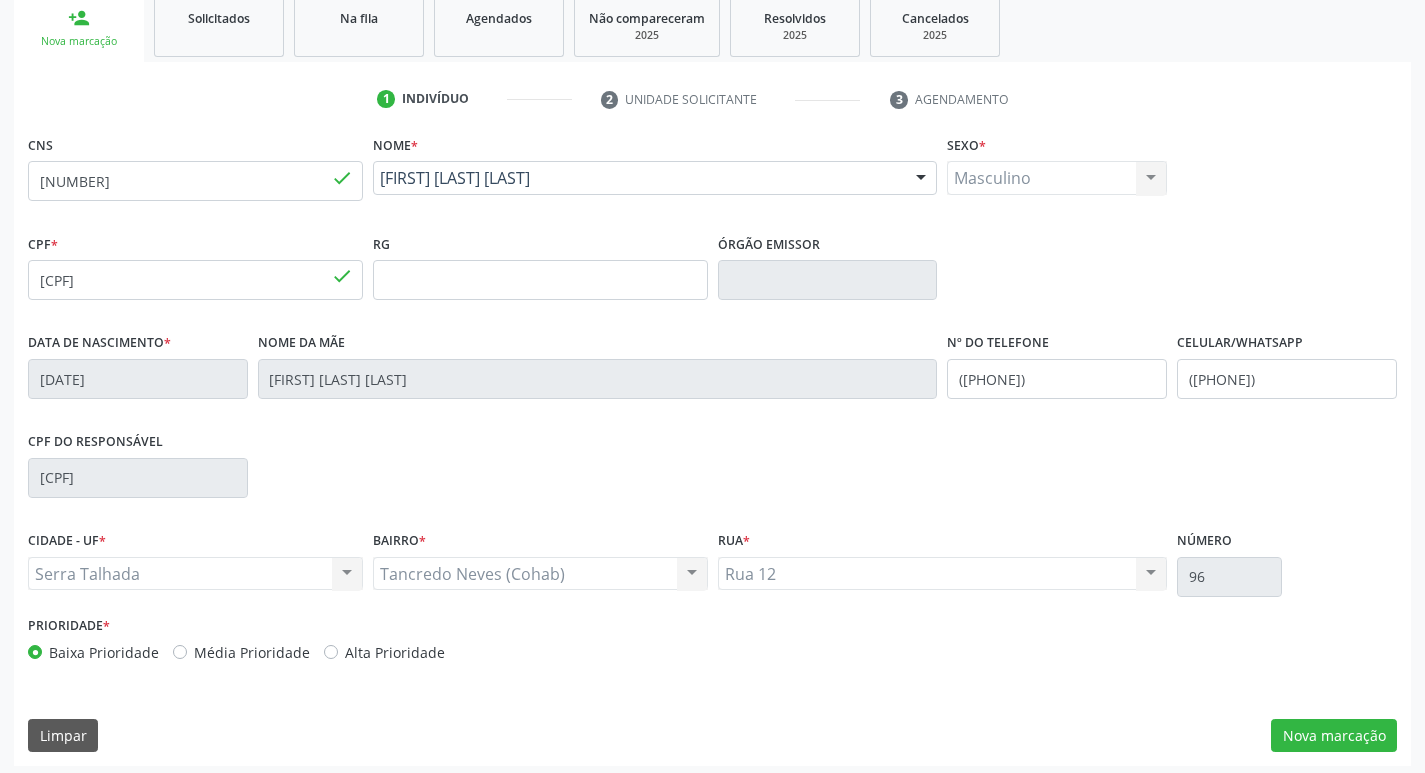 scroll, scrollTop: 311, scrollLeft: 0, axis: vertical 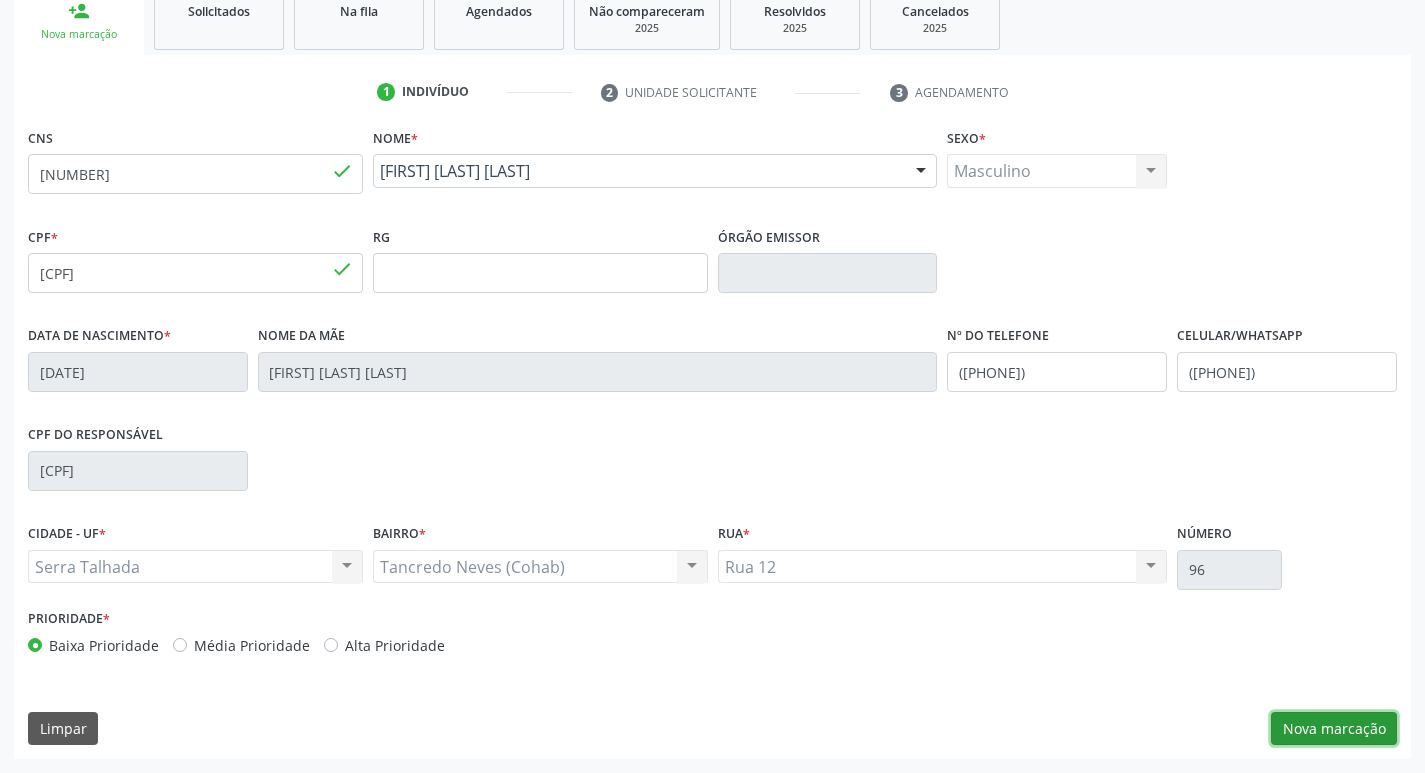 click on "Nova marcação" at bounding box center (1334, 729) 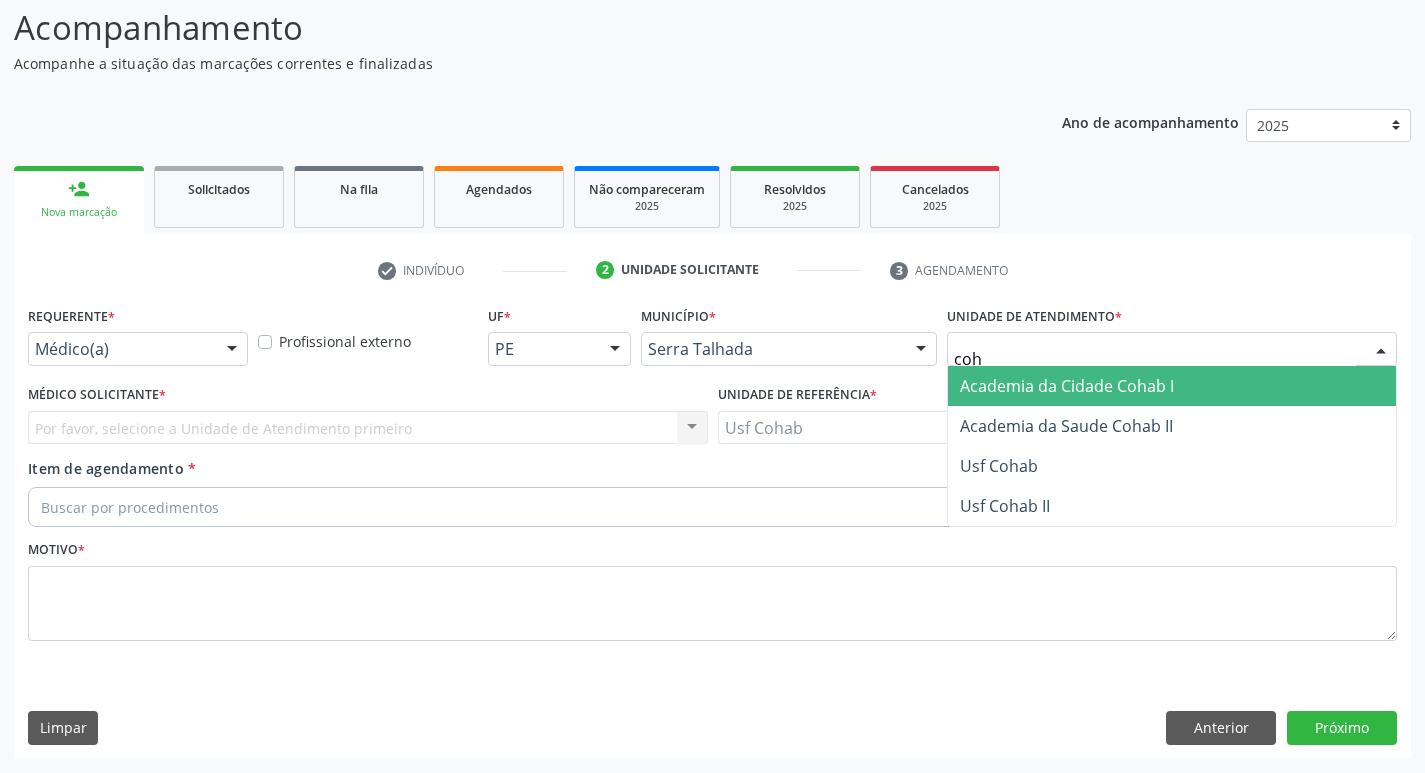 type on "coha" 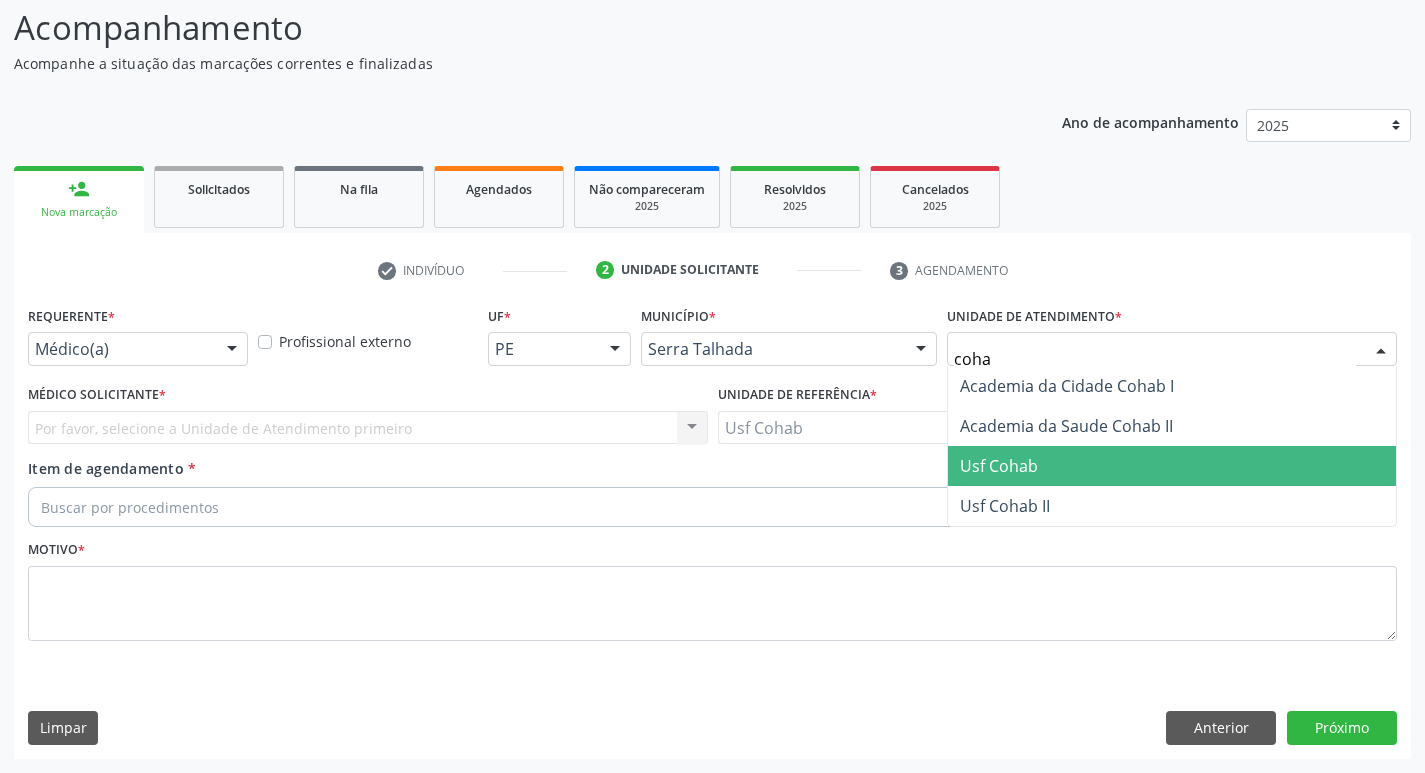 click on "Usf Cohab" at bounding box center (999, 466) 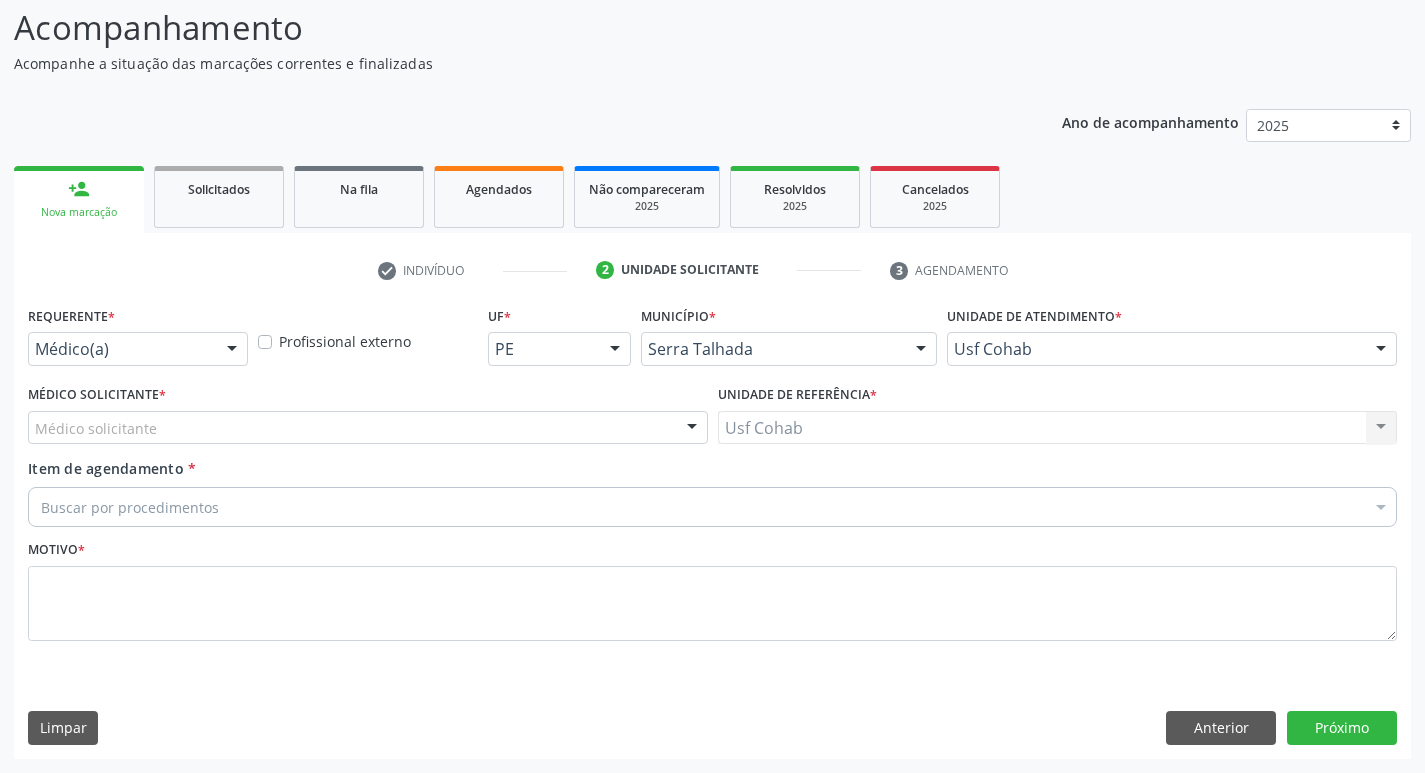 click on "Médico solicitante" at bounding box center [368, 428] 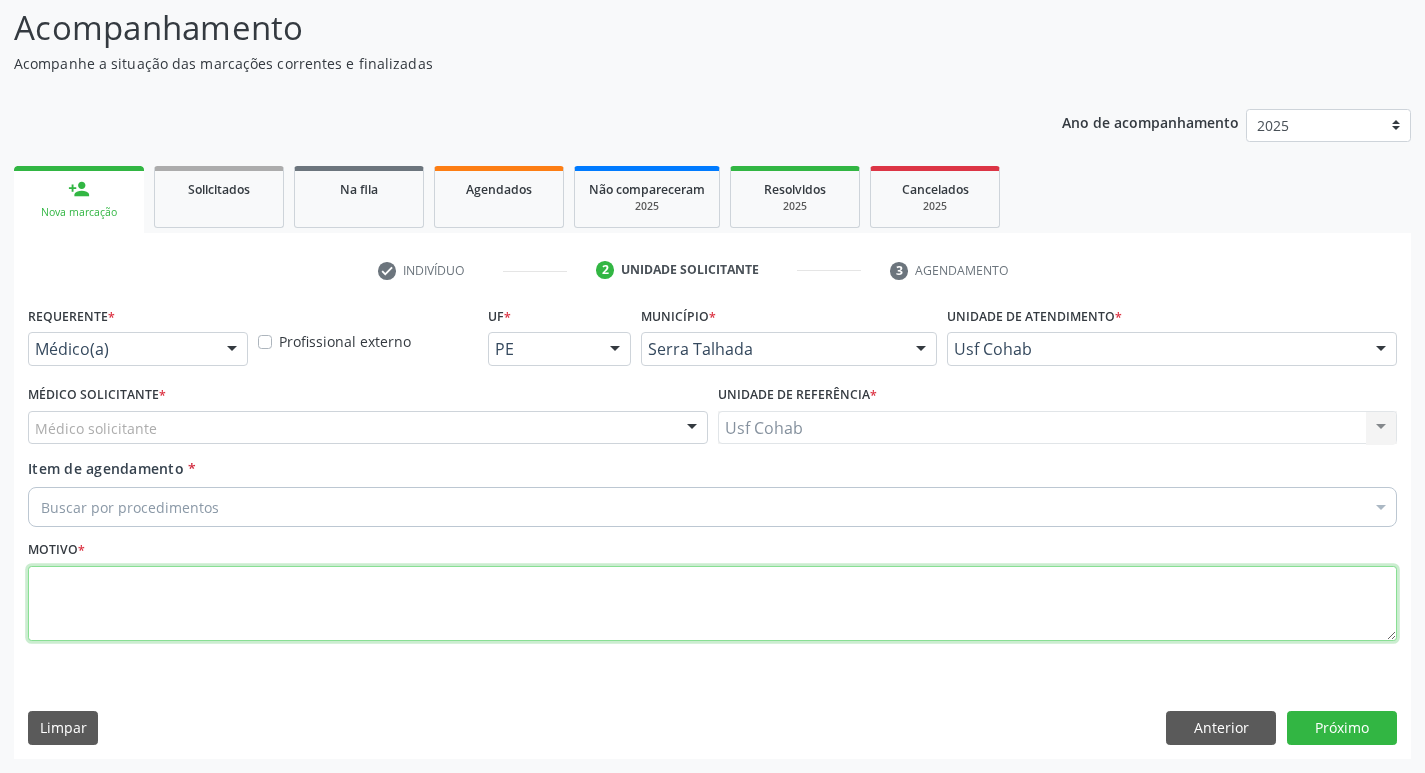 click at bounding box center [712, 604] 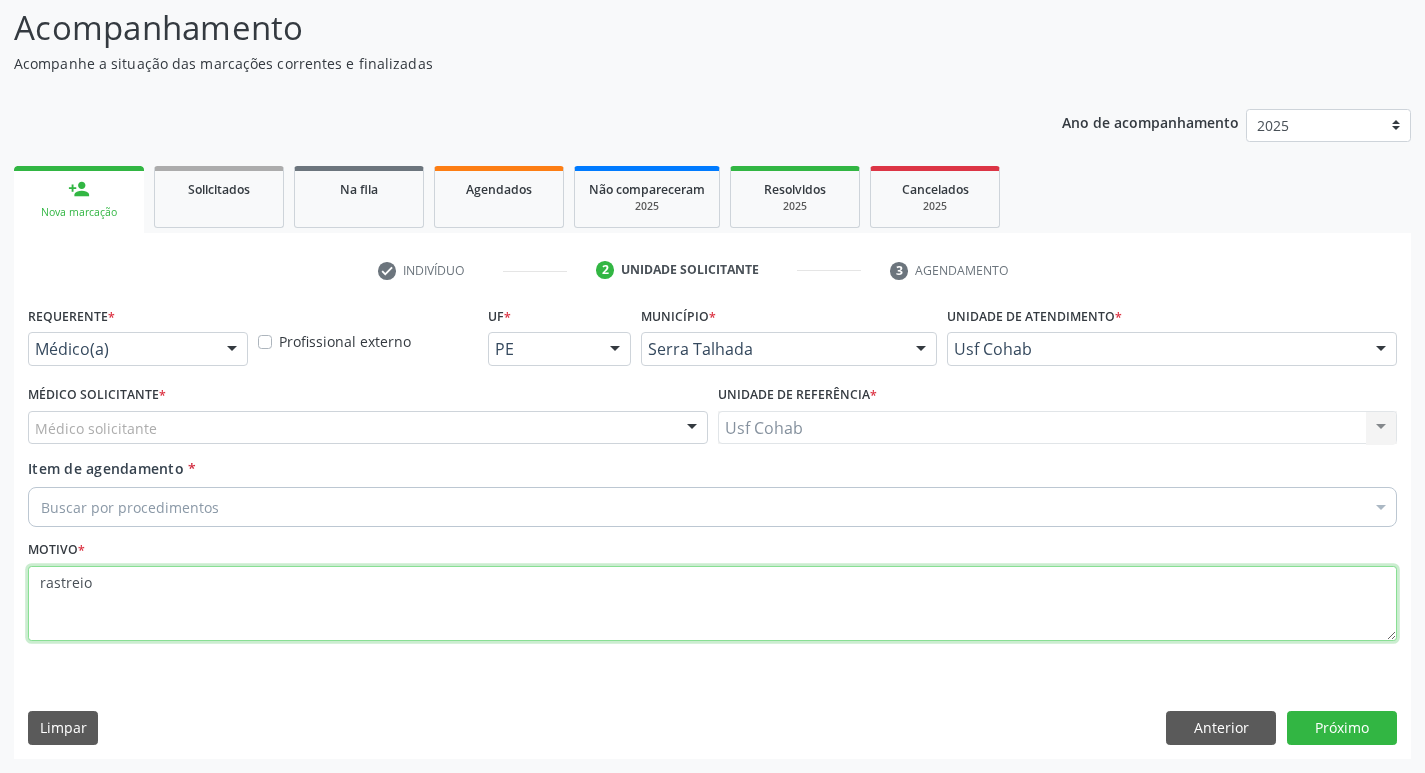 type on "rastreio" 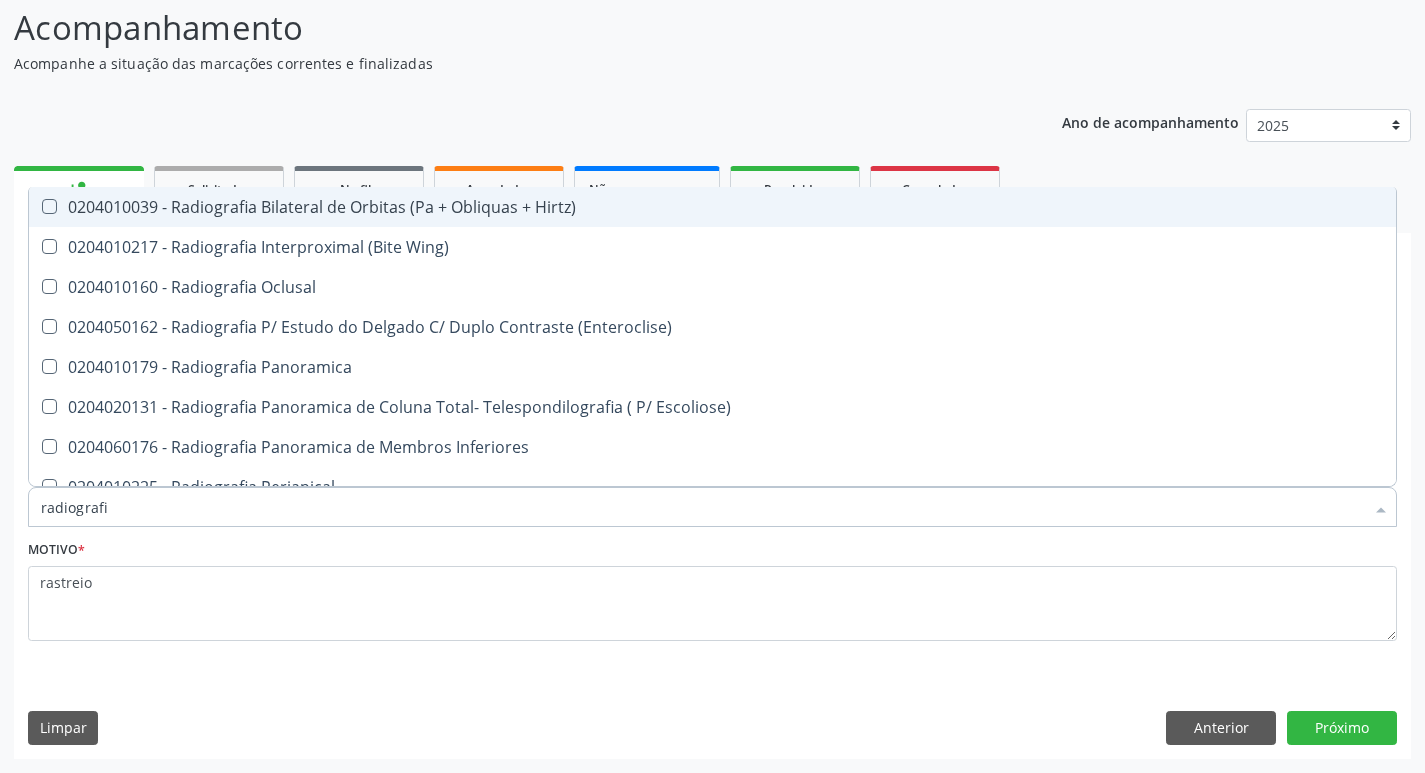 type on "radiografia" 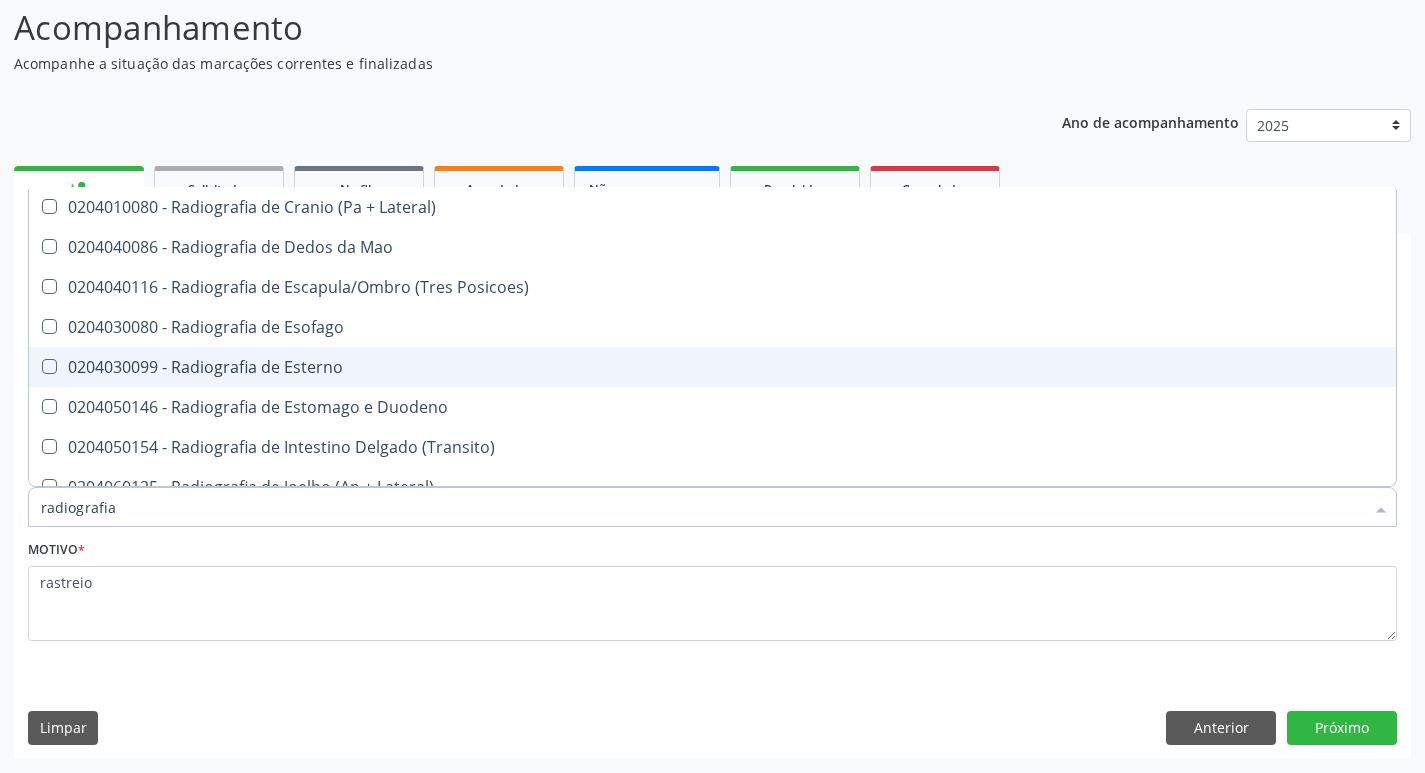scroll, scrollTop: 1700, scrollLeft: 0, axis: vertical 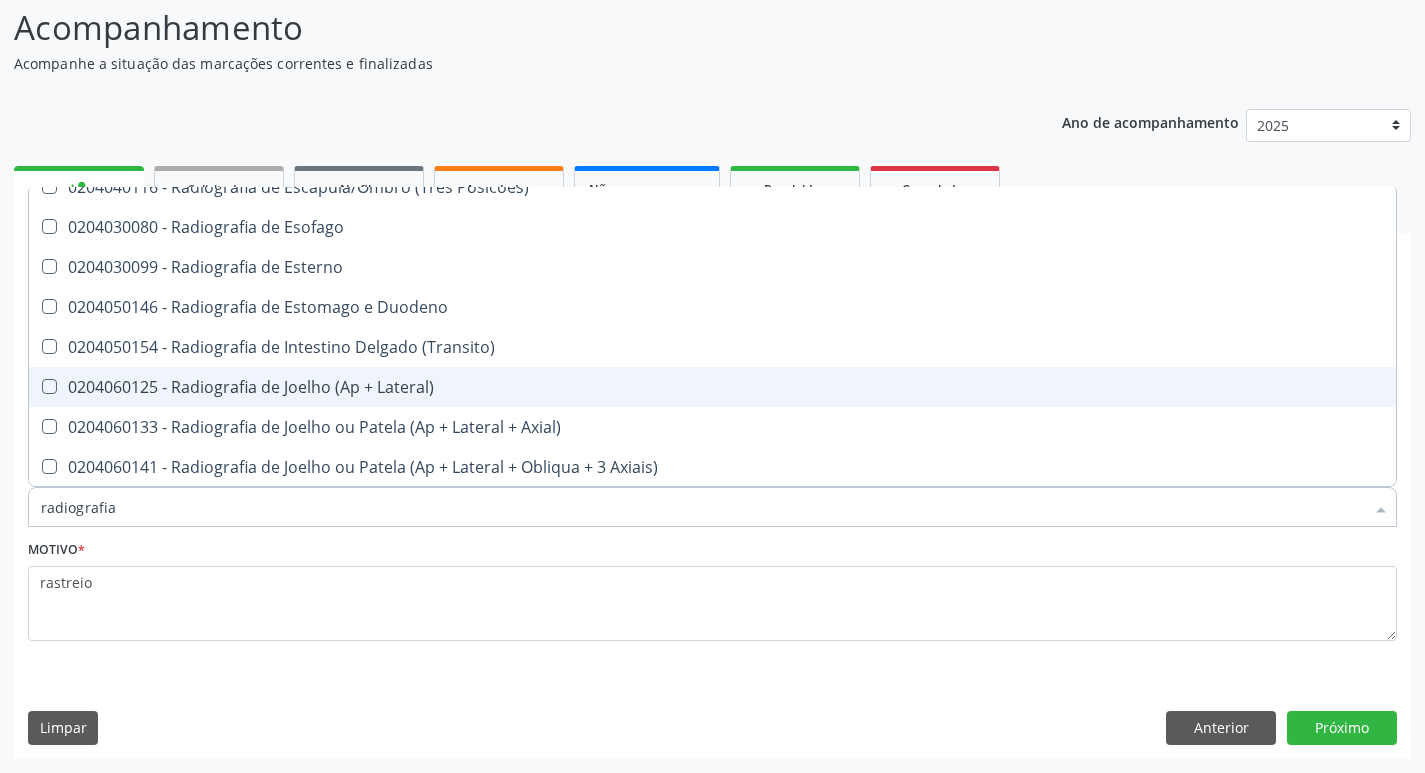 click on "0204060125 - Radiografia de Joelho (Ap + Lateral)" at bounding box center [712, 387] 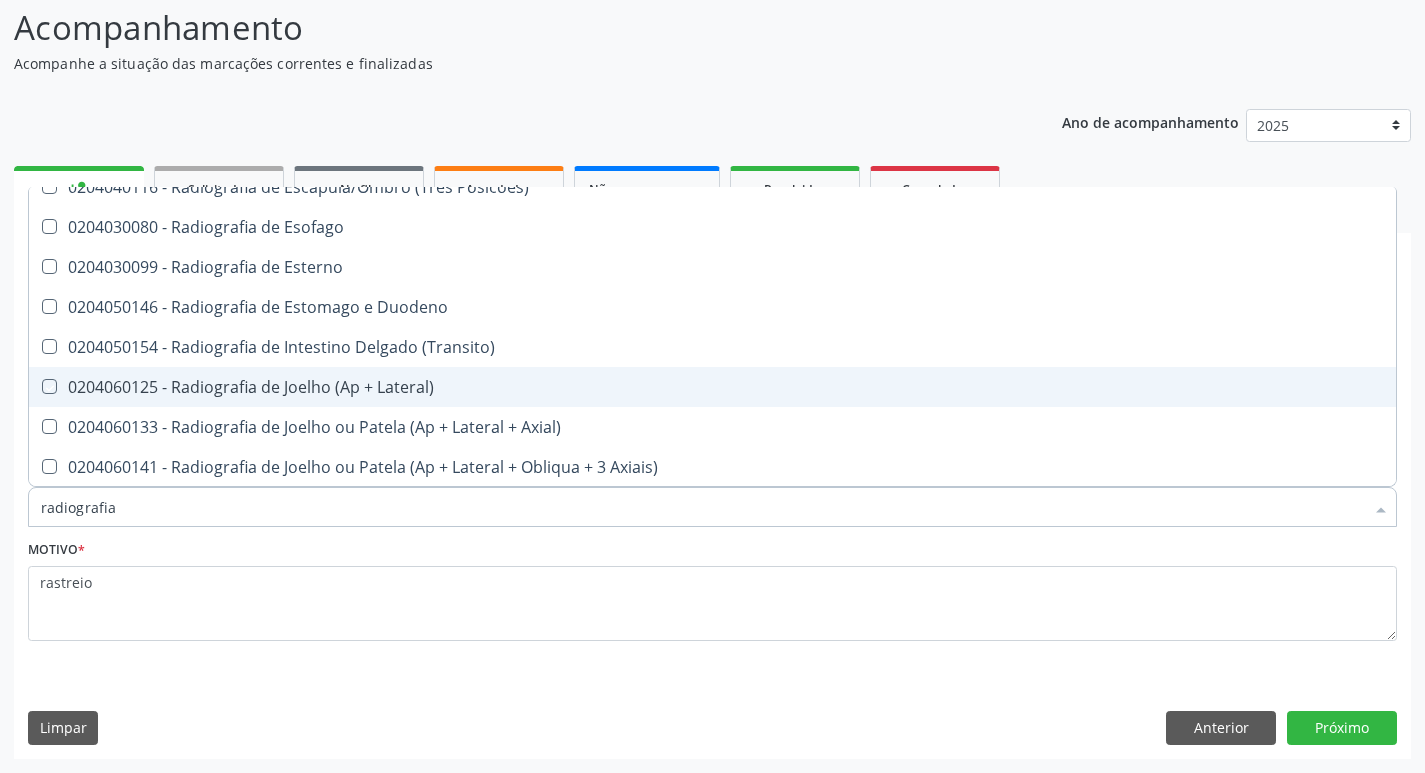 checkbox on "true" 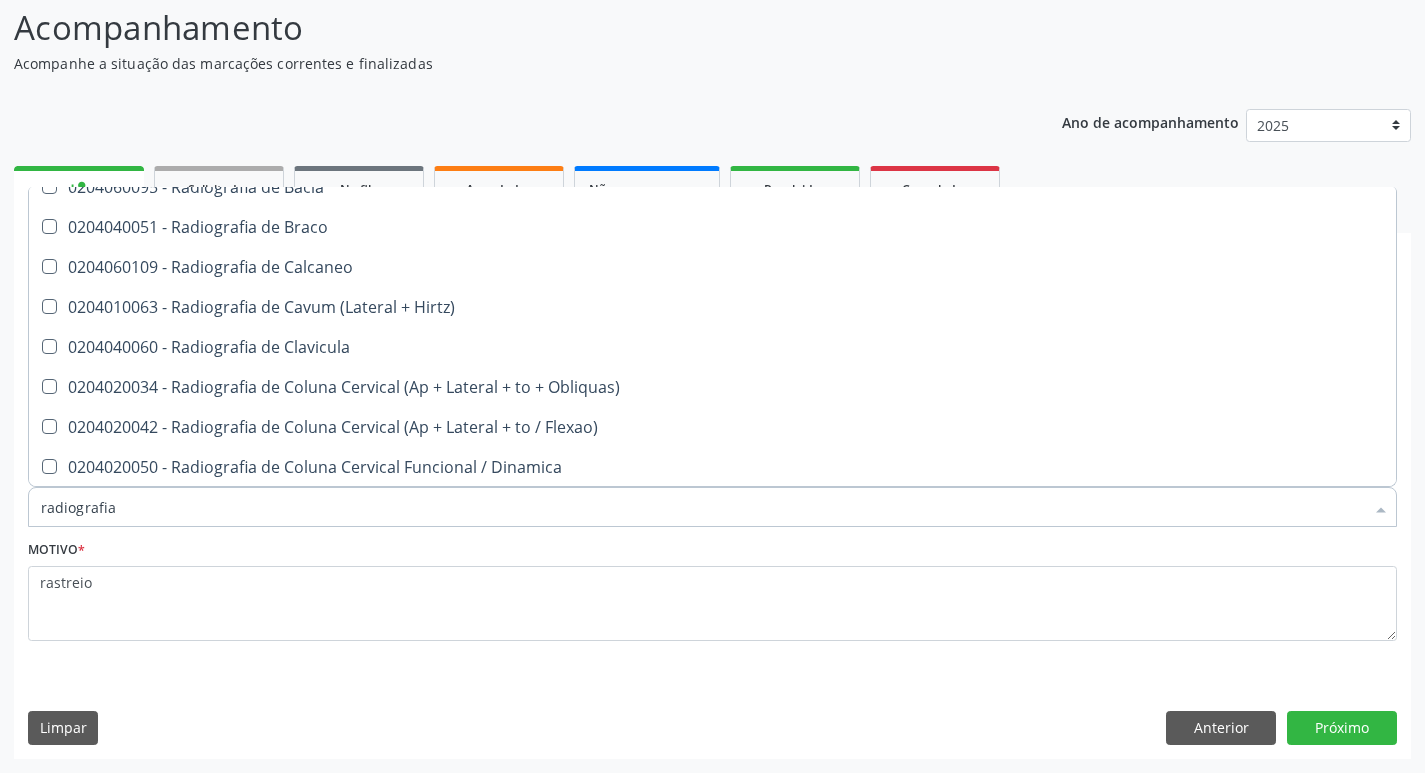 scroll, scrollTop: 800, scrollLeft: 0, axis: vertical 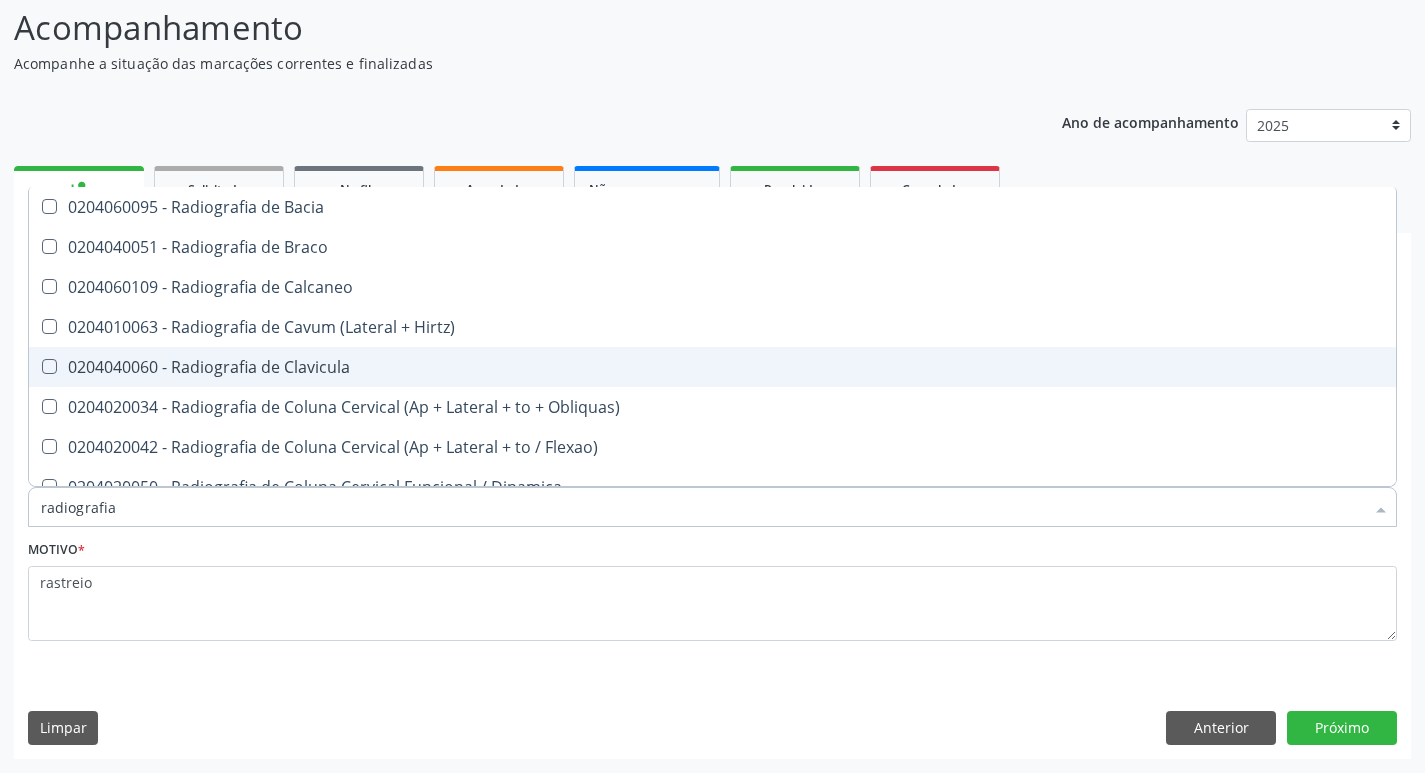 click on "0204040060 - Radiografia de Clavicula" at bounding box center (712, 367) 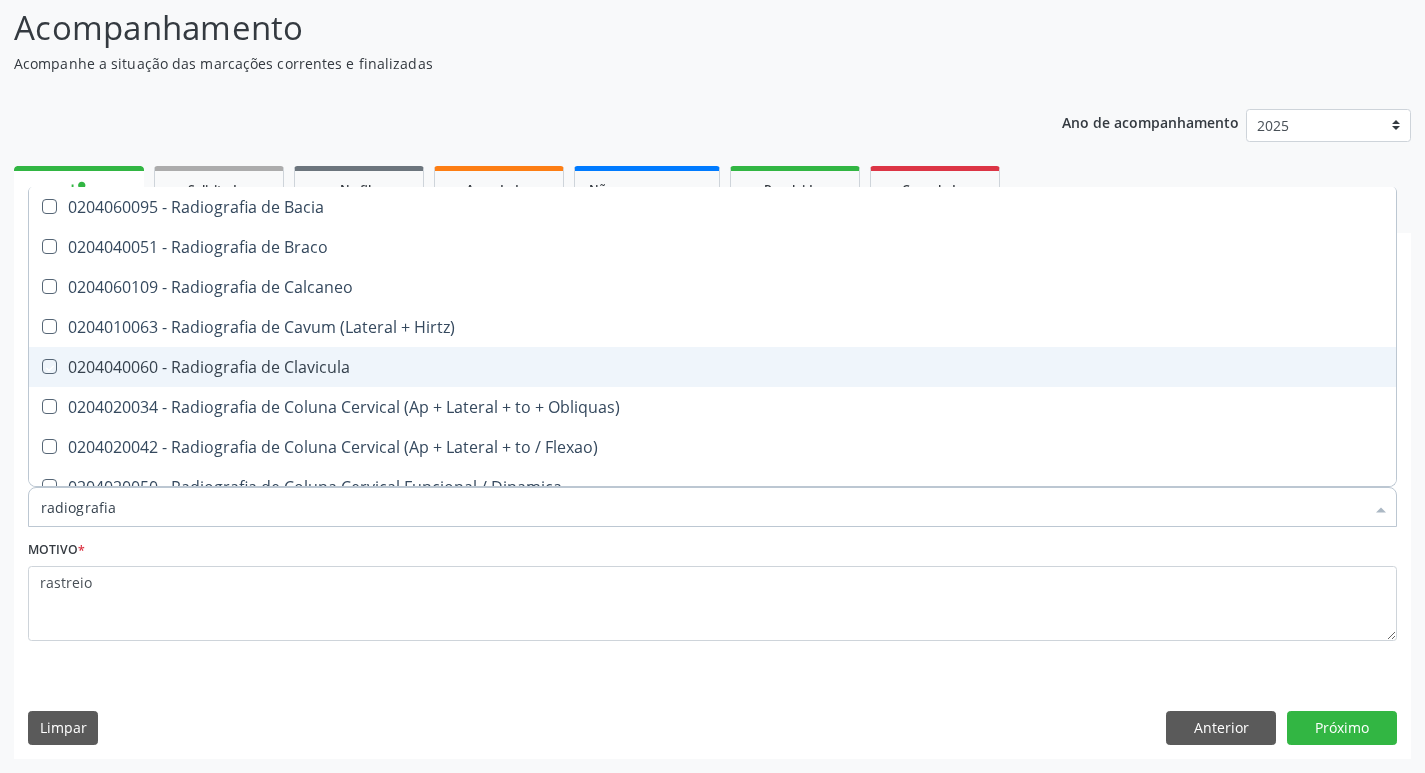 checkbox on "true" 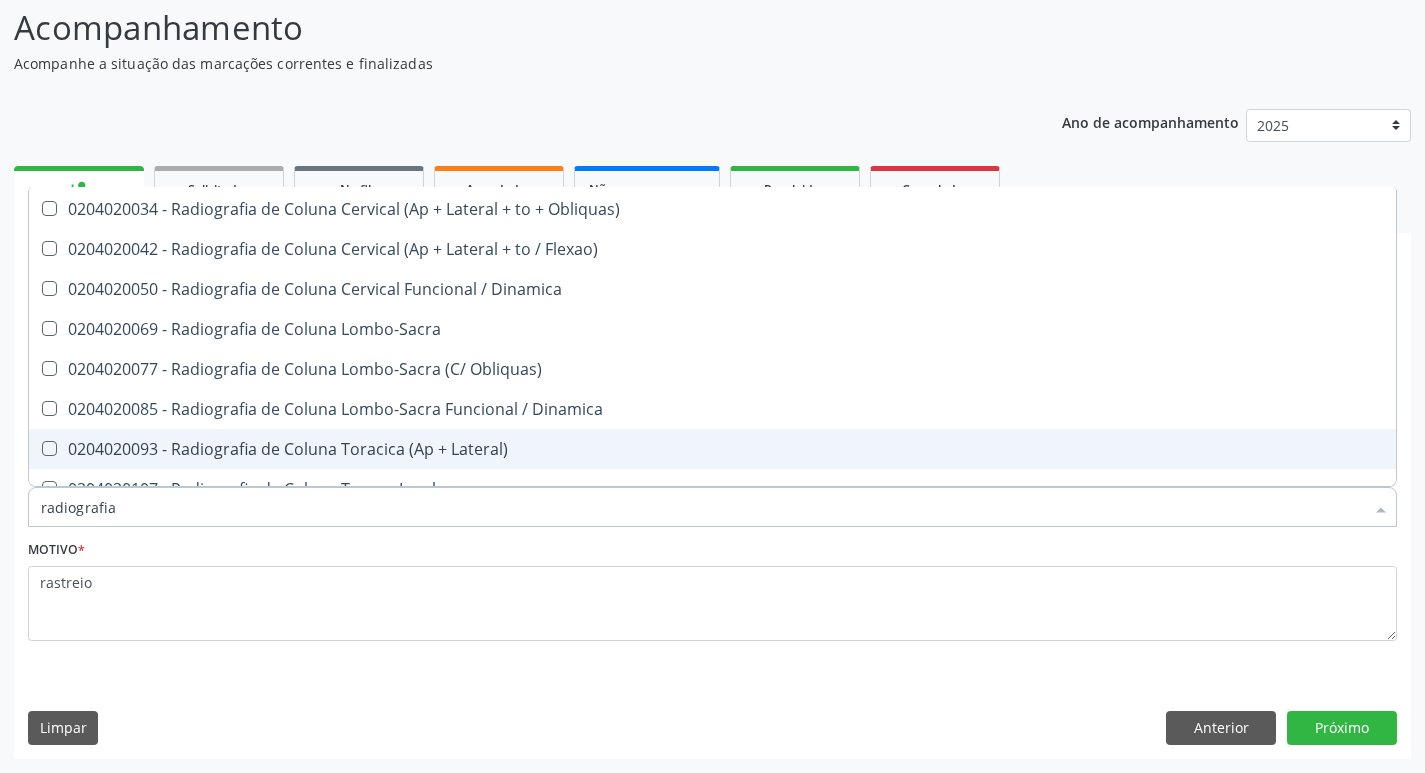 scroll, scrollTop: 1000, scrollLeft: 0, axis: vertical 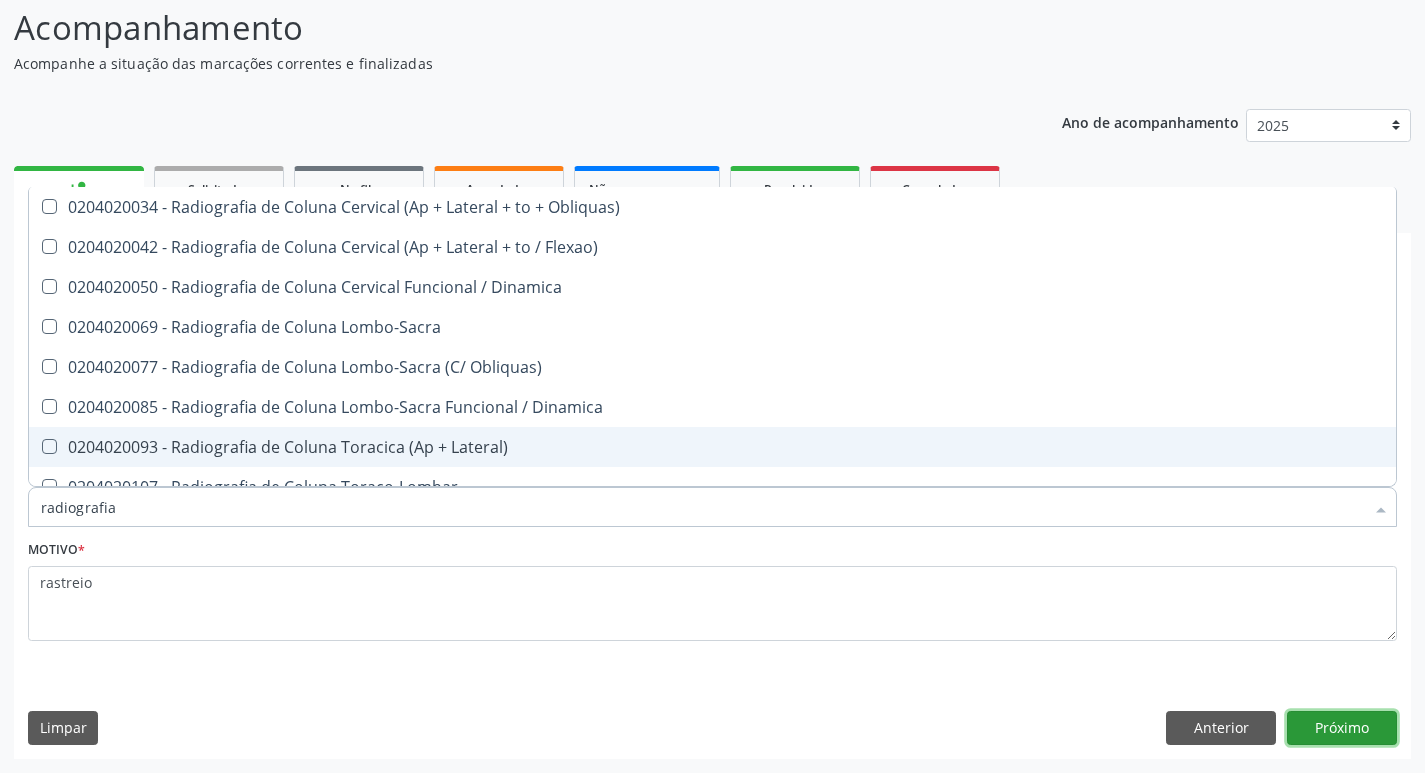 click on "Próximo" at bounding box center [1342, 728] 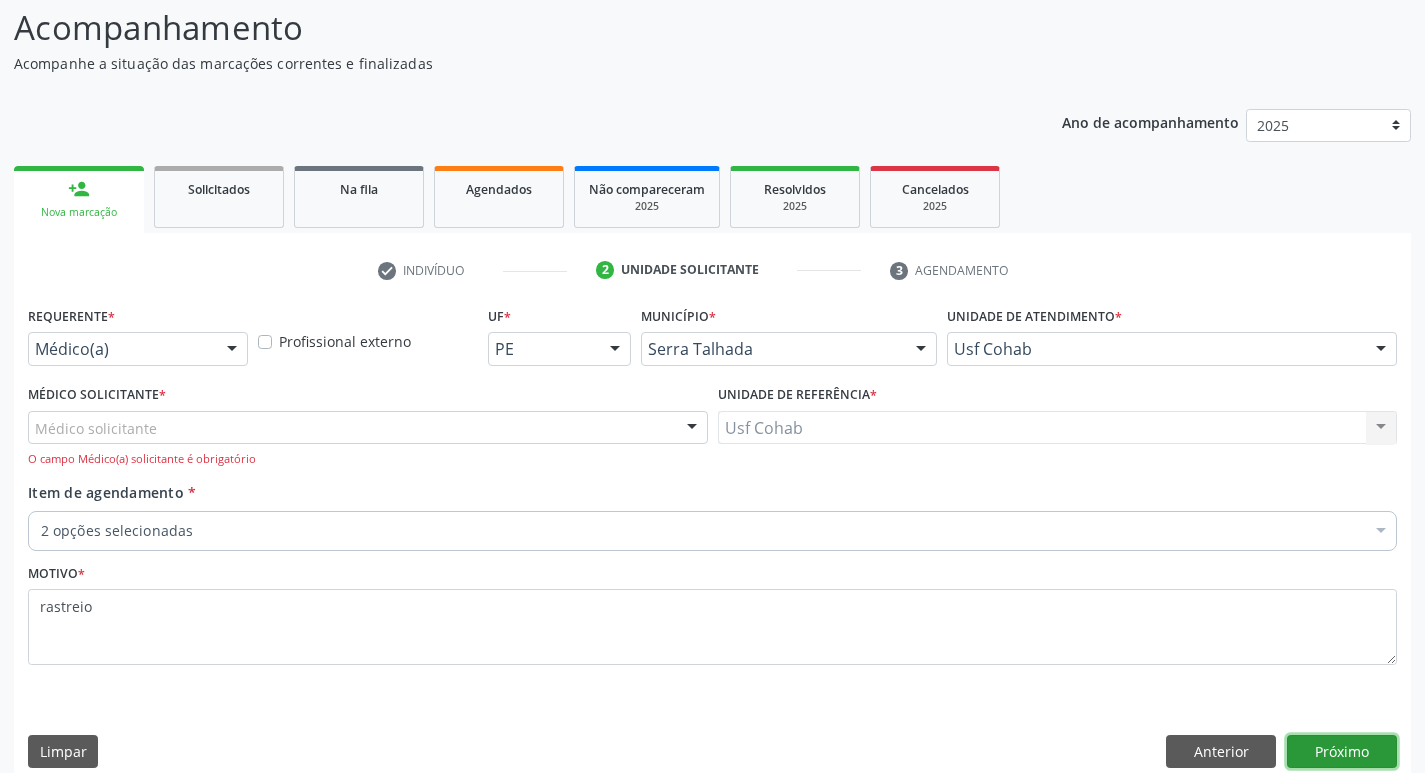 scroll, scrollTop: 0, scrollLeft: 0, axis: both 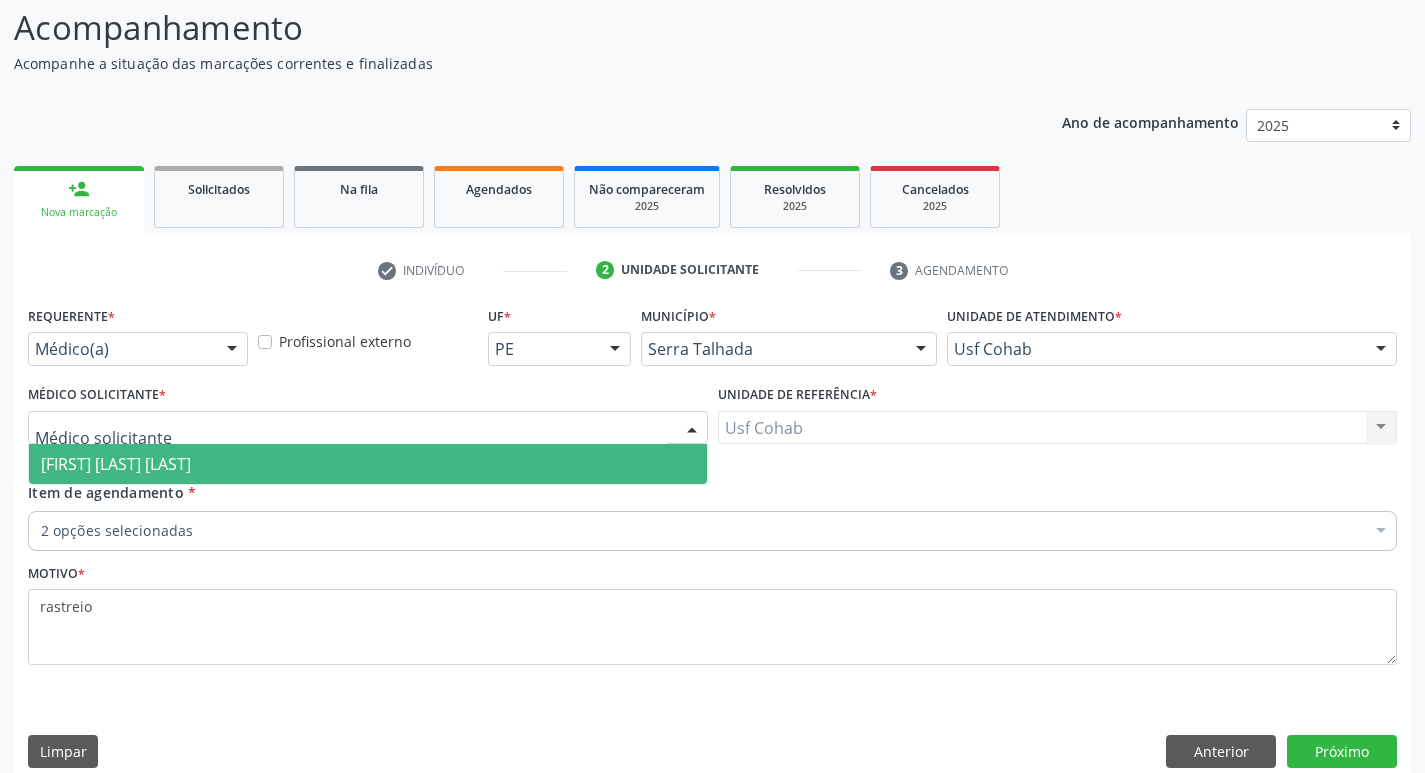 click at bounding box center [368, 428] 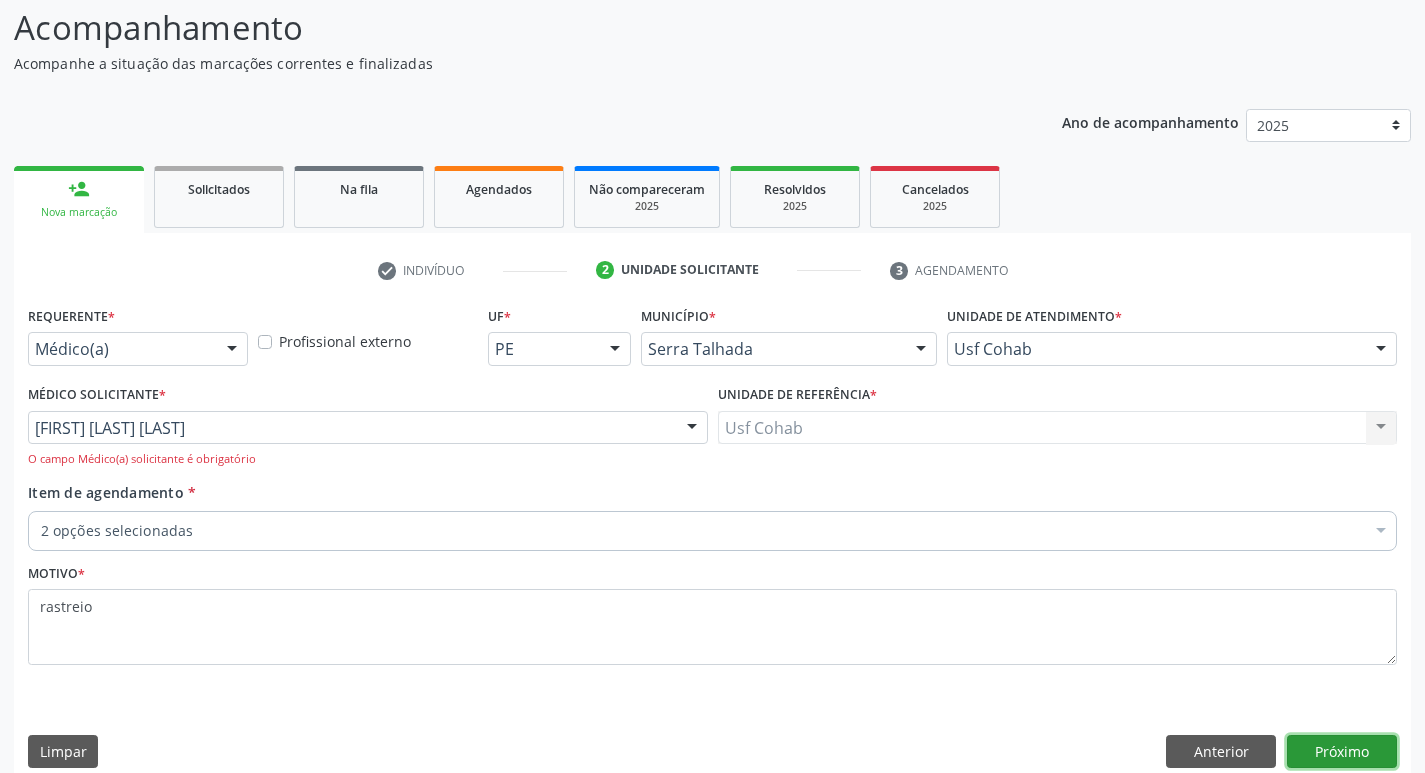 click on "Próximo" at bounding box center [1342, 752] 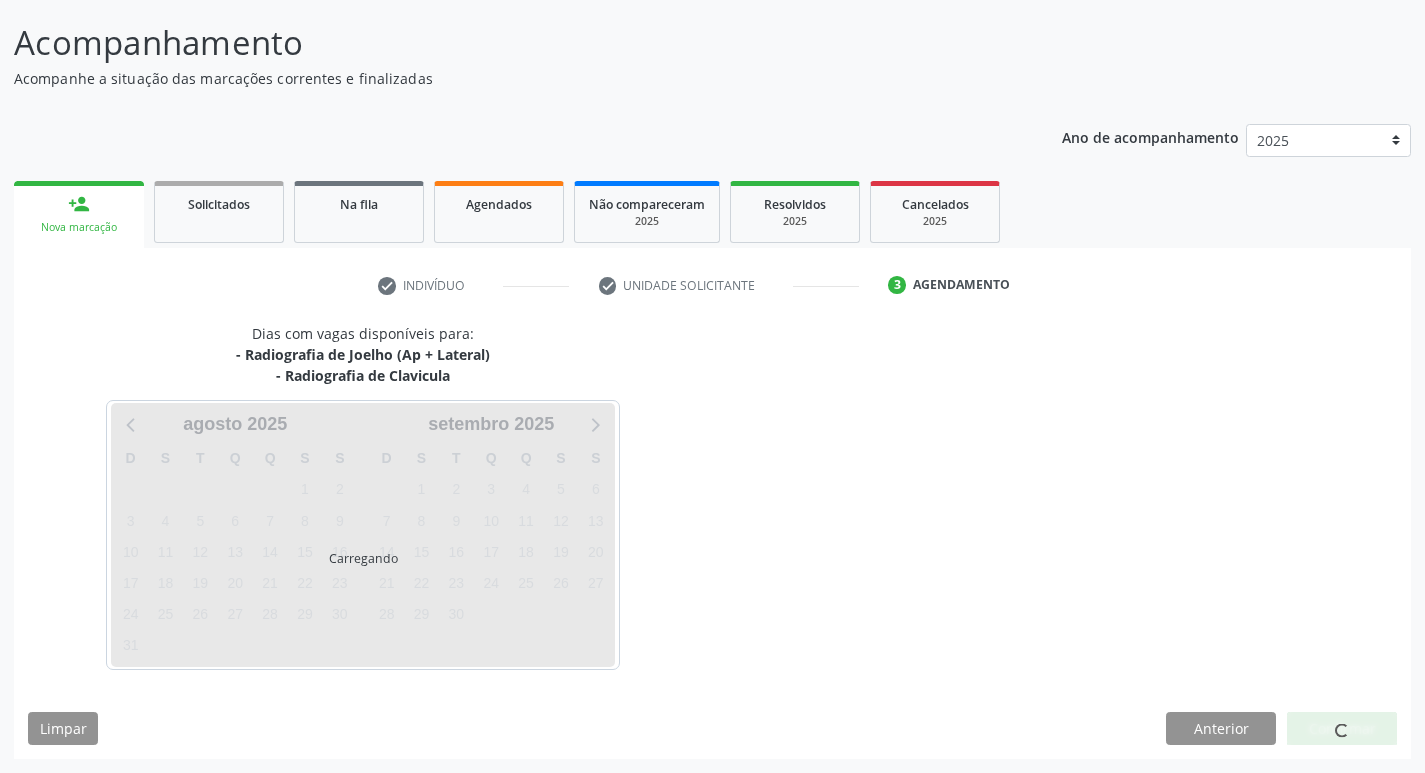 scroll, scrollTop: 118, scrollLeft: 0, axis: vertical 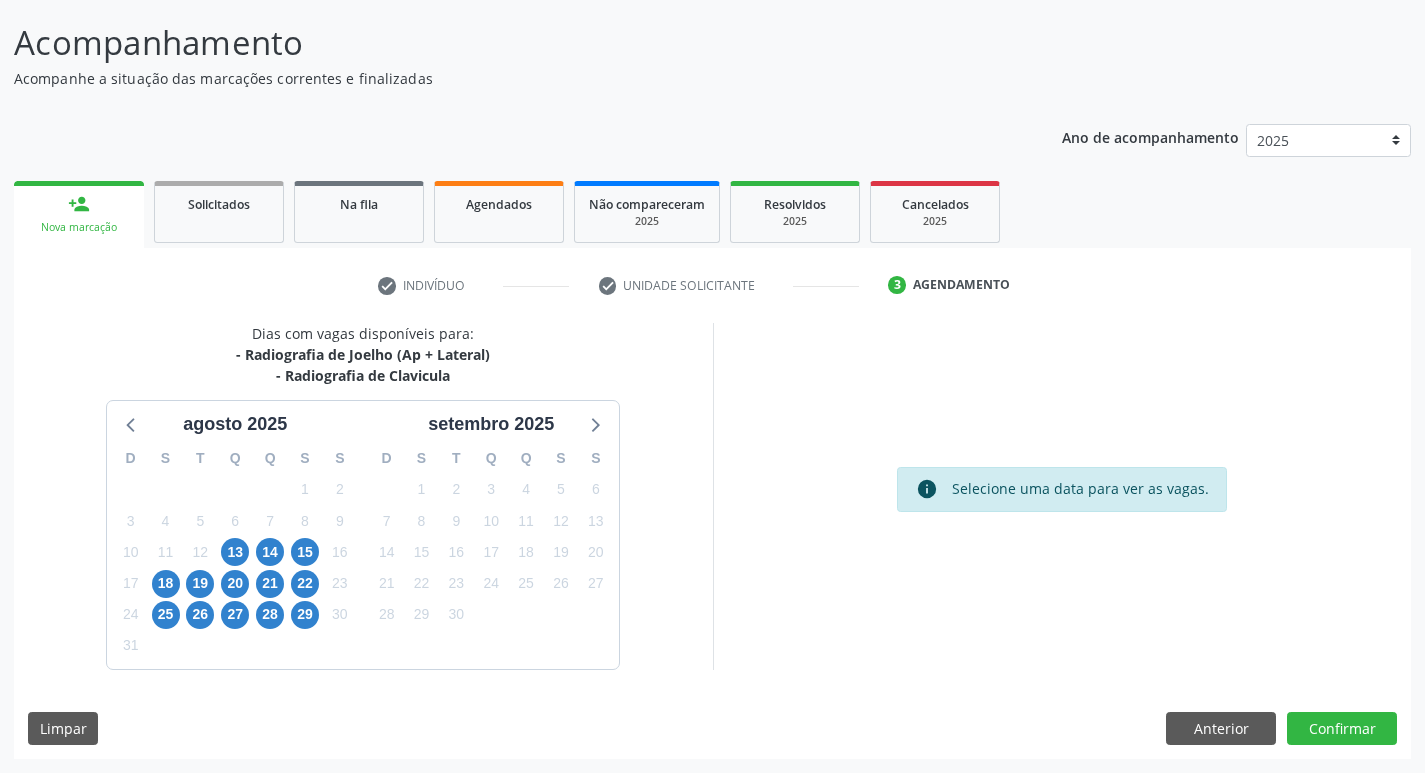 click on "8" at bounding box center (305, 521) 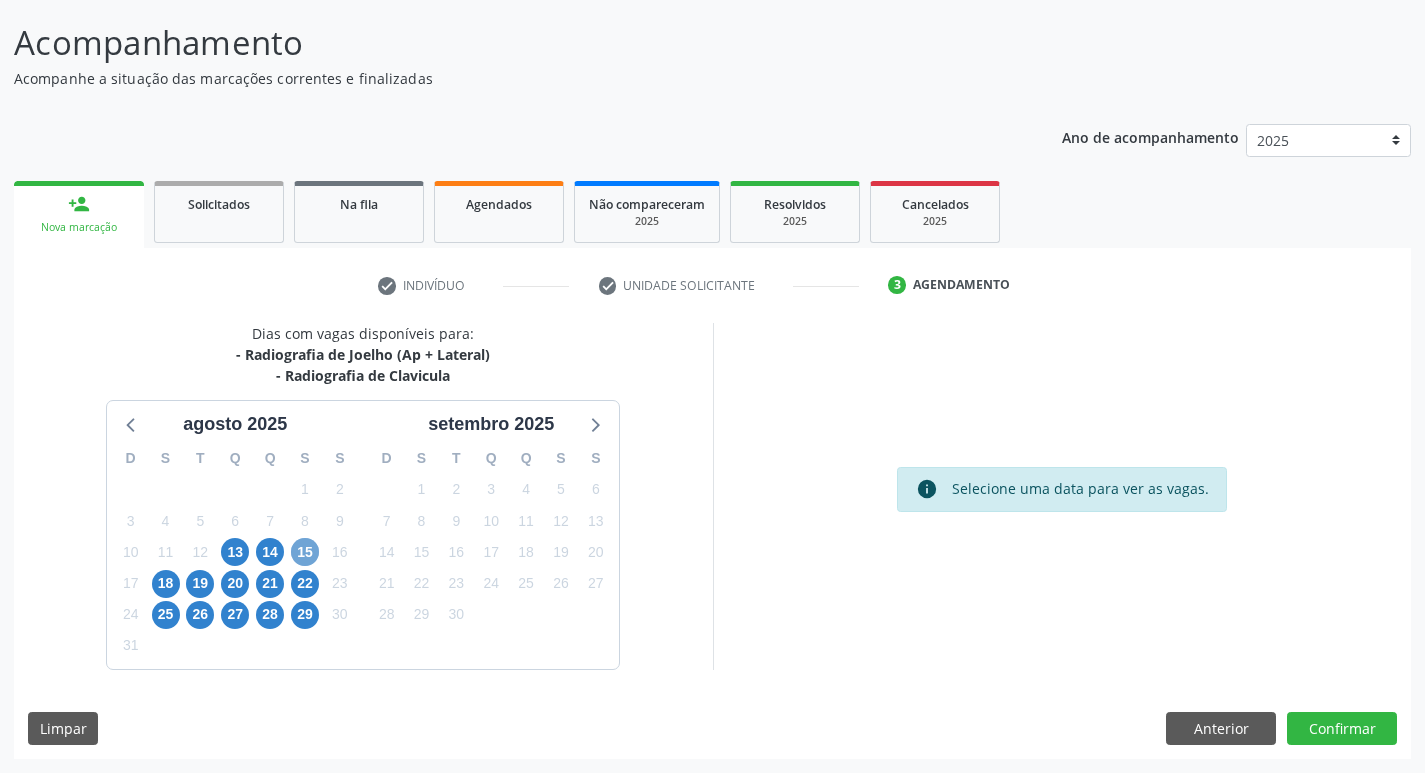click on "15" at bounding box center [305, 552] 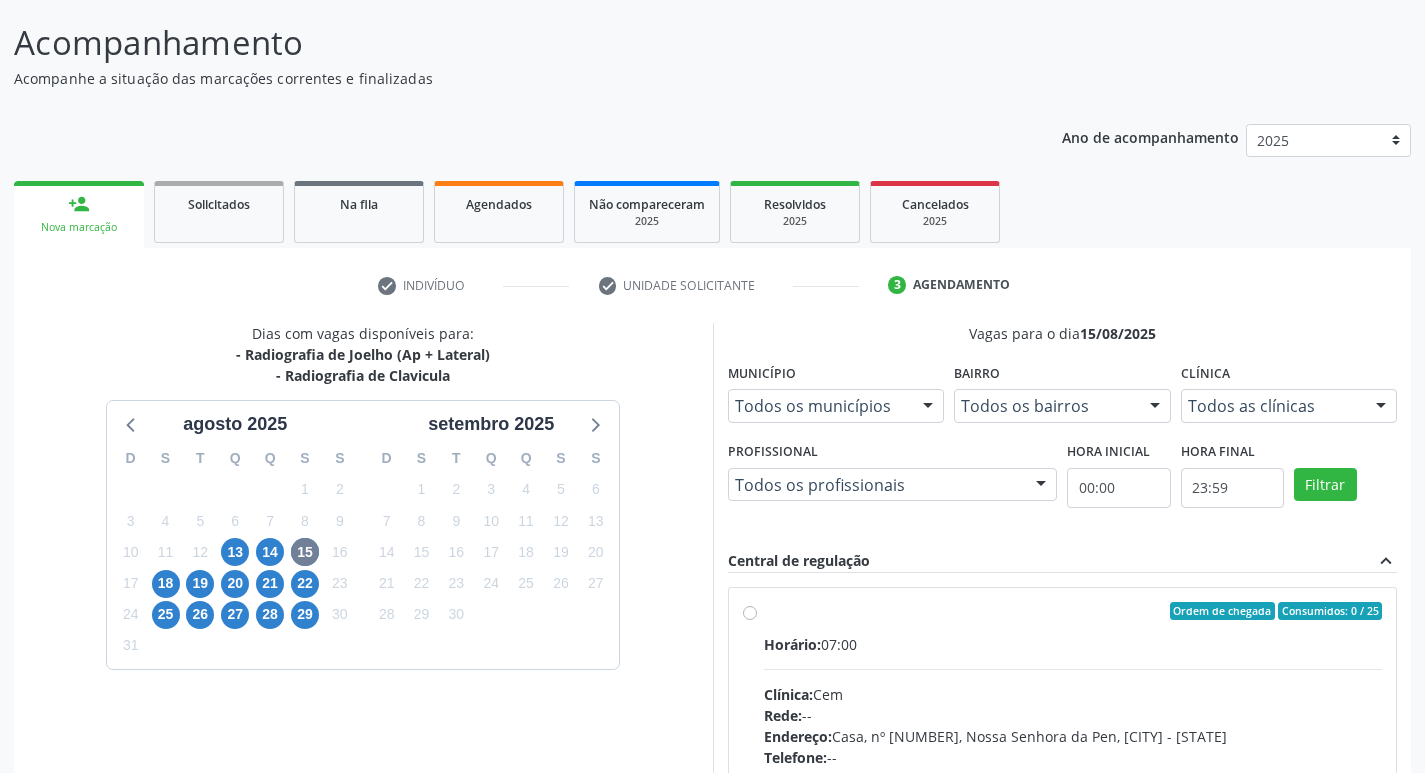 drag, startPoint x: 1091, startPoint y: 653, endPoint x: 1095, endPoint y: 641, distance: 12.649111 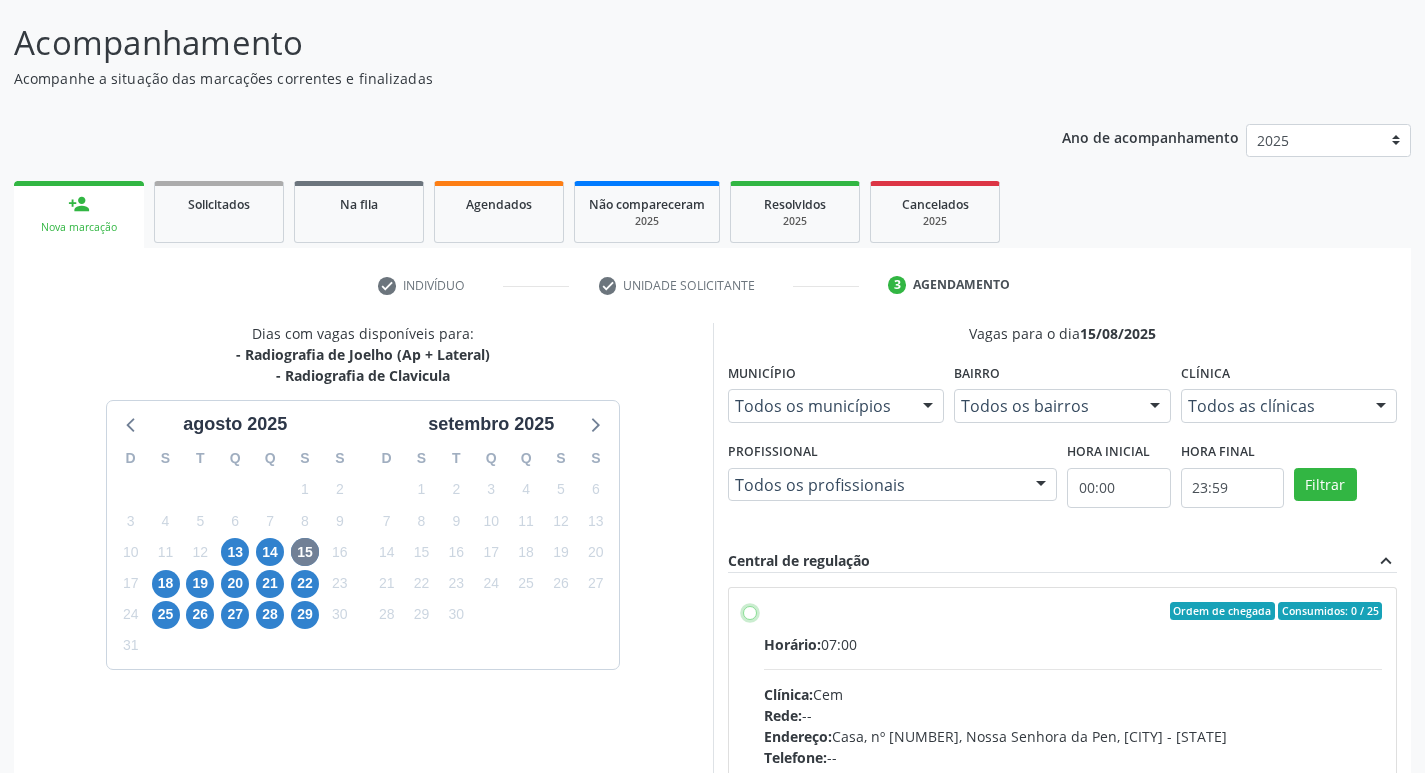 click on "Ordem de chegada
Consumidos: 0 / 25
Horário:   07:00
Clínica:  Cem
Rede:
--
Endereço:   Casa, nº 393, Nossa Senhora da Pen, Serra Talhada - PE
Telefone:   --
Profissional:
Ebenone Antonio da Silva
Informações adicionais sobre o atendimento
Idade de atendimento:
de 0 a 120 anos
Gênero(s) atendido(s):
Masculino e Feminino
Informações adicionais:
--" at bounding box center (750, 611) 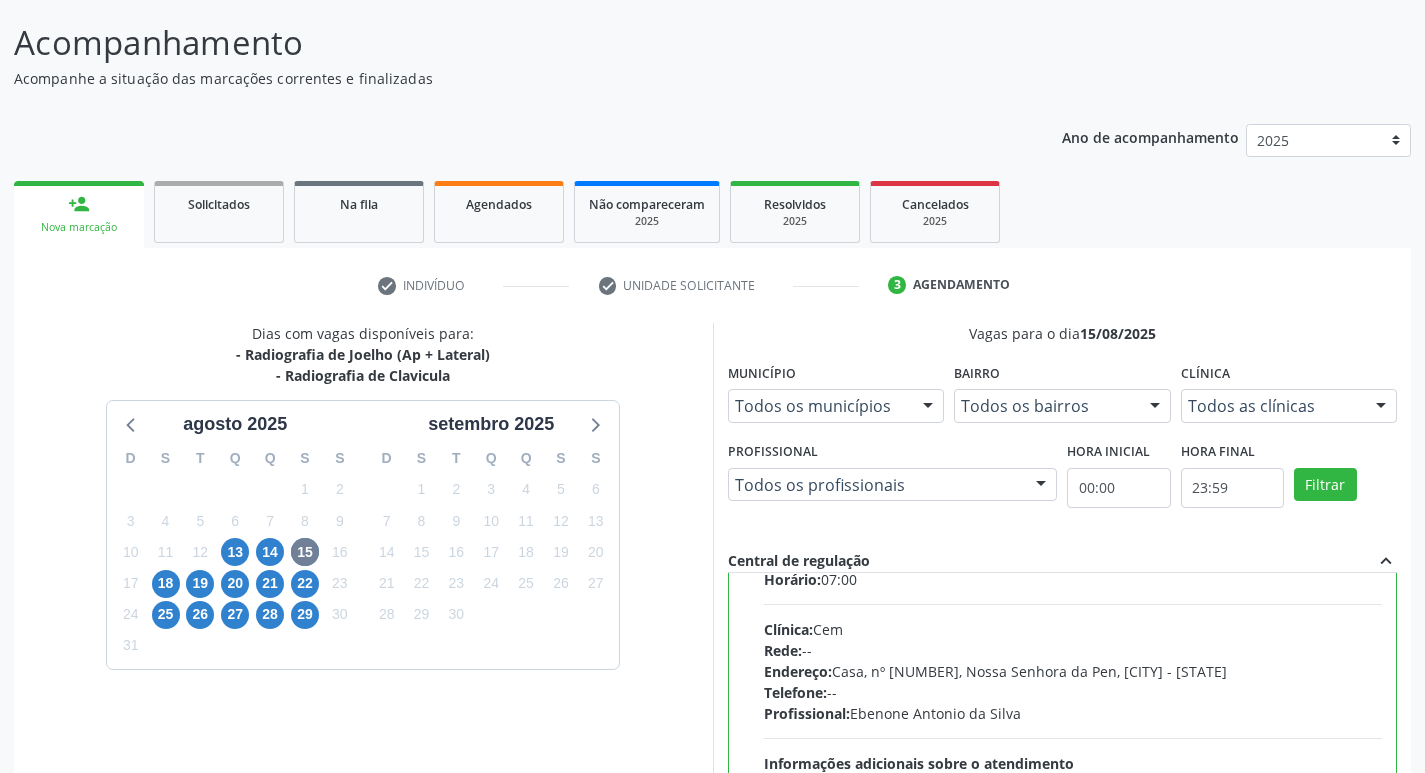 scroll, scrollTop: 99, scrollLeft: 0, axis: vertical 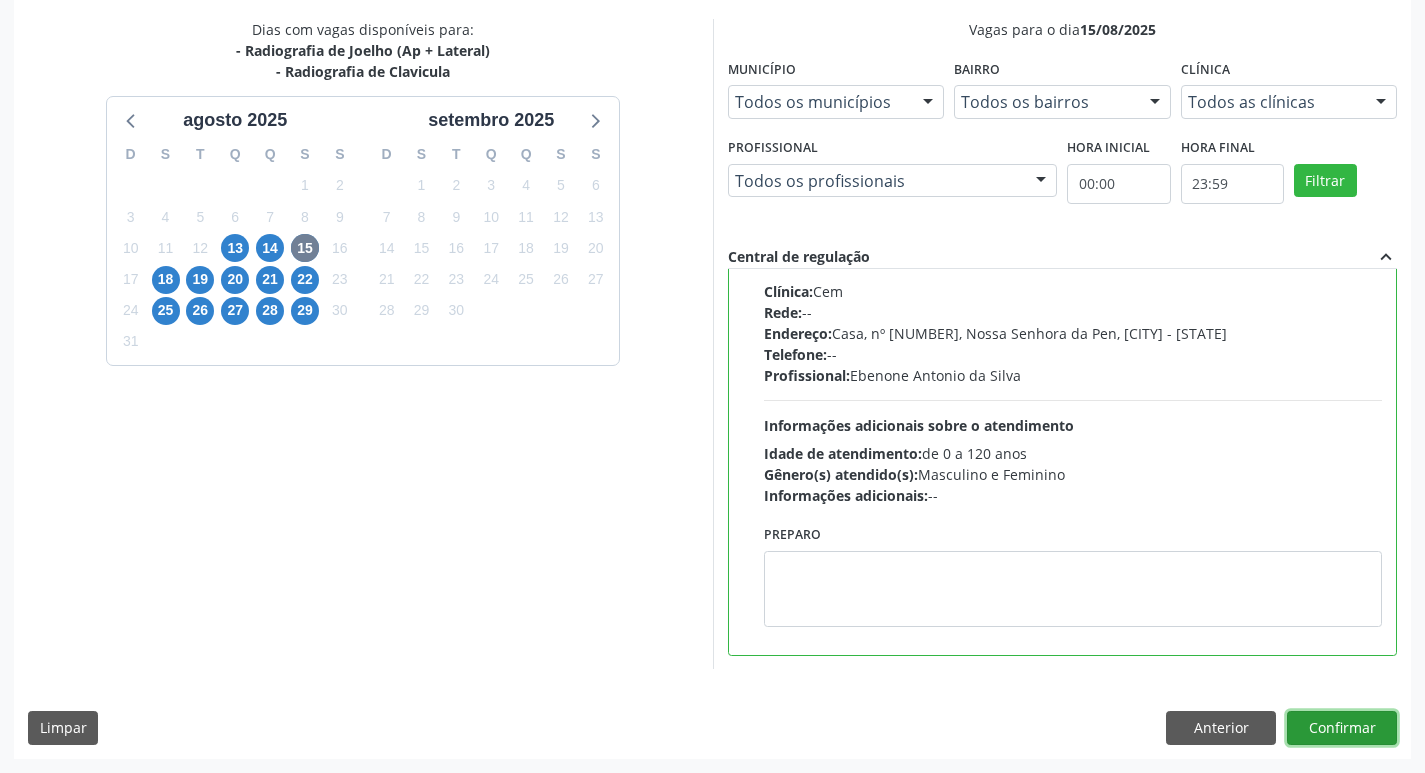 click on "Confirmar" at bounding box center [1342, 728] 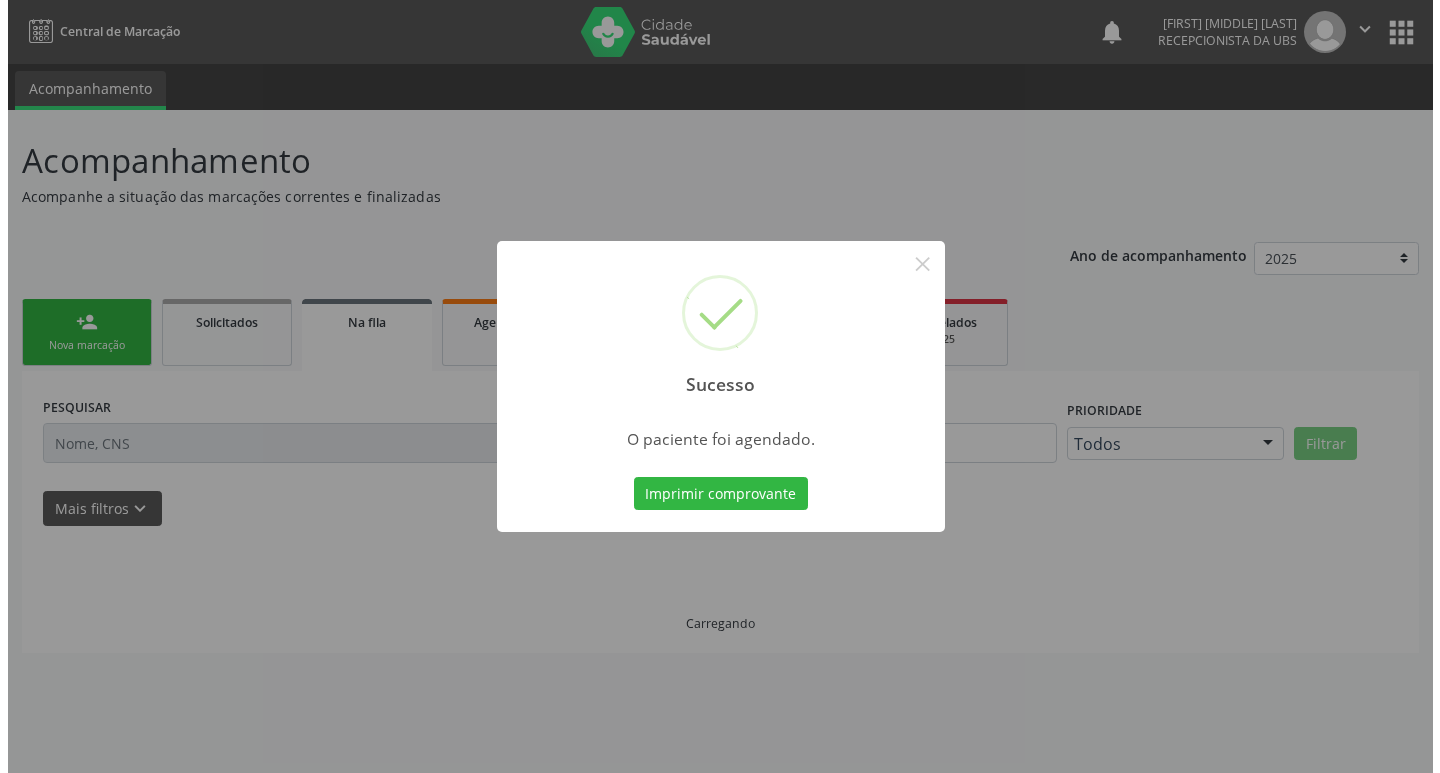 scroll, scrollTop: 0, scrollLeft: 0, axis: both 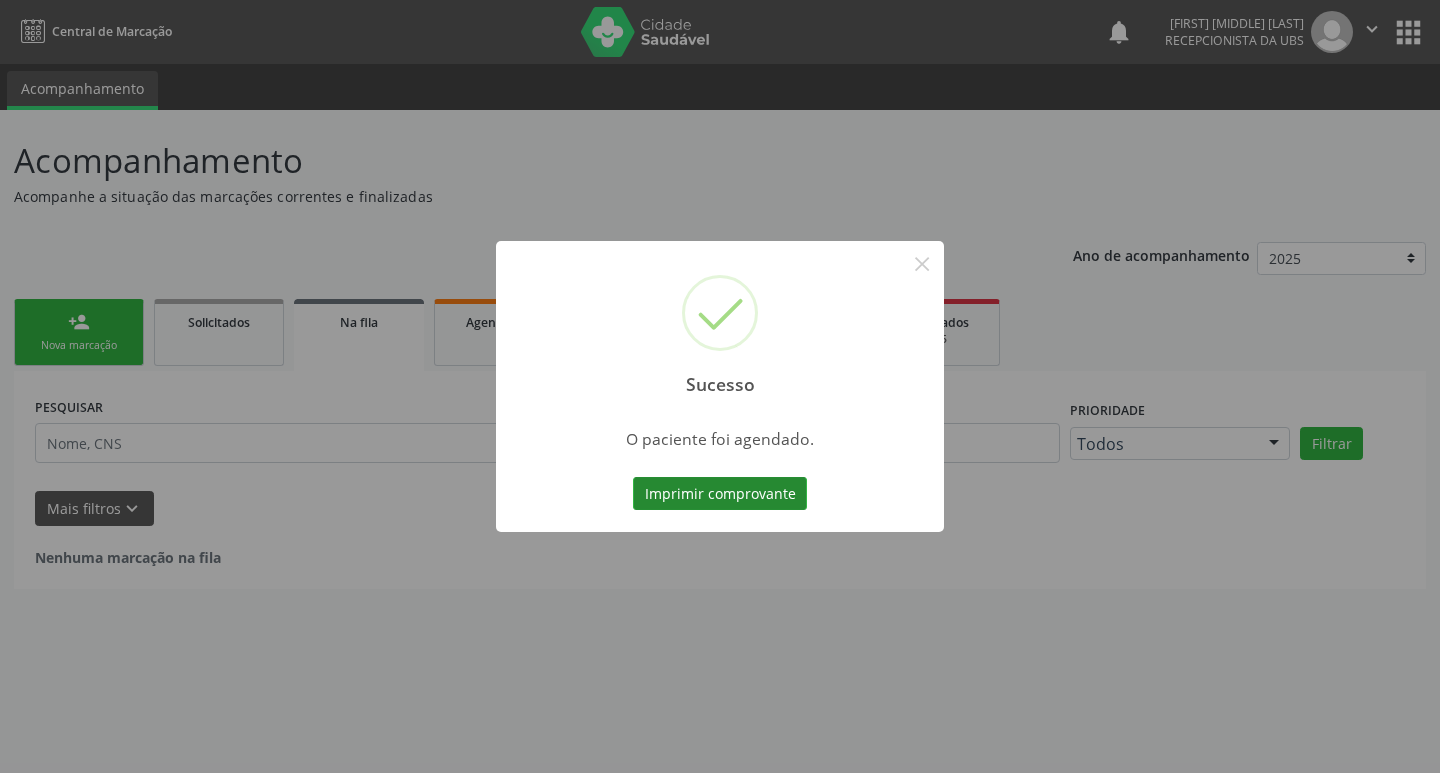 click on "Imprimir comprovante" at bounding box center [720, 494] 